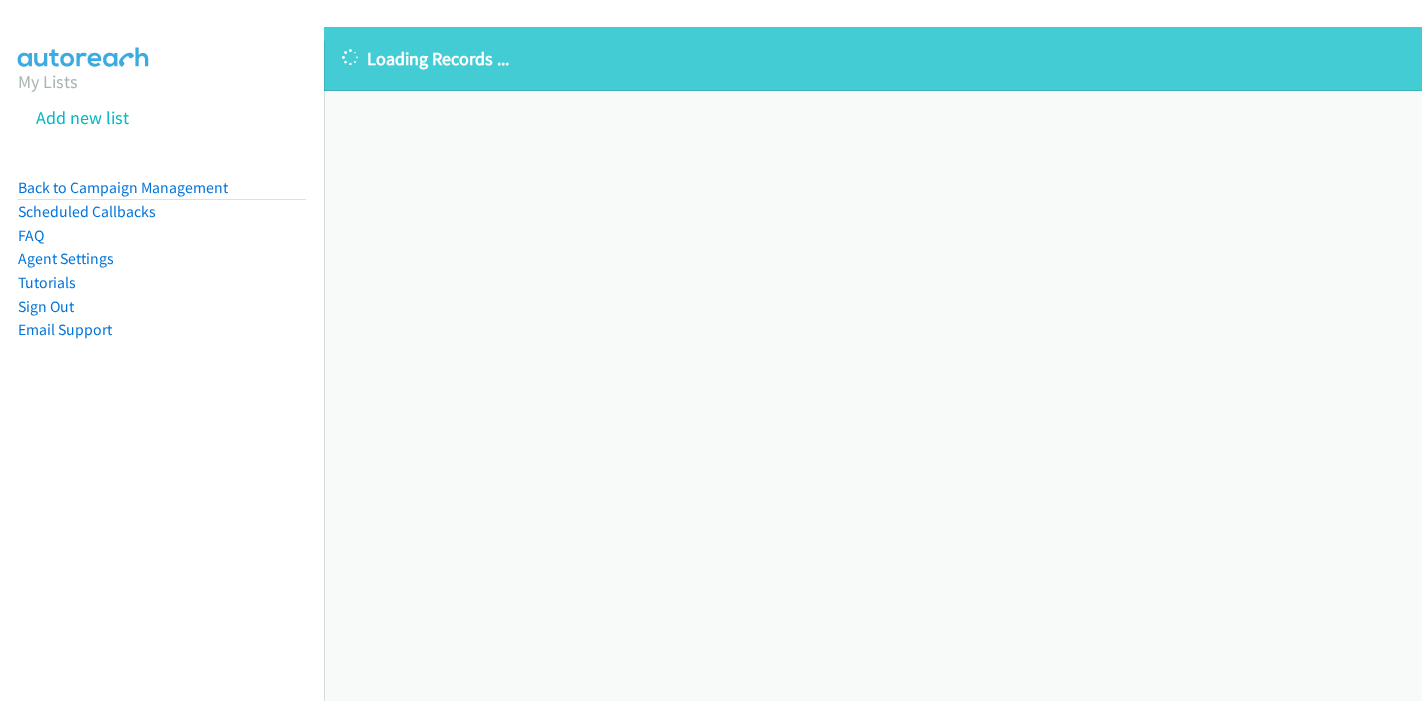 scroll, scrollTop: 0, scrollLeft: 0, axis: both 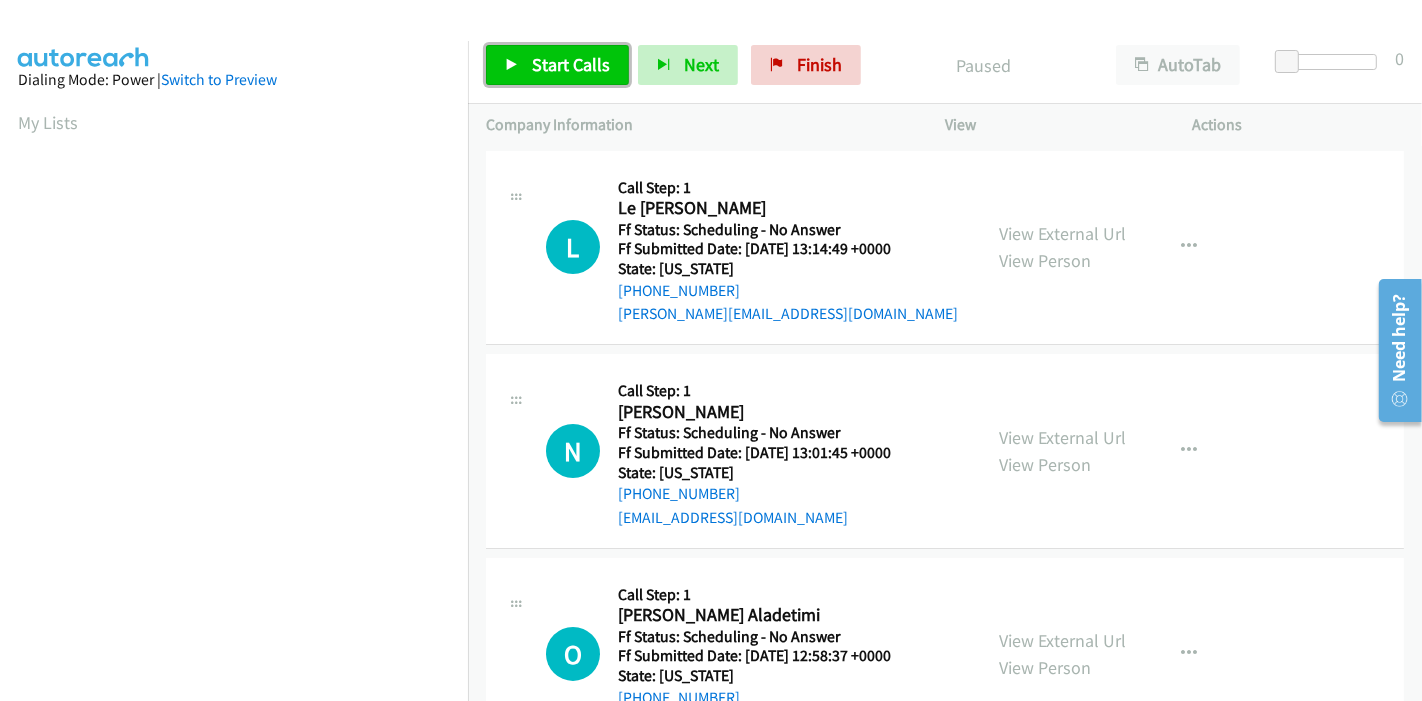 click on "Start Calls" at bounding box center [571, 64] 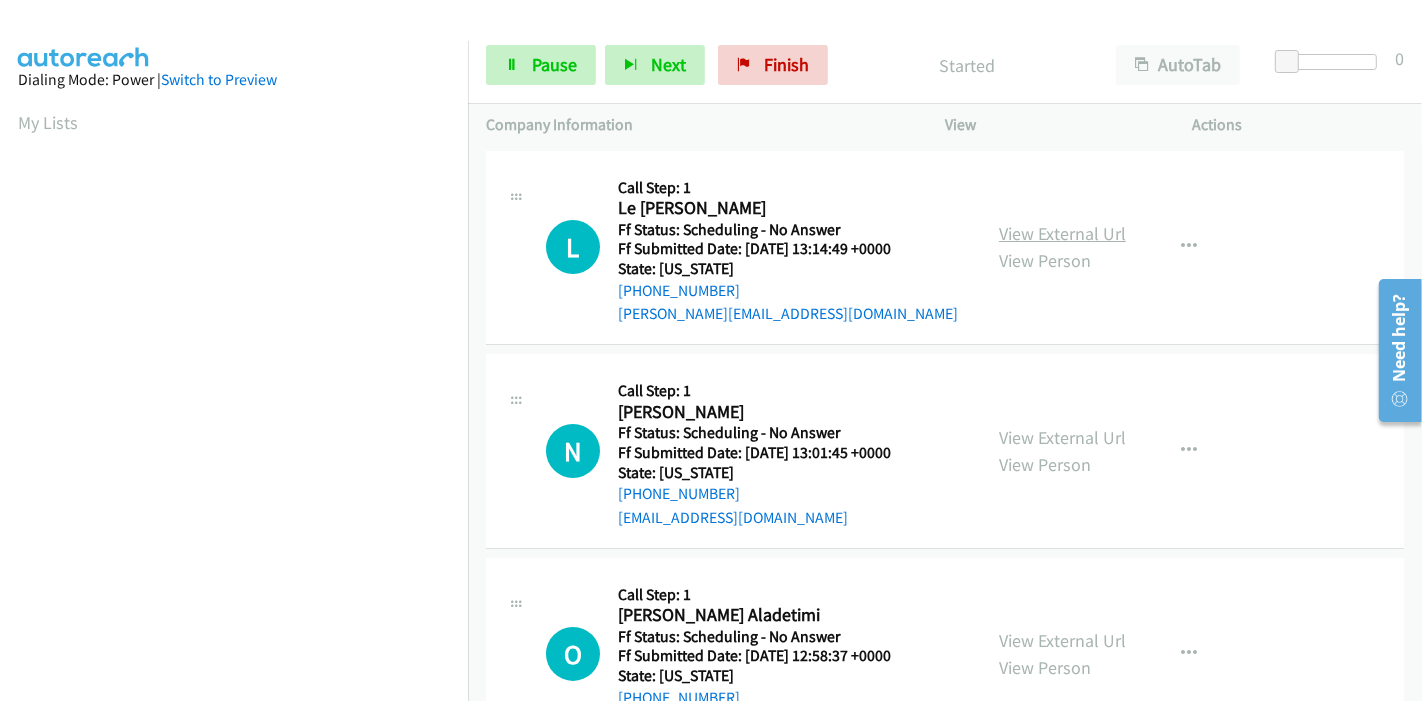 click on "View External Url" at bounding box center (1062, 233) 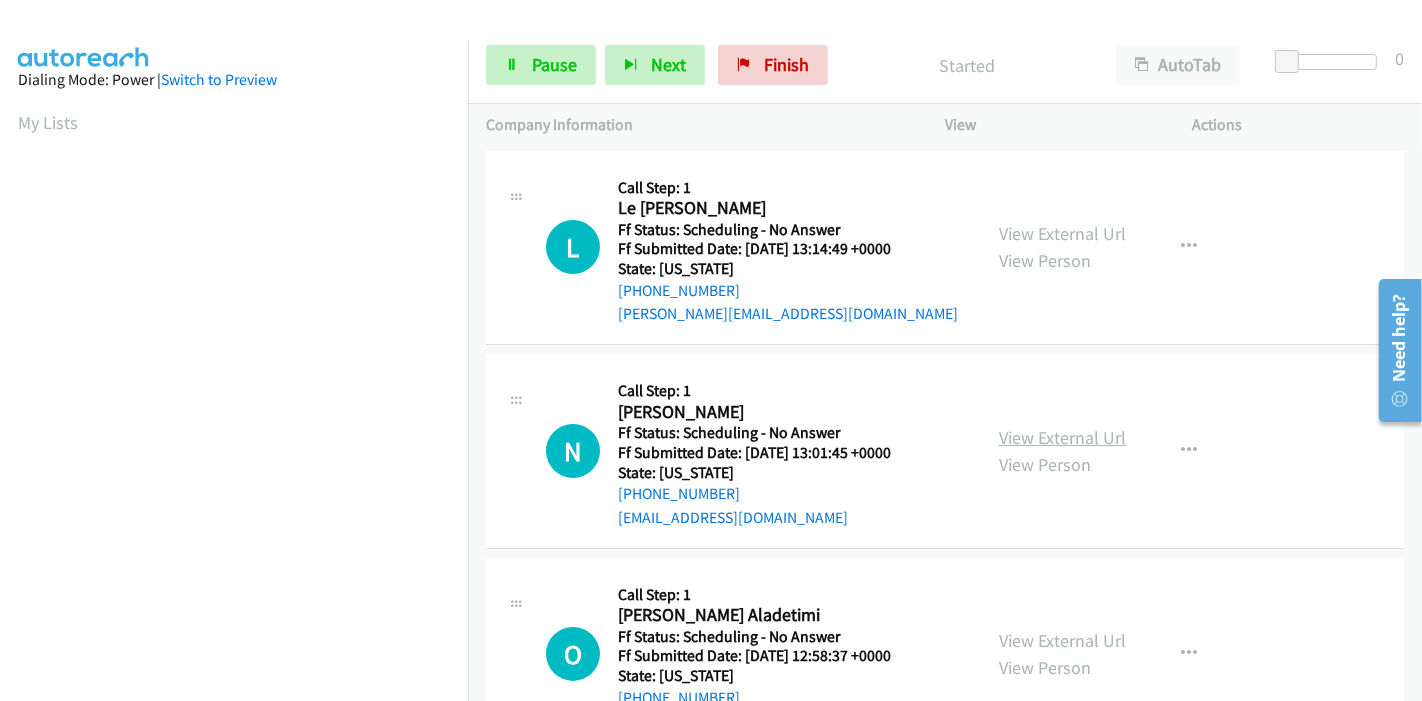 click on "View External Url" at bounding box center [1062, 437] 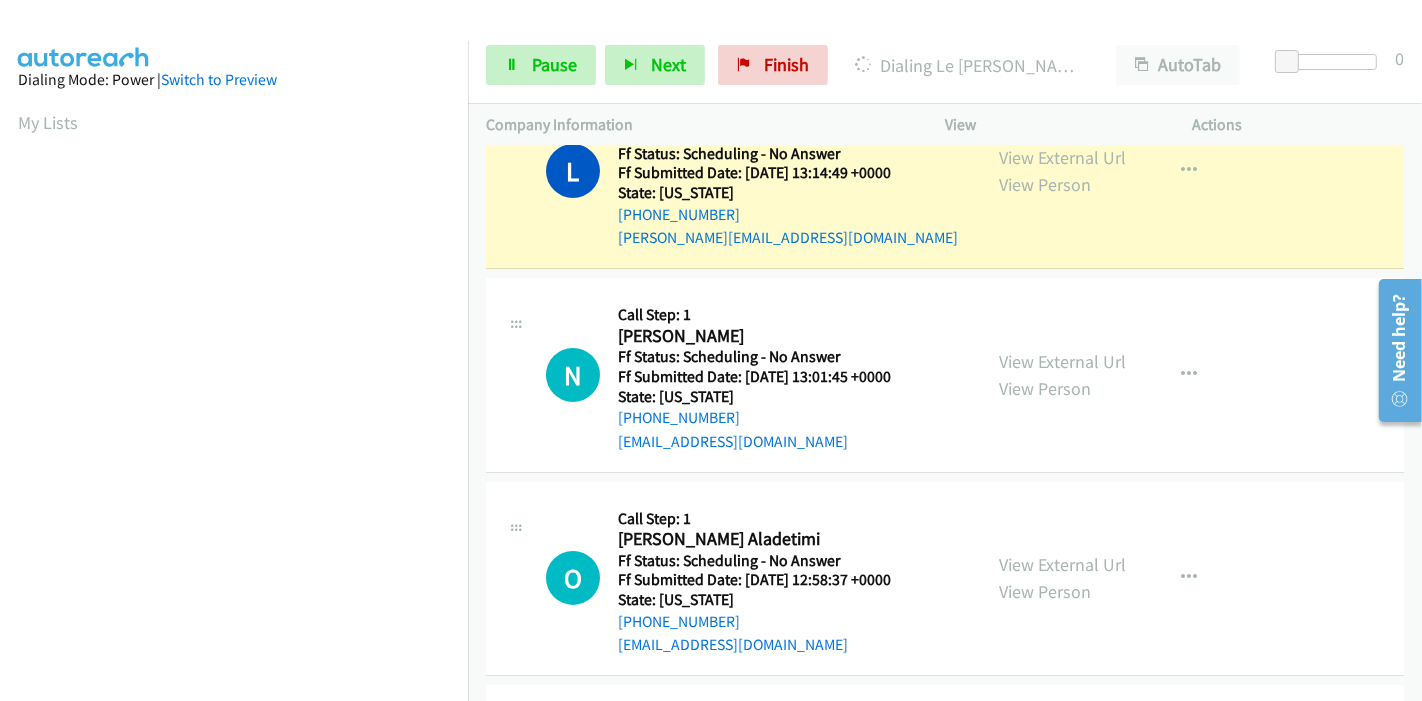 scroll, scrollTop: 111, scrollLeft: 0, axis: vertical 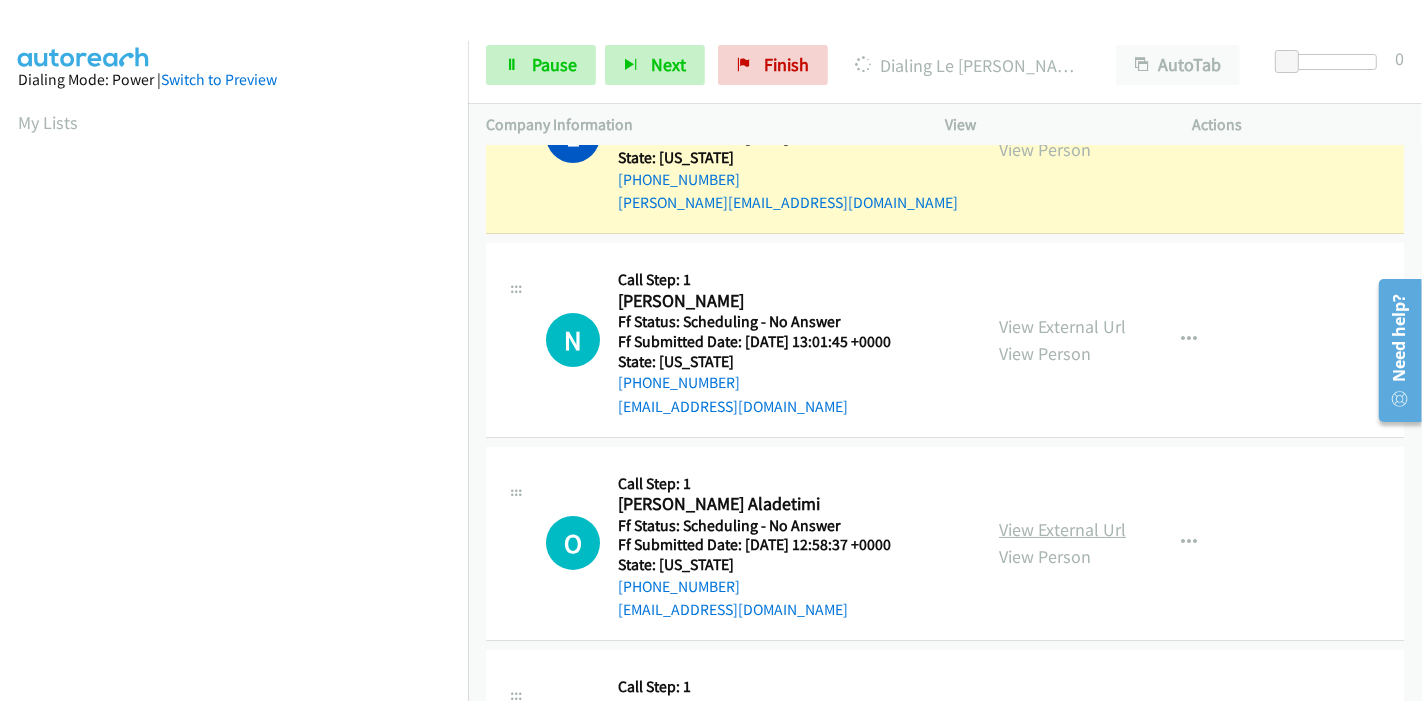 click on "View External Url" at bounding box center (1062, 529) 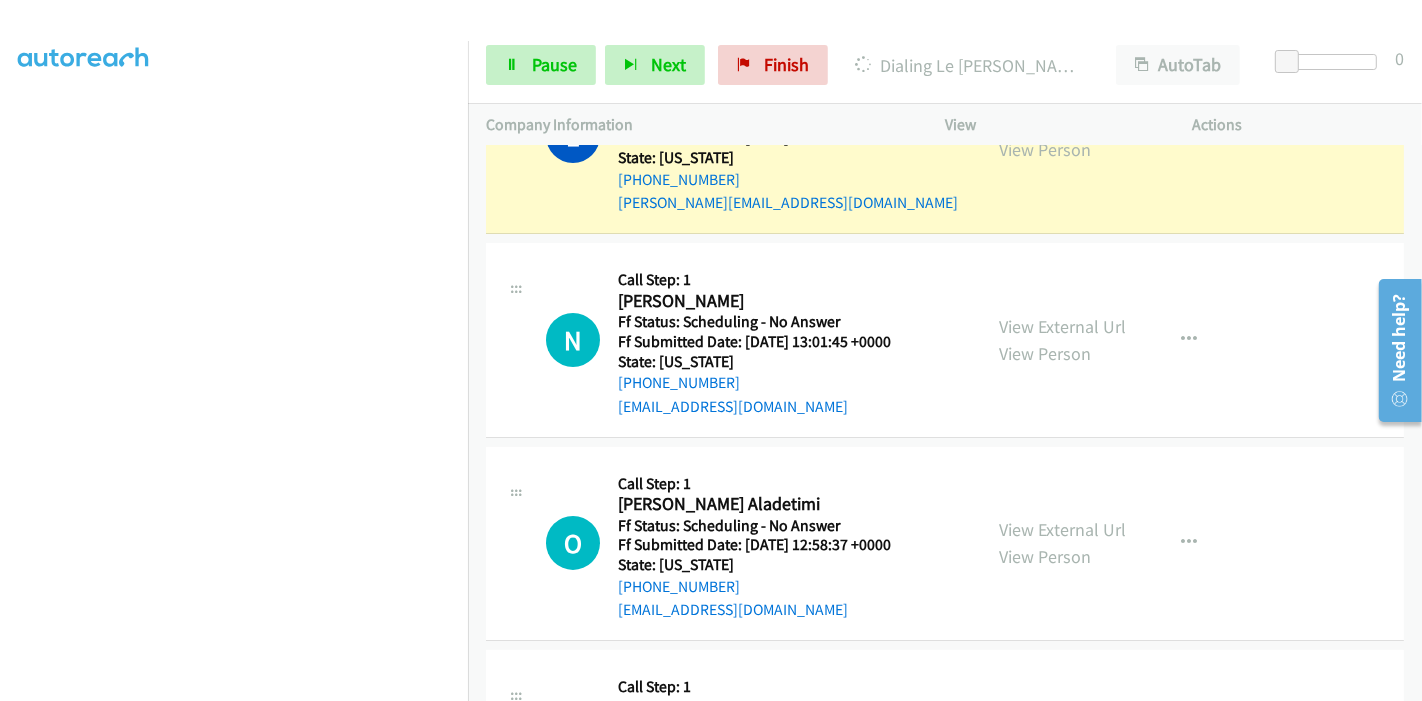 scroll, scrollTop: 422, scrollLeft: 0, axis: vertical 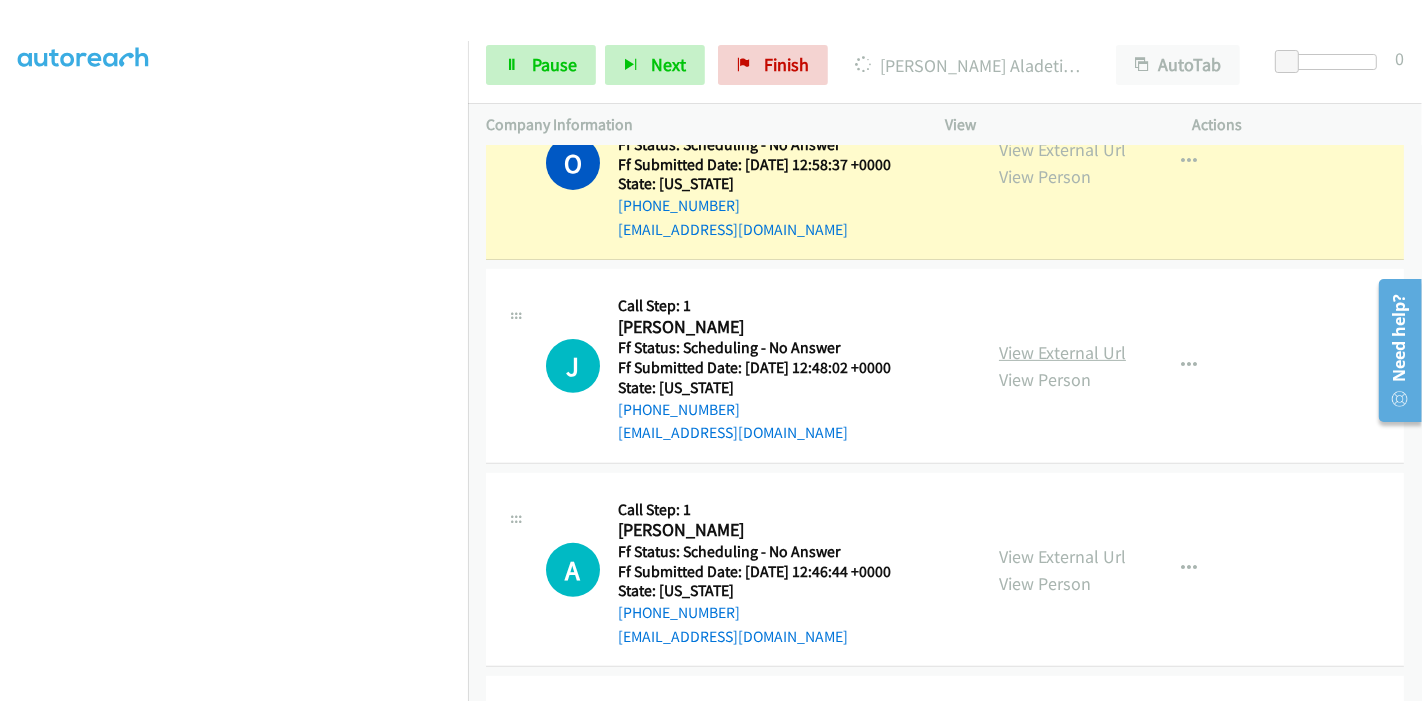 click on "View External Url" at bounding box center [1062, 352] 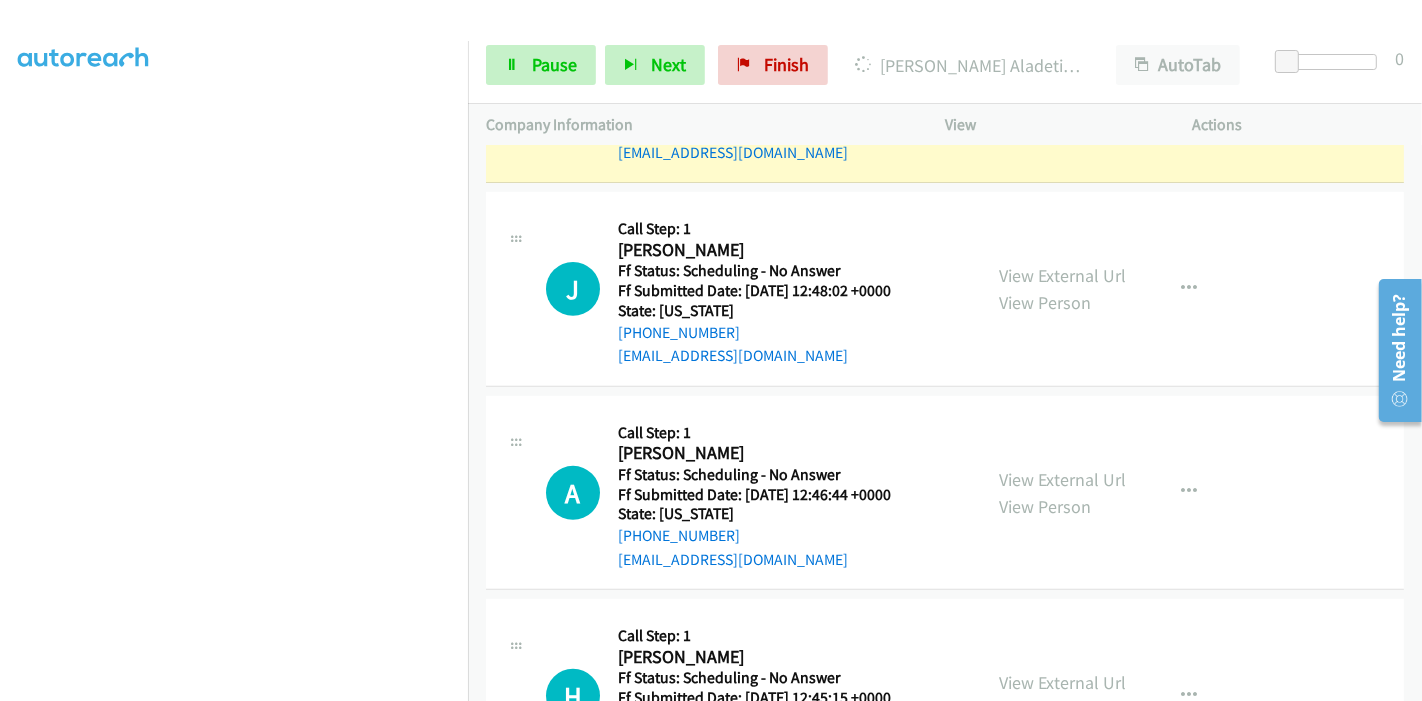scroll, scrollTop: 688, scrollLeft: 0, axis: vertical 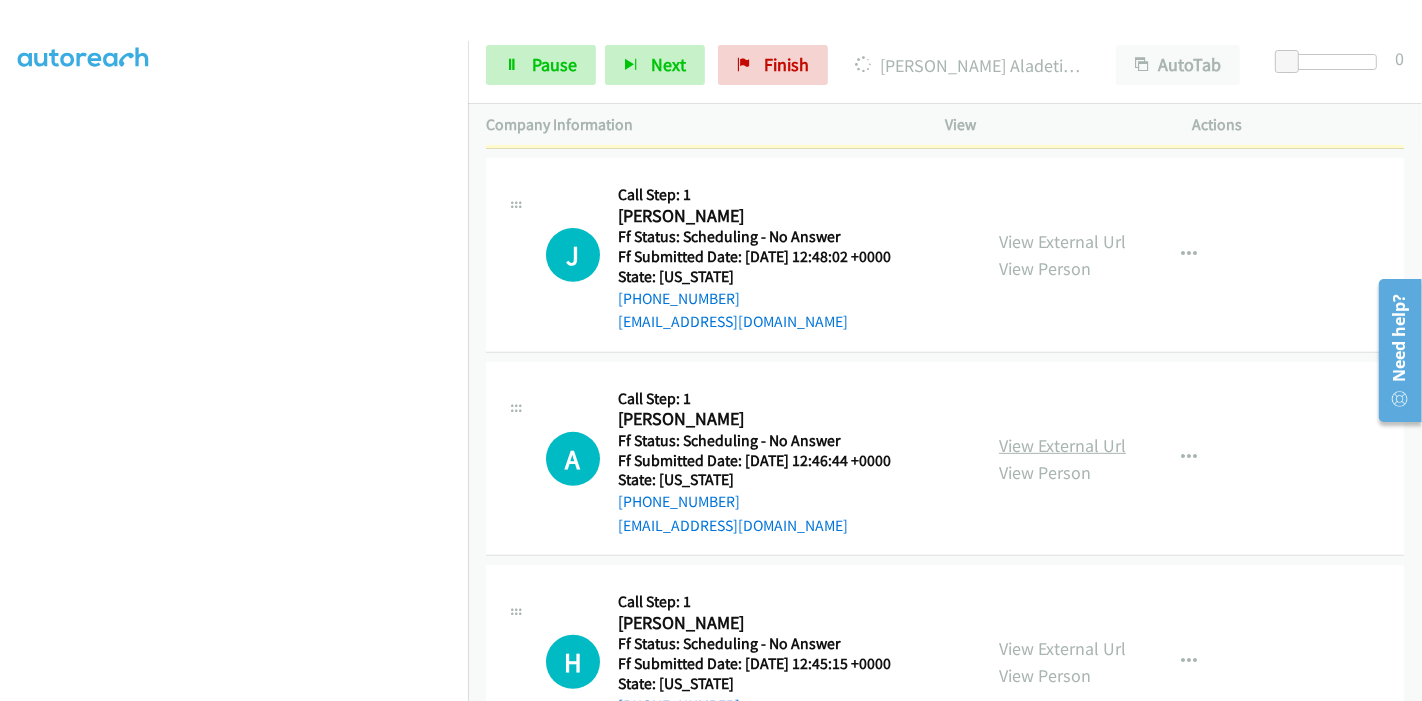 click on "View External Url" at bounding box center (1062, 445) 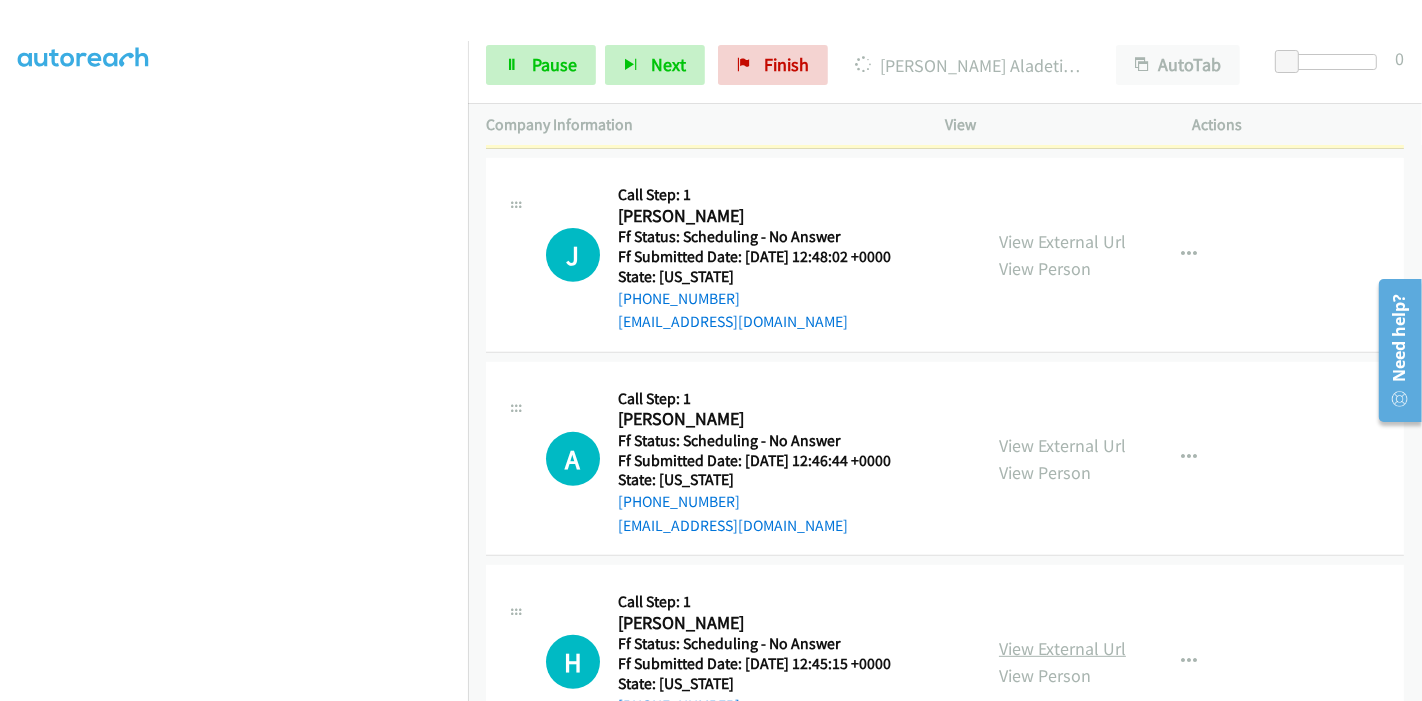 click on "View External Url" at bounding box center (1062, 648) 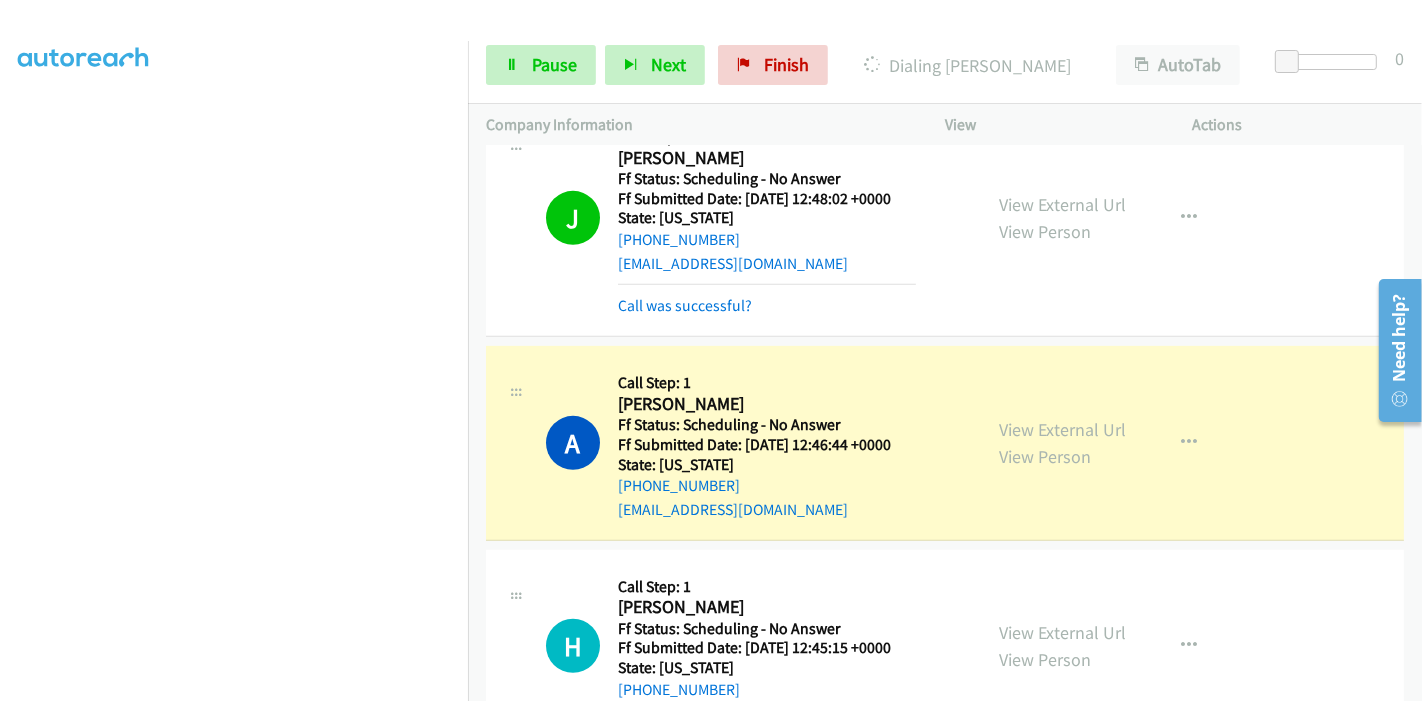 scroll, scrollTop: 799, scrollLeft: 0, axis: vertical 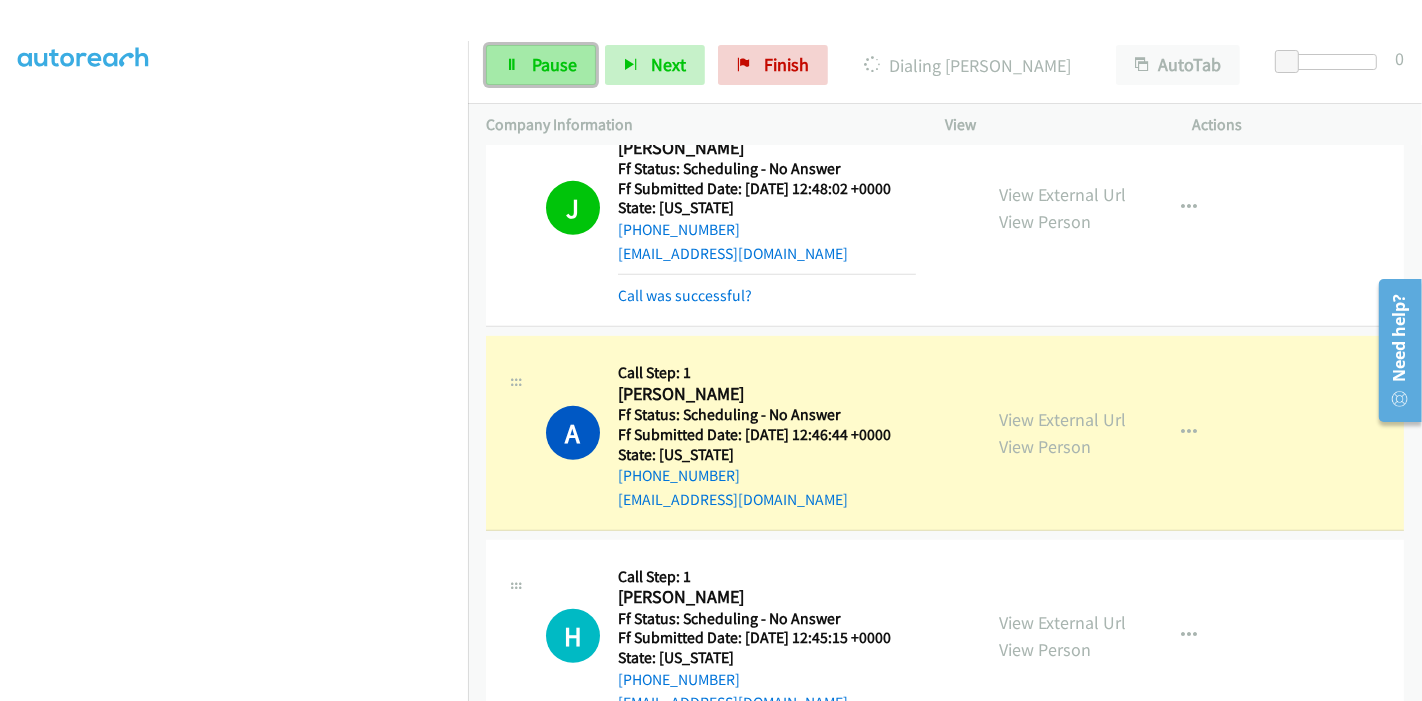 click on "Pause" at bounding box center [554, 64] 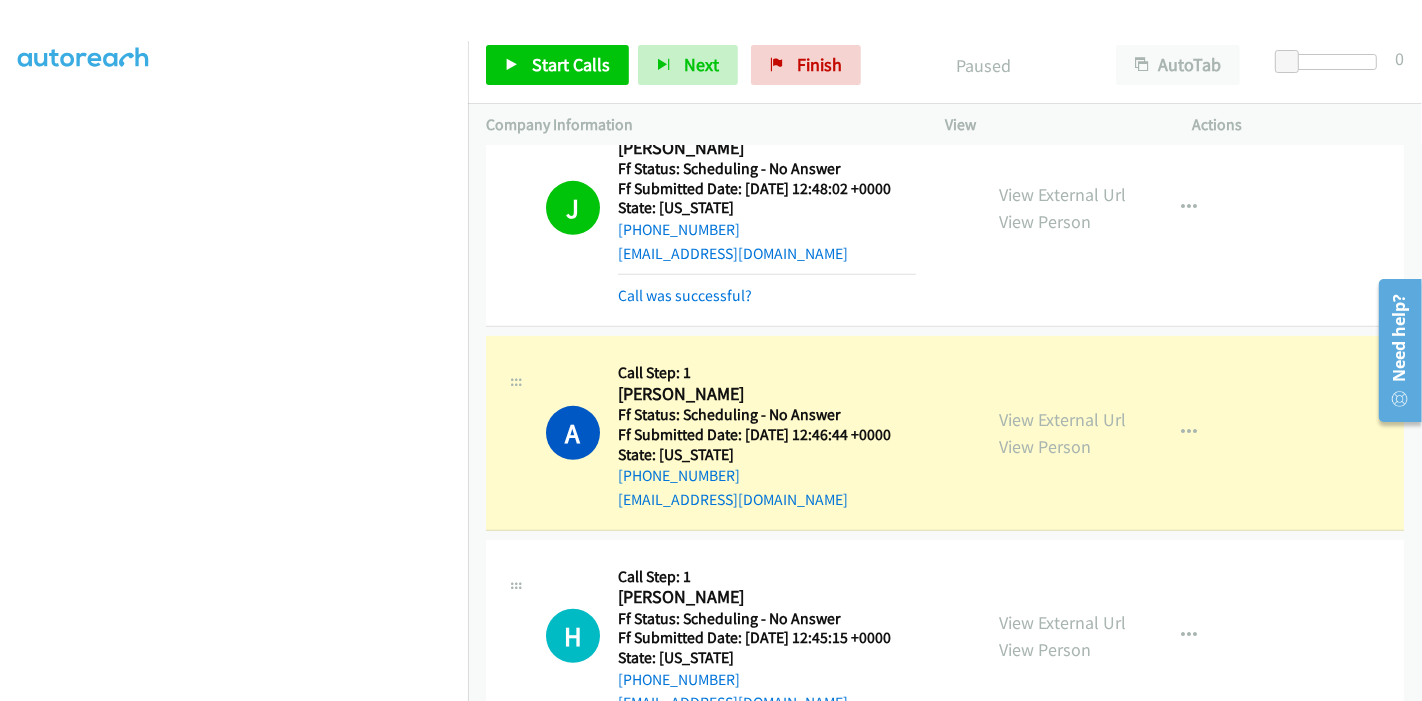 scroll, scrollTop: 422, scrollLeft: 0, axis: vertical 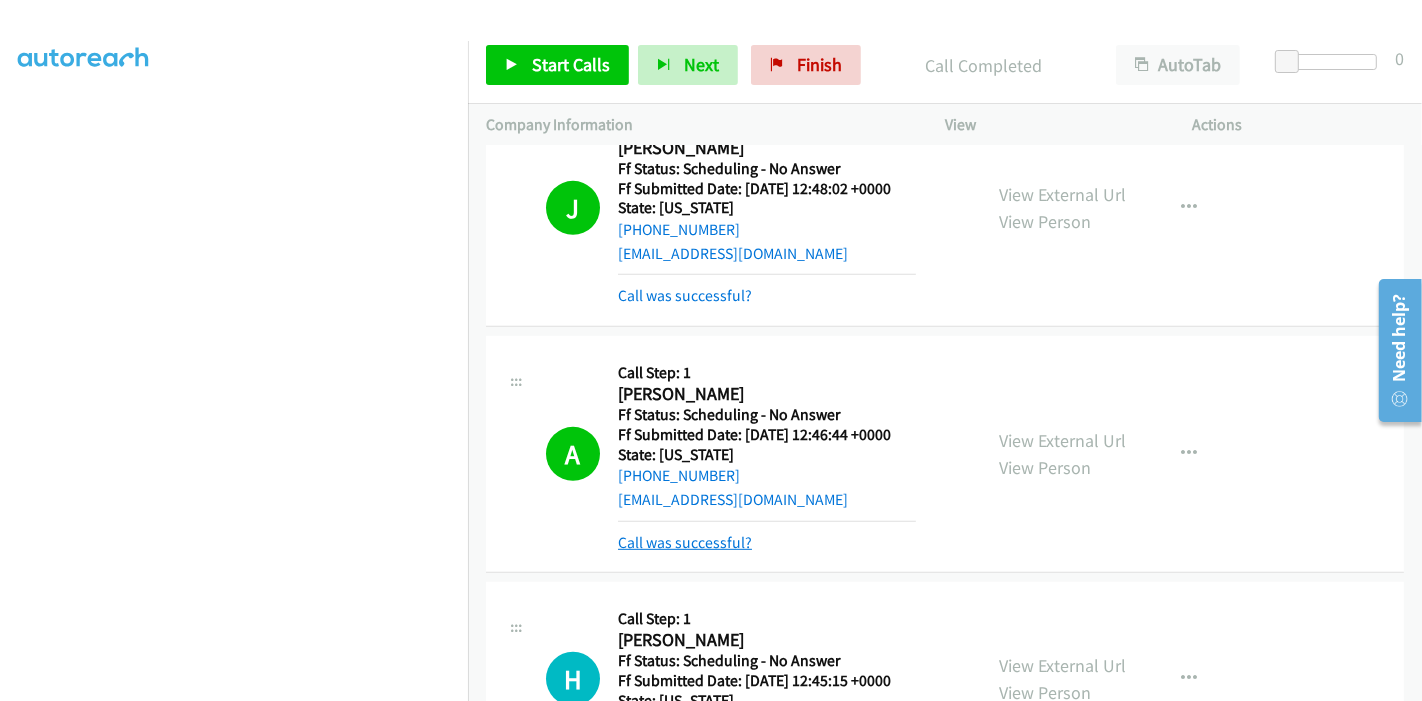 click on "Call was successful?" at bounding box center [685, 542] 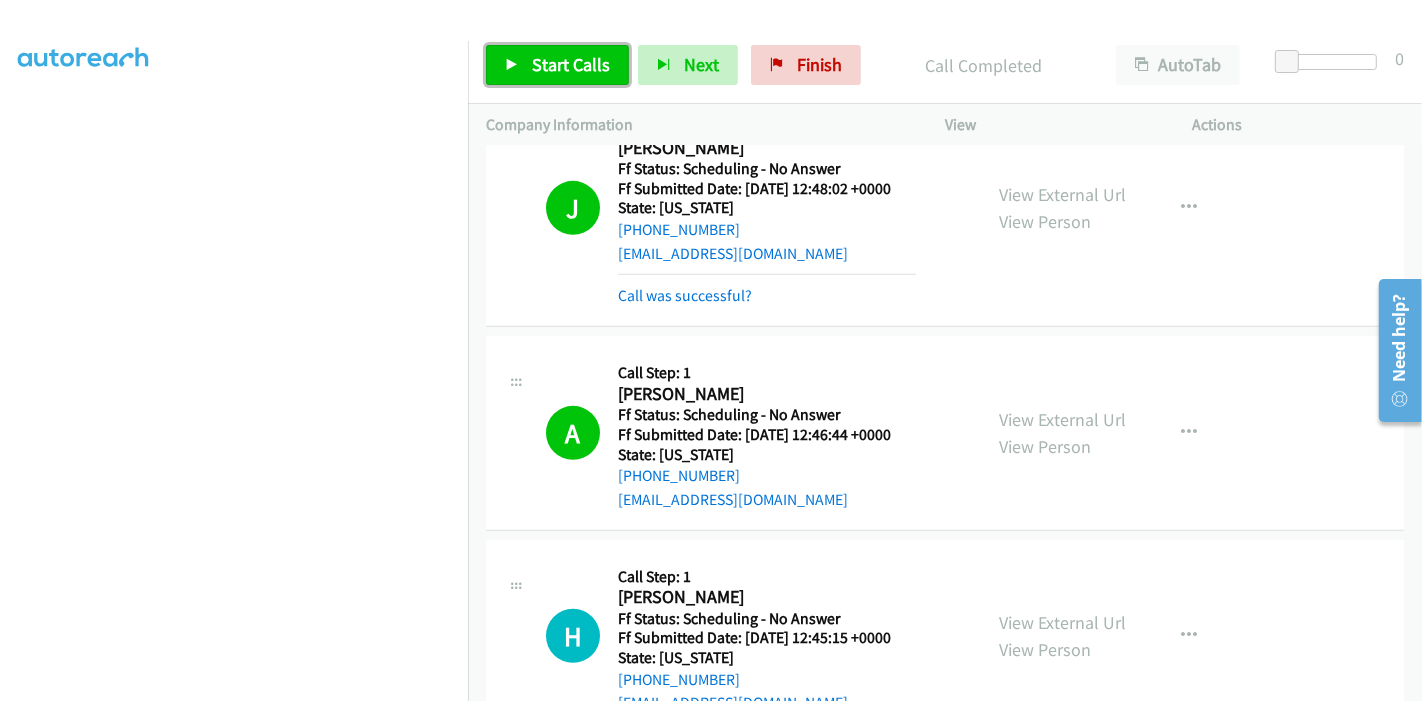 click on "Start Calls" at bounding box center [571, 64] 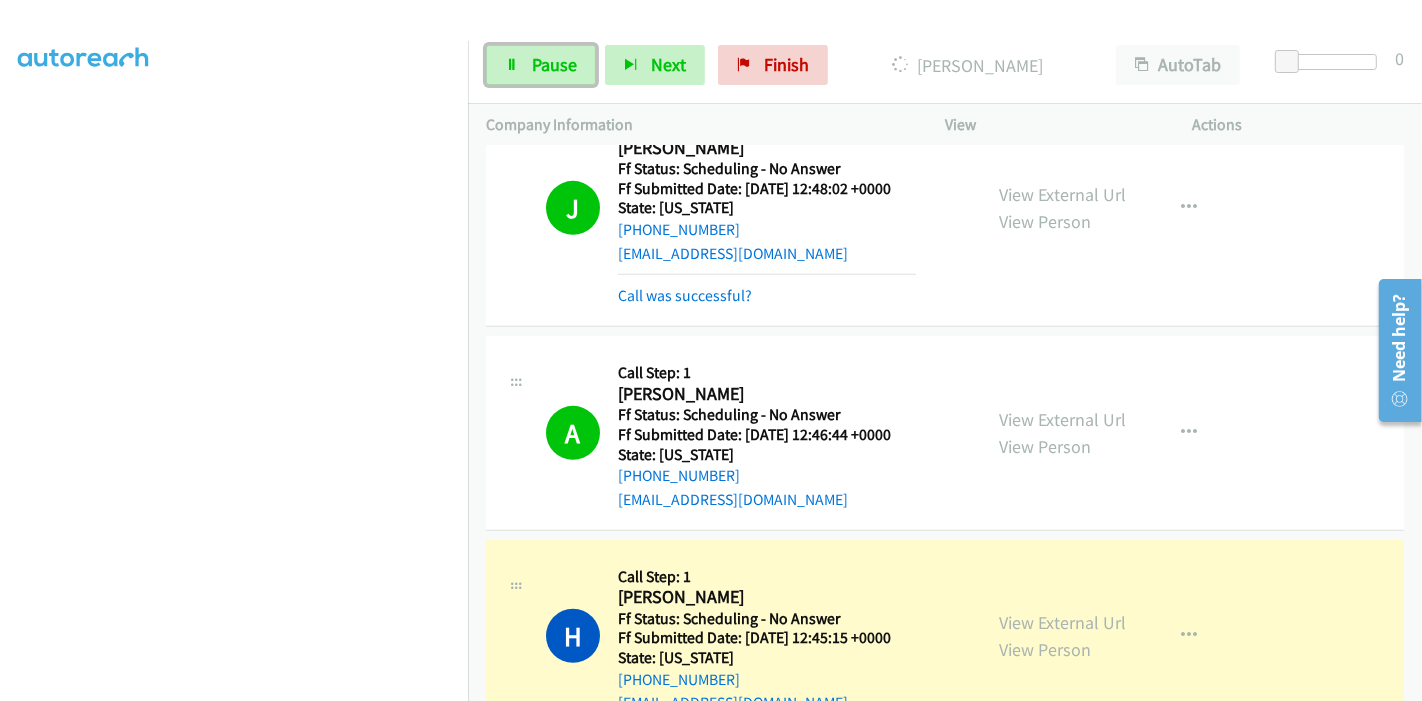 click on "Pause" at bounding box center (554, 64) 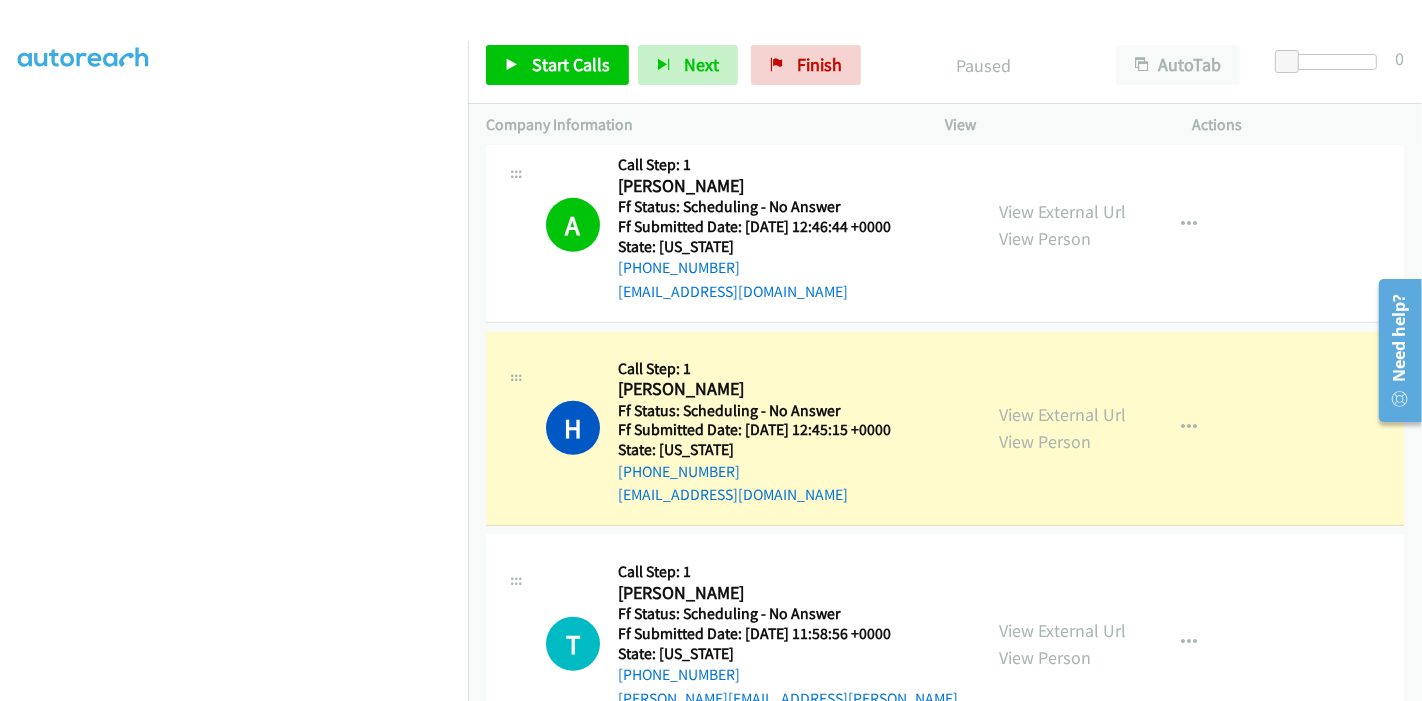 scroll, scrollTop: 1132, scrollLeft: 0, axis: vertical 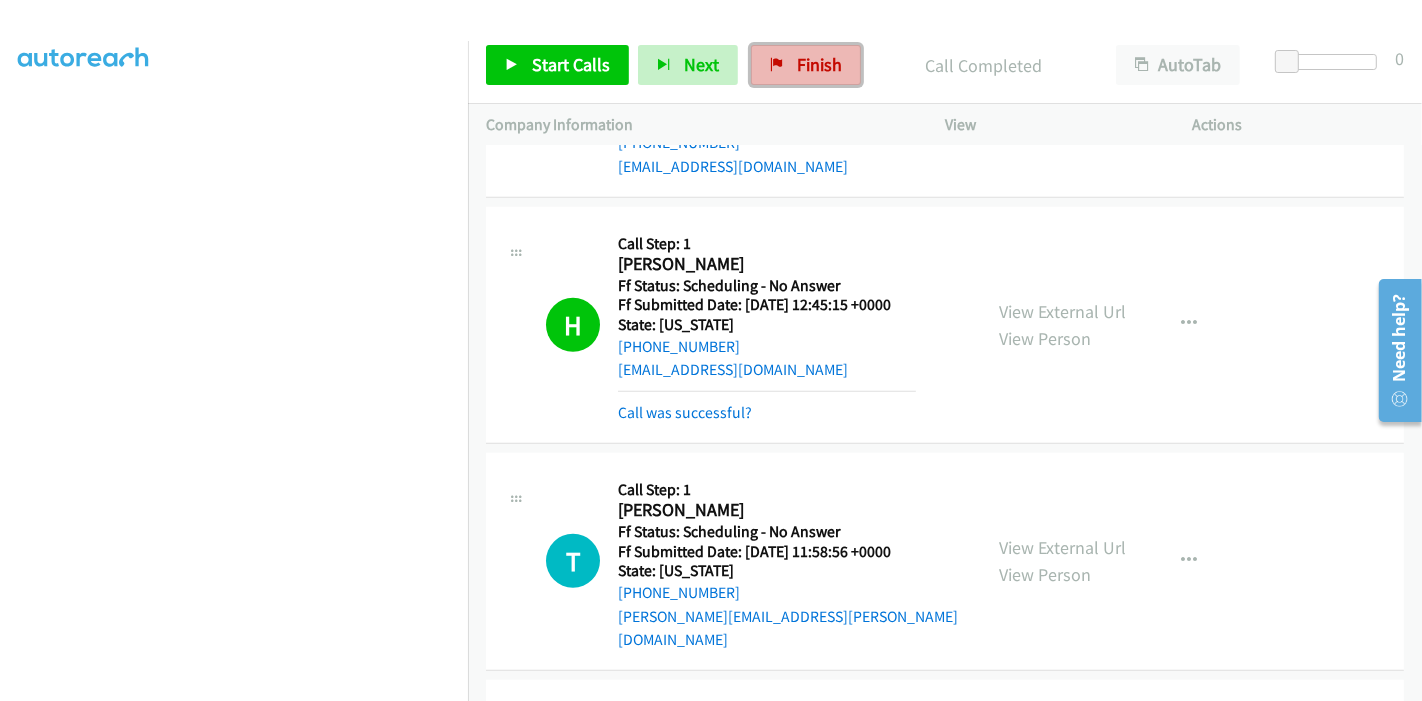 click on "Finish" at bounding box center [819, 64] 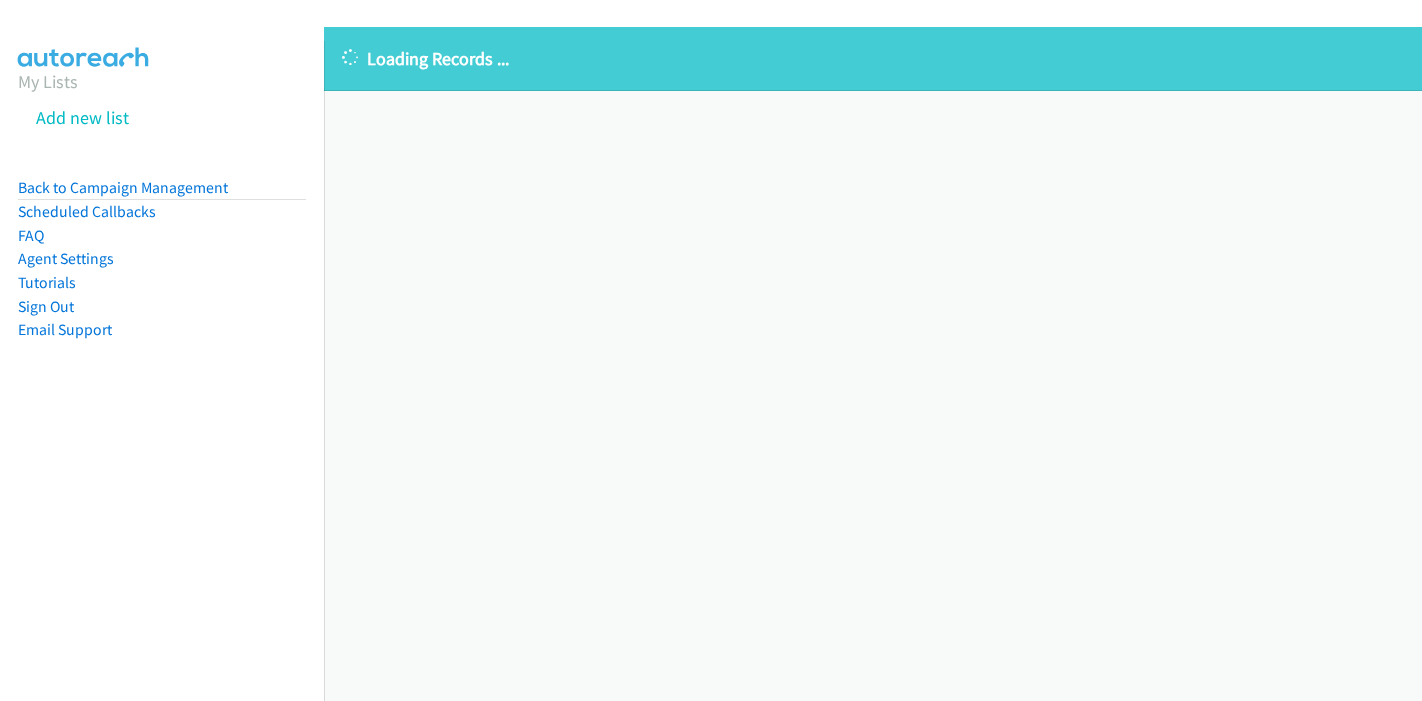 scroll, scrollTop: 0, scrollLeft: 0, axis: both 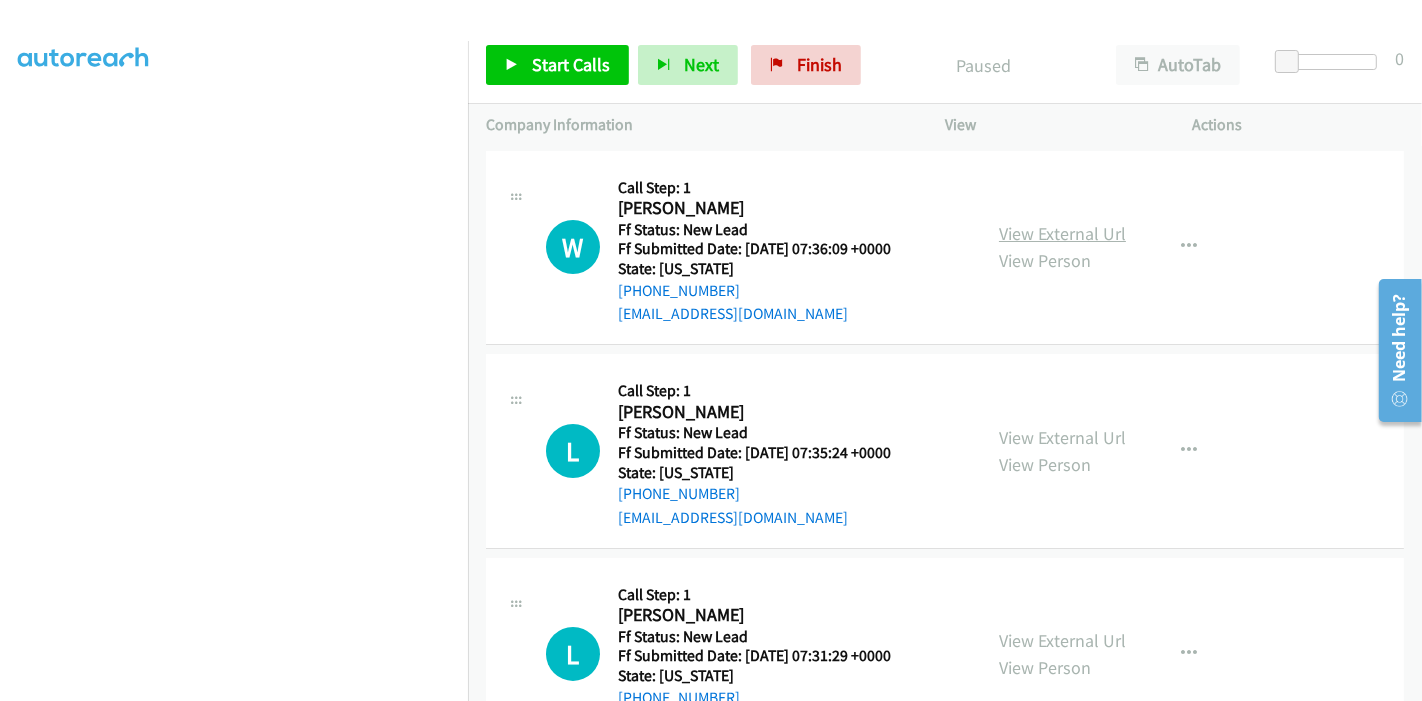 click on "View External Url" at bounding box center (1062, 233) 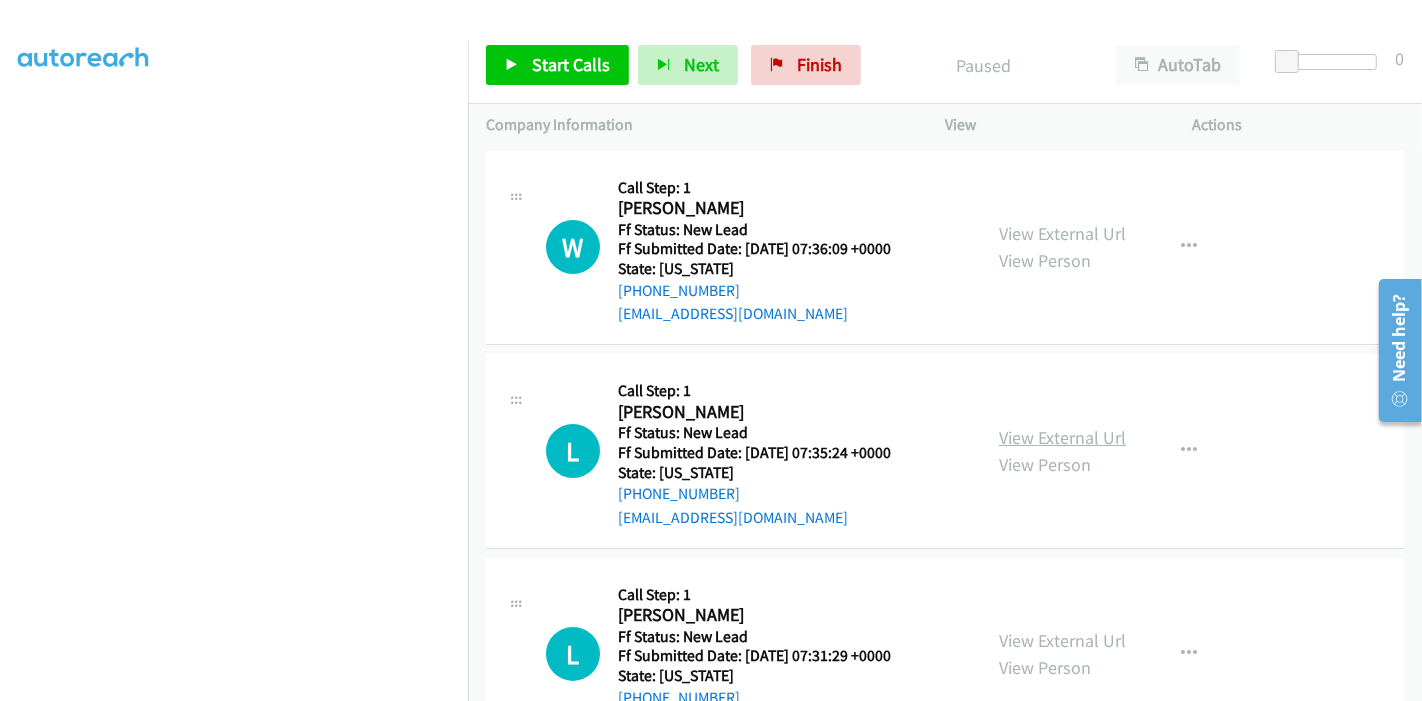 click on "View External Url" at bounding box center (1062, 437) 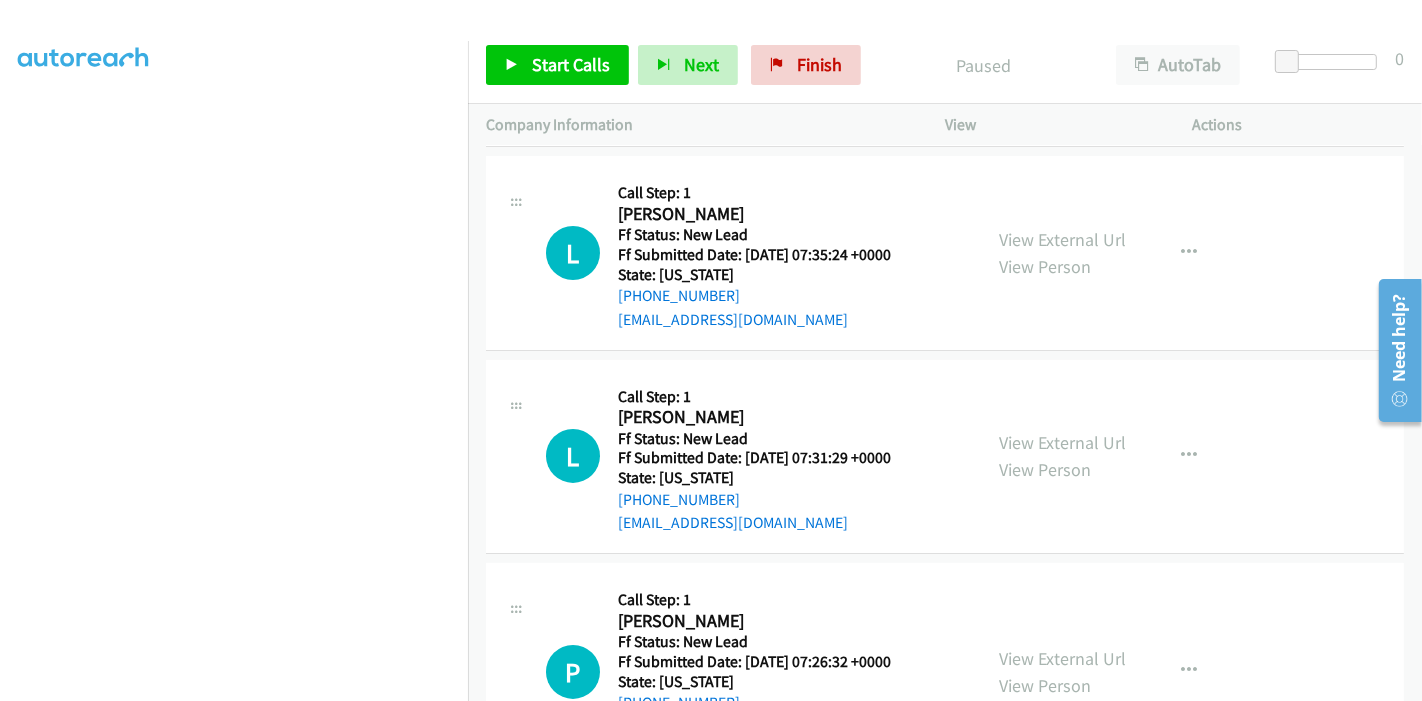 scroll, scrollTop: 333, scrollLeft: 0, axis: vertical 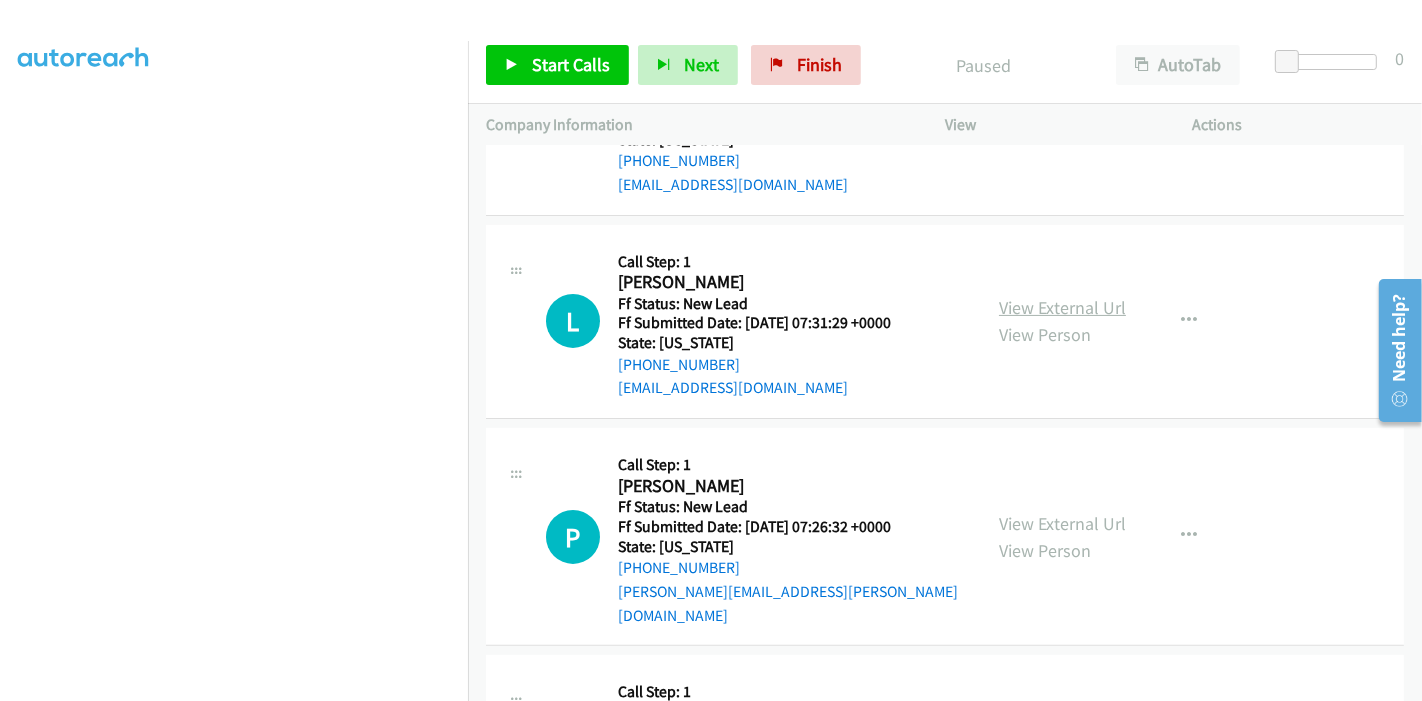click on "View External Url" at bounding box center (1062, 307) 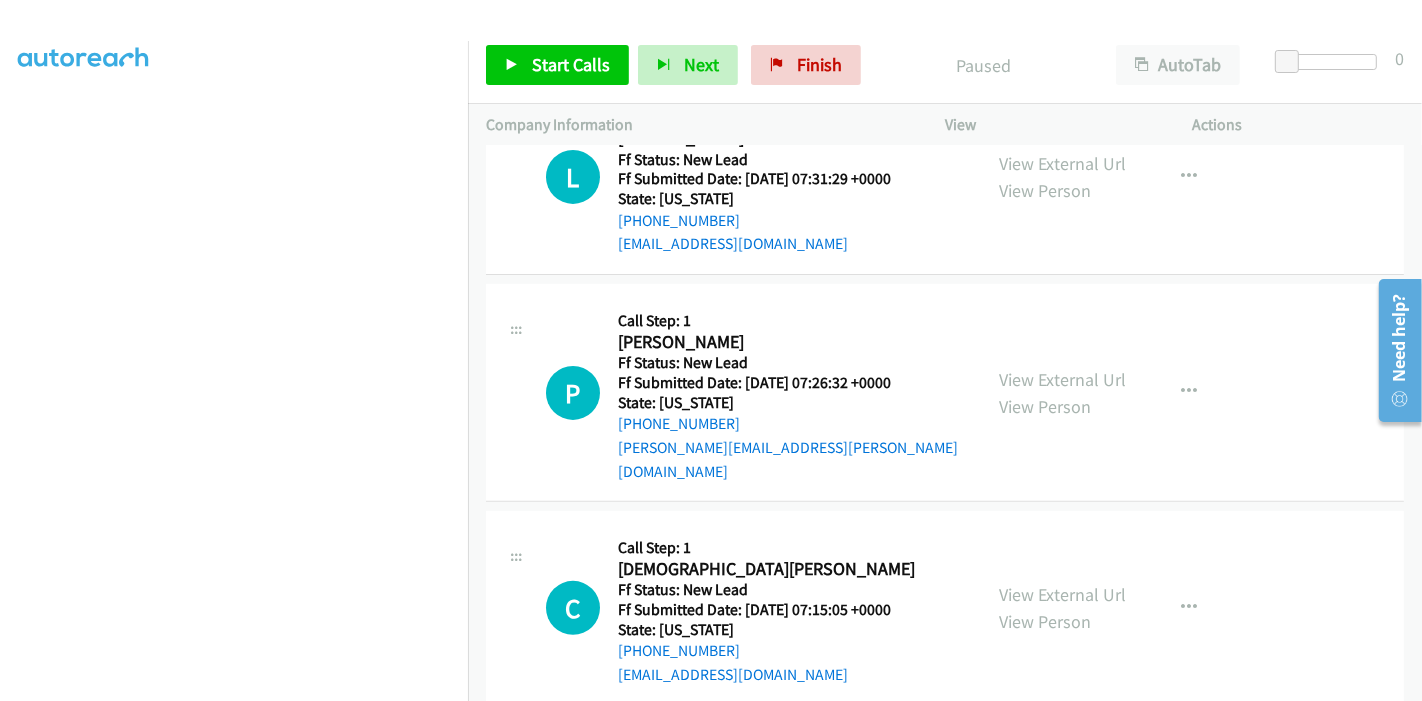 scroll, scrollTop: 487, scrollLeft: 0, axis: vertical 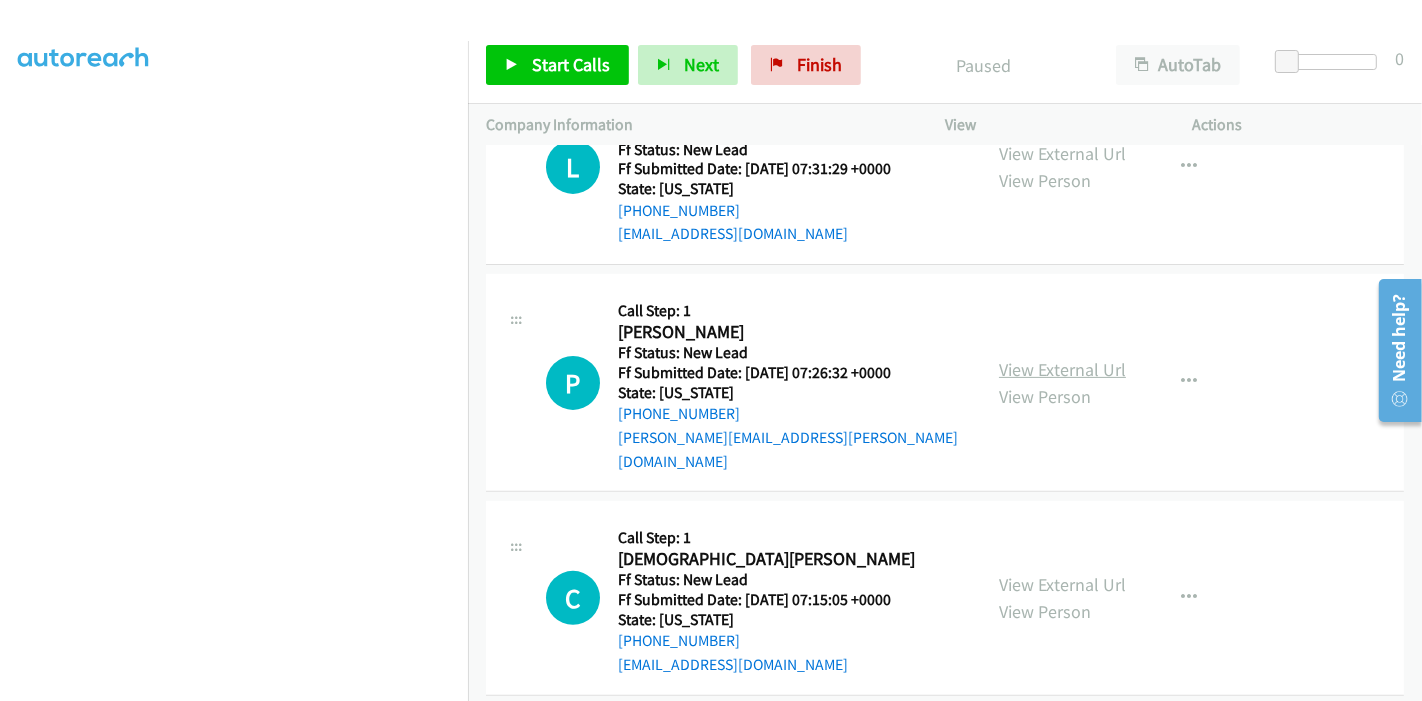 click on "View External Url" at bounding box center (1062, 369) 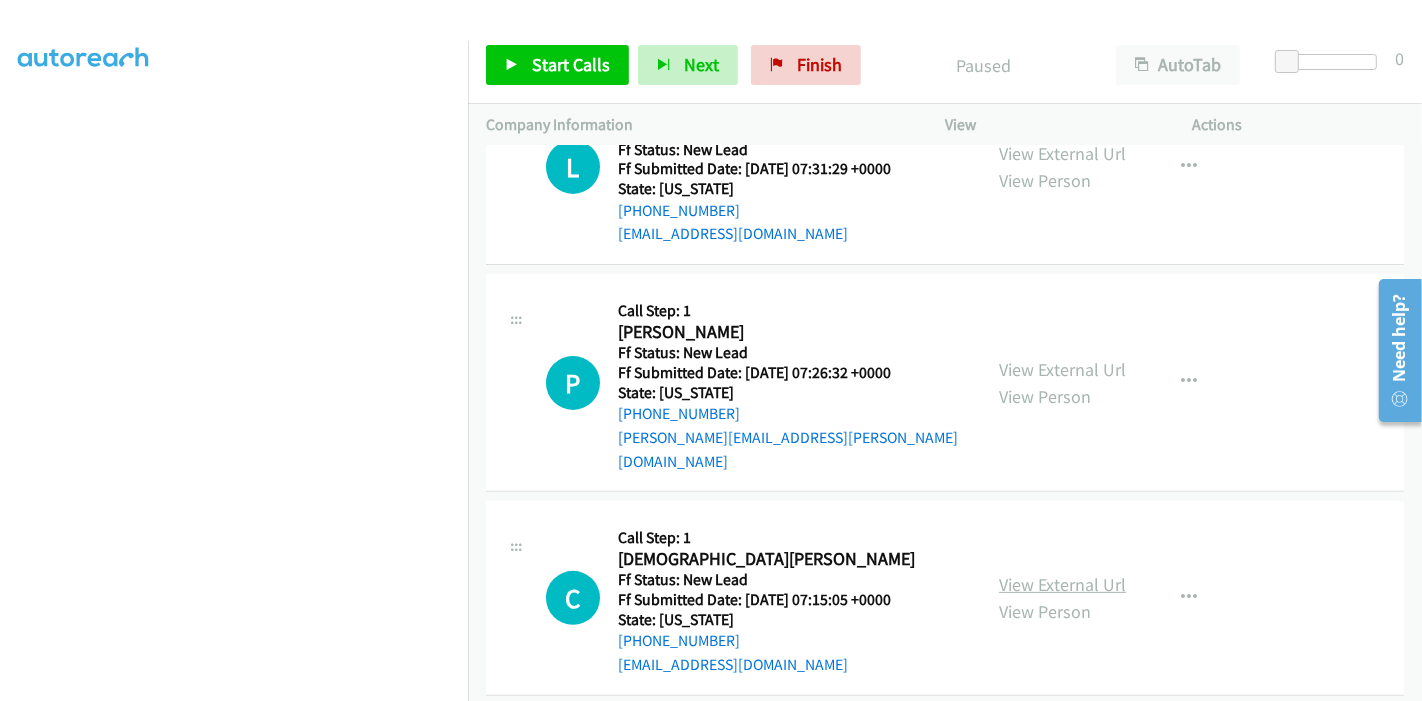 click on "View External Url" at bounding box center [1062, 584] 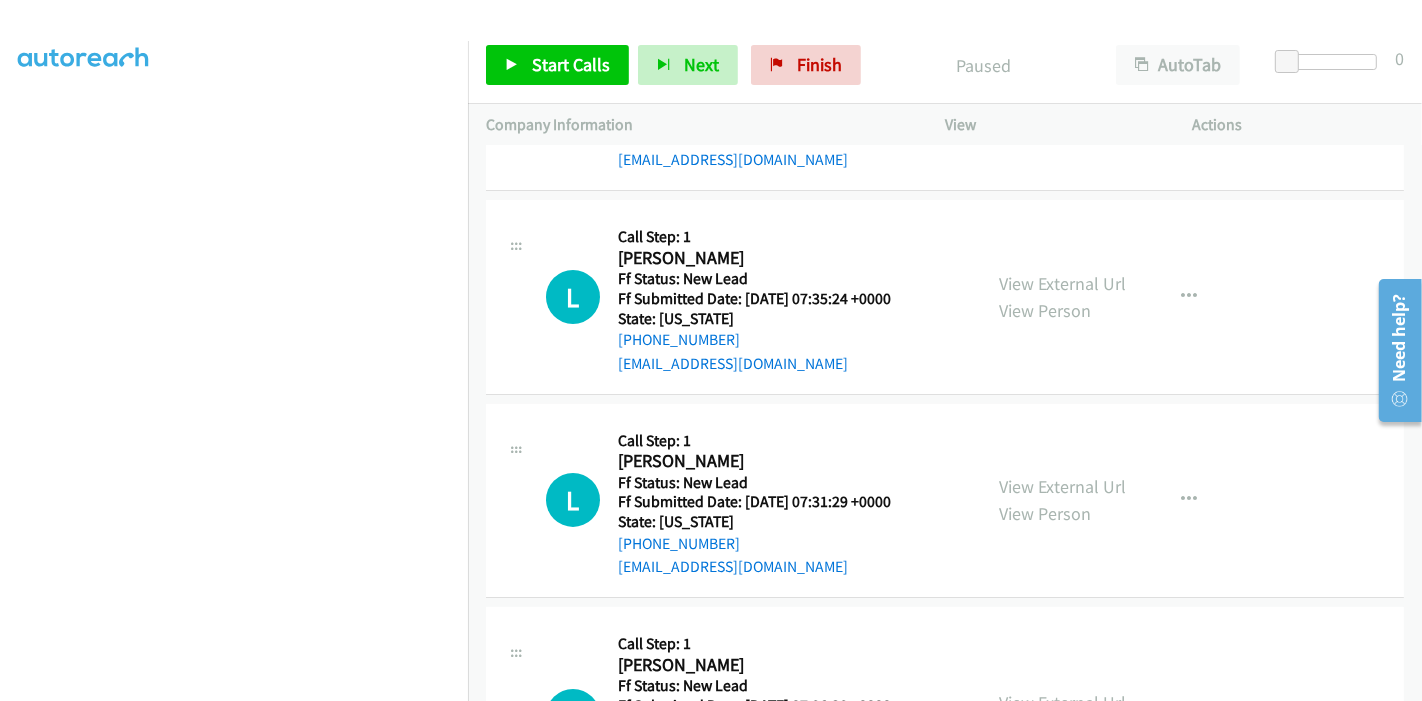 scroll, scrollTop: 0, scrollLeft: 0, axis: both 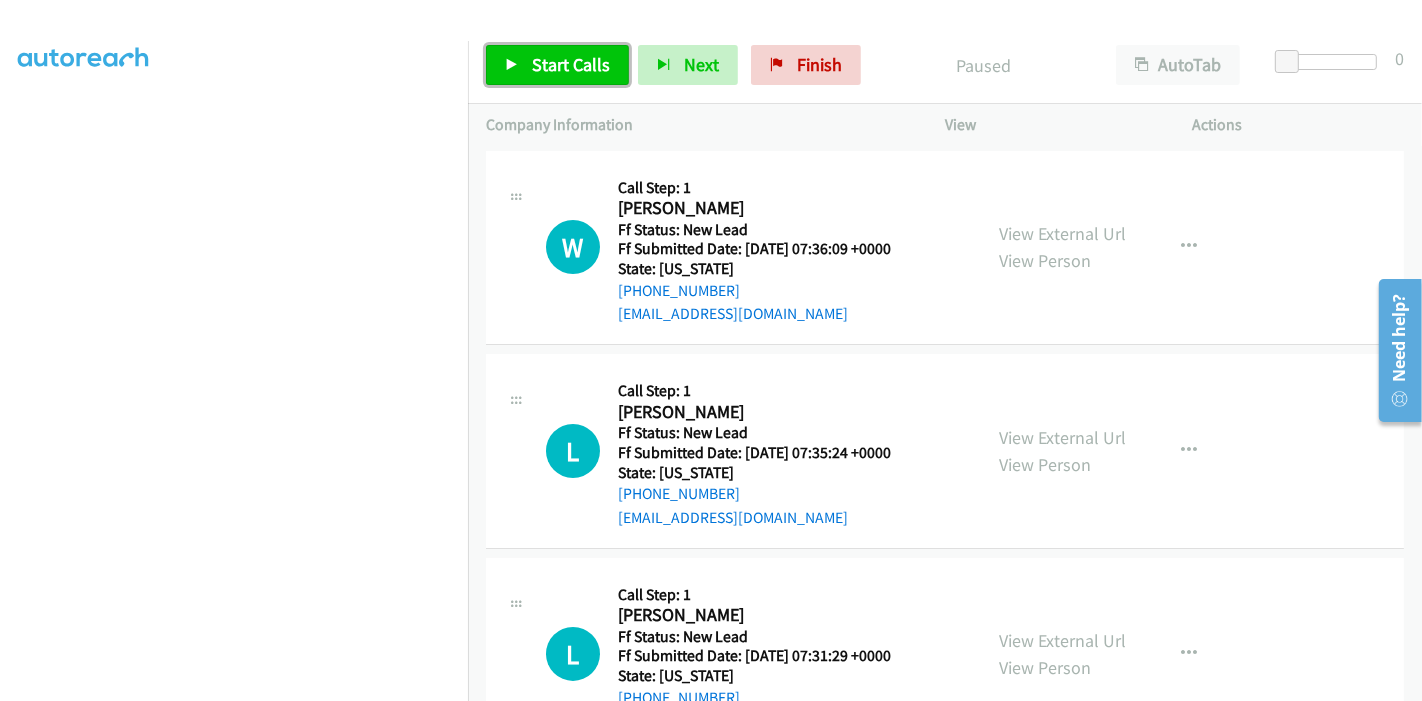 click on "Start Calls" at bounding box center [557, 65] 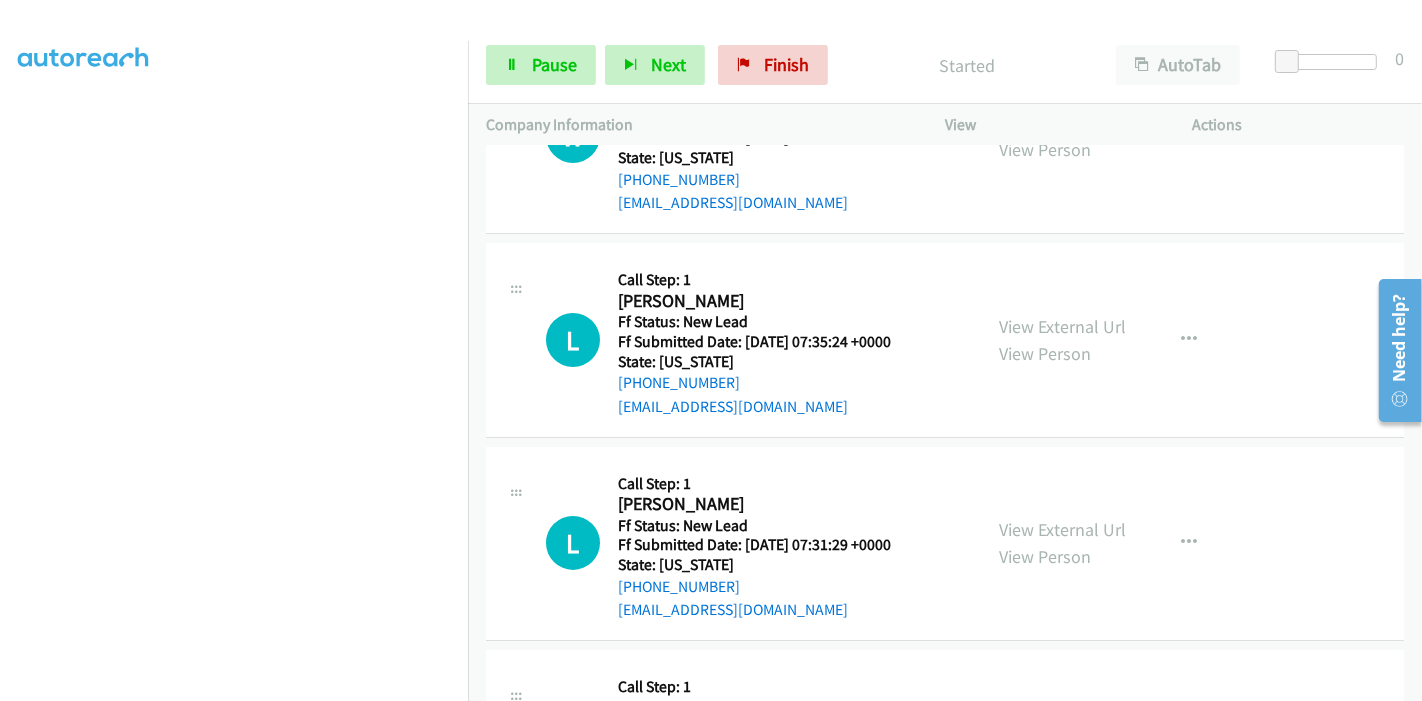 scroll, scrollTop: 0, scrollLeft: 0, axis: both 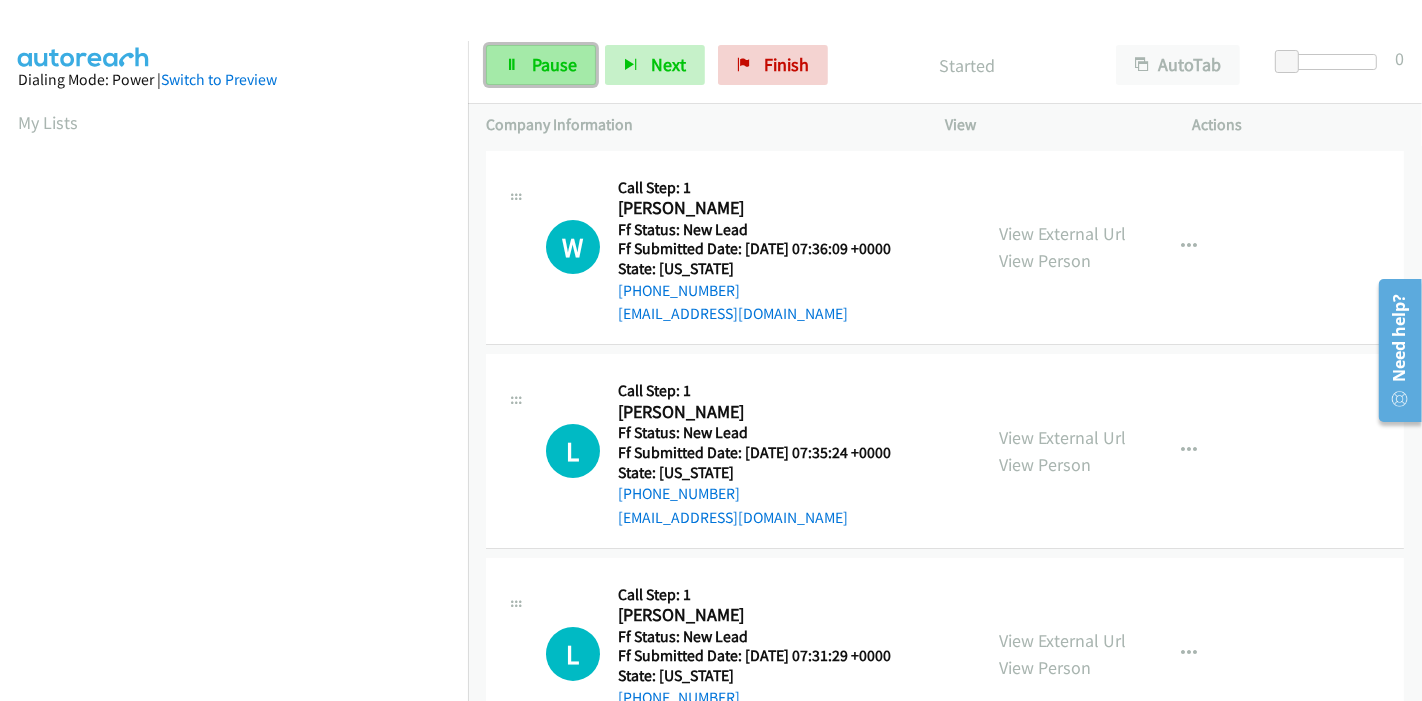 click on "Pause" at bounding box center [554, 64] 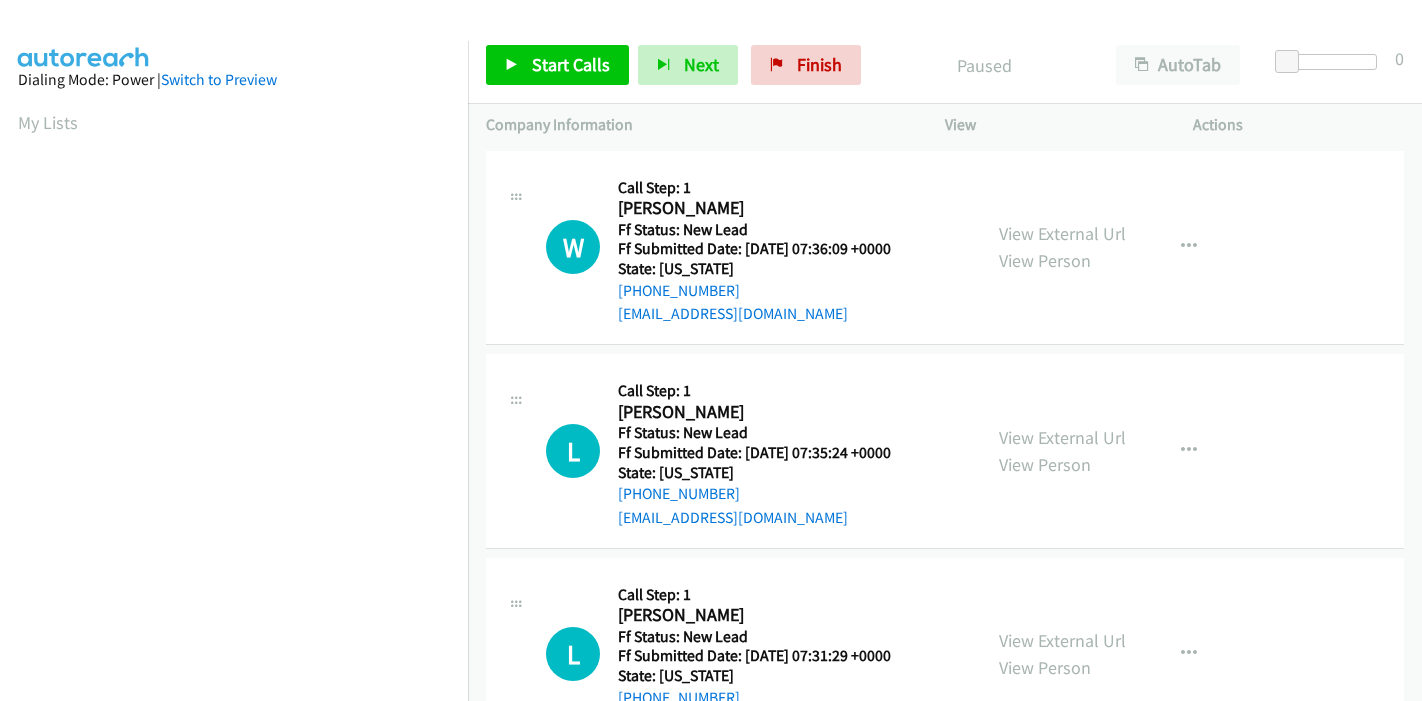 scroll, scrollTop: 0, scrollLeft: 0, axis: both 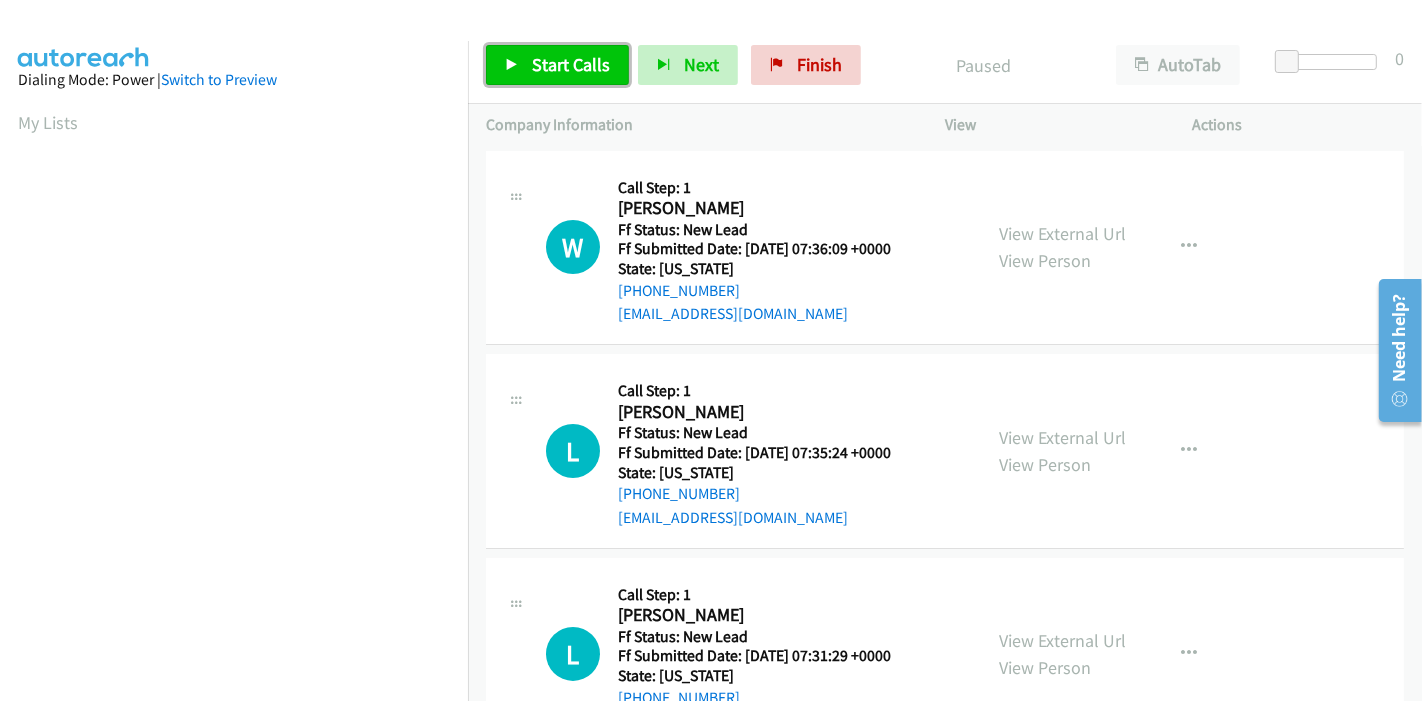 click on "Start Calls" at bounding box center [571, 64] 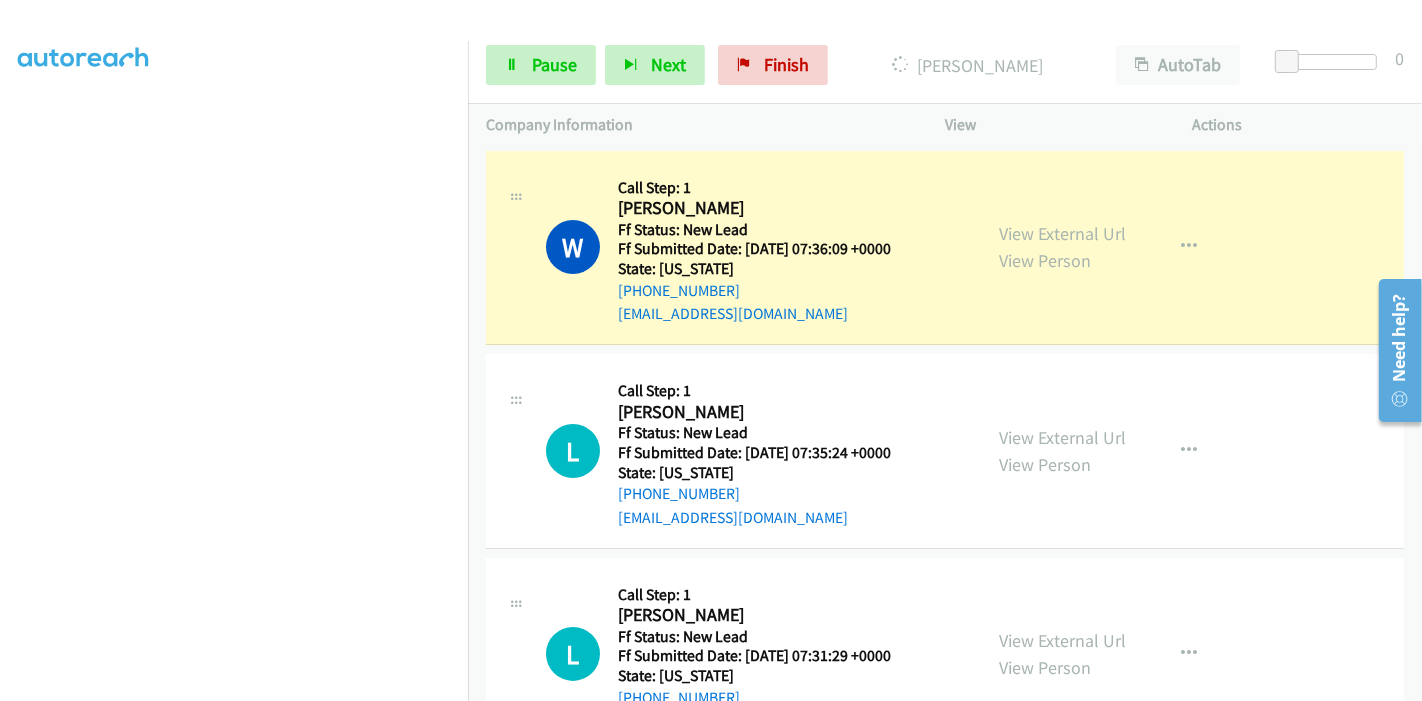 scroll, scrollTop: 422, scrollLeft: 0, axis: vertical 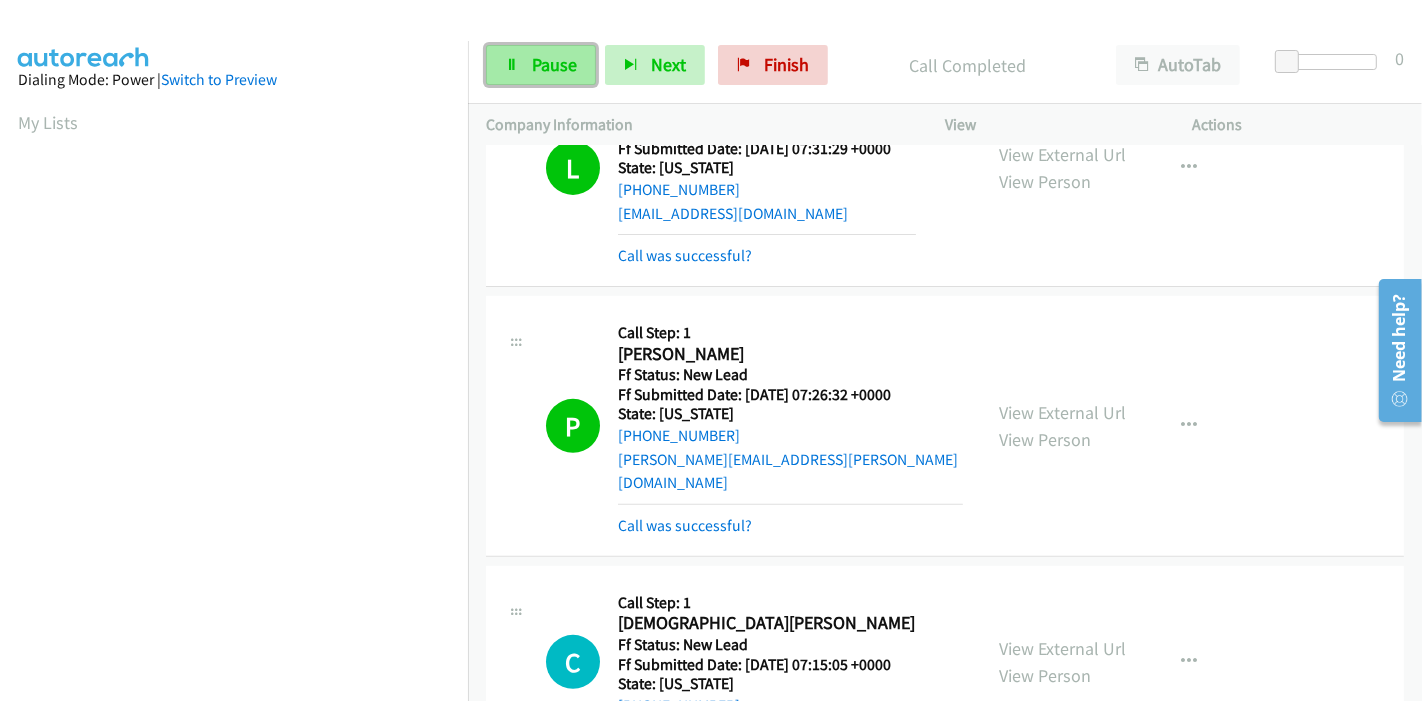 click on "Pause" at bounding box center (554, 64) 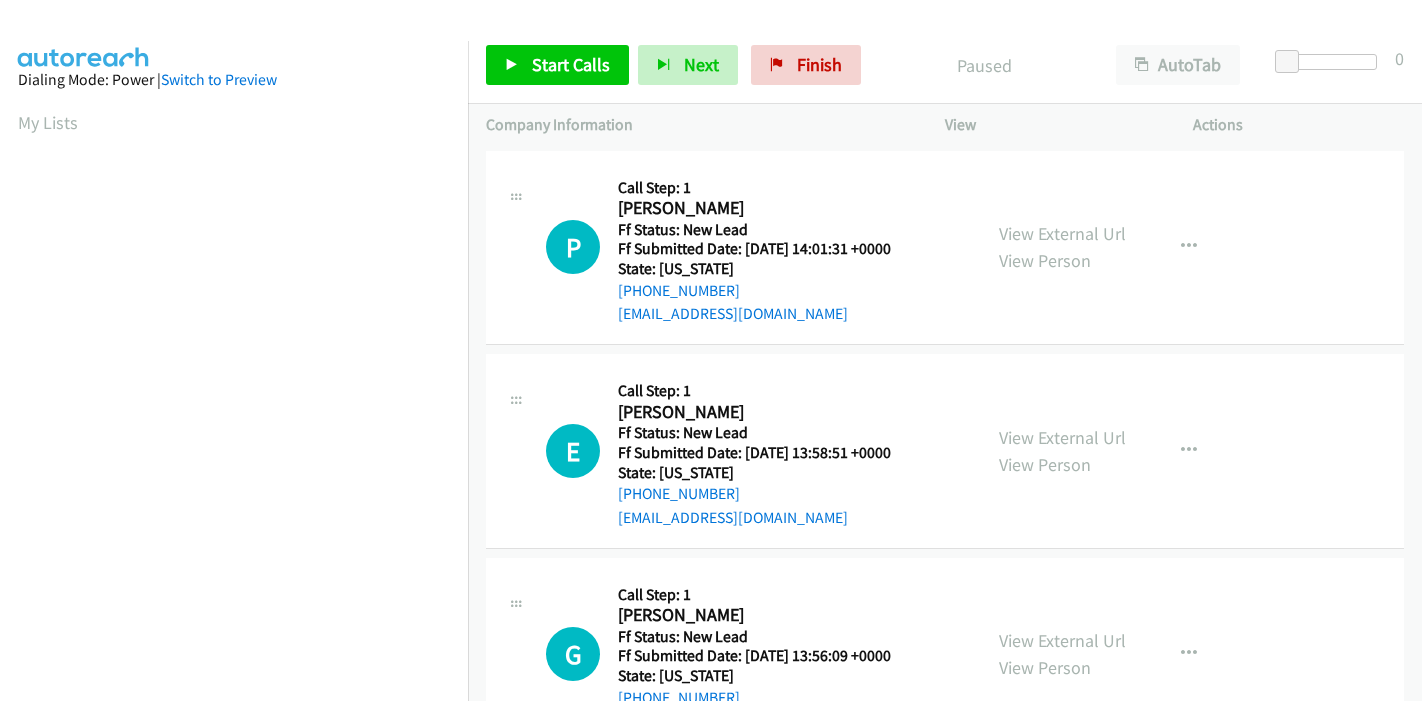 scroll, scrollTop: 0, scrollLeft: 0, axis: both 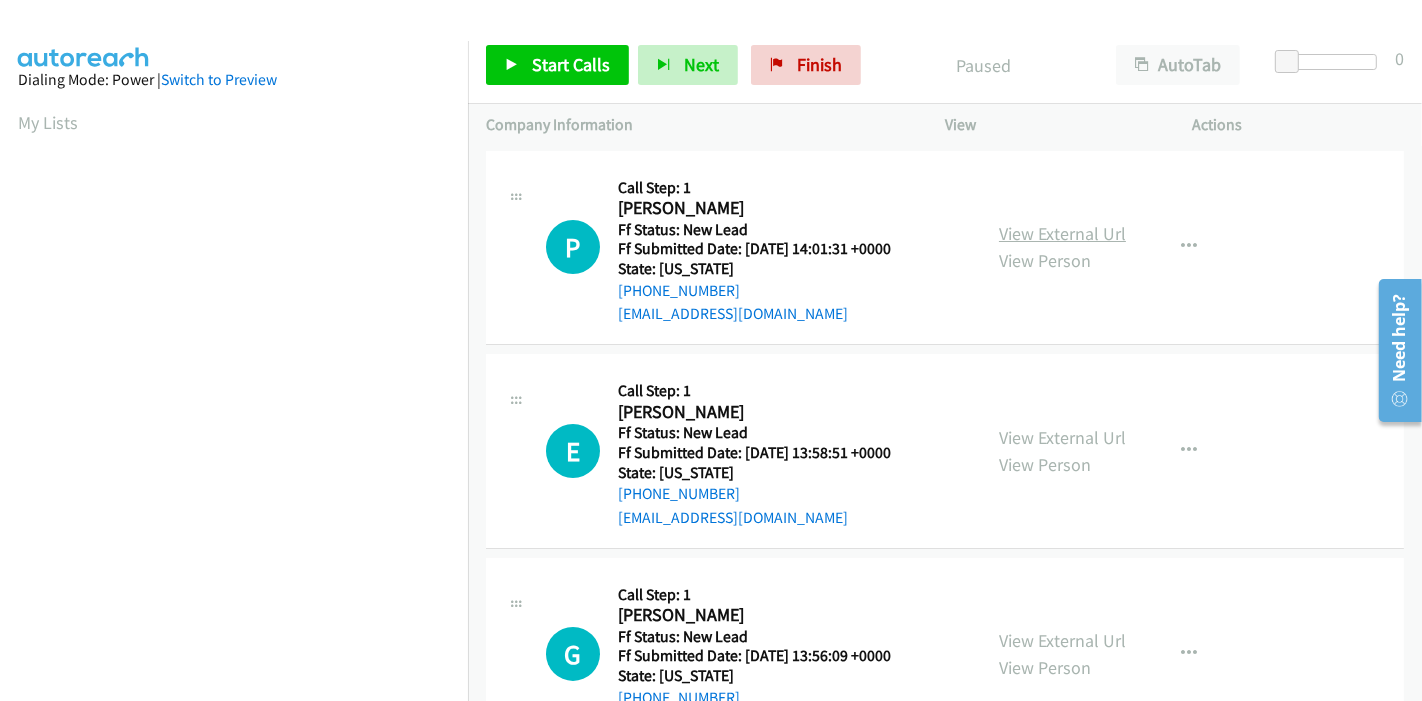 click on "View External Url" at bounding box center (1062, 233) 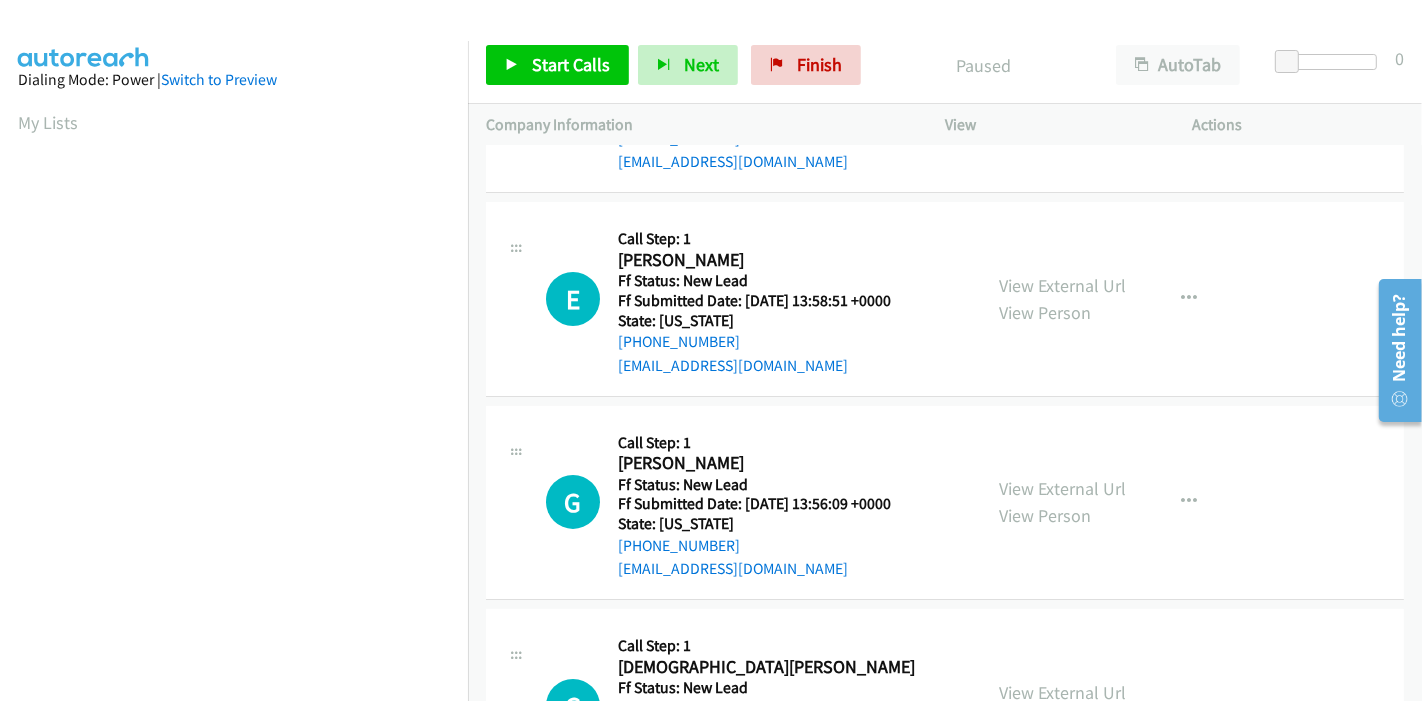 scroll, scrollTop: 62, scrollLeft: 0, axis: vertical 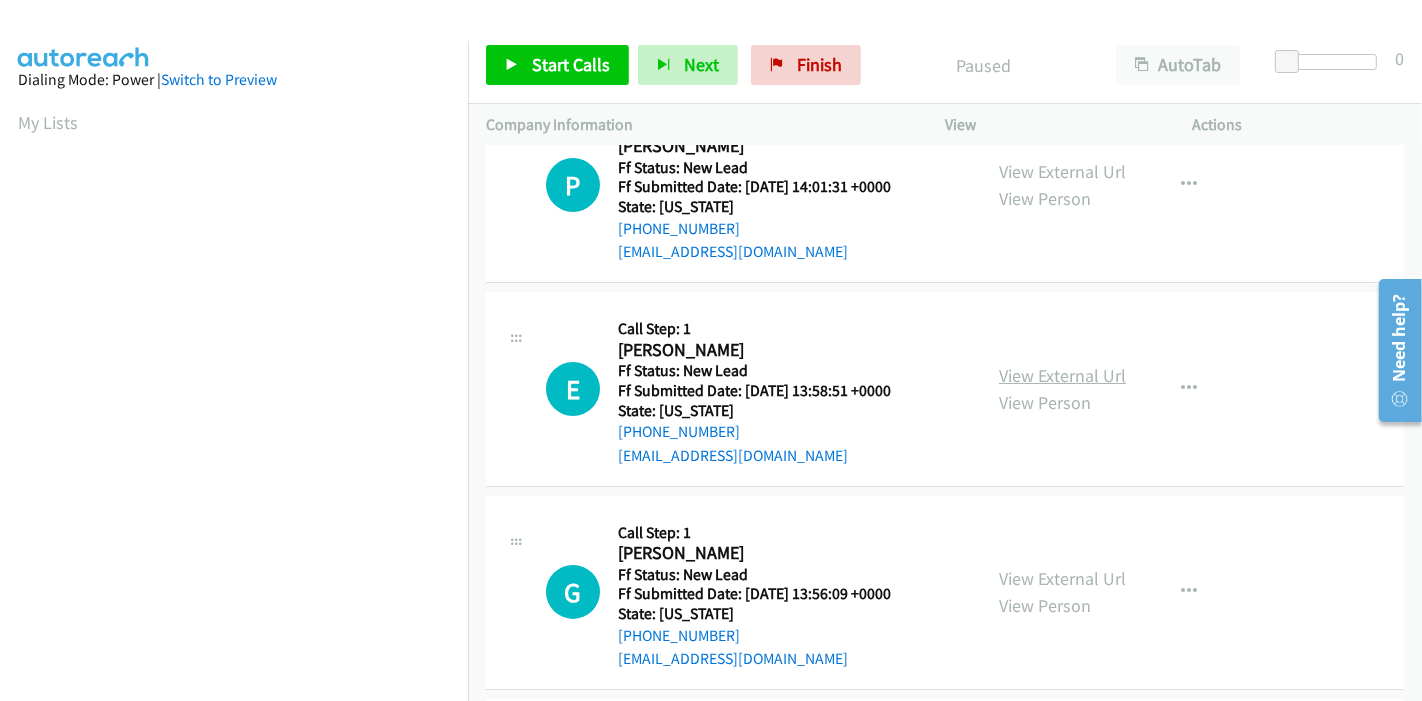 click on "View External Url" at bounding box center [1062, 375] 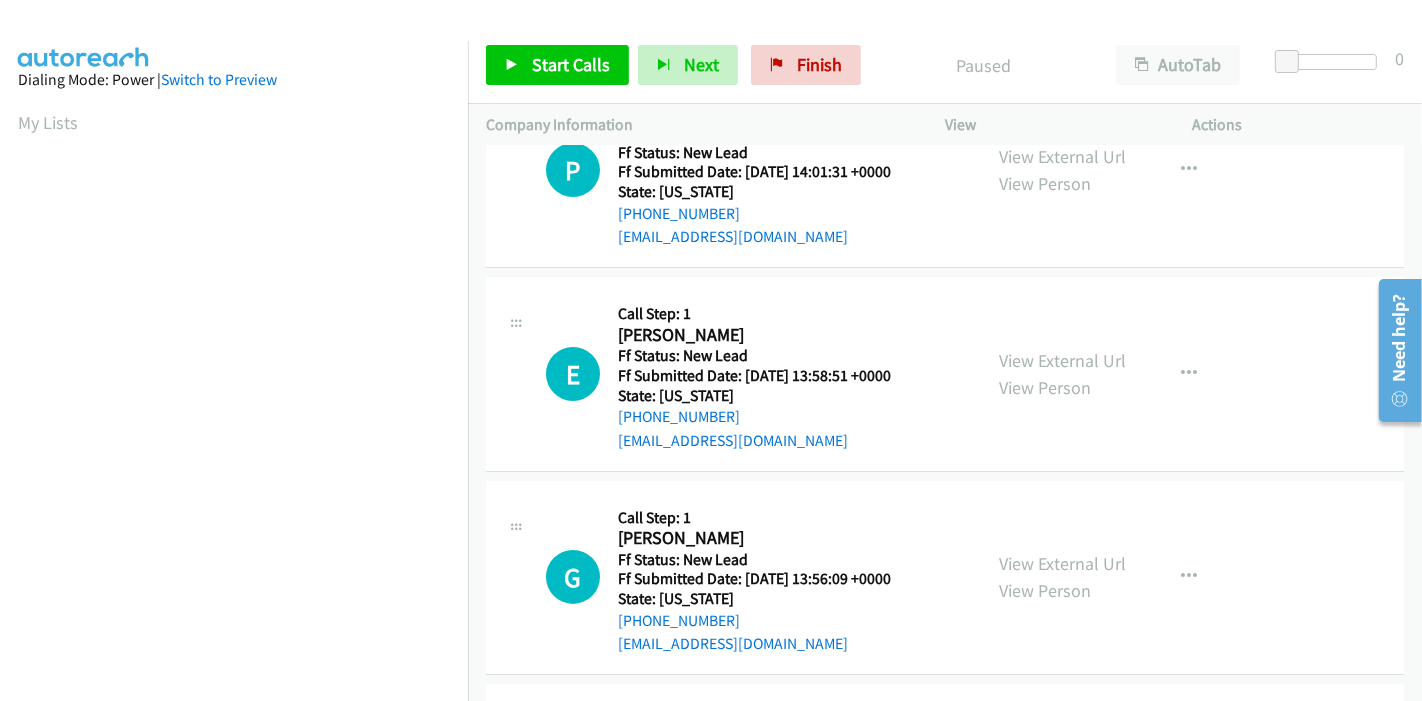 scroll, scrollTop: 111, scrollLeft: 0, axis: vertical 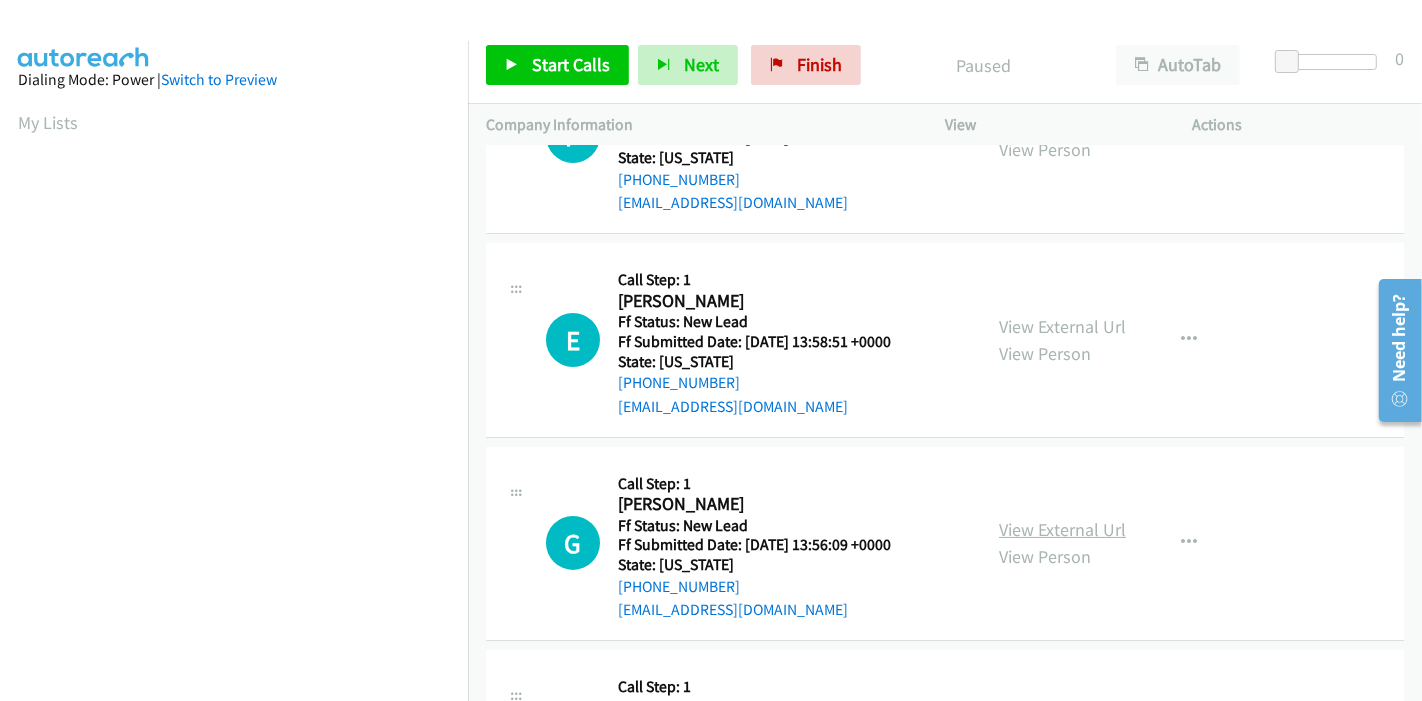 click on "View External Url" at bounding box center (1062, 529) 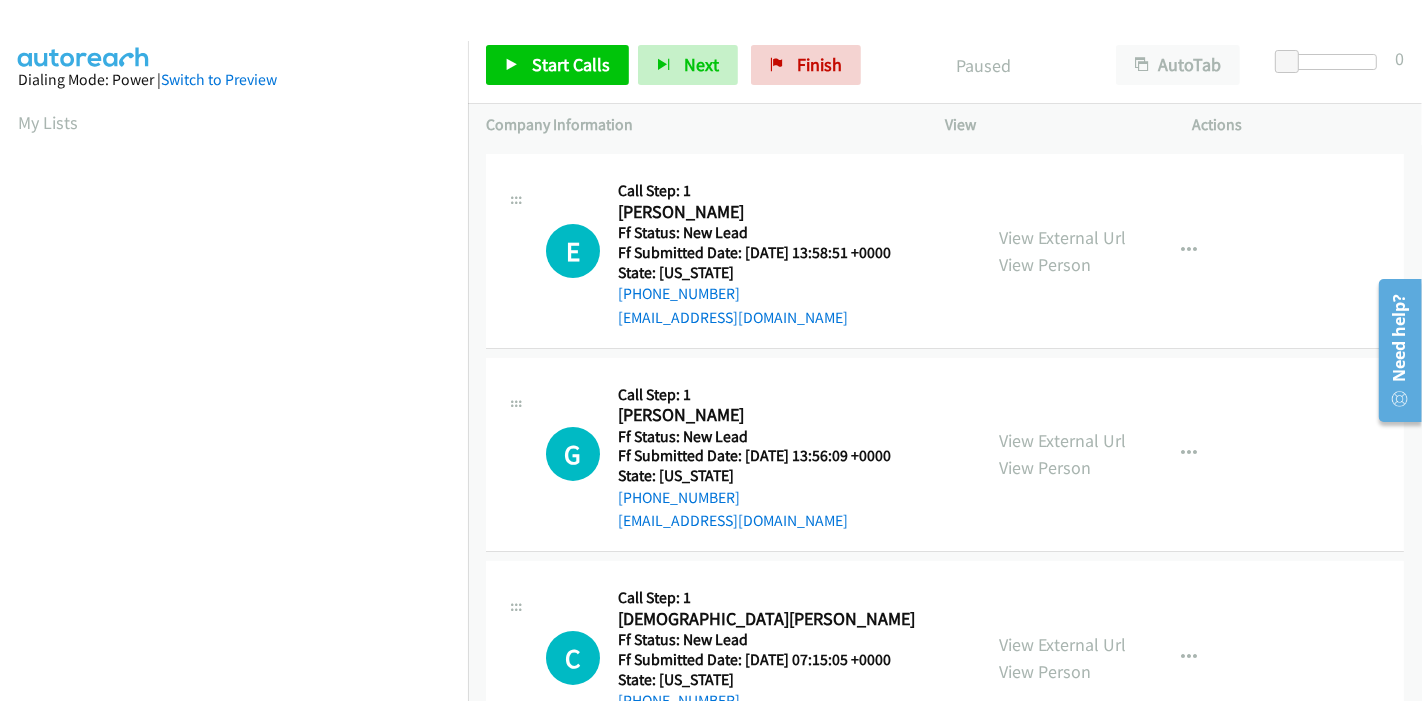 scroll, scrollTop: 284, scrollLeft: 0, axis: vertical 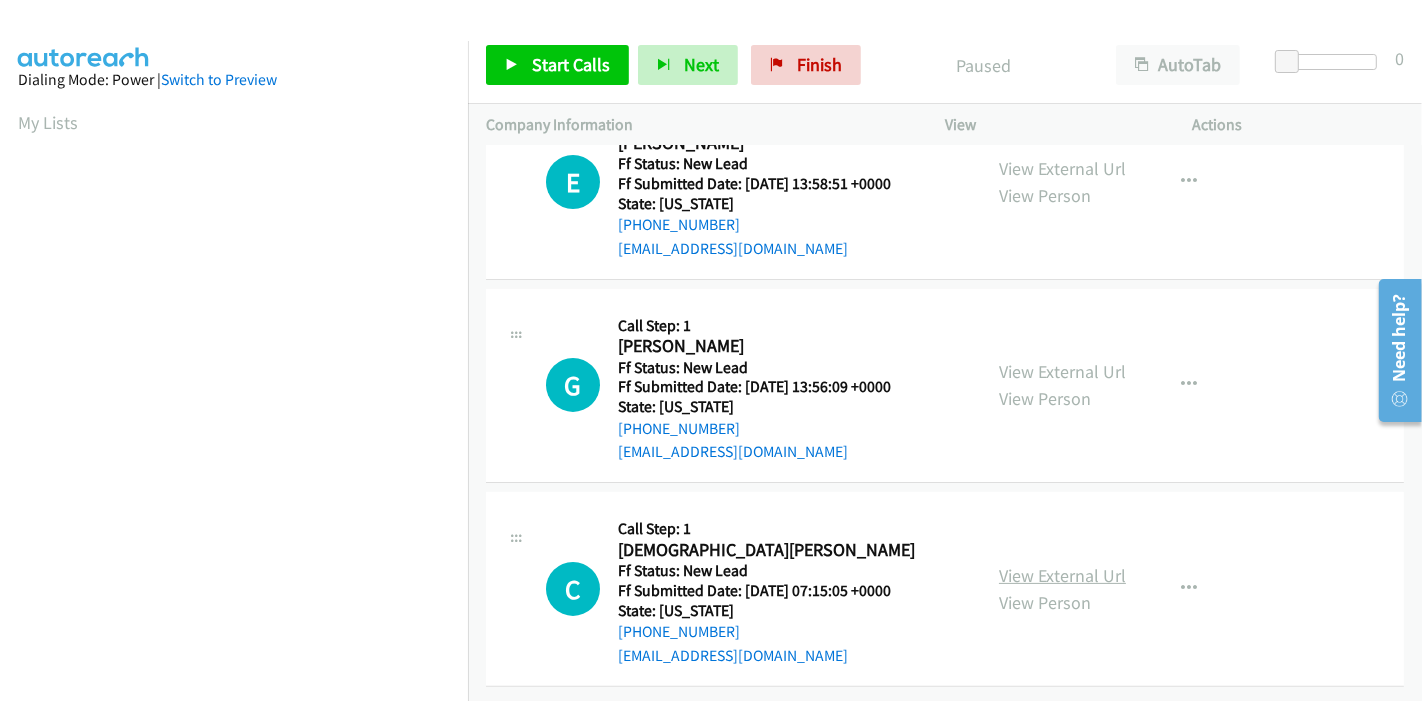 click on "View External Url" at bounding box center [1062, 575] 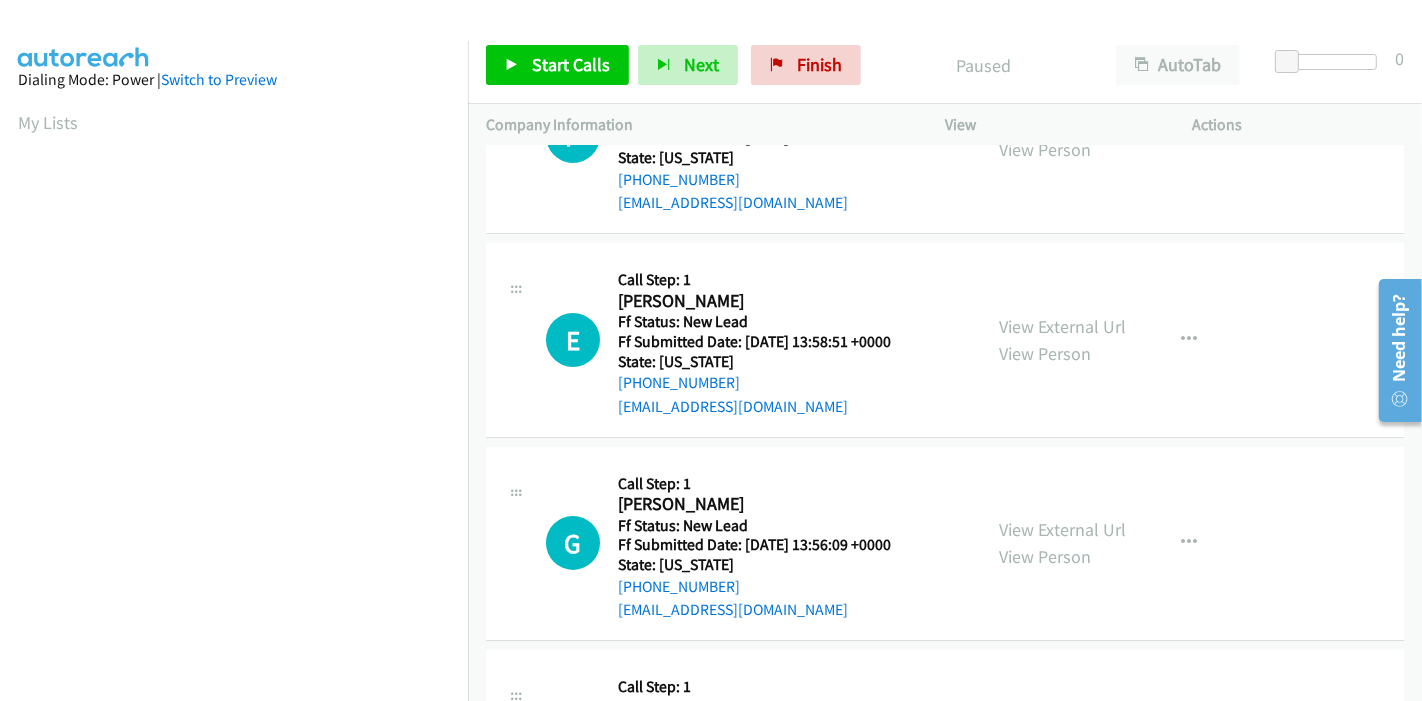 scroll, scrollTop: 0, scrollLeft: 0, axis: both 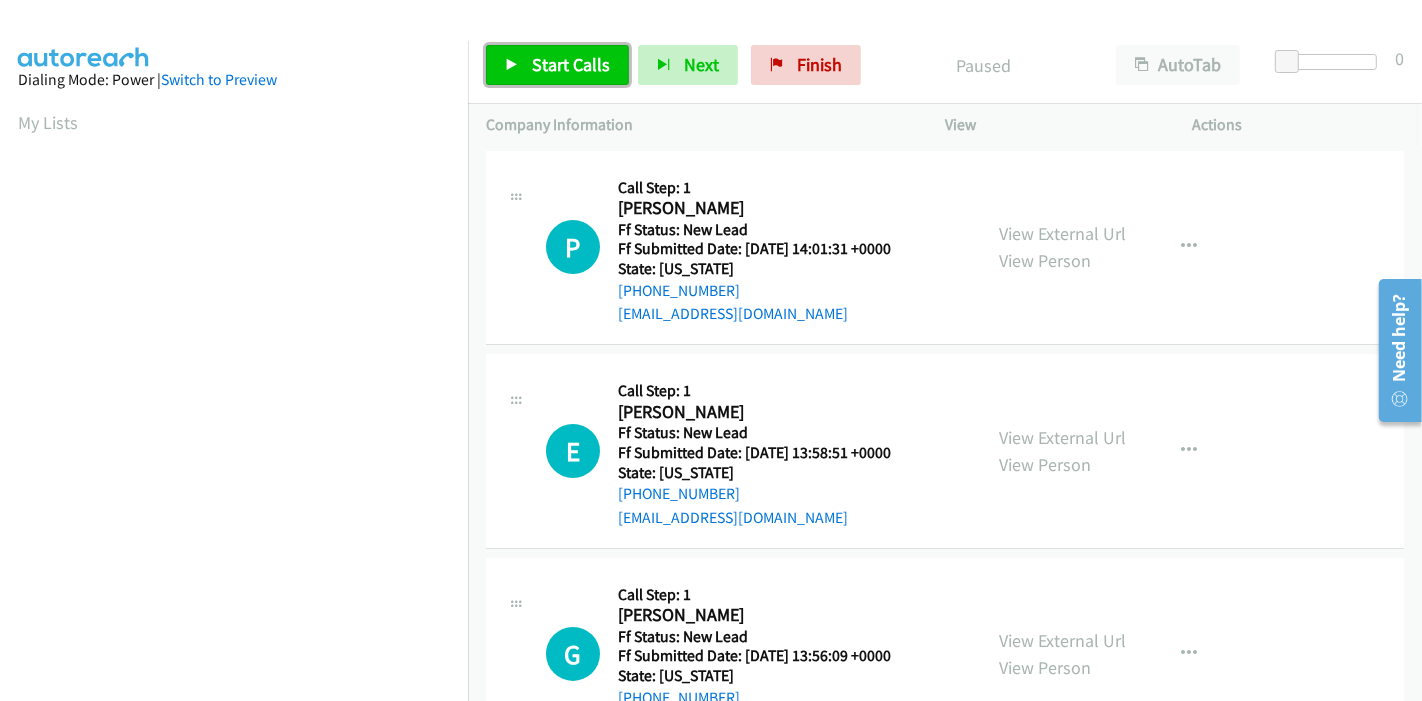 click on "Start Calls" at bounding box center (571, 64) 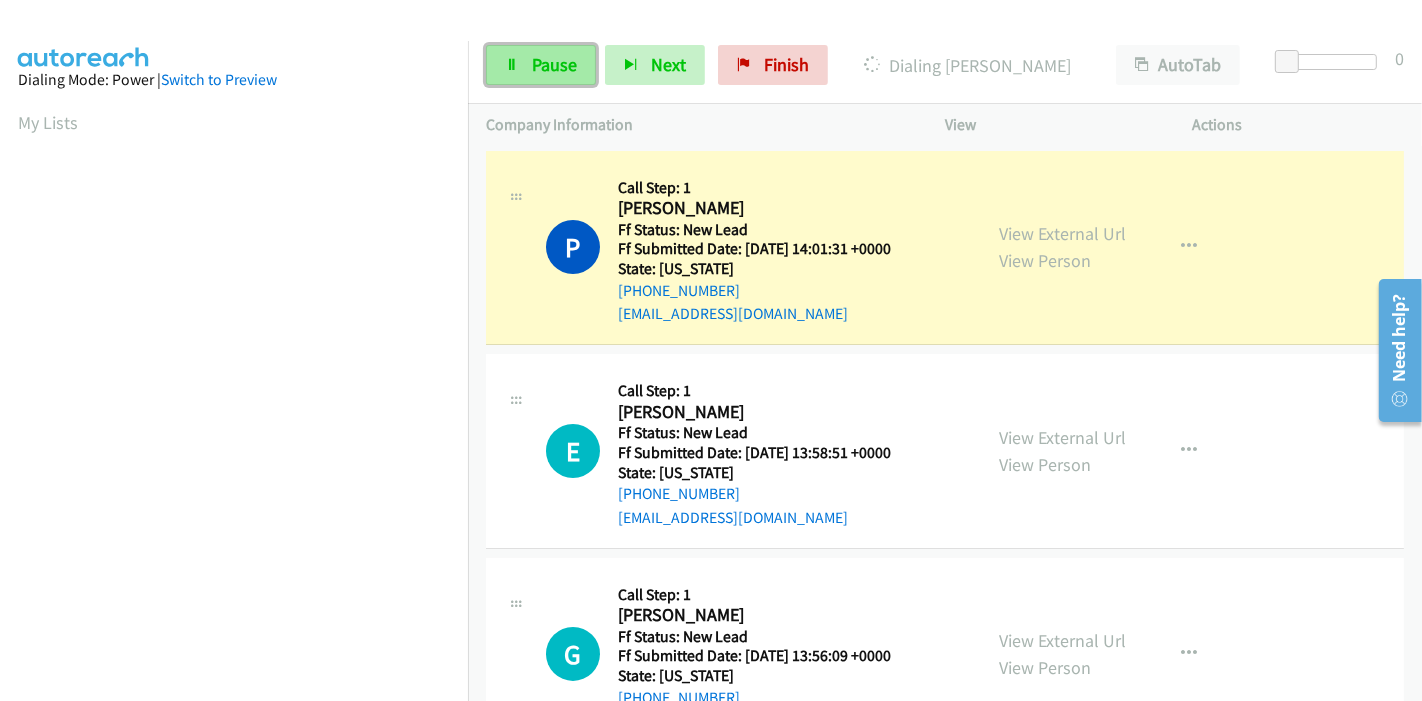 click on "Pause" at bounding box center (554, 64) 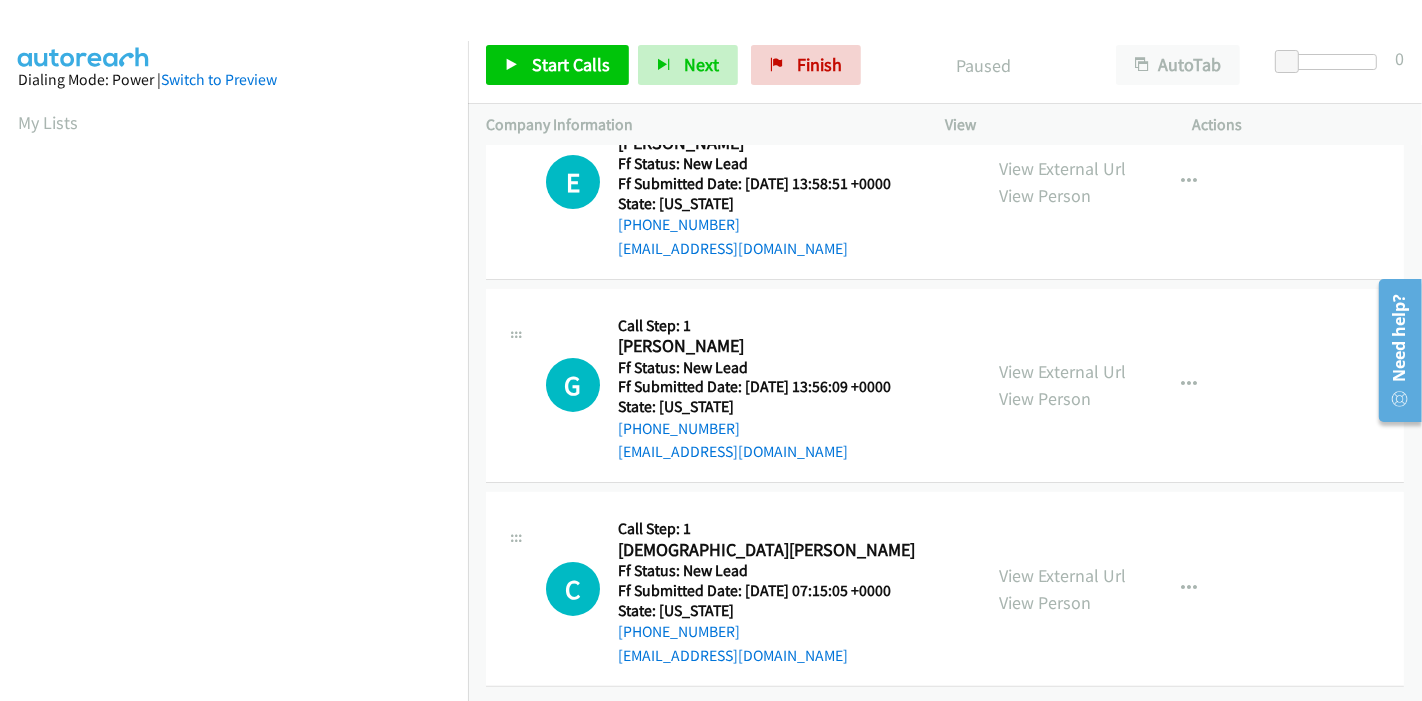 scroll, scrollTop: 0, scrollLeft: 0, axis: both 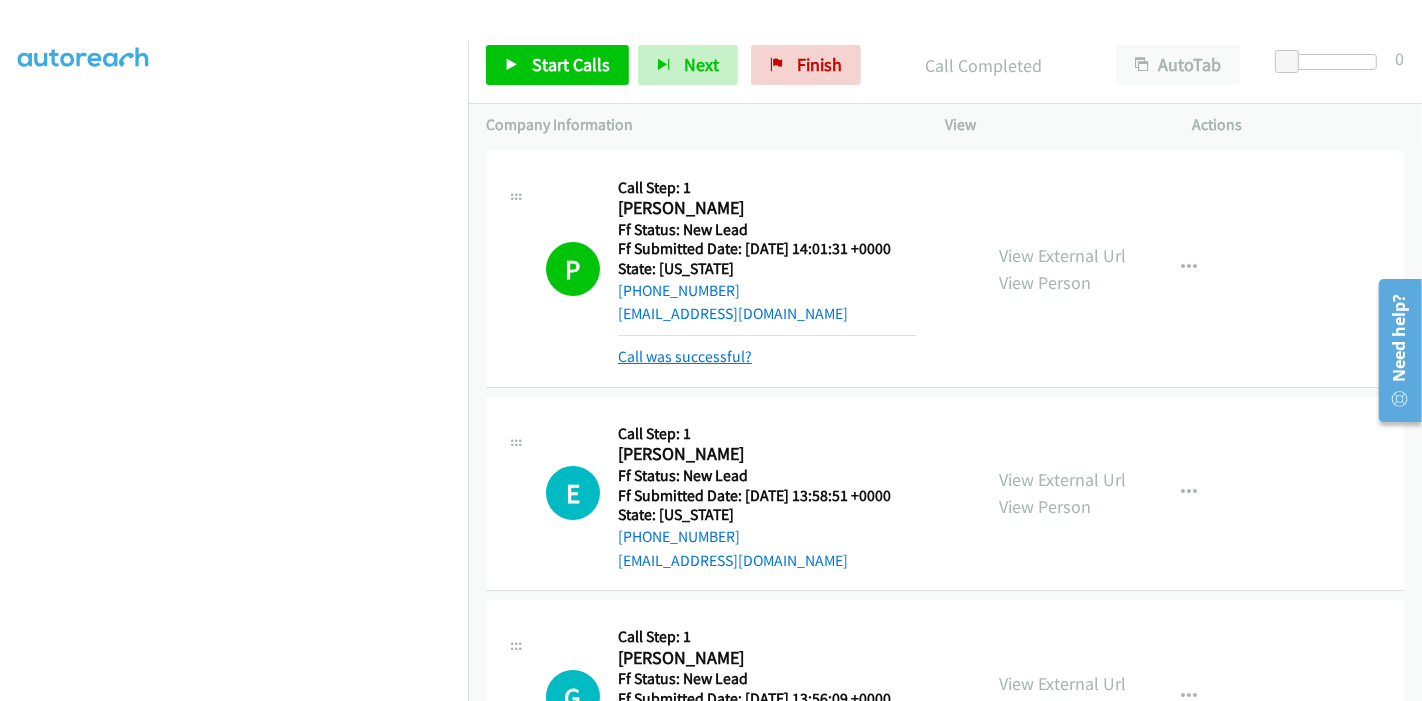 click on "Call was successful?" at bounding box center [685, 356] 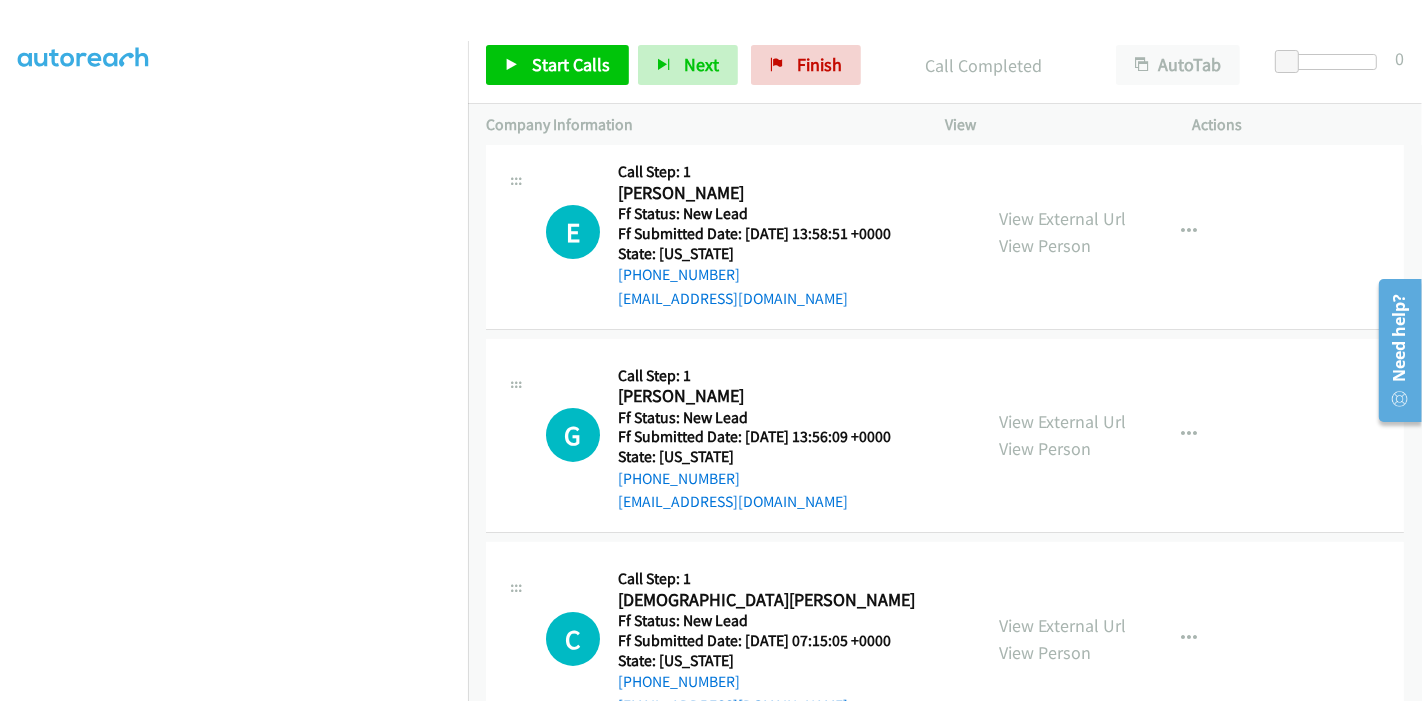 scroll, scrollTop: 222, scrollLeft: 0, axis: vertical 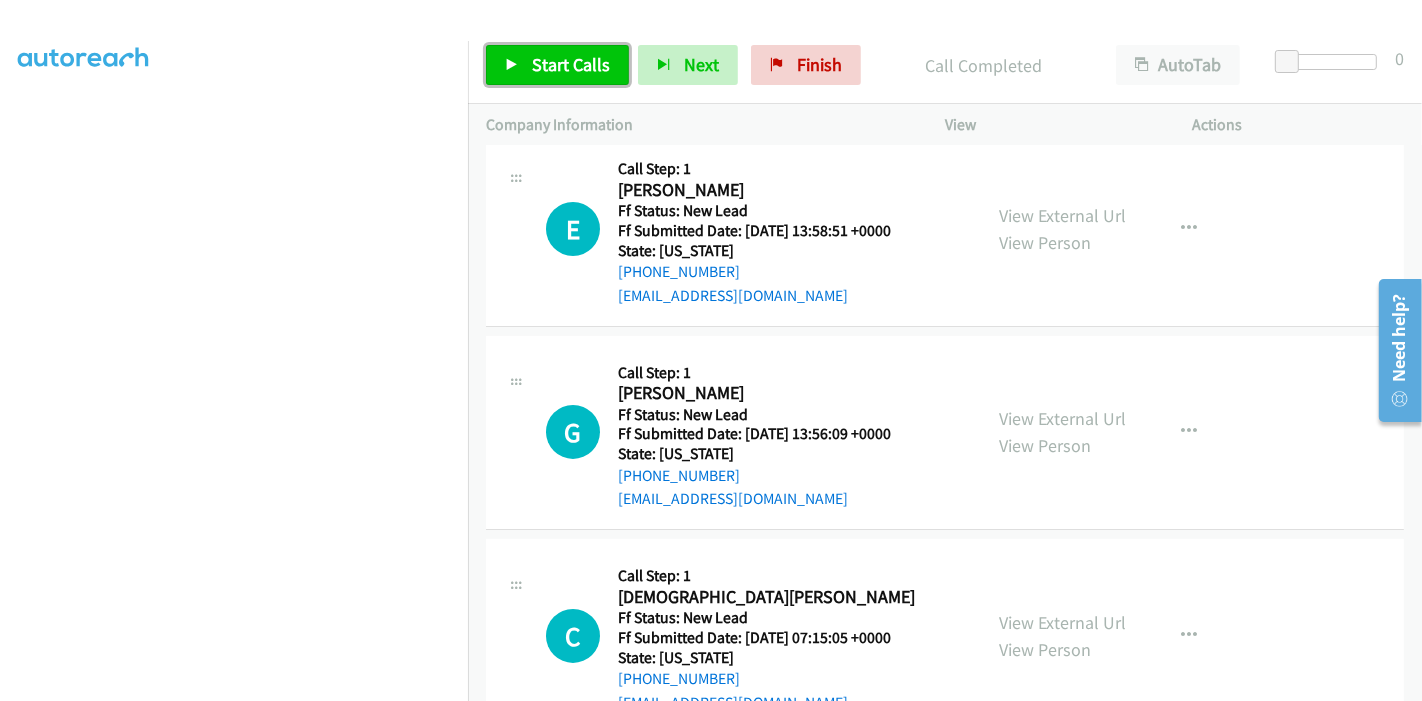 click on "Start Calls" at bounding box center [557, 65] 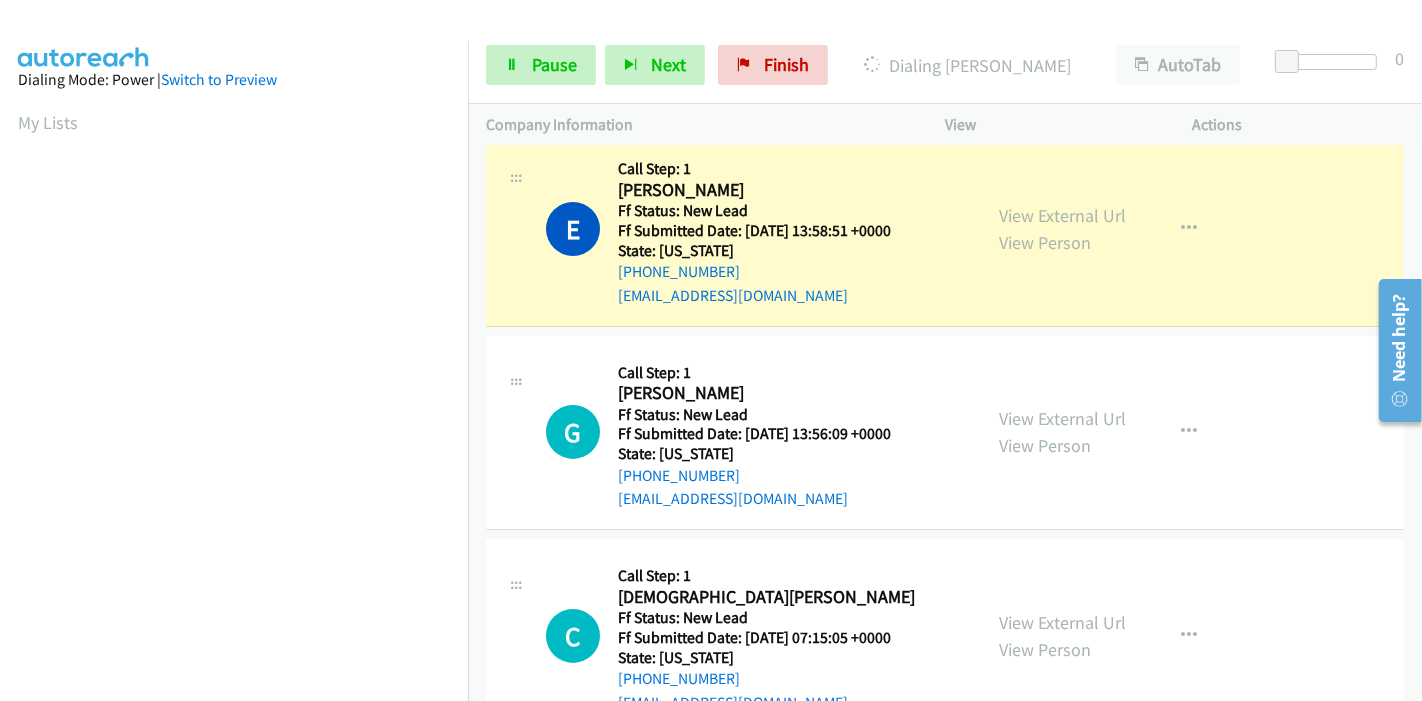 scroll, scrollTop: 422, scrollLeft: 0, axis: vertical 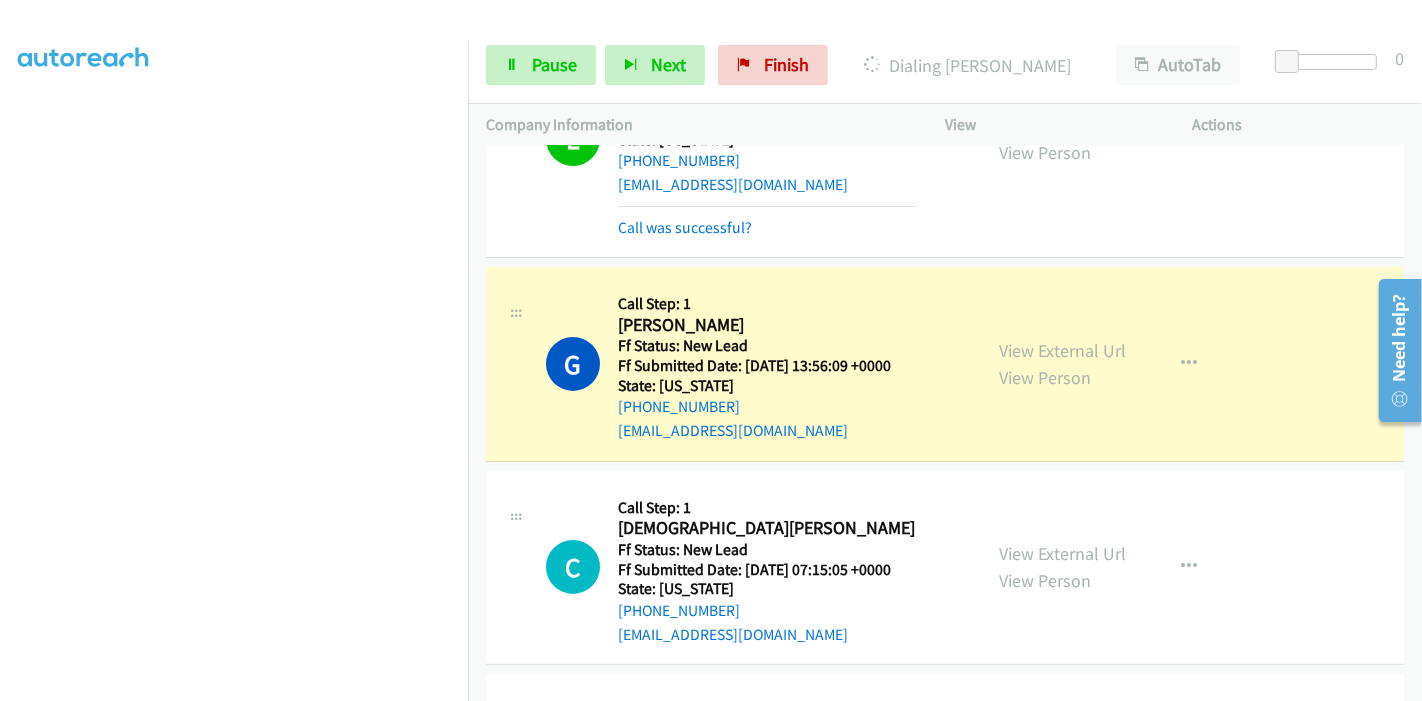 click on "Start Calls
Pause
Next
Finish
Dialing Gina Bennis
AutoTab
AutoTab
0" at bounding box center (945, 65) 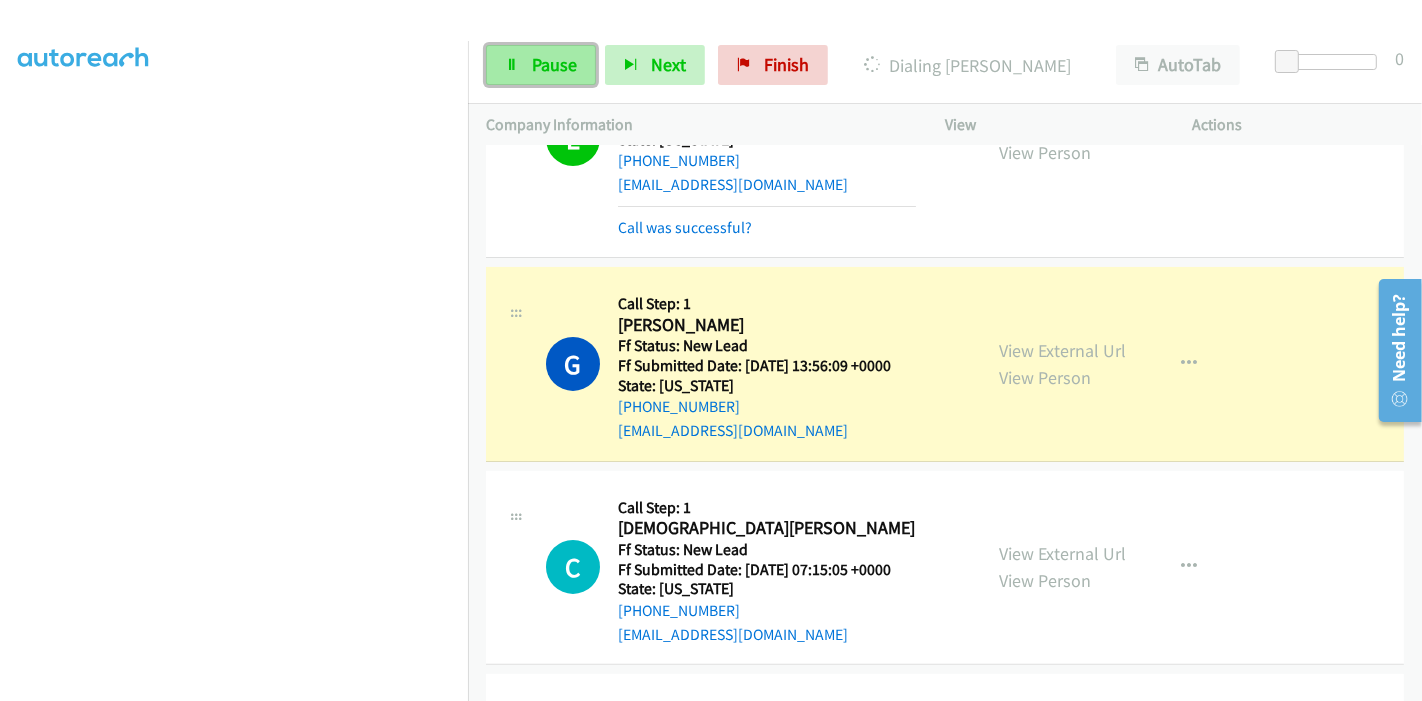 click on "Pause" at bounding box center [554, 64] 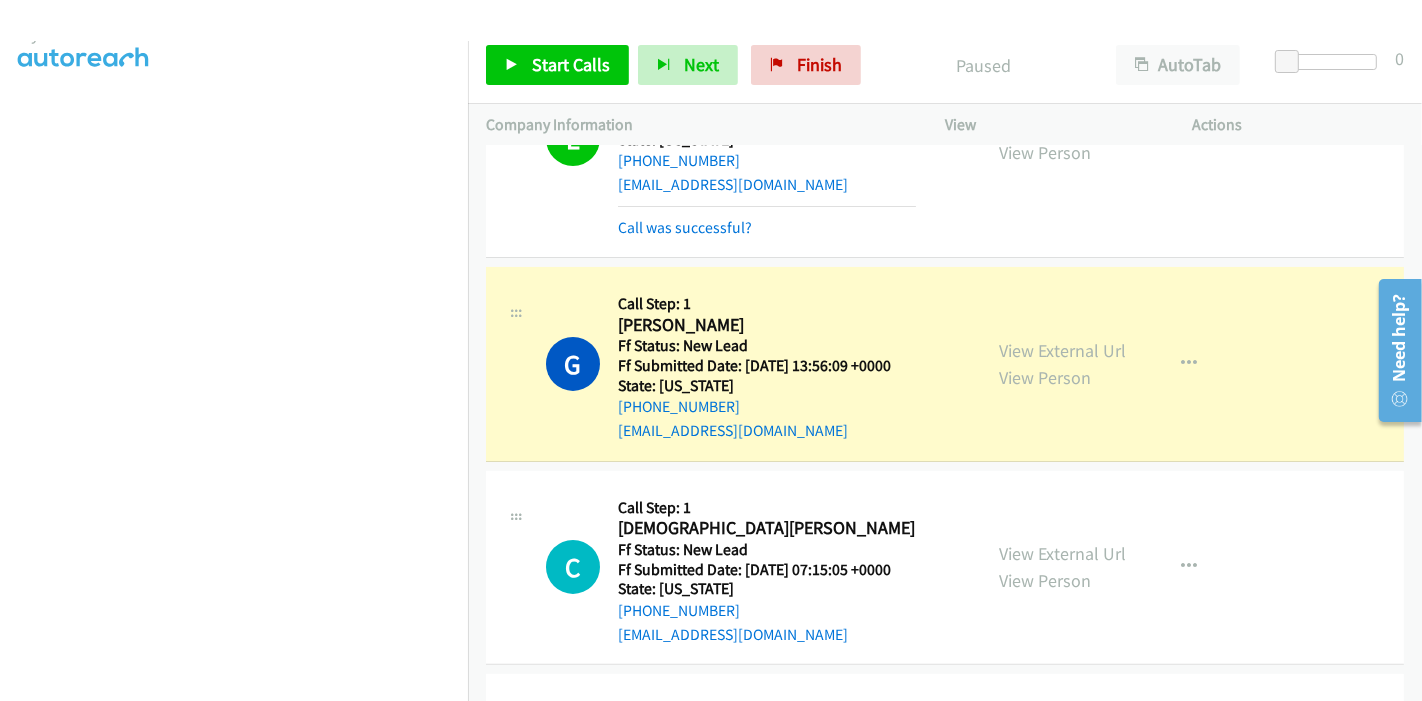 scroll, scrollTop: 0, scrollLeft: 0, axis: both 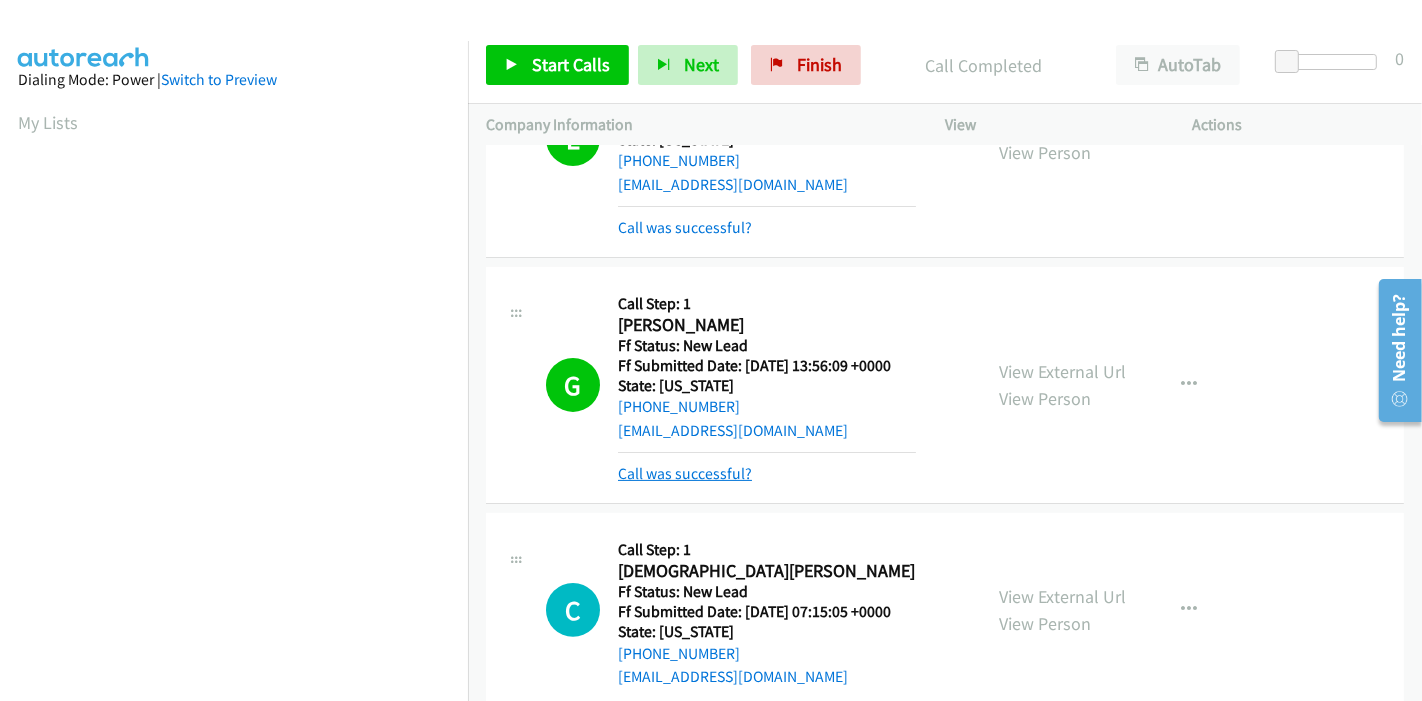 click on "Call was successful?" at bounding box center (685, 473) 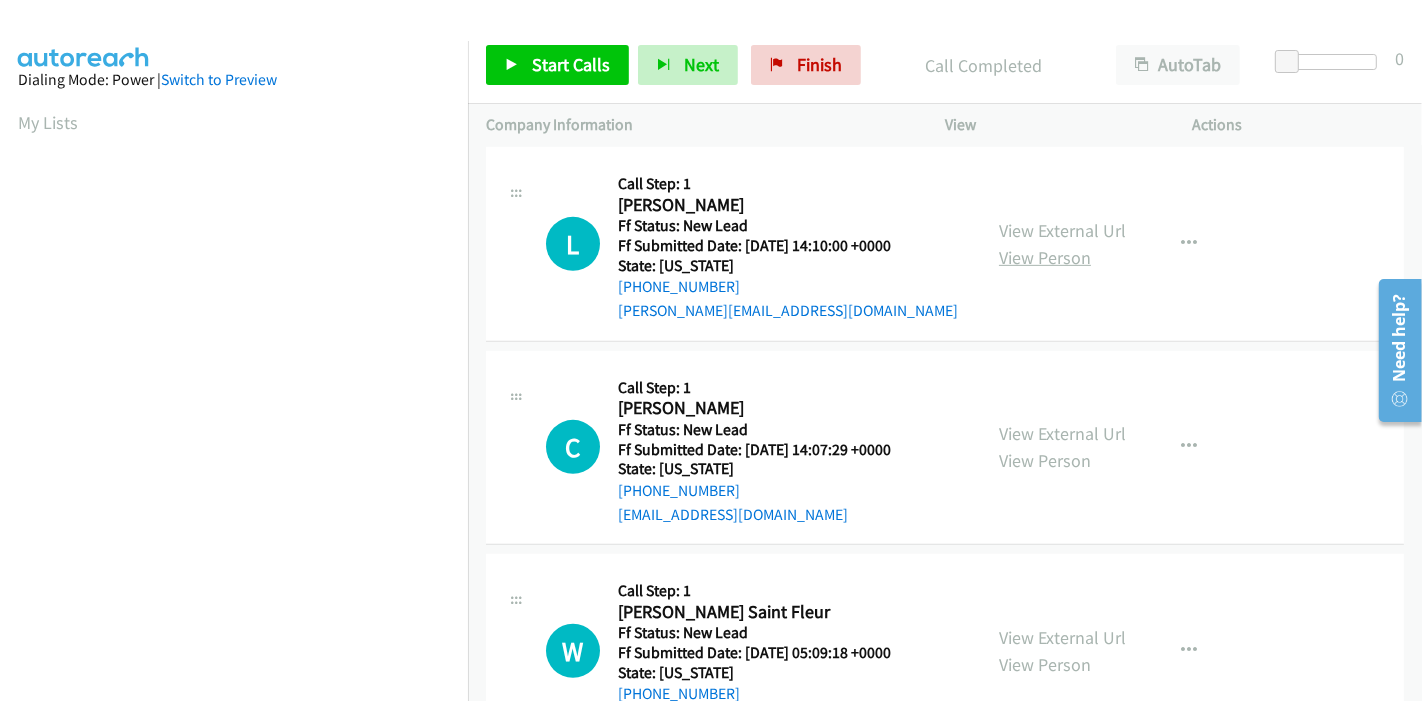 scroll, scrollTop: 825, scrollLeft: 0, axis: vertical 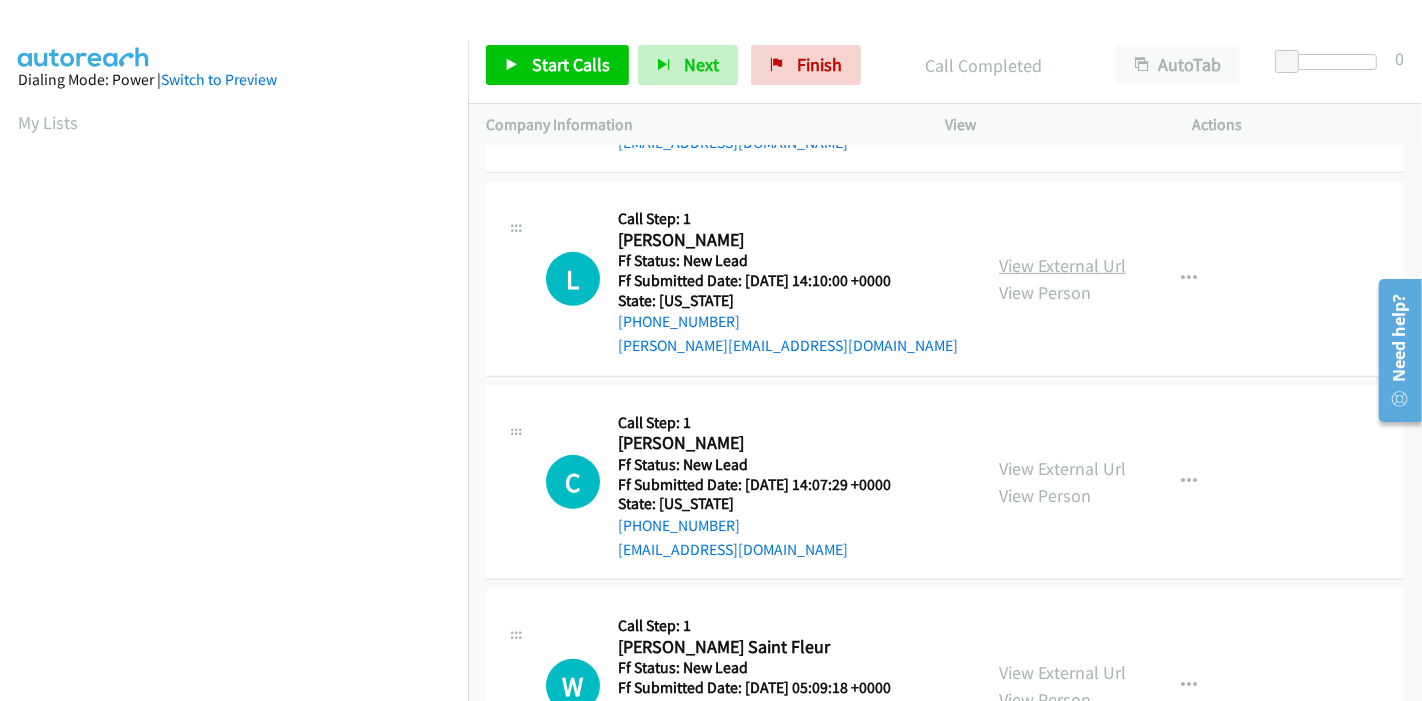 click on "View External Url" at bounding box center (1062, 265) 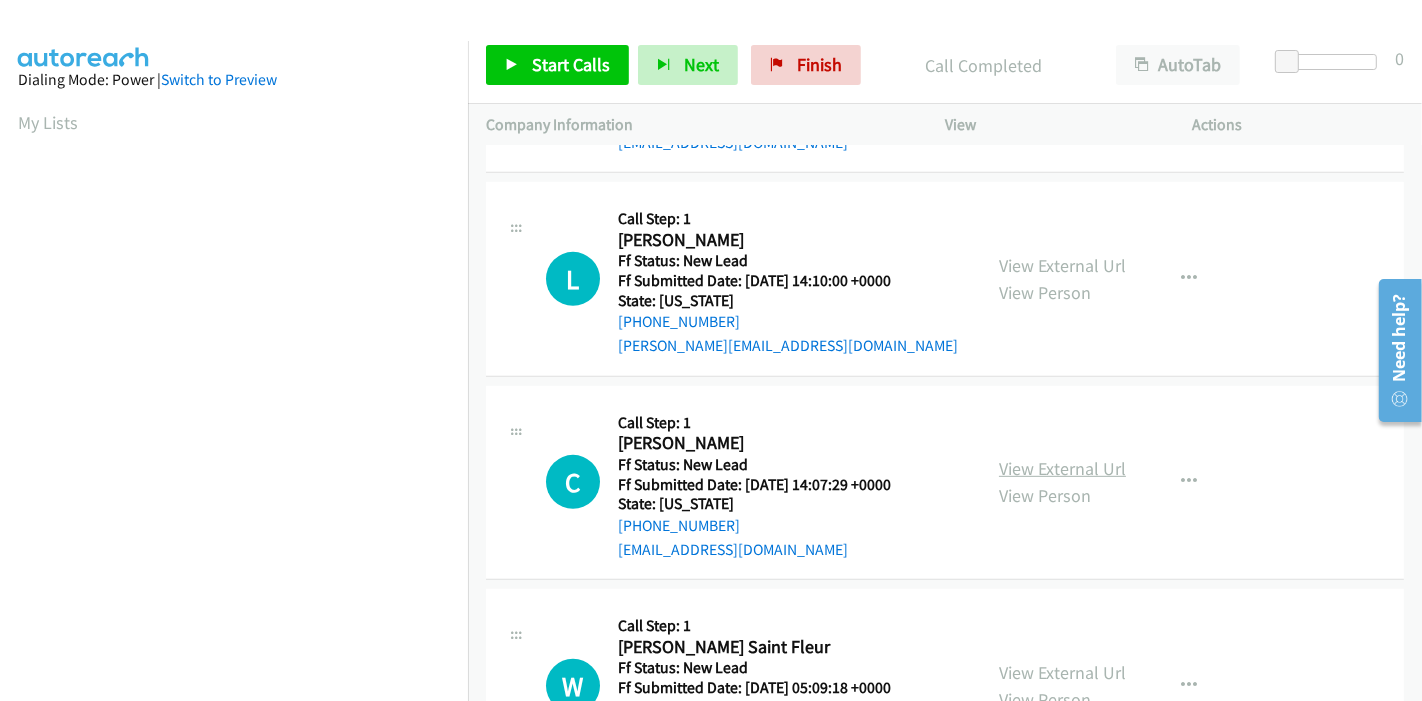 scroll, scrollTop: 936, scrollLeft: 0, axis: vertical 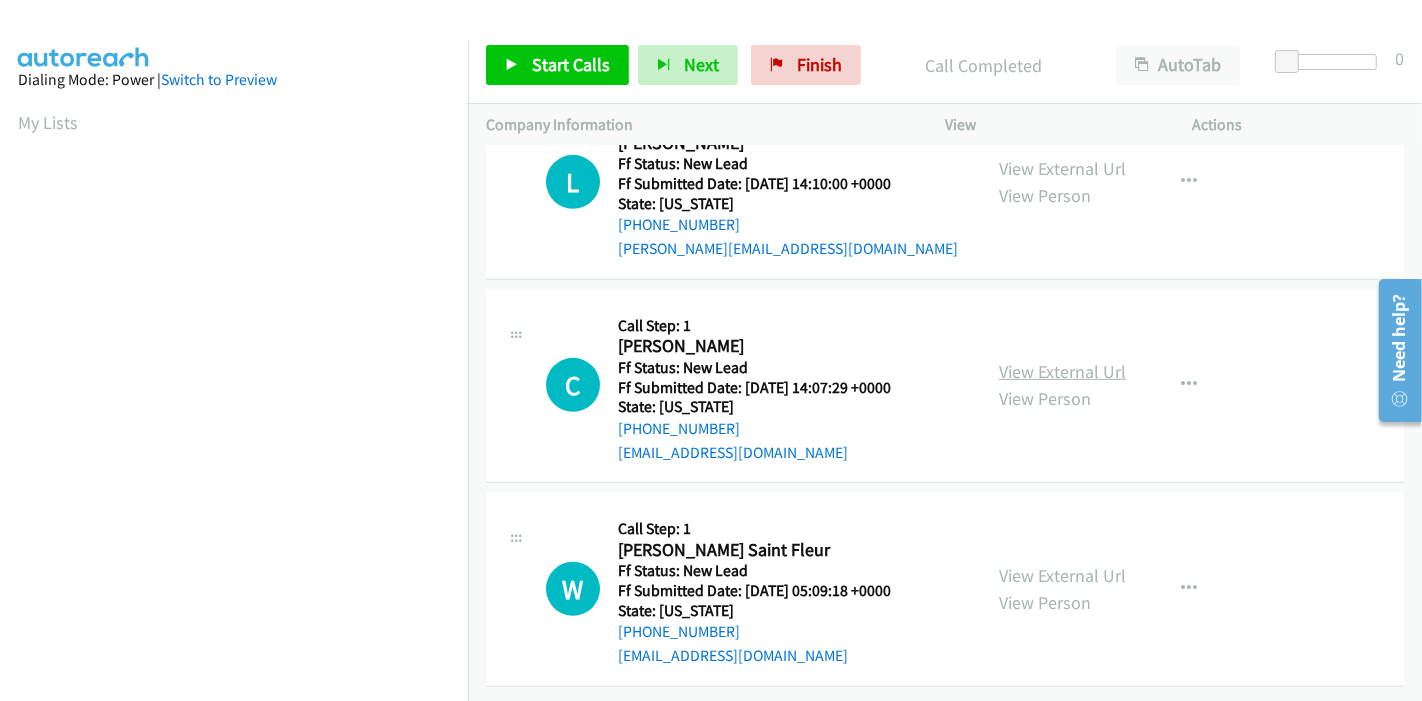 click on "View External Url" at bounding box center [1062, 371] 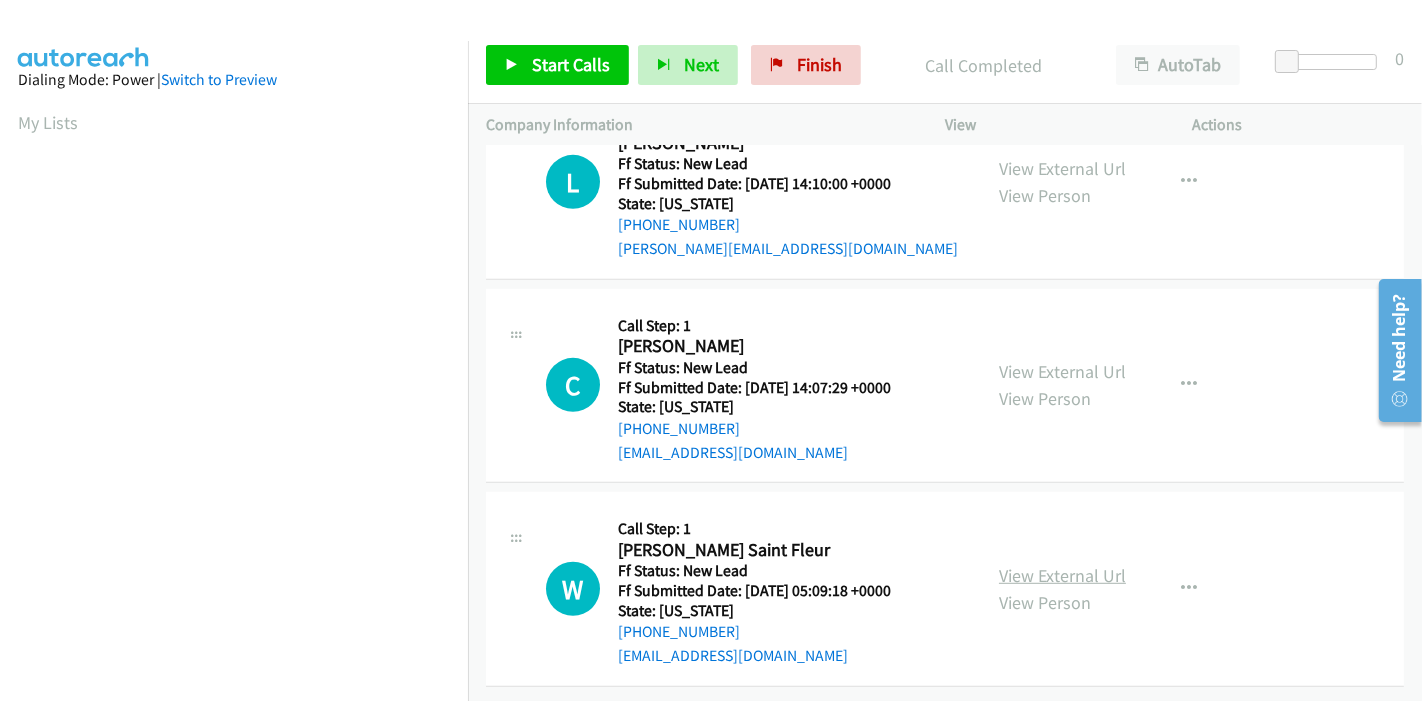 click on "View External Url" at bounding box center [1062, 575] 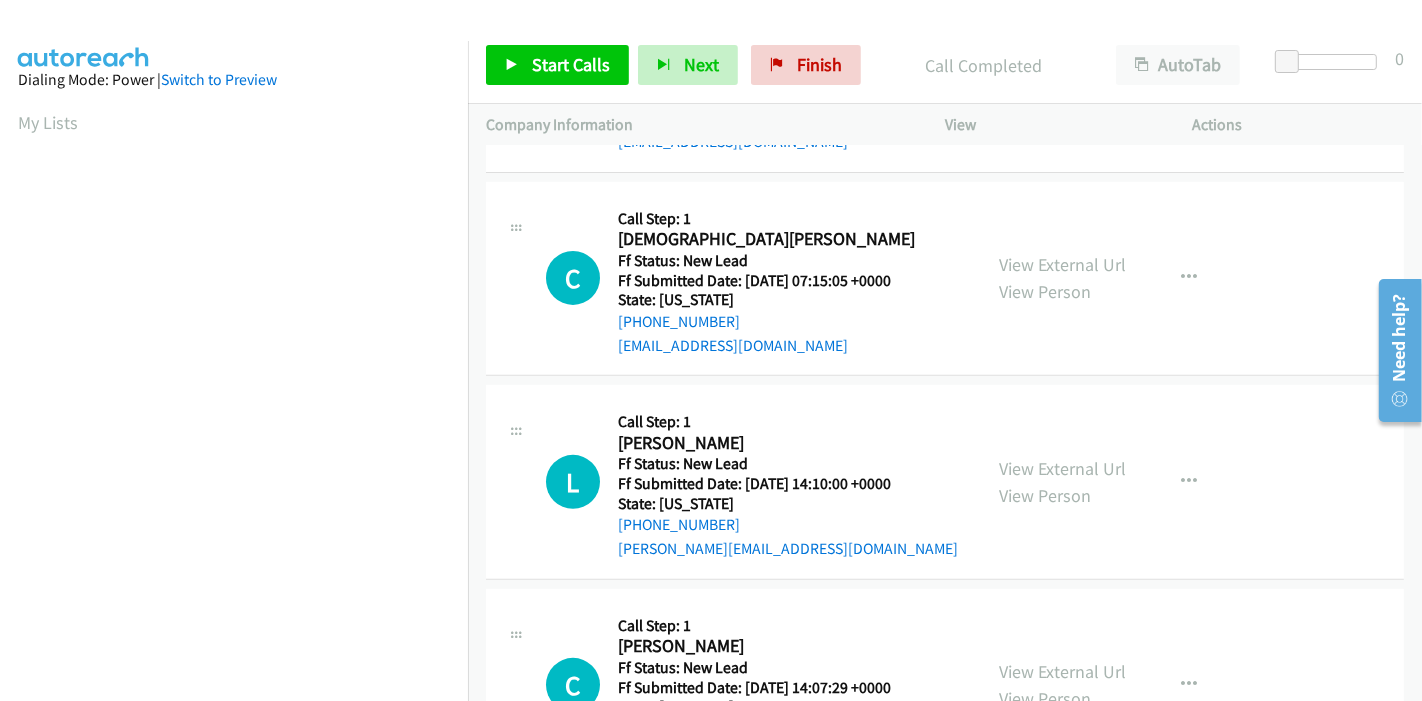 scroll, scrollTop: 491, scrollLeft: 0, axis: vertical 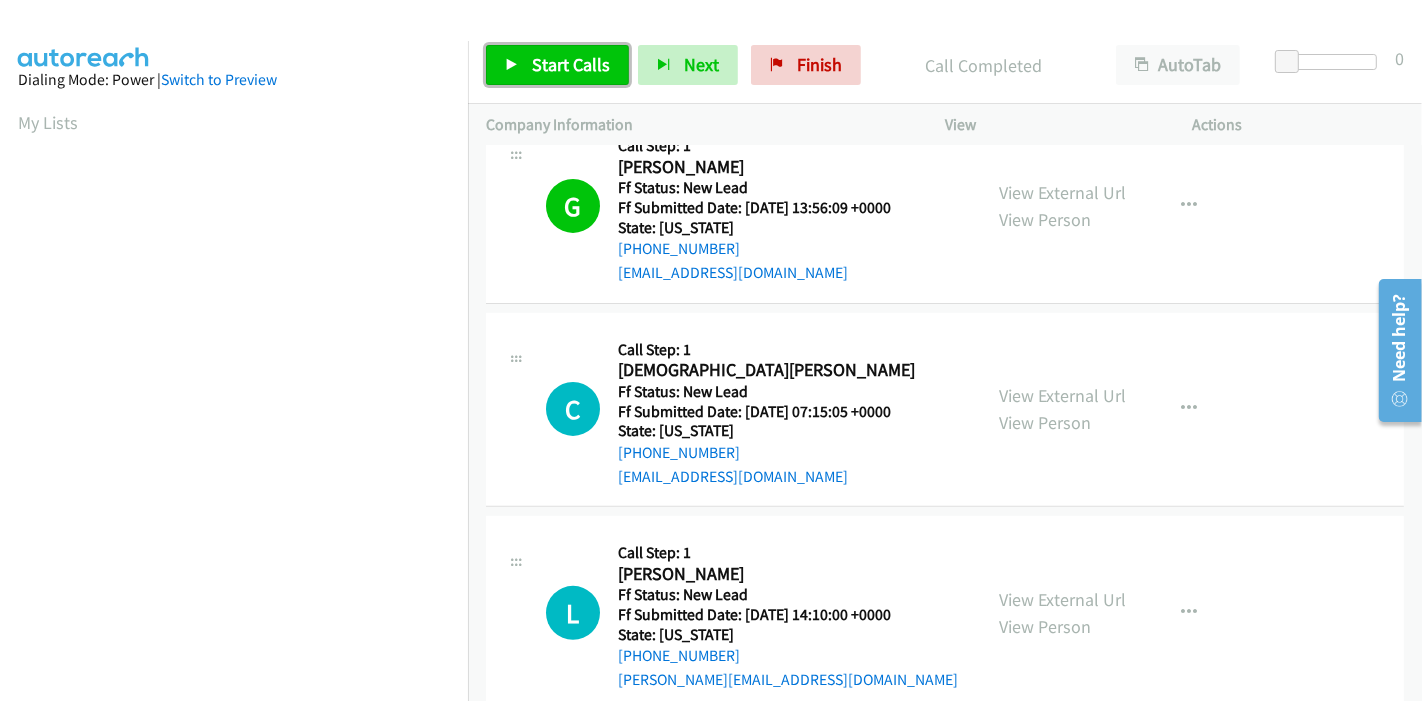 click on "Start Calls" at bounding box center [571, 64] 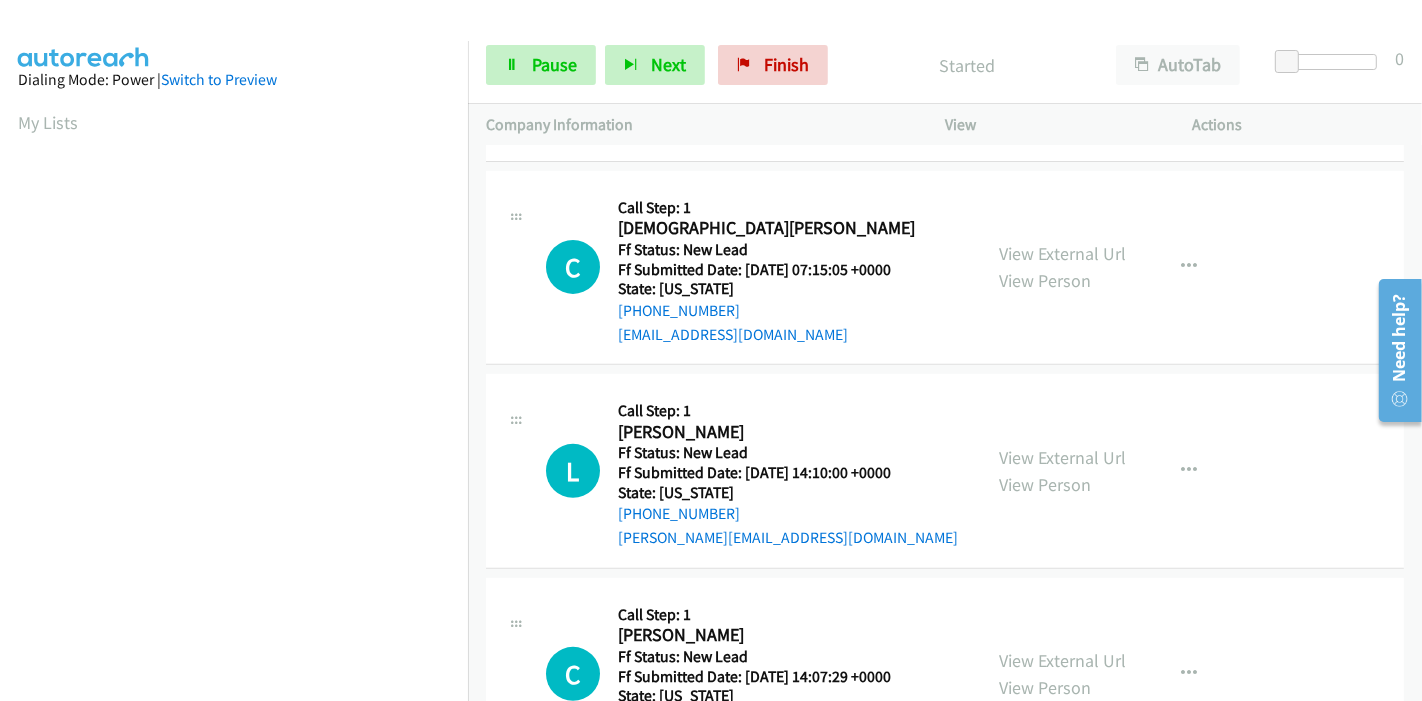 scroll, scrollTop: 602, scrollLeft: 0, axis: vertical 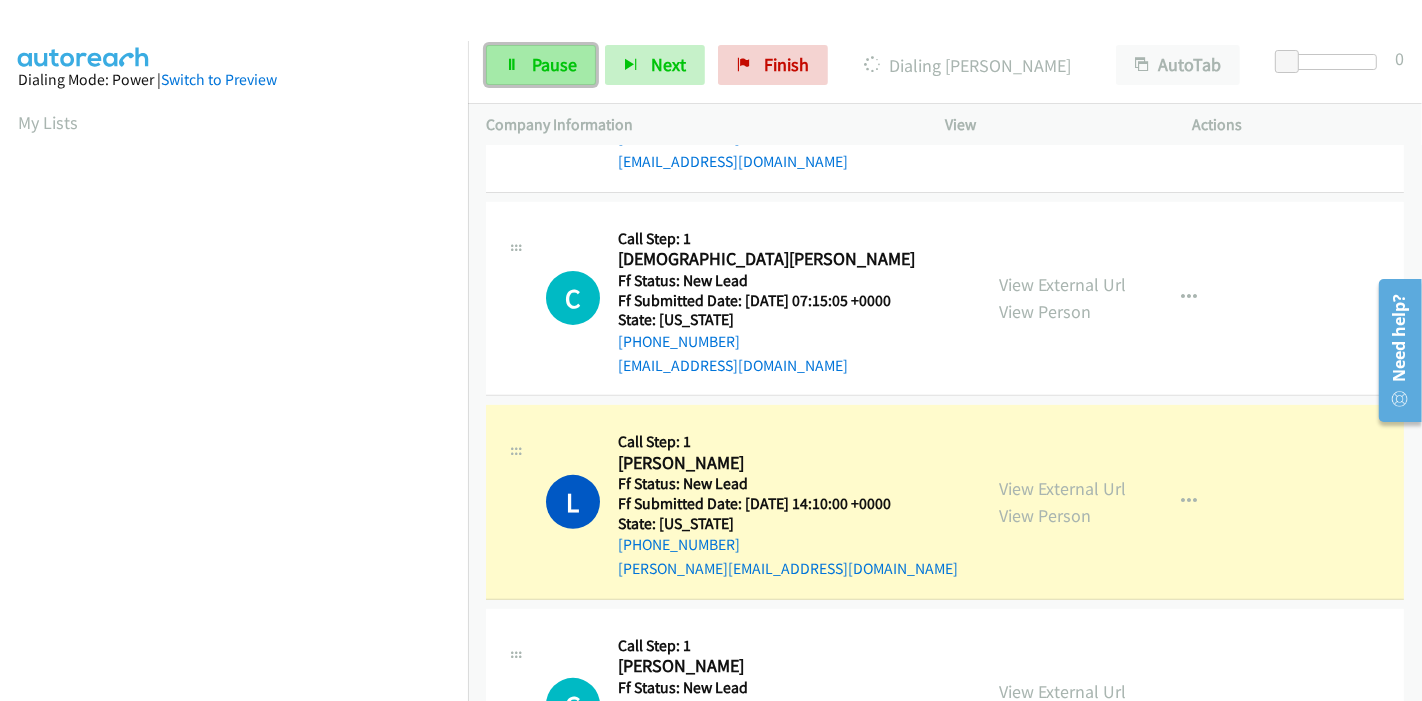 click on "Pause" at bounding box center [554, 64] 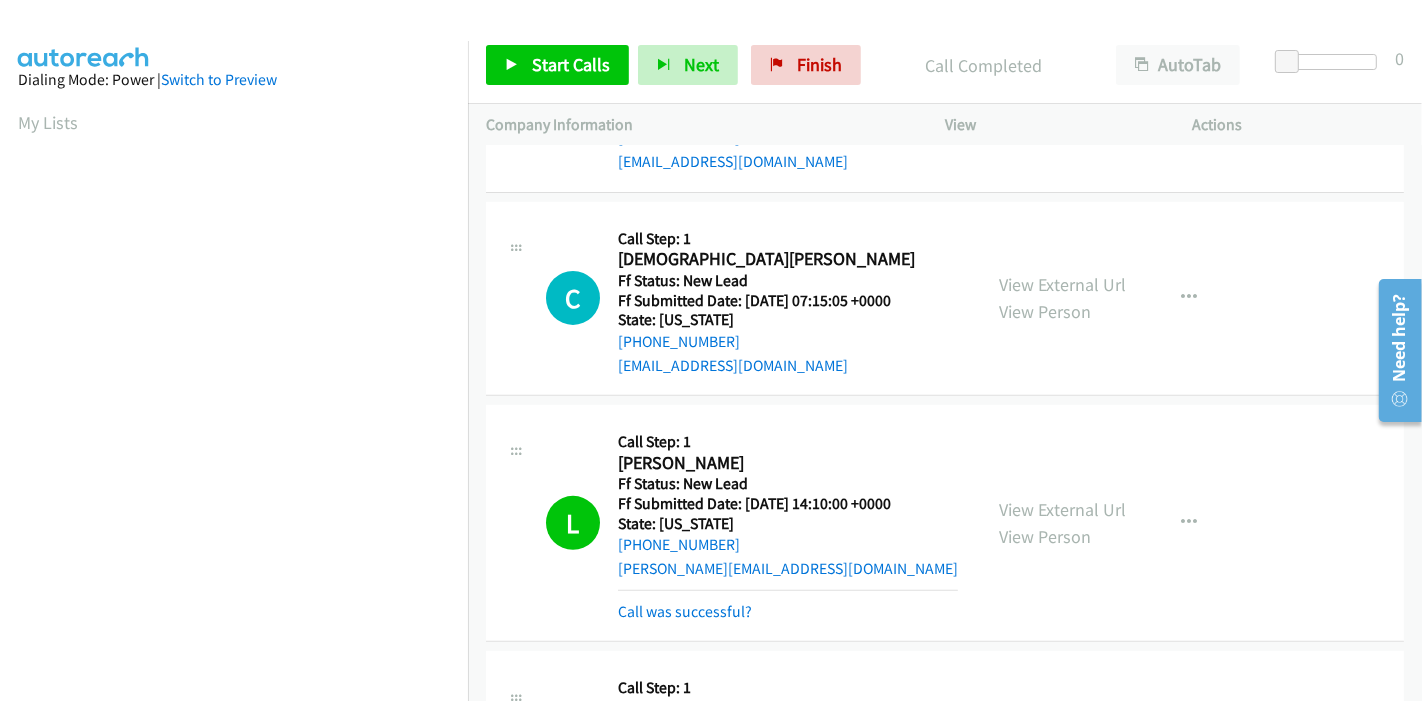 scroll, scrollTop: 422, scrollLeft: 0, axis: vertical 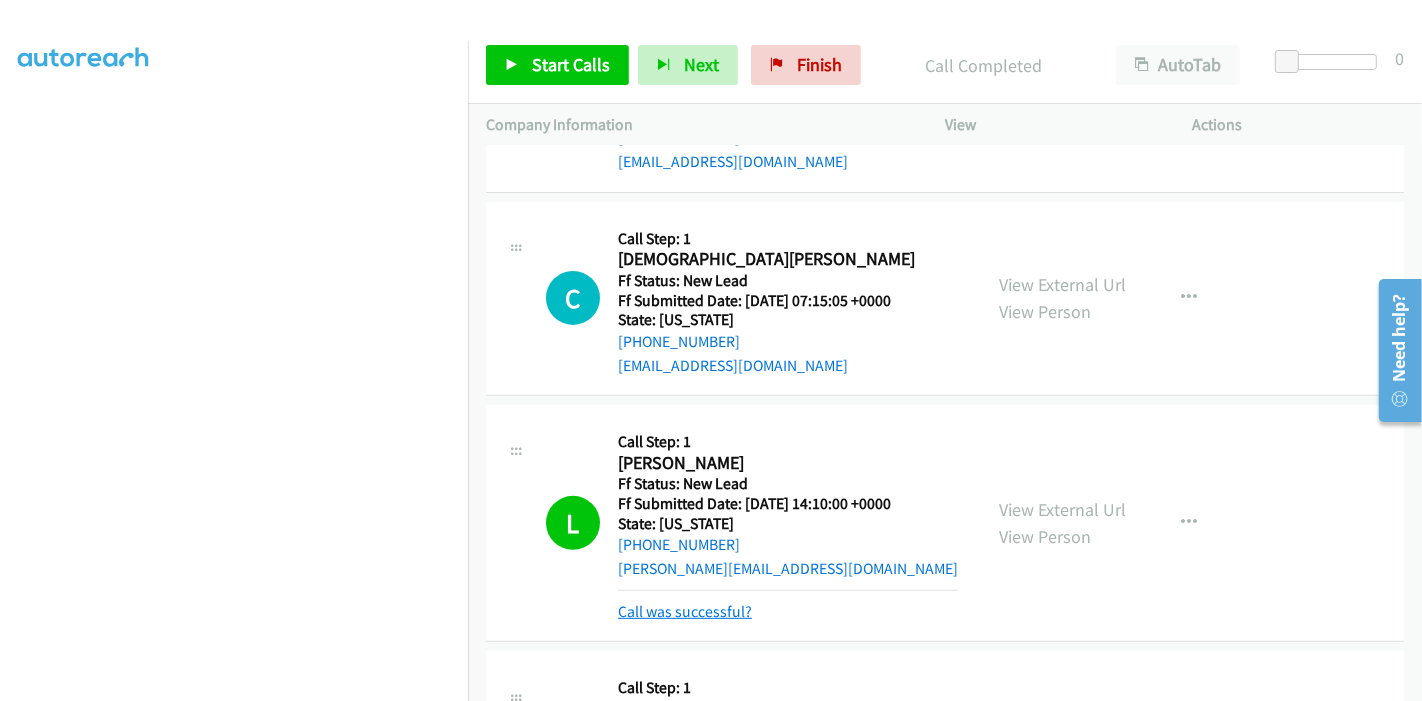 click on "Call was successful?" at bounding box center (685, 611) 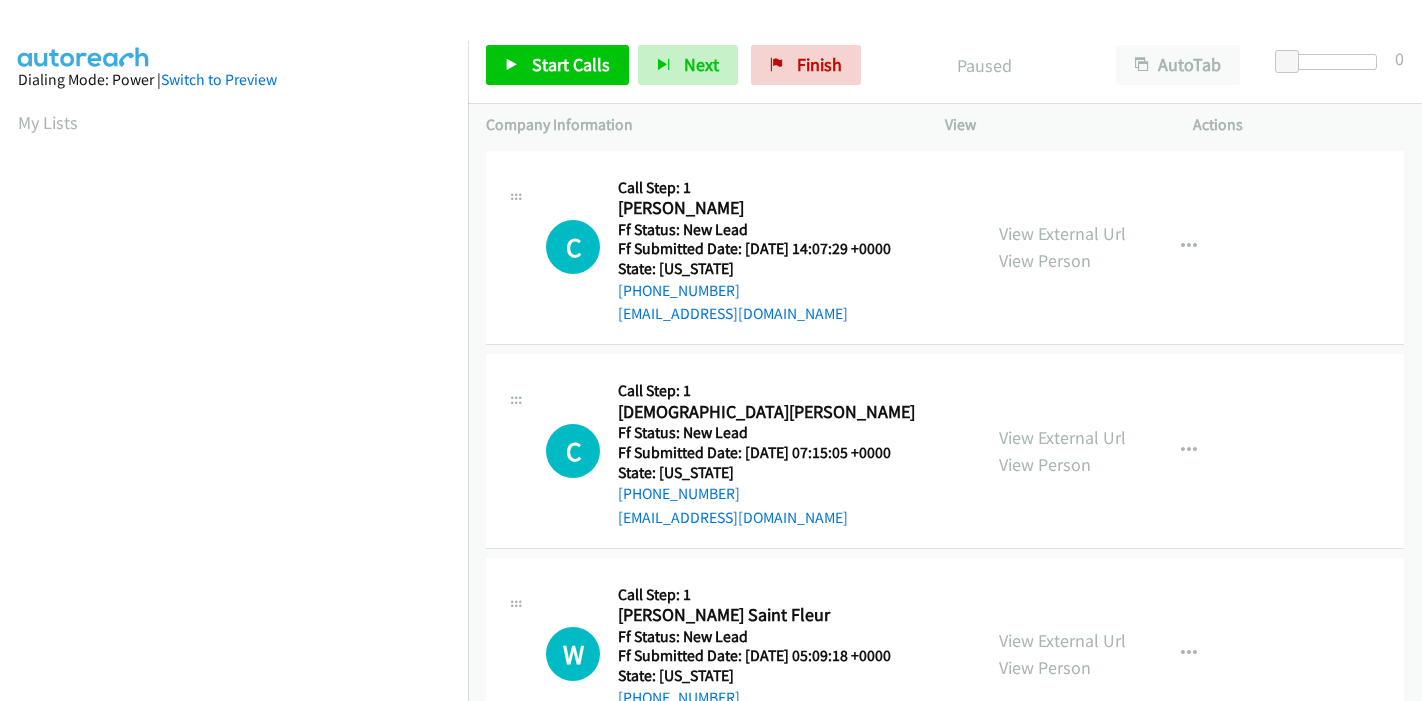scroll, scrollTop: 0, scrollLeft: 0, axis: both 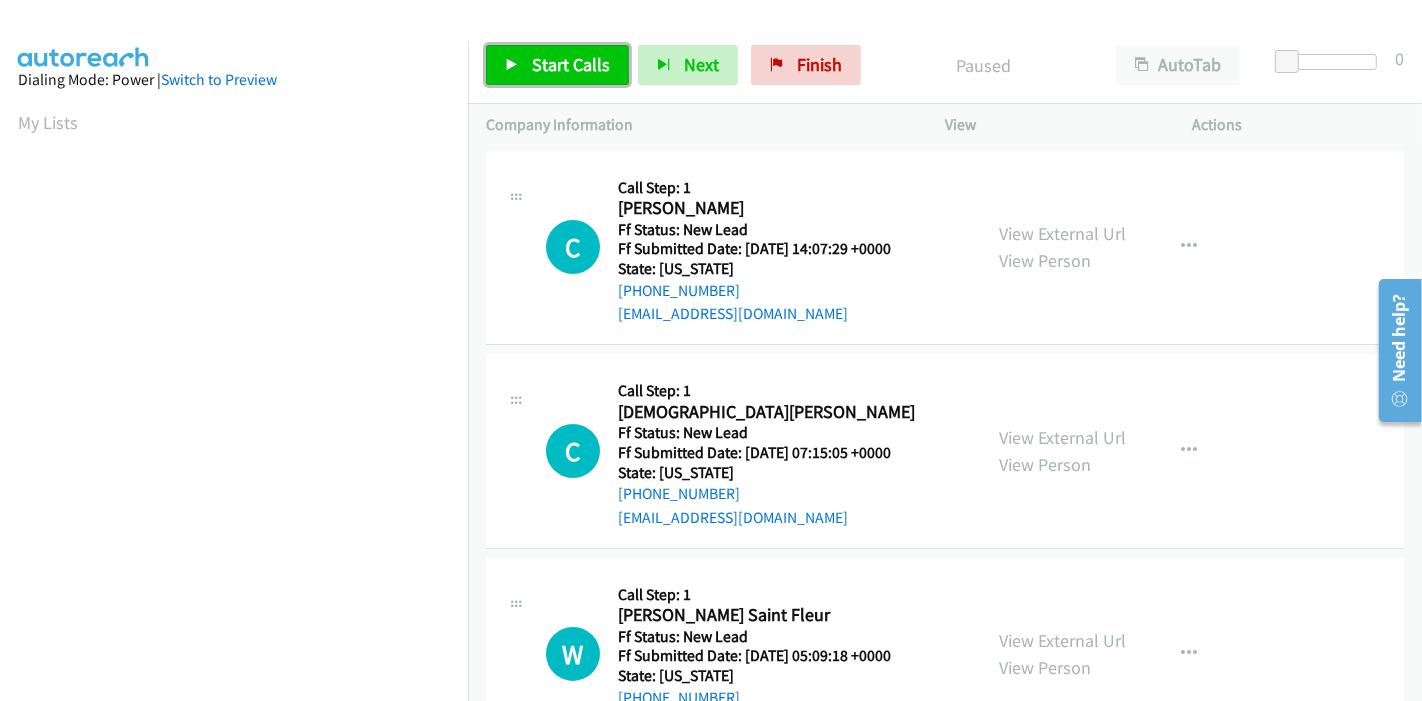 click on "Start Calls" at bounding box center (571, 64) 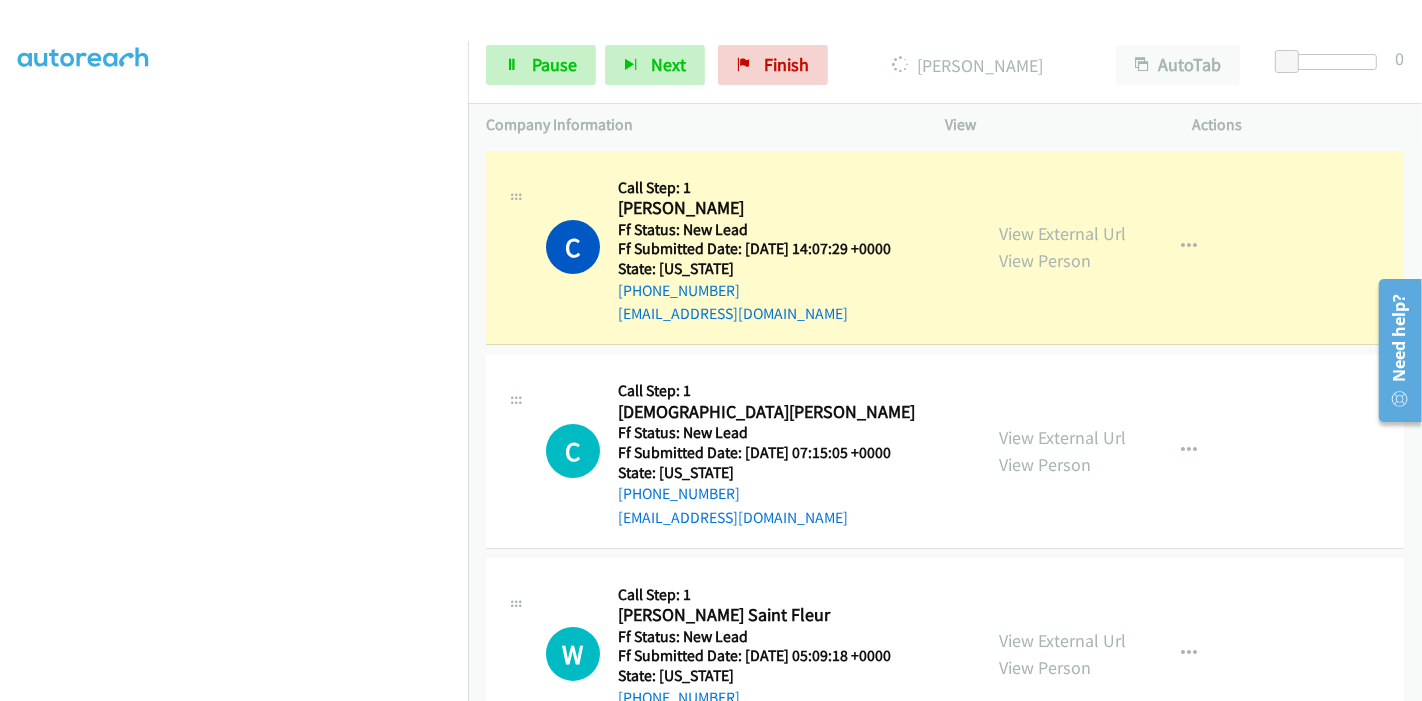 scroll, scrollTop: 333, scrollLeft: 0, axis: vertical 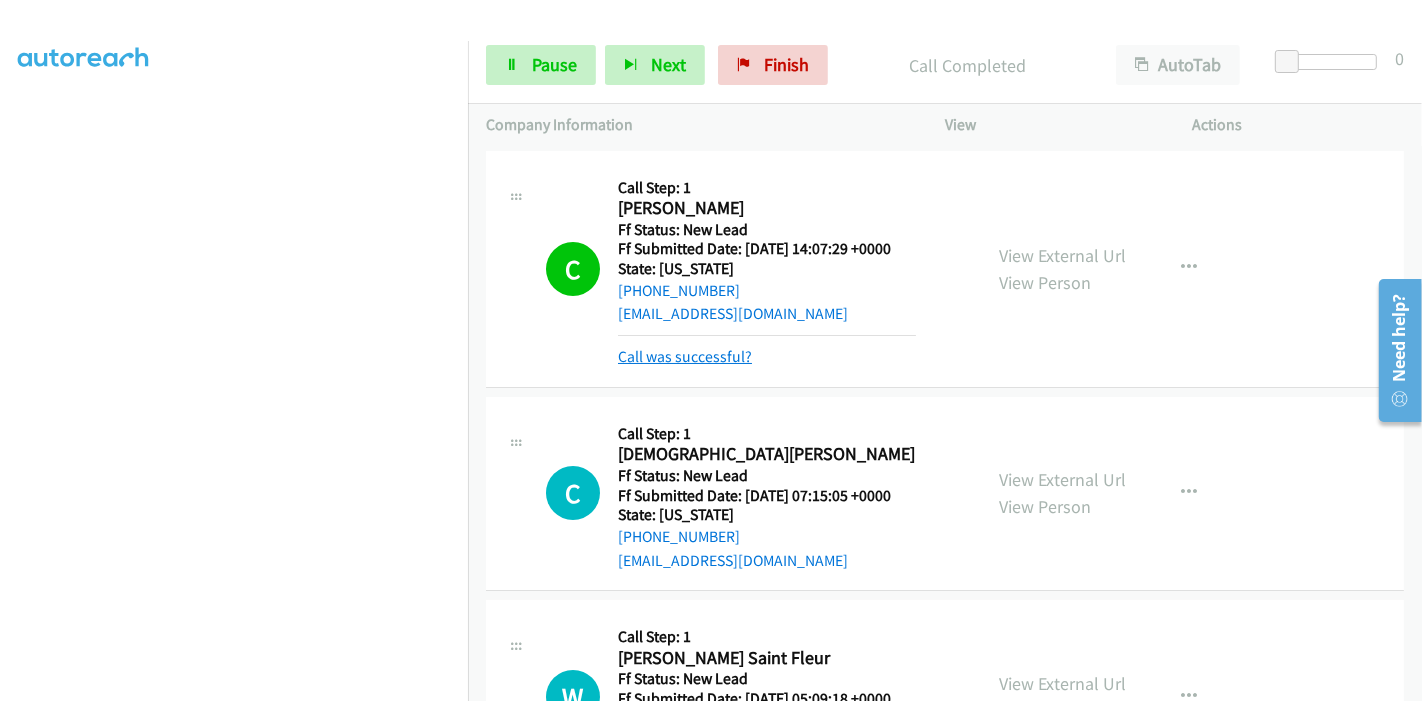 click on "Call was successful?" at bounding box center (685, 356) 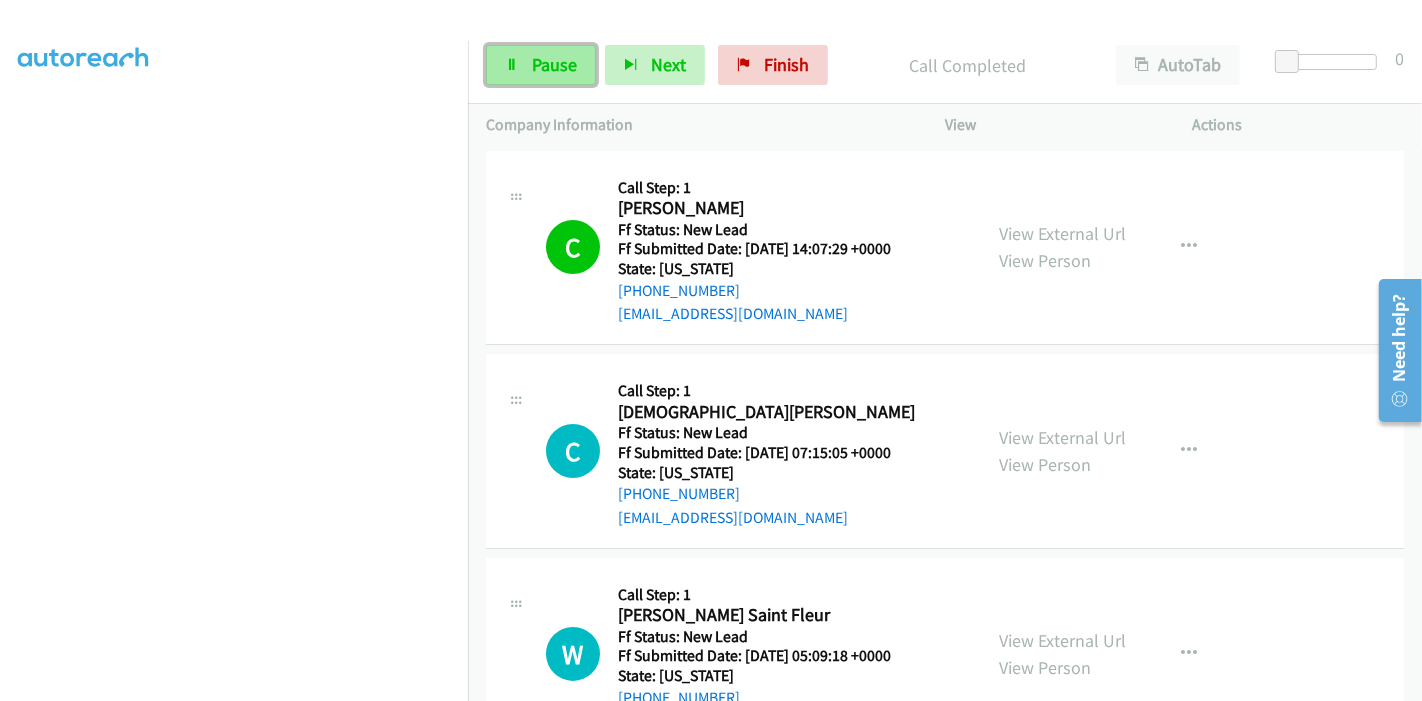 click on "Pause" at bounding box center [554, 64] 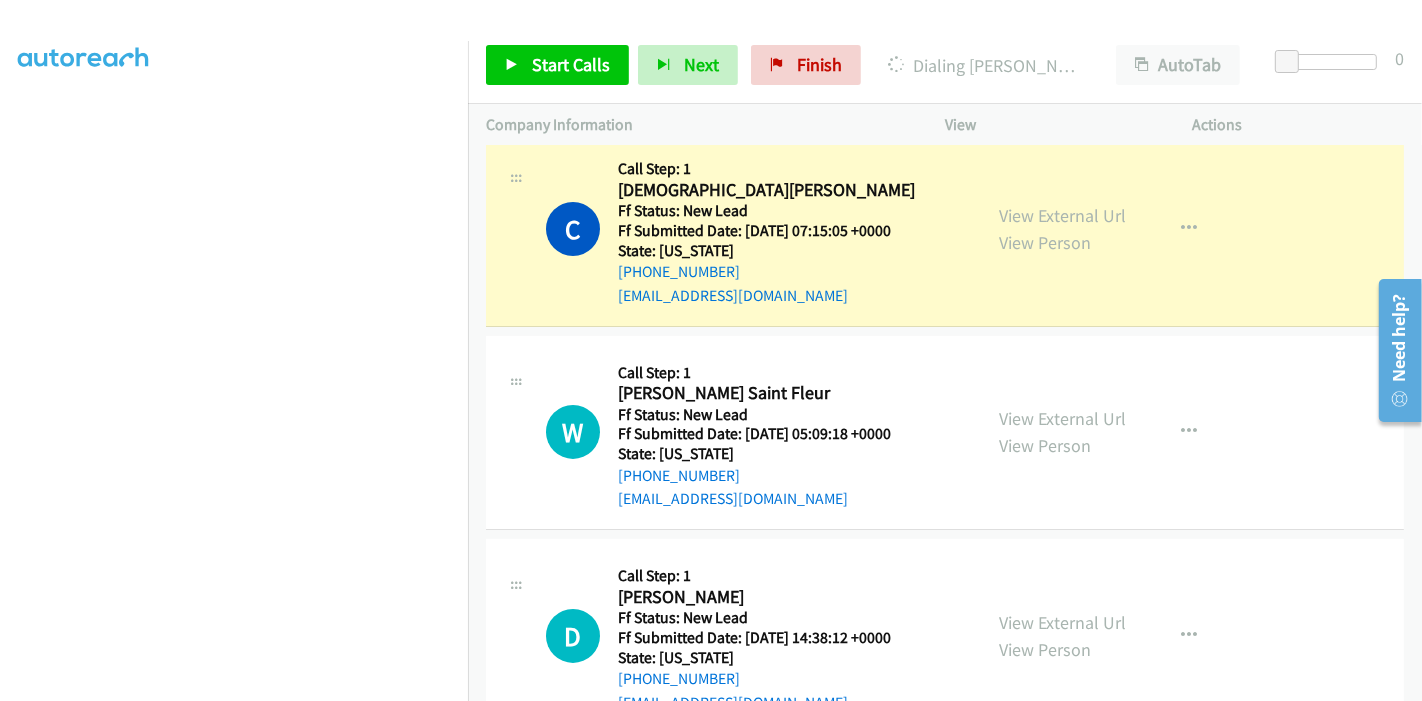 scroll, scrollTop: 0, scrollLeft: 0, axis: both 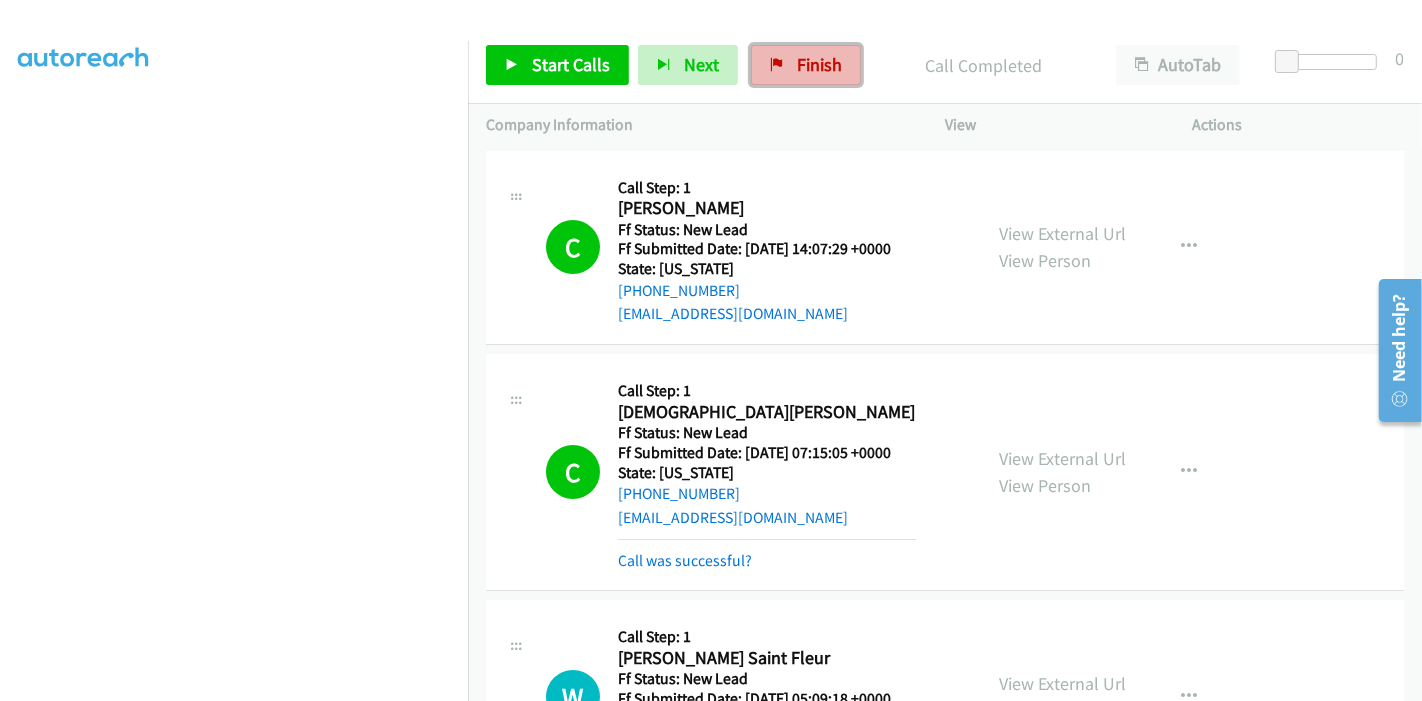 click on "Finish" at bounding box center (806, 65) 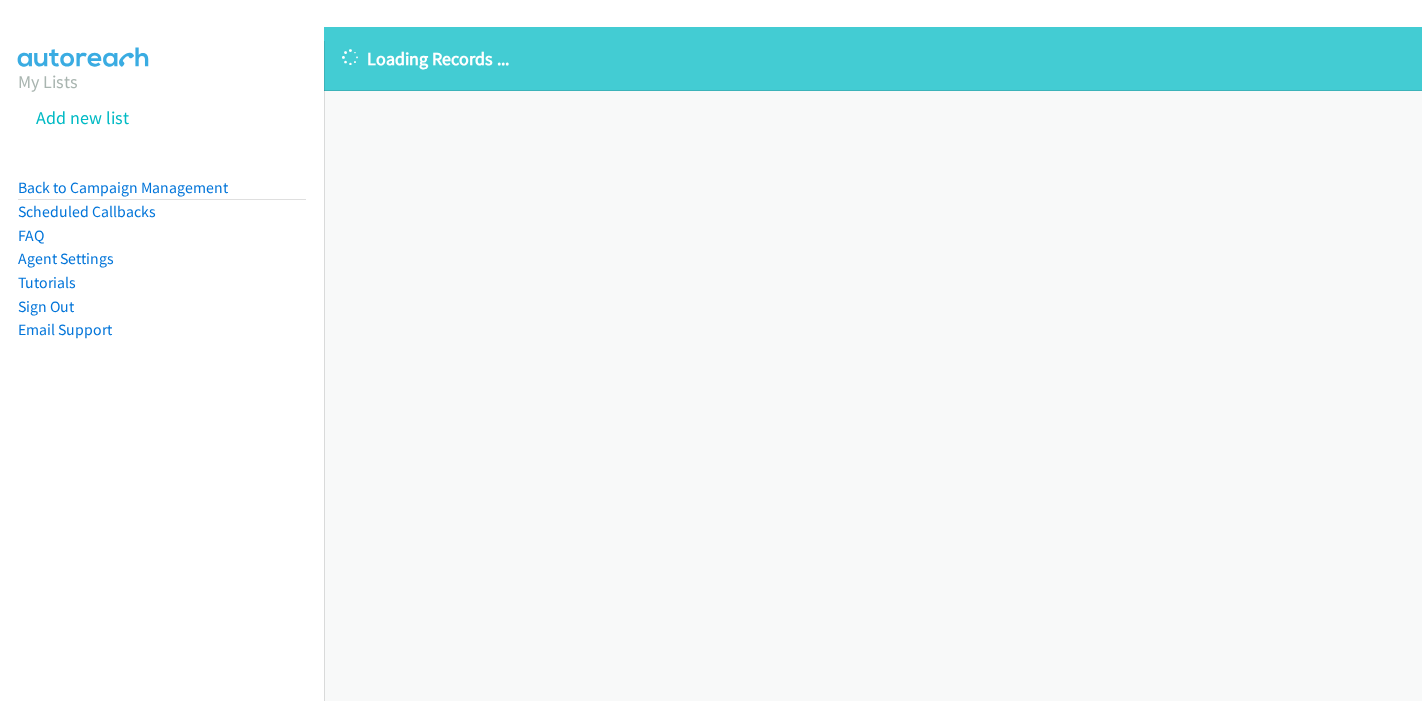 scroll, scrollTop: 0, scrollLeft: 0, axis: both 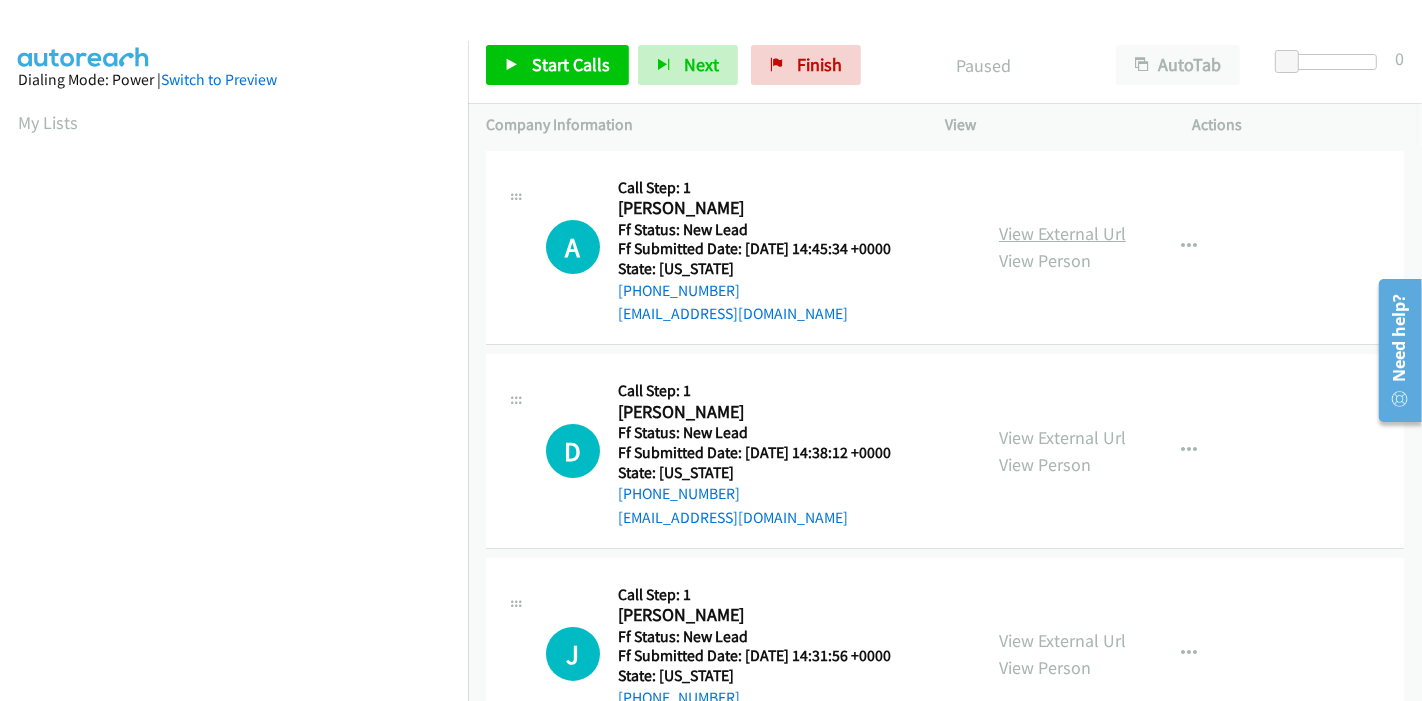 click on "View External Url" at bounding box center [1062, 233] 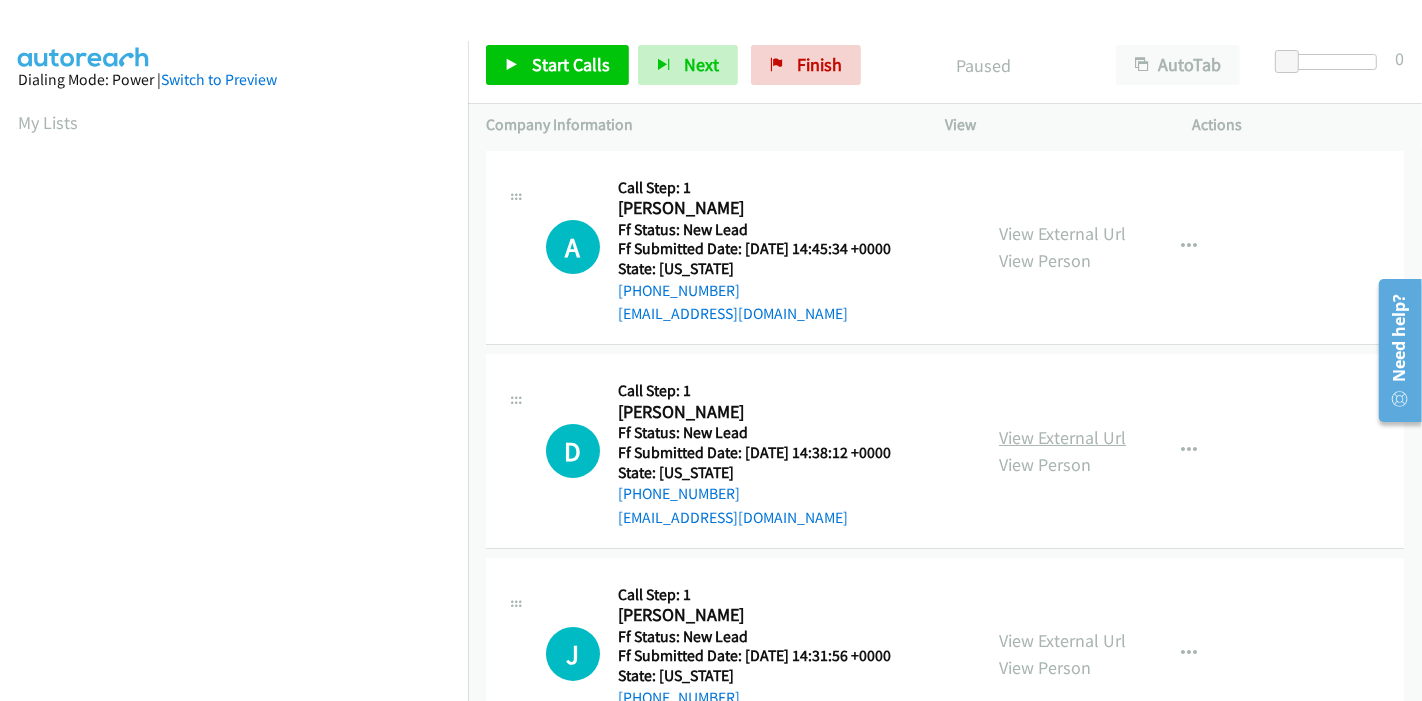 click on "View External Url" at bounding box center [1062, 437] 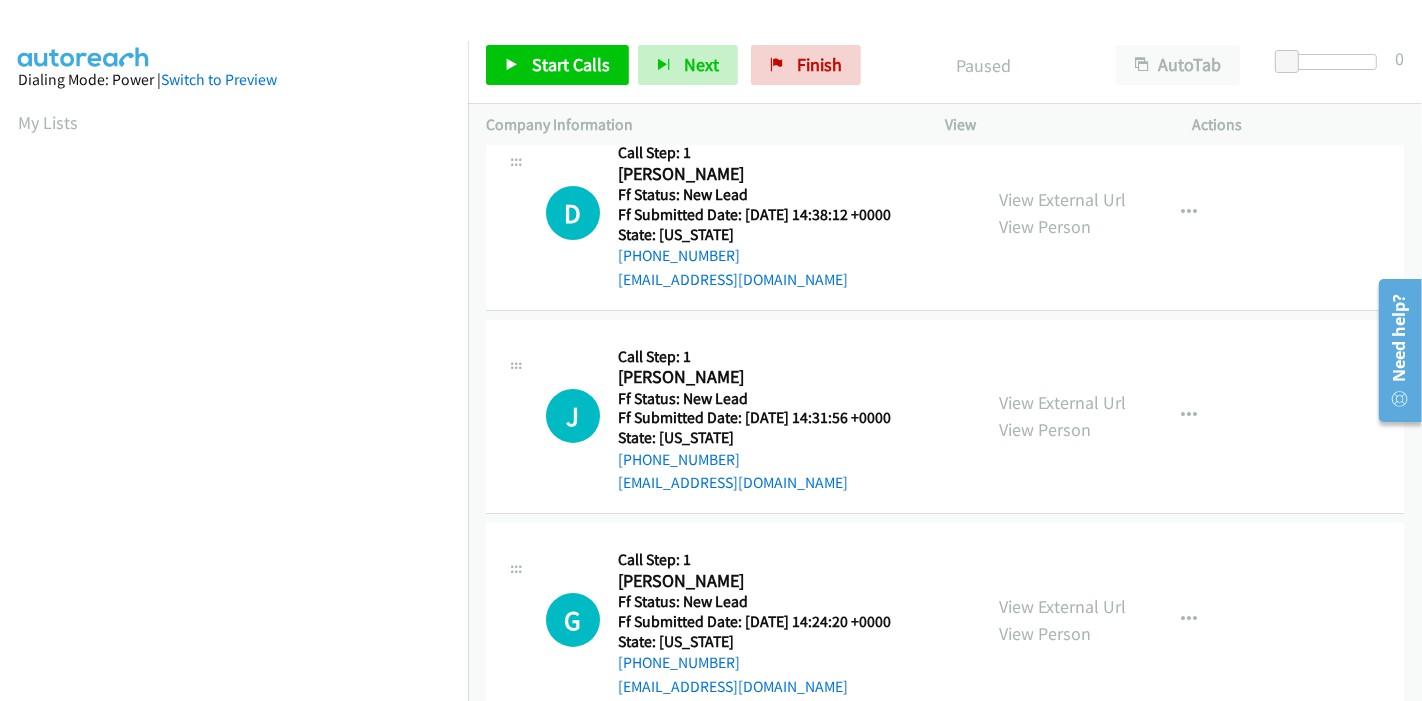 scroll, scrollTop: 333, scrollLeft: 0, axis: vertical 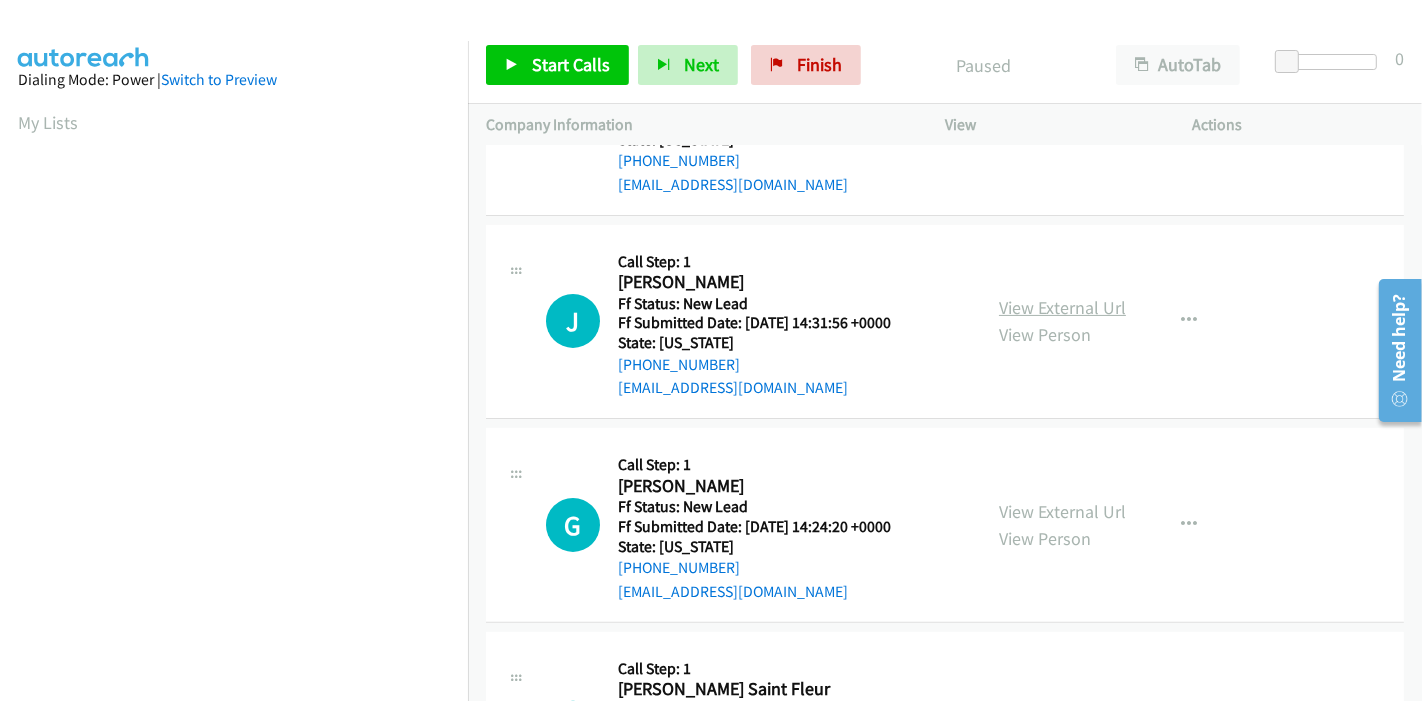 click on "View External Url" at bounding box center (1062, 307) 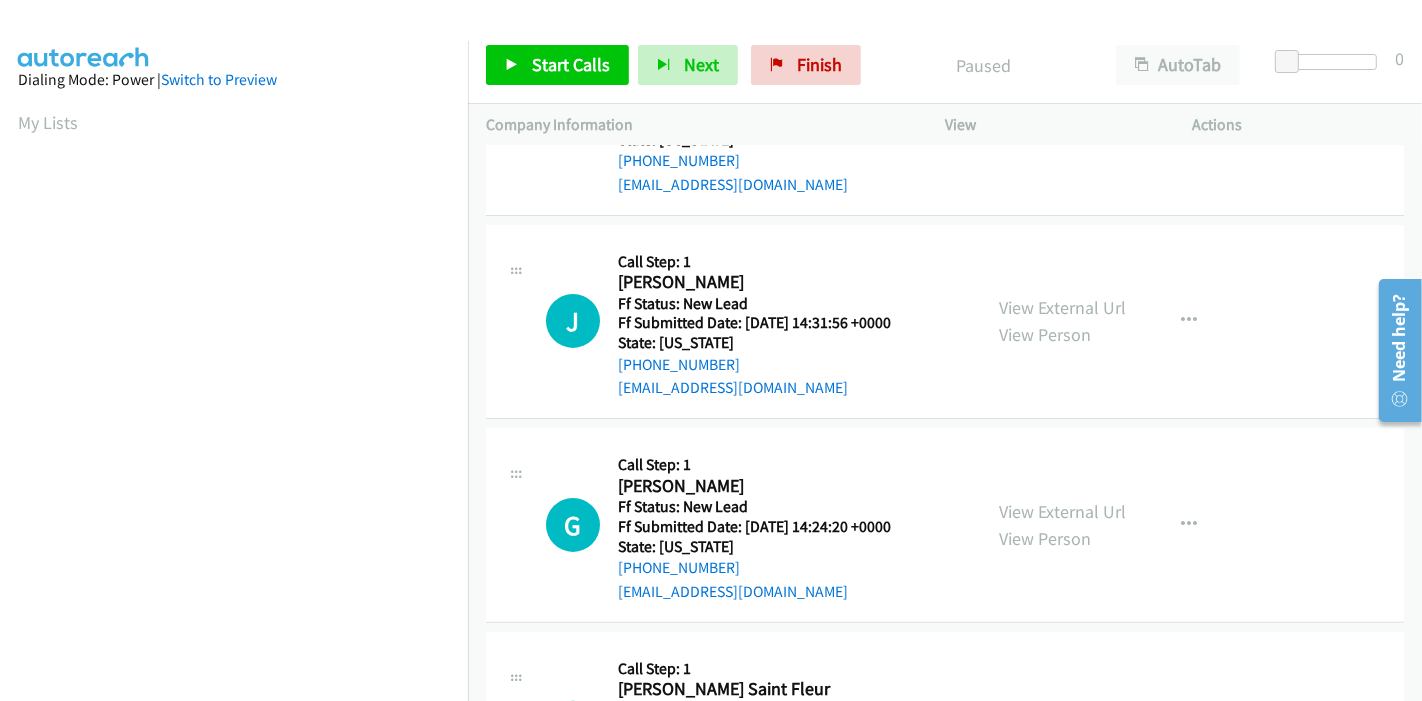 scroll, scrollTop: 487, scrollLeft: 0, axis: vertical 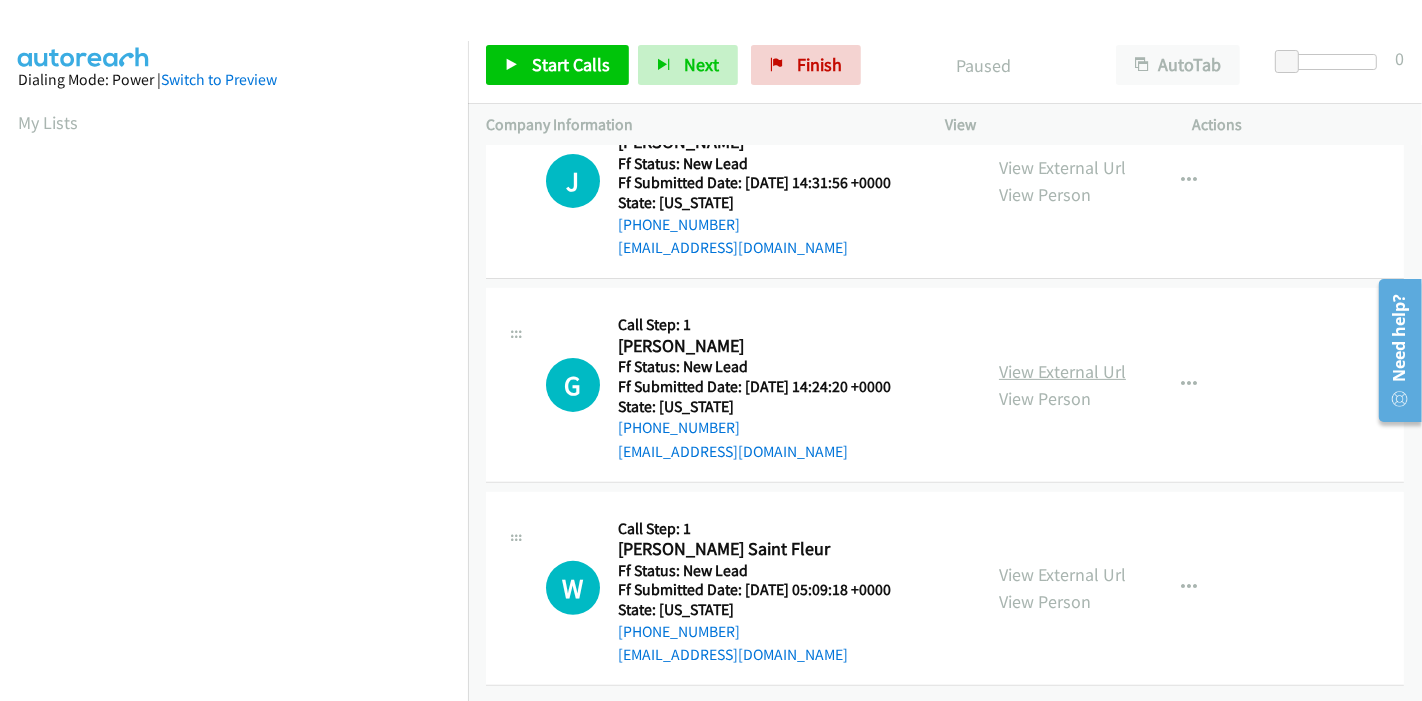 click on "View External Url" at bounding box center [1062, 371] 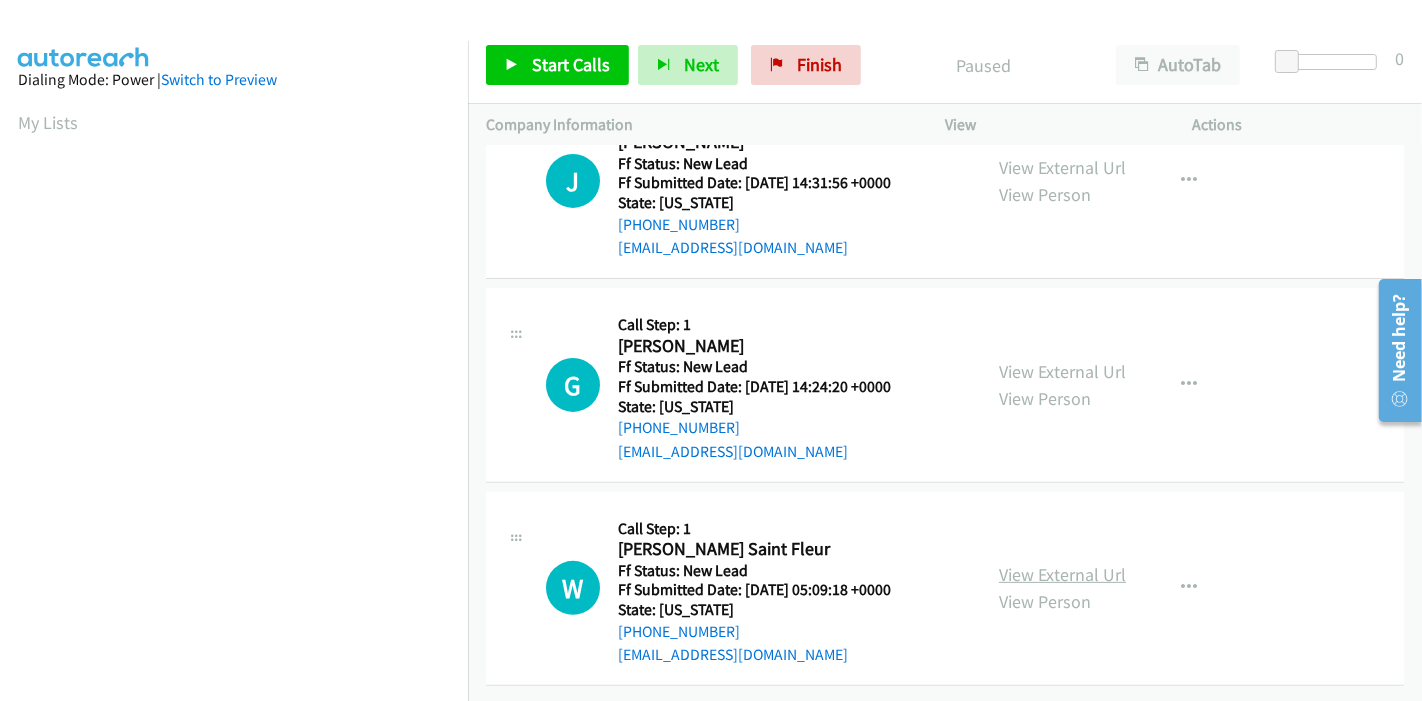 click on "View External Url" at bounding box center (1062, 574) 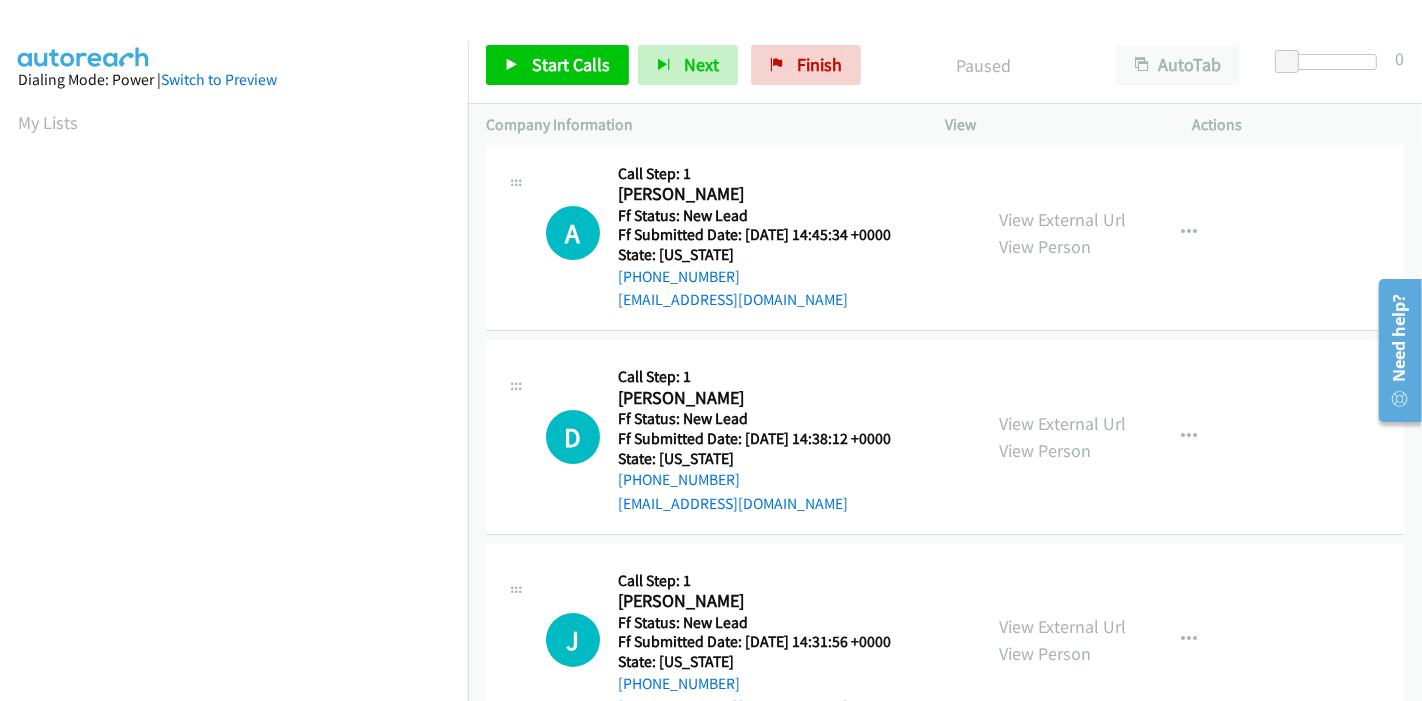 scroll, scrollTop: 0, scrollLeft: 0, axis: both 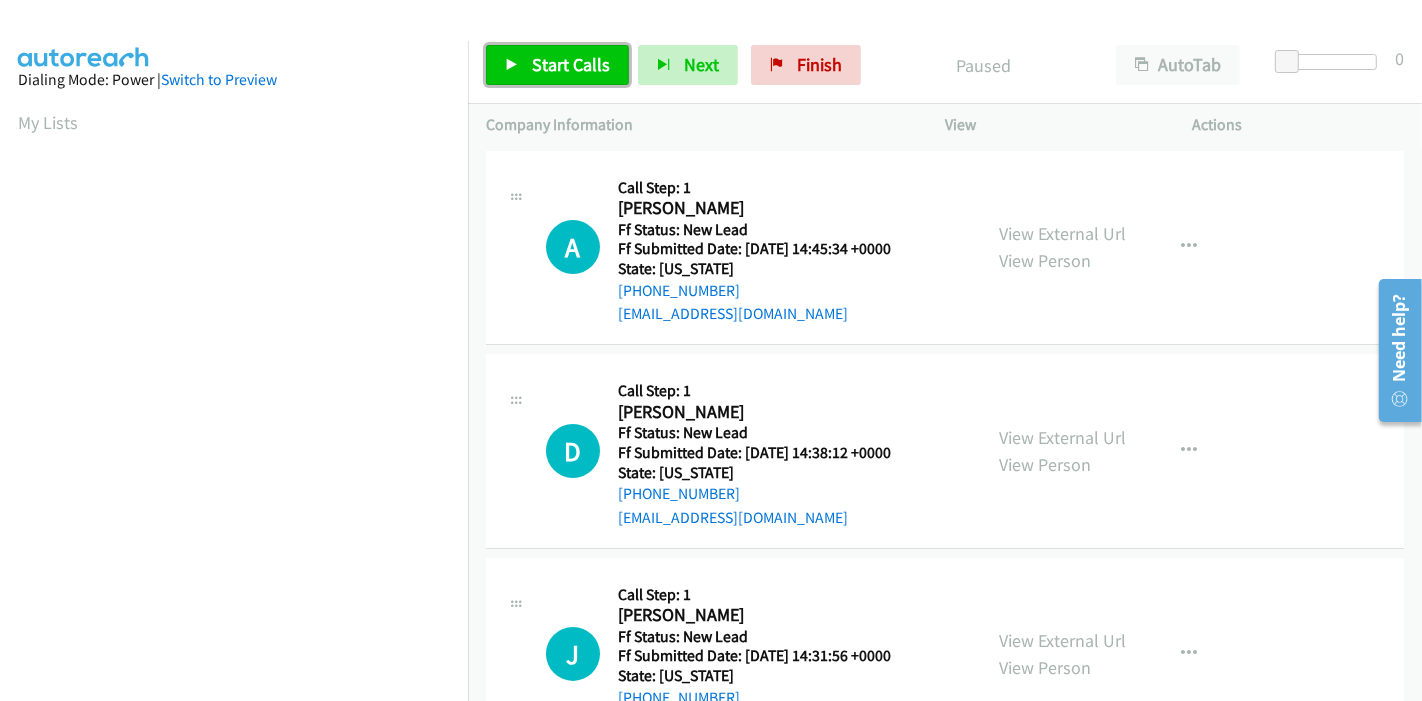 click on "Start Calls" at bounding box center [571, 64] 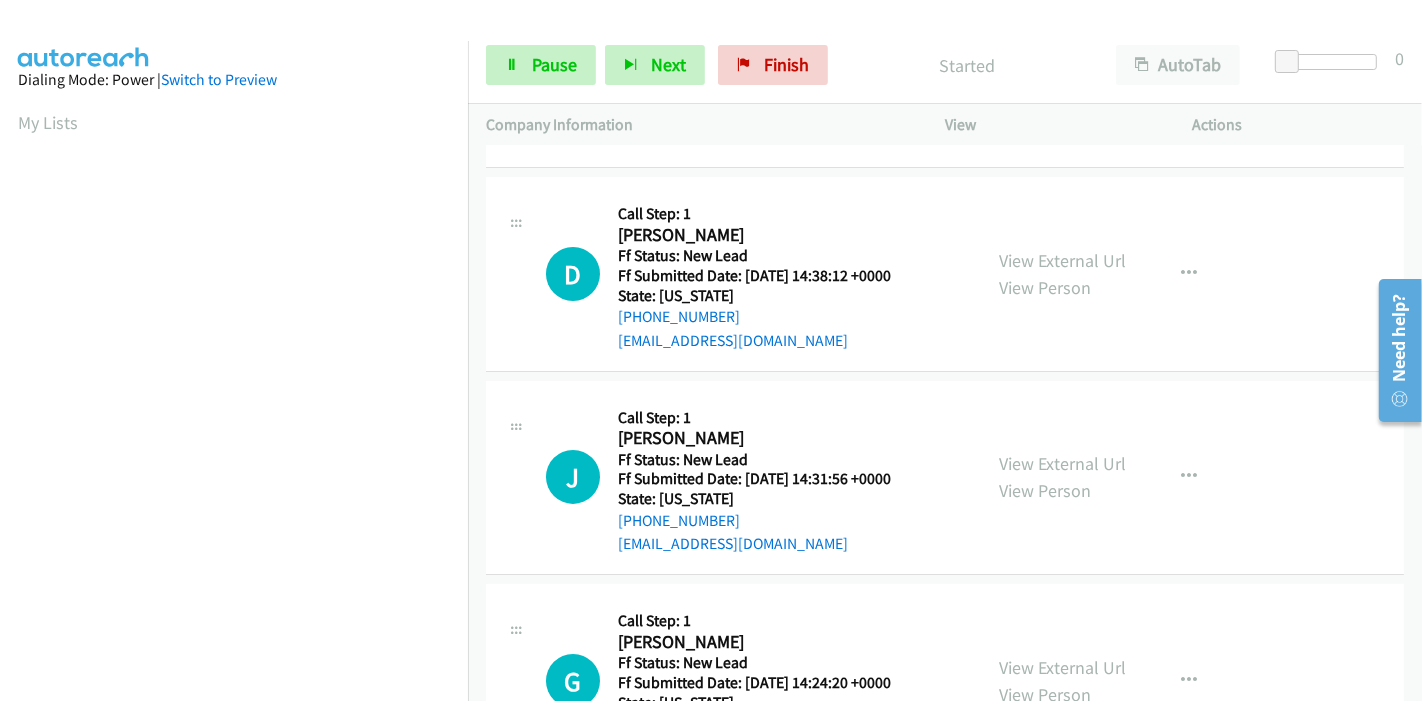 scroll, scrollTop: 0, scrollLeft: 0, axis: both 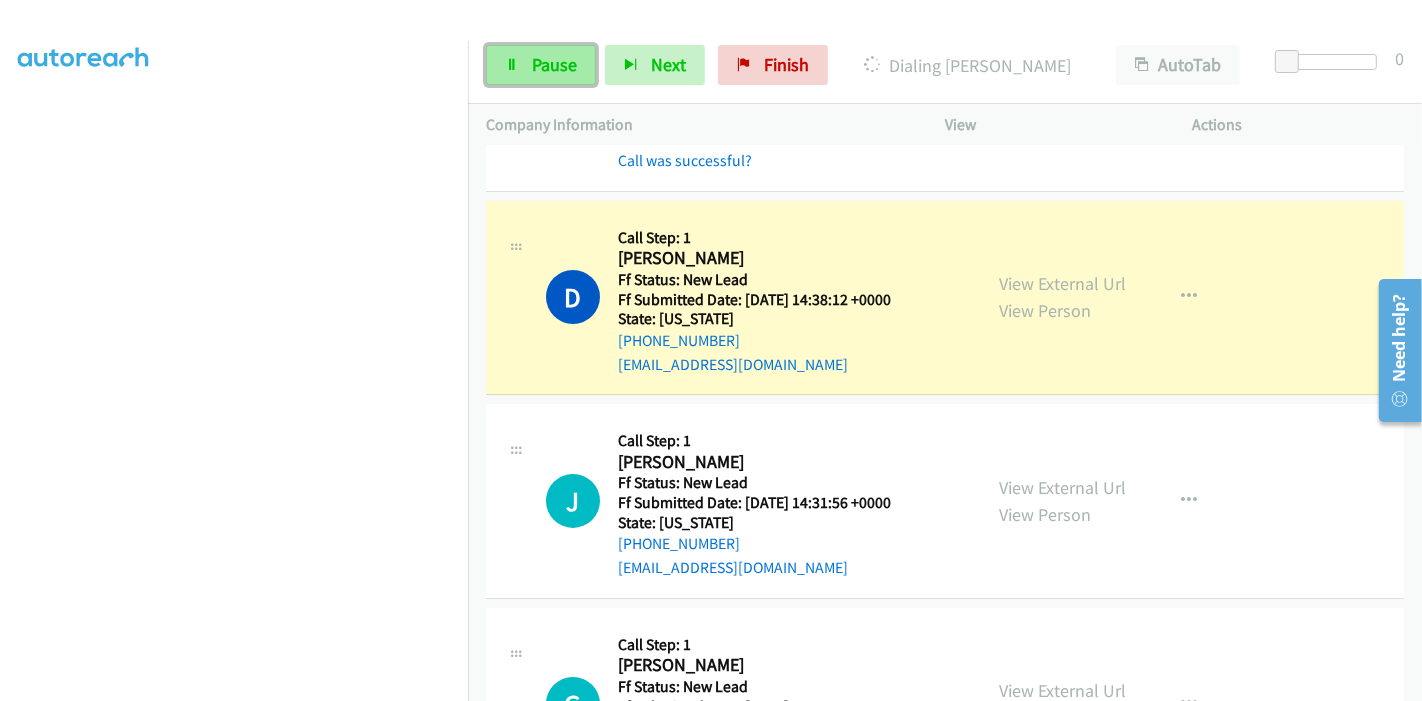 click on "Pause" at bounding box center (554, 64) 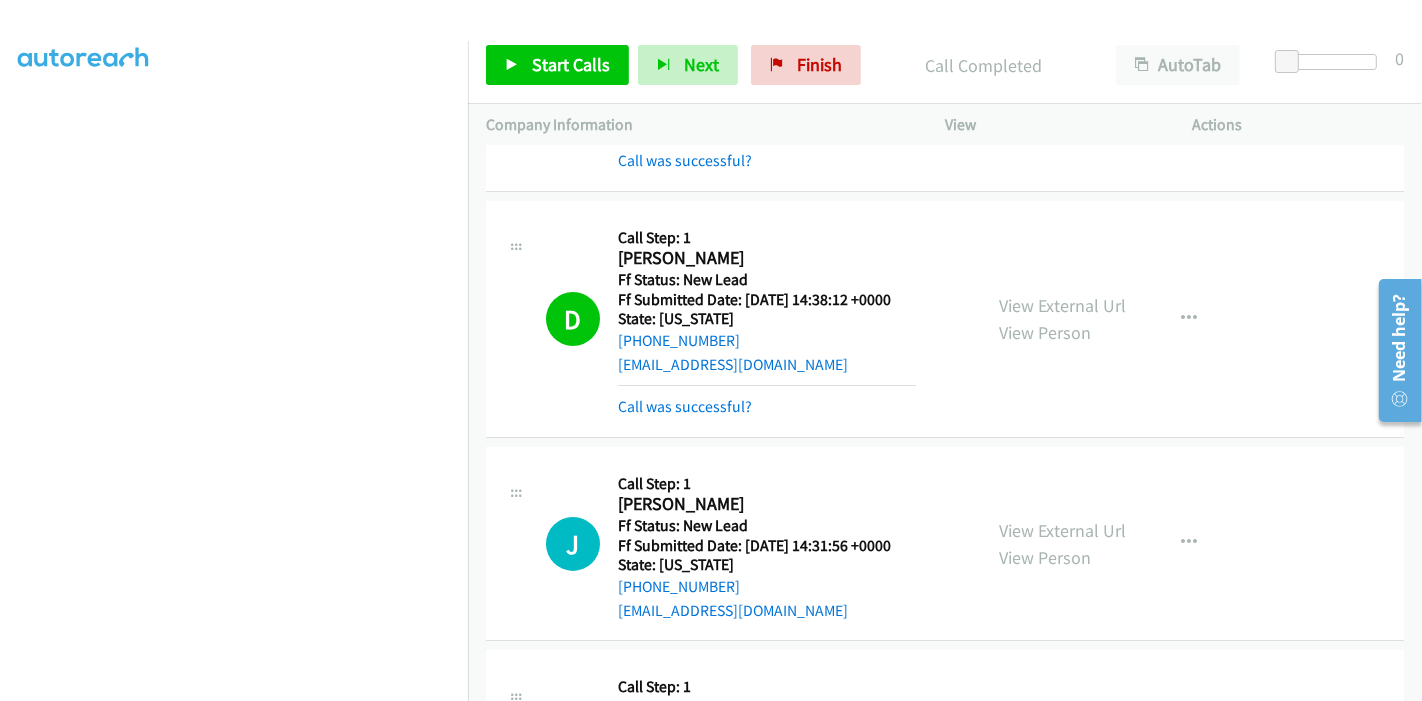 click on "Call was successful?" at bounding box center [767, 407] 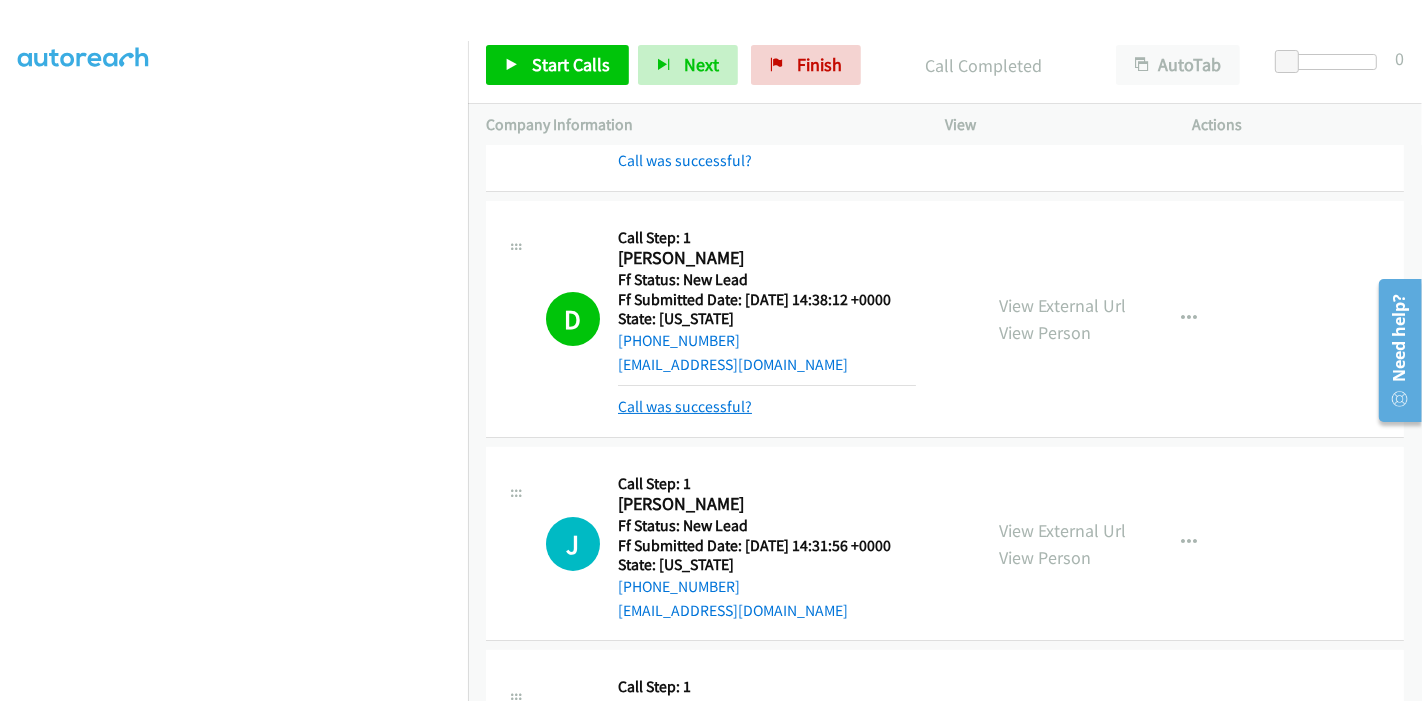 click on "Call was successful?" at bounding box center [685, 406] 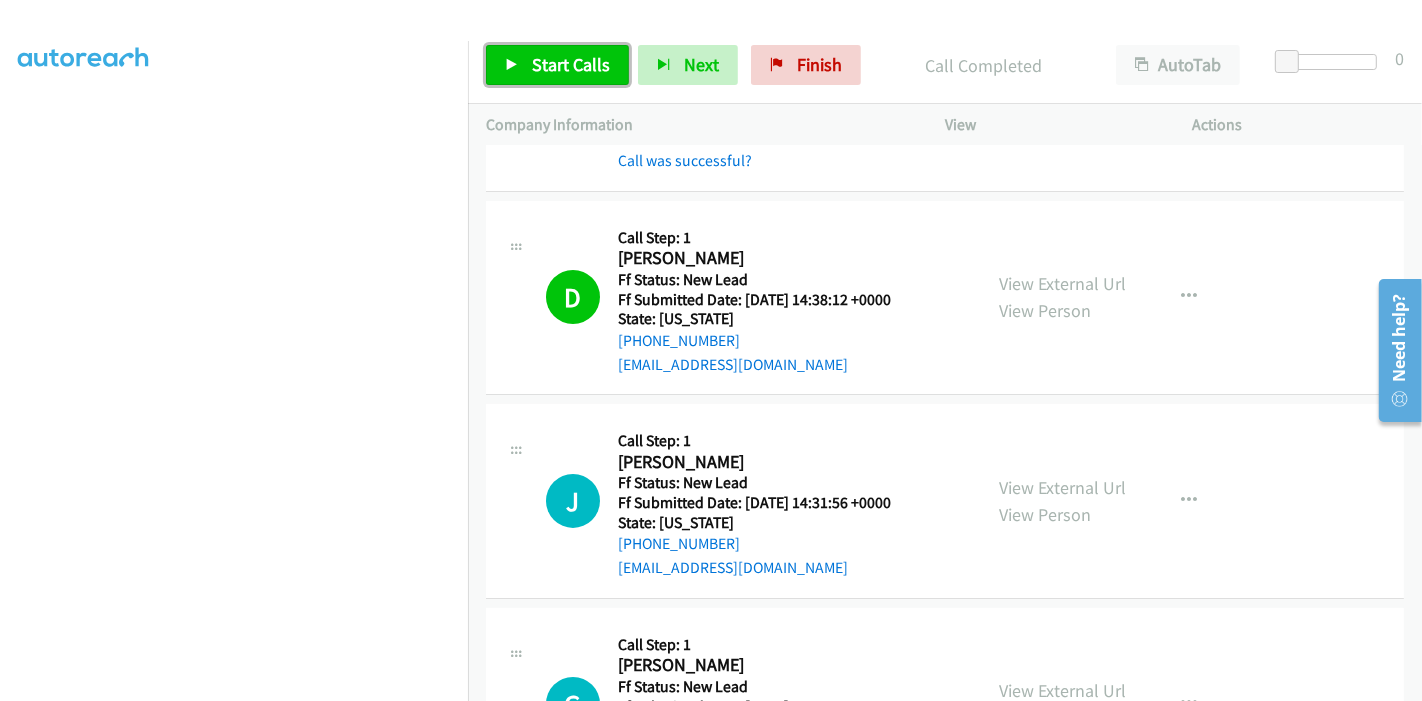 click on "Start Calls" at bounding box center (571, 64) 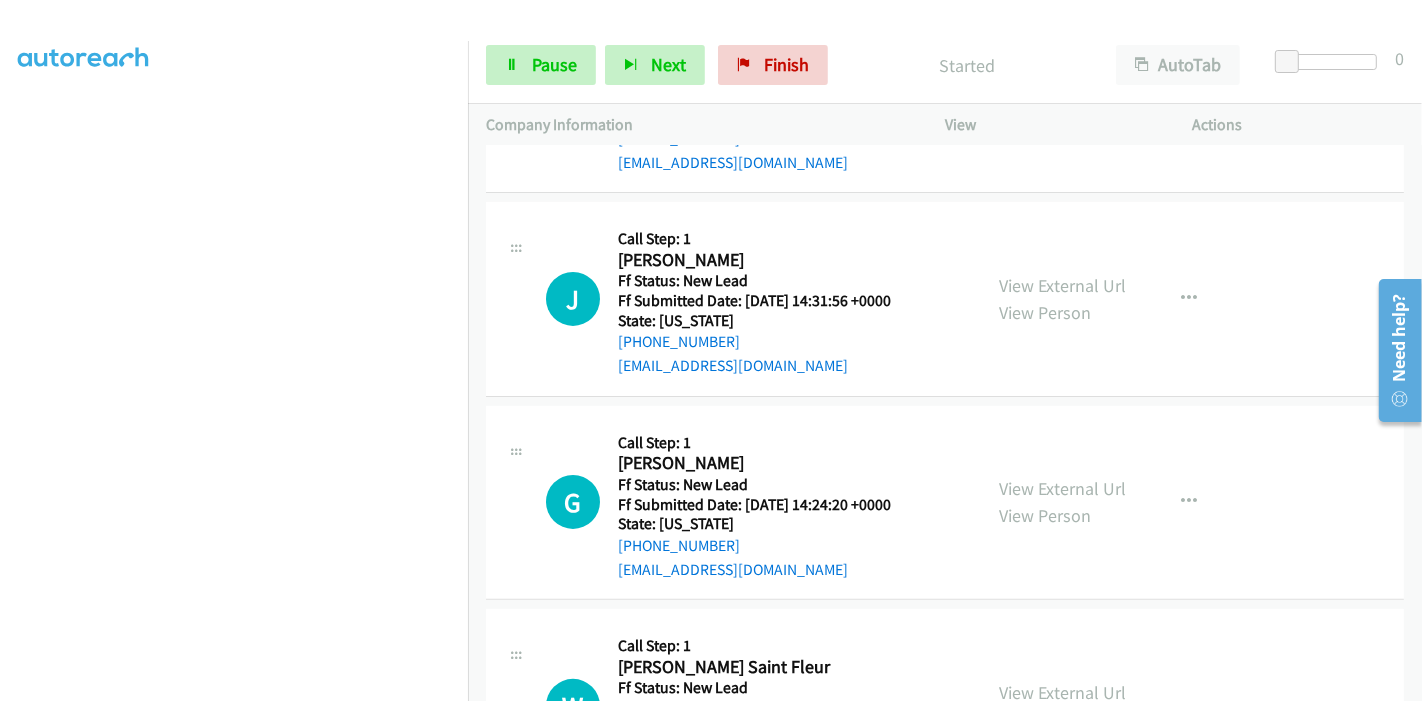 scroll, scrollTop: 418, scrollLeft: 0, axis: vertical 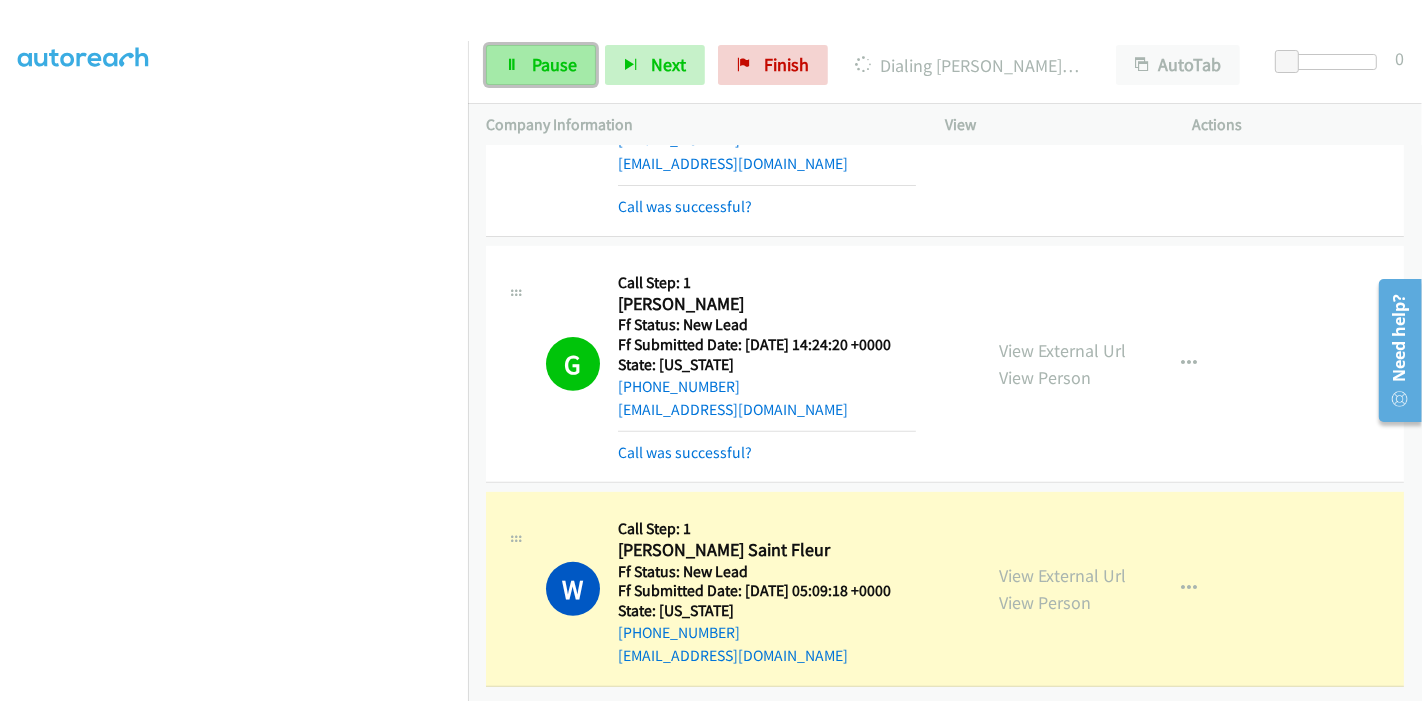 click on "Pause" at bounding box center (554, 64) 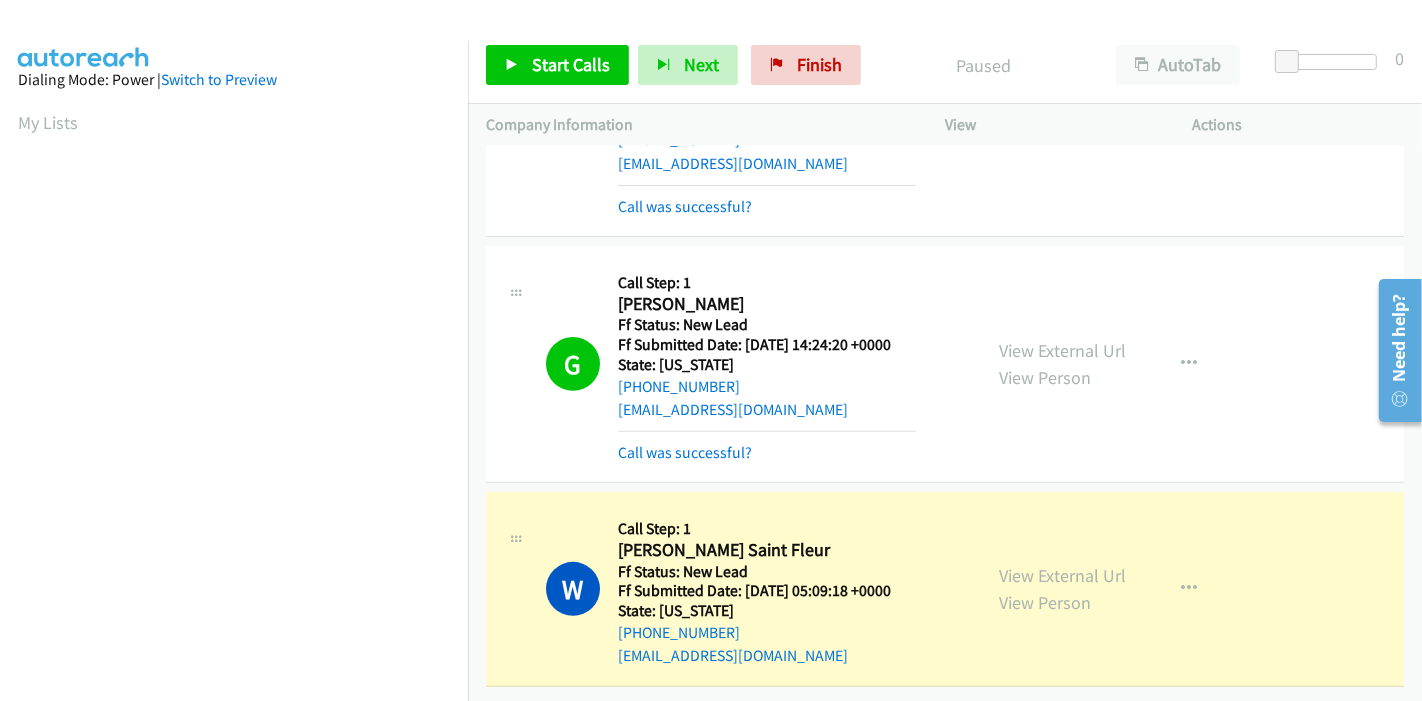 scroll, scrollTop: 422, scrollLeft: 0, axis: vertical 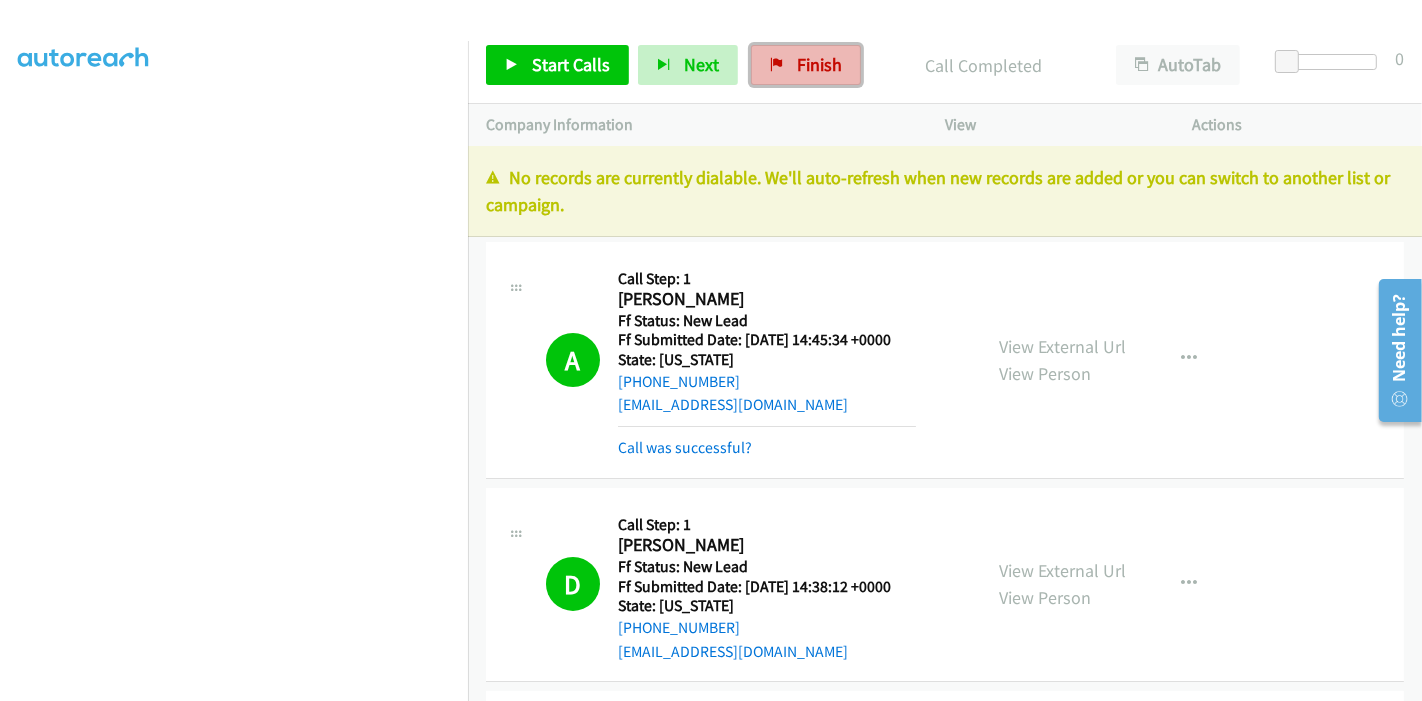 click on "Finish" at bounding box center [819, 64] 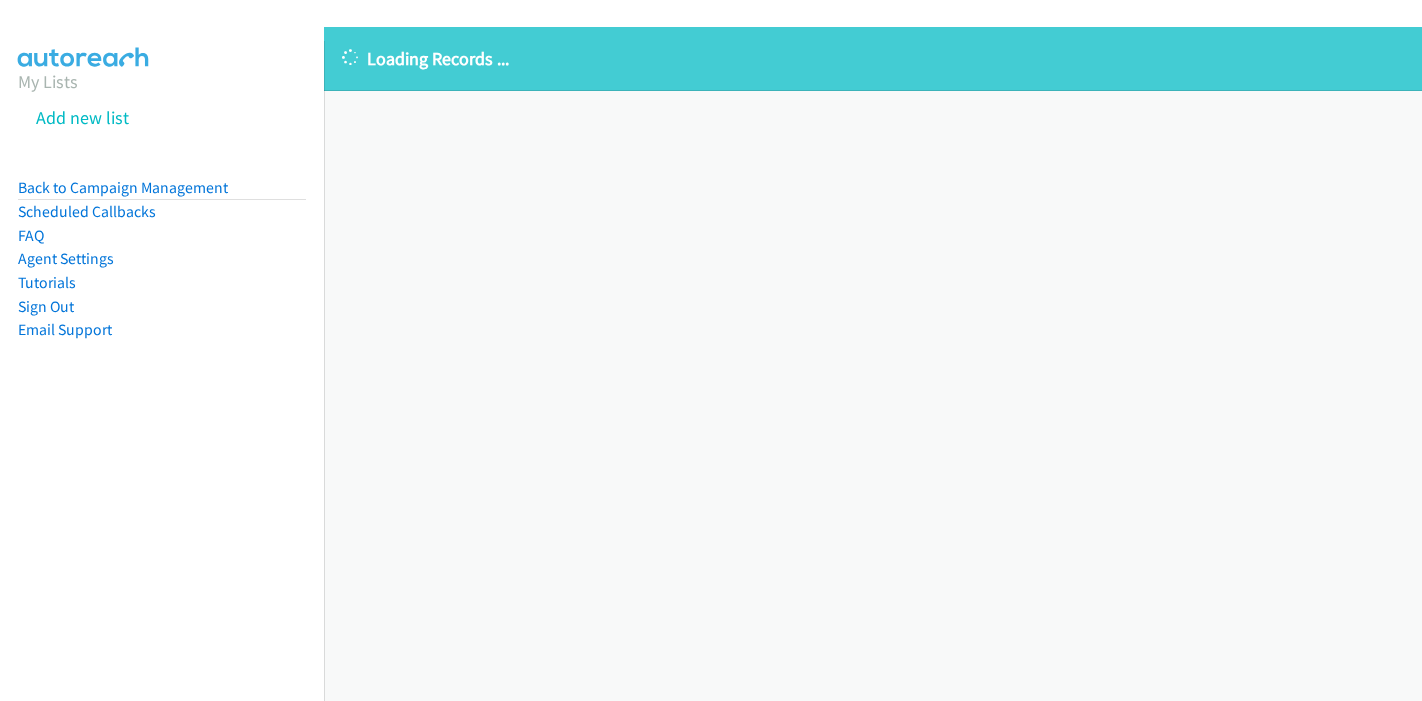 scroll, scrollTop: 0, scrollLeft: 0, axis: both 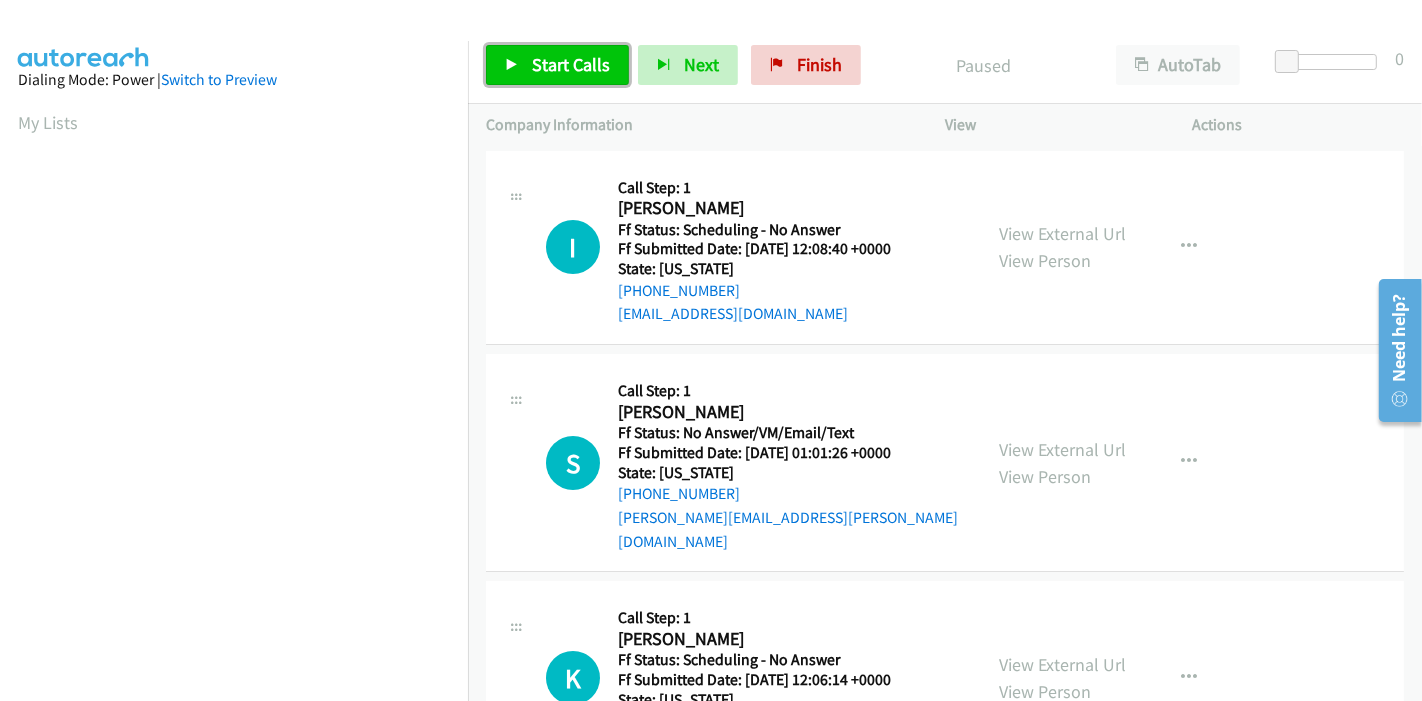 click on "Start Calls" at bounding box center [571, 64] 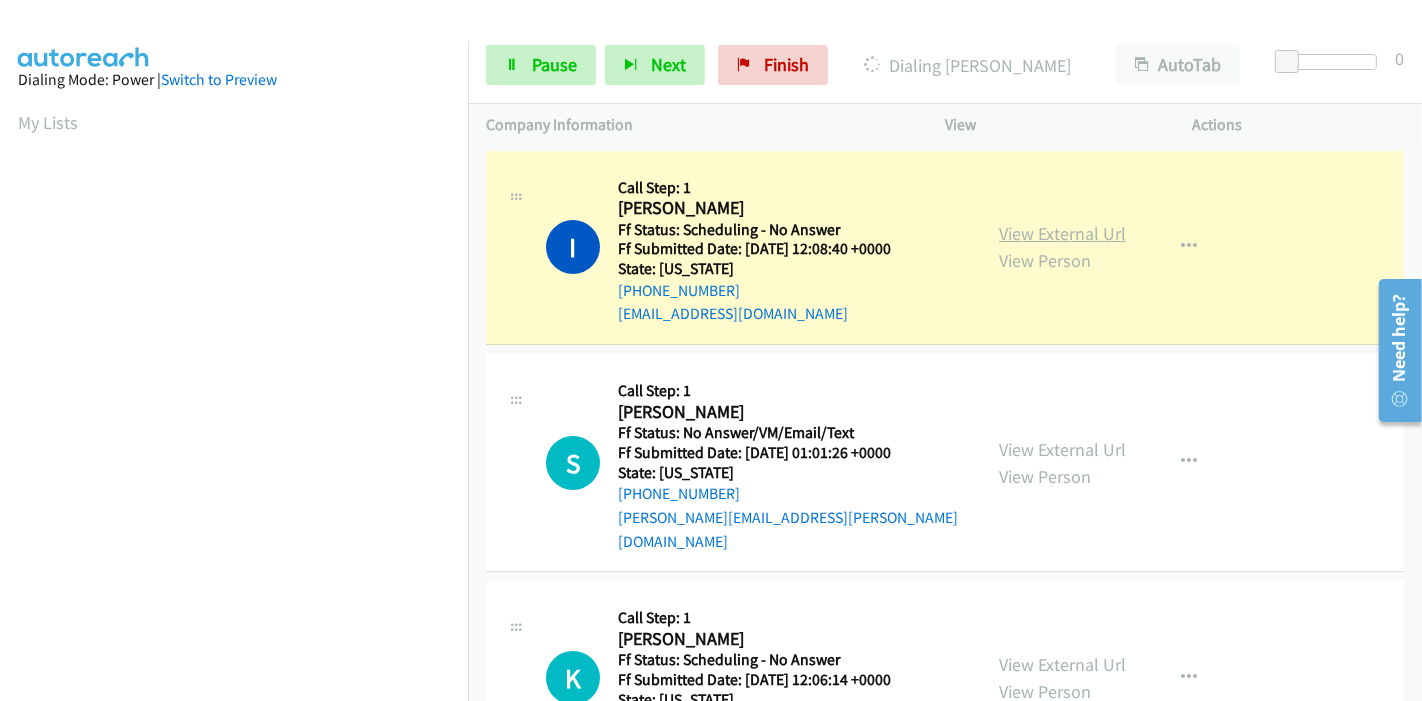 click on "View External Url" at bounding box center [1062, 233] 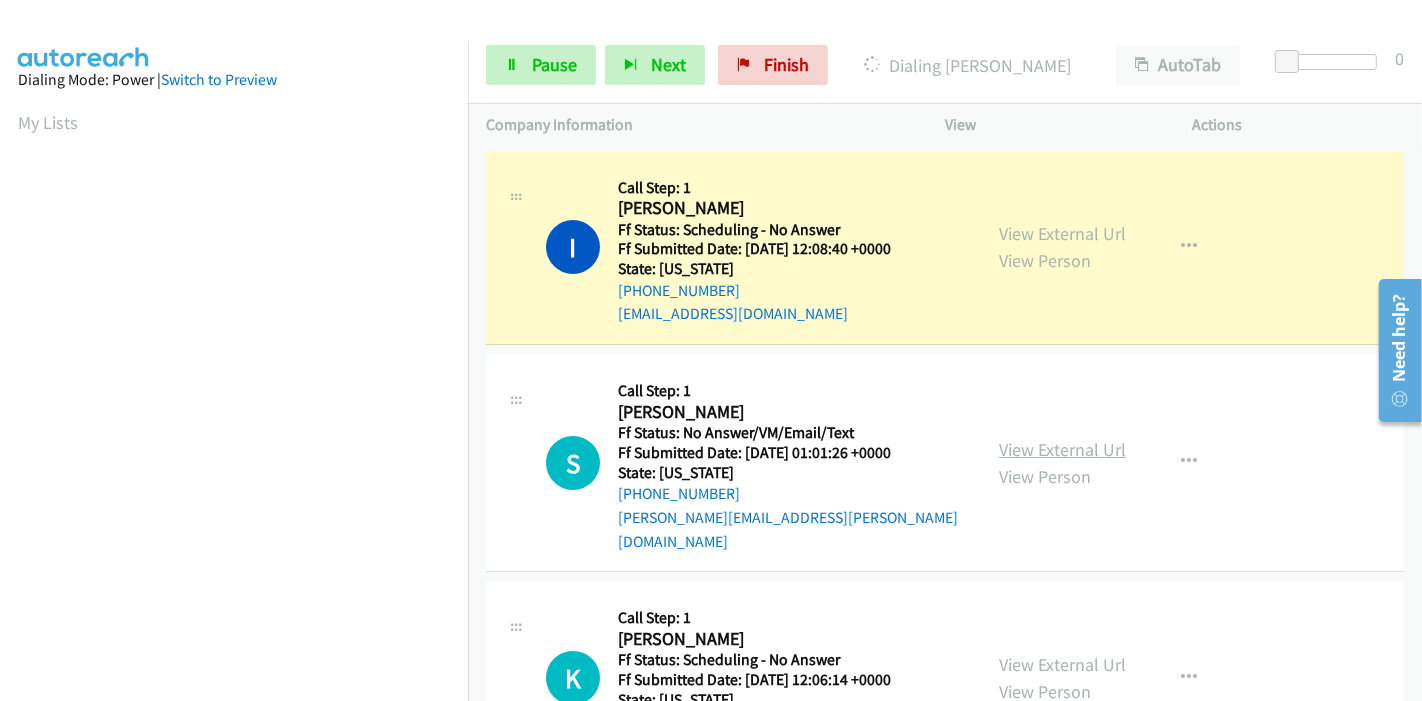 click on "View External Url" at bounding box center [1062, 449] 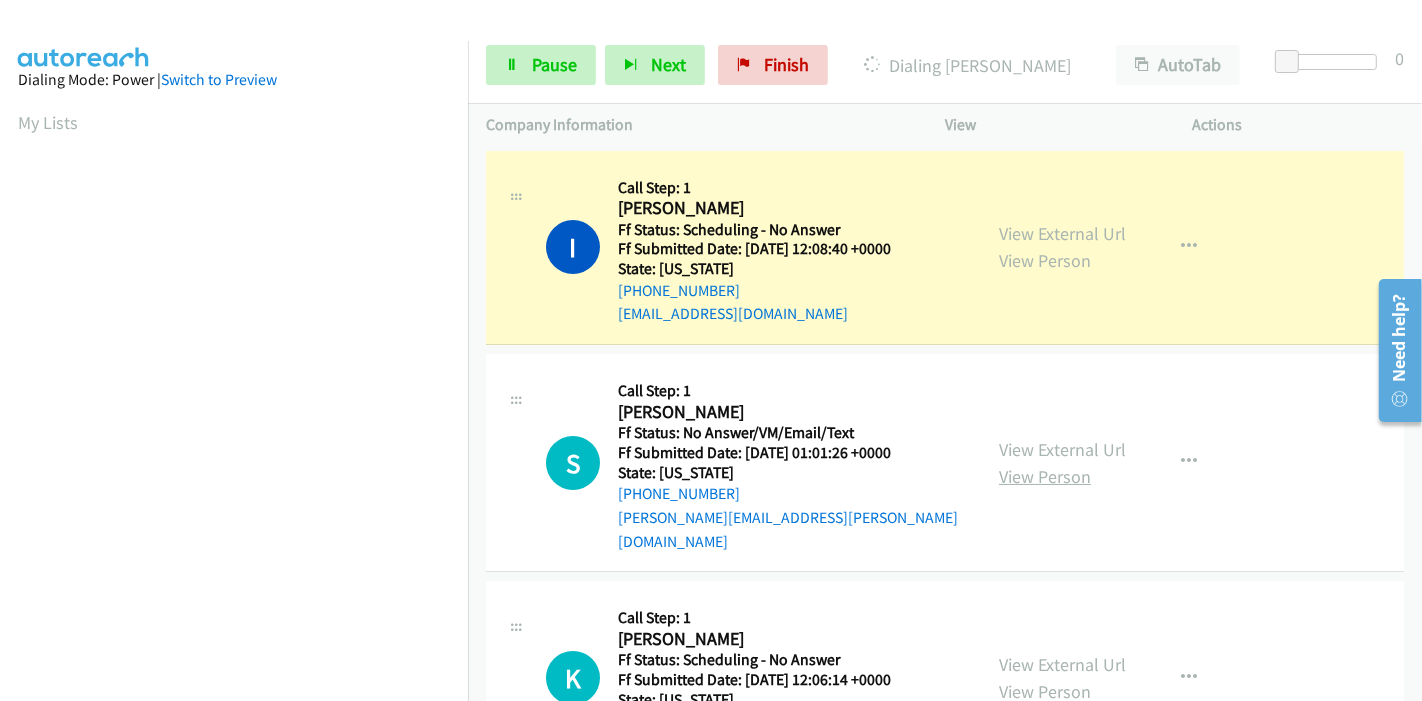 scroll, scrollTop: 111, scrollLeft: 0, axis: vertical 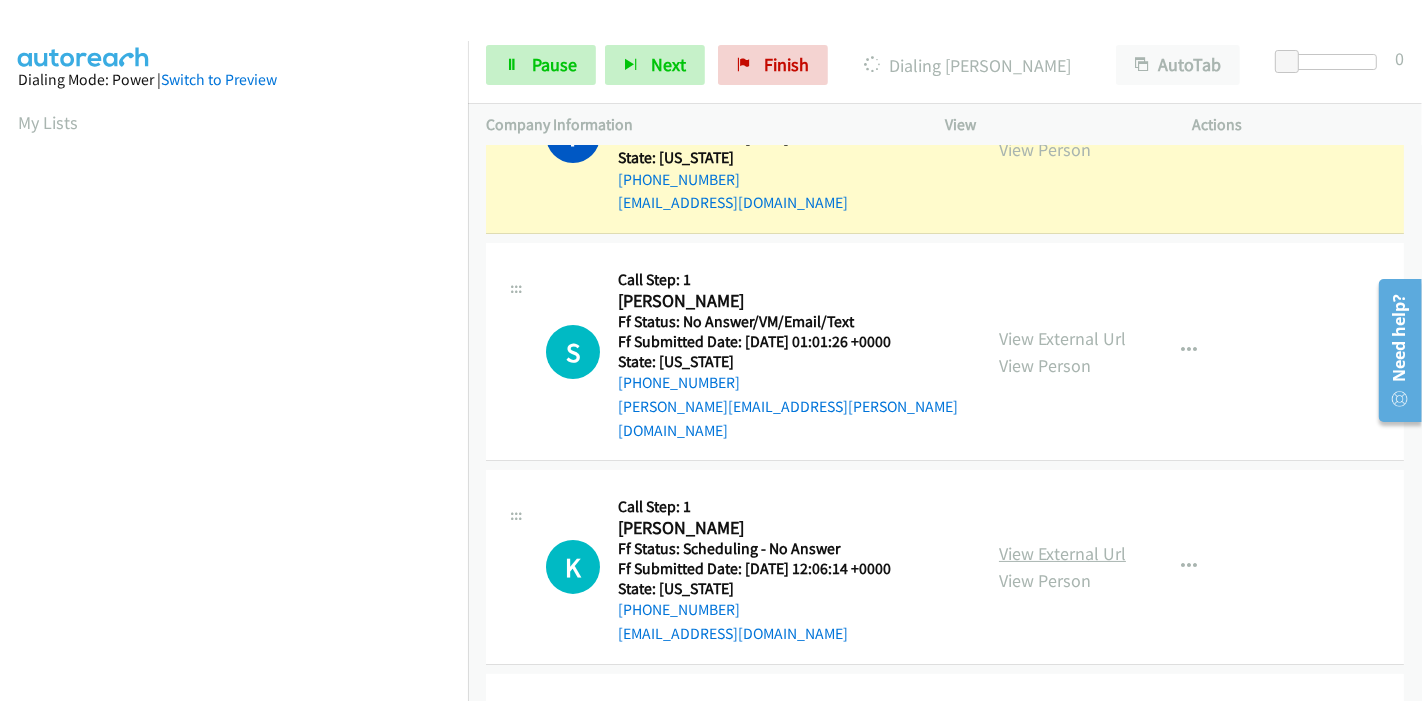 click on "View External Url" at bounding box center (1062, 553) 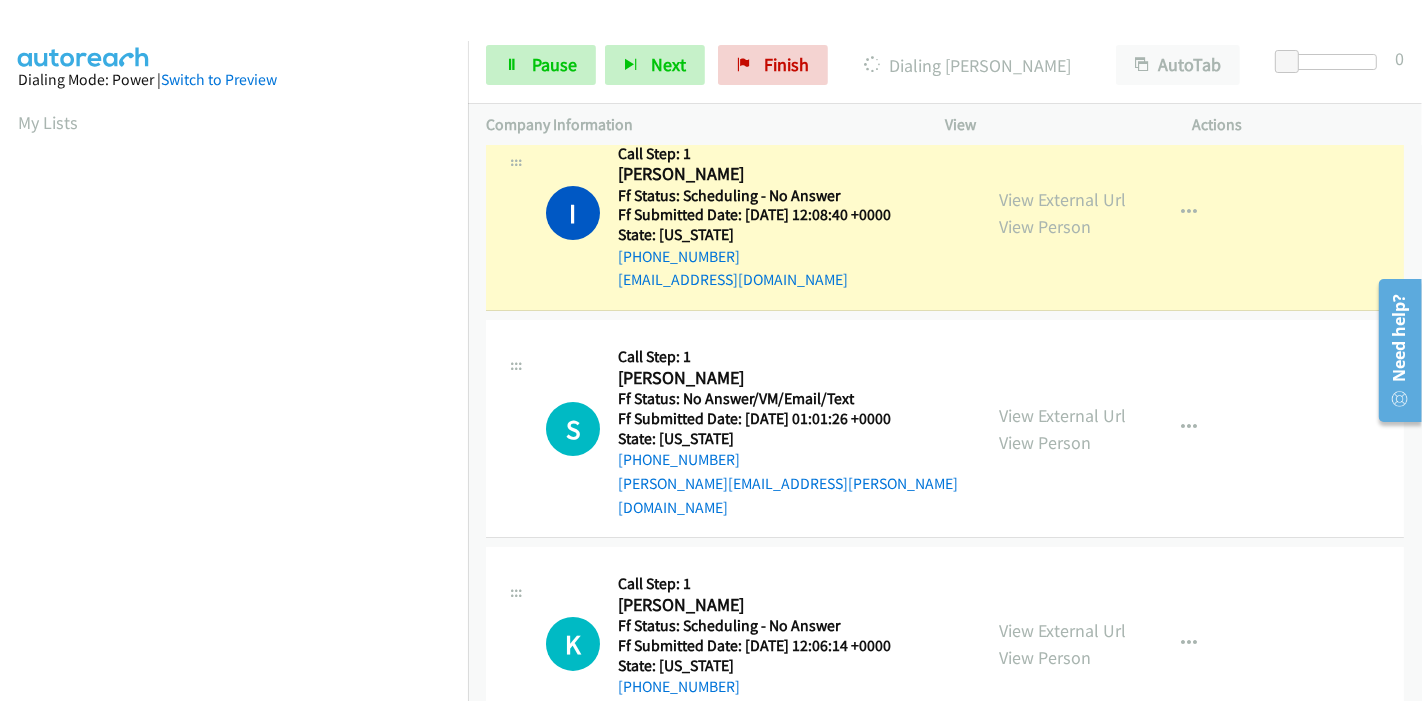 scroll, scrollTop: 0, scrollLeft: 0, axis: both 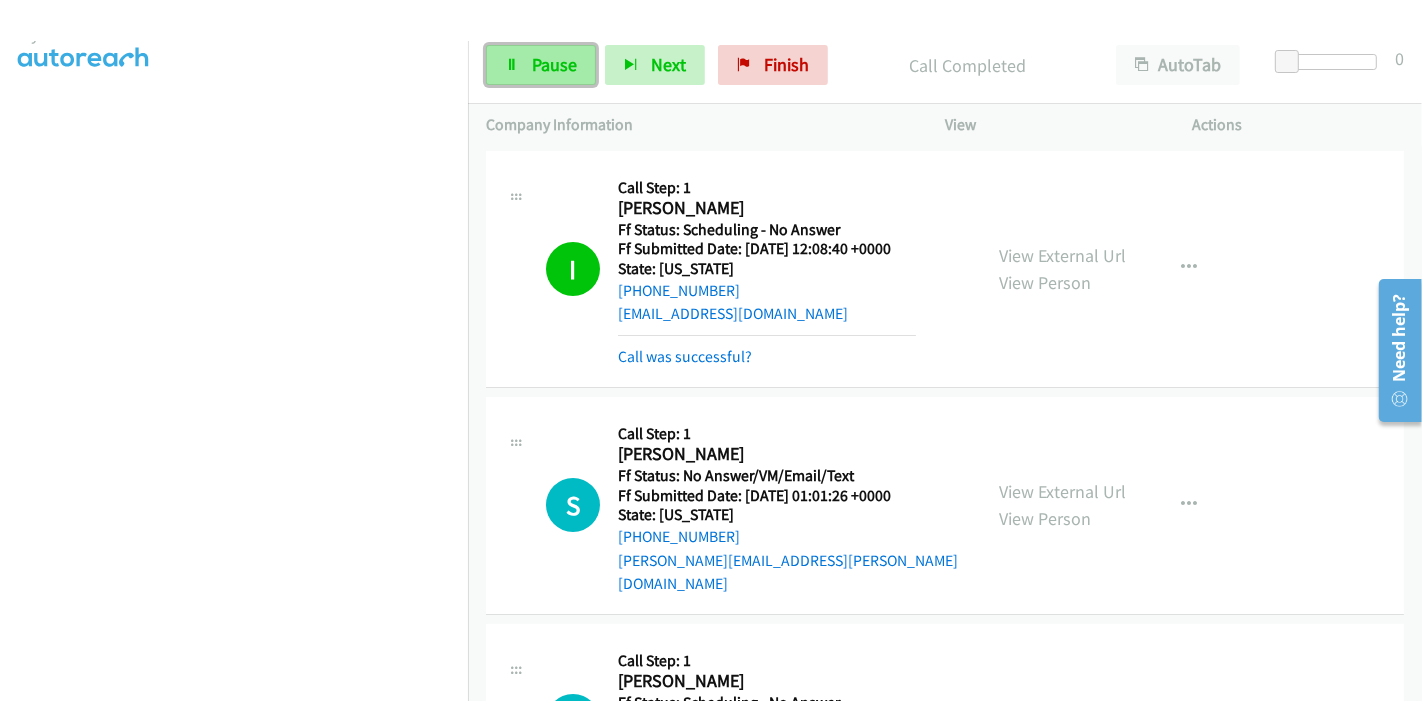 click on "Pause" at bounding box center [554, 64] 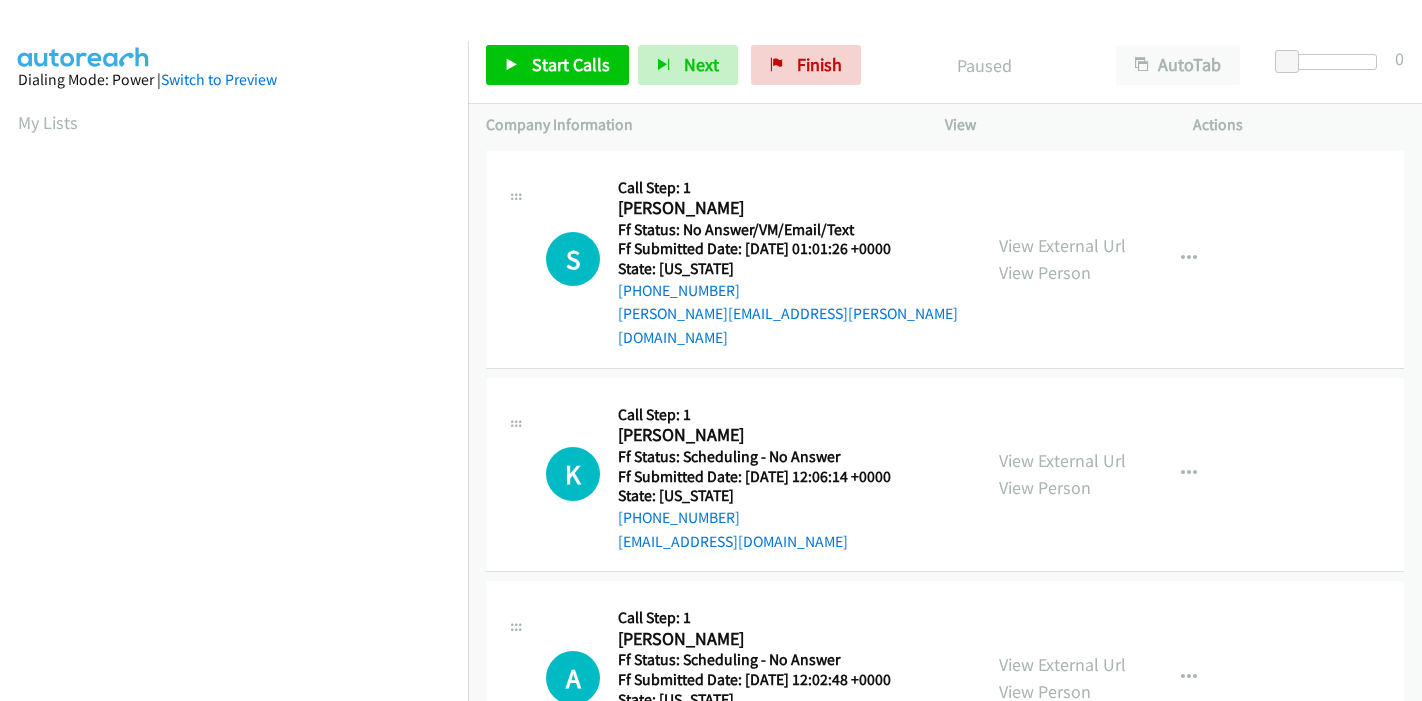 scroll, scrollTop: 0, scrollLeft: 0, axis: both 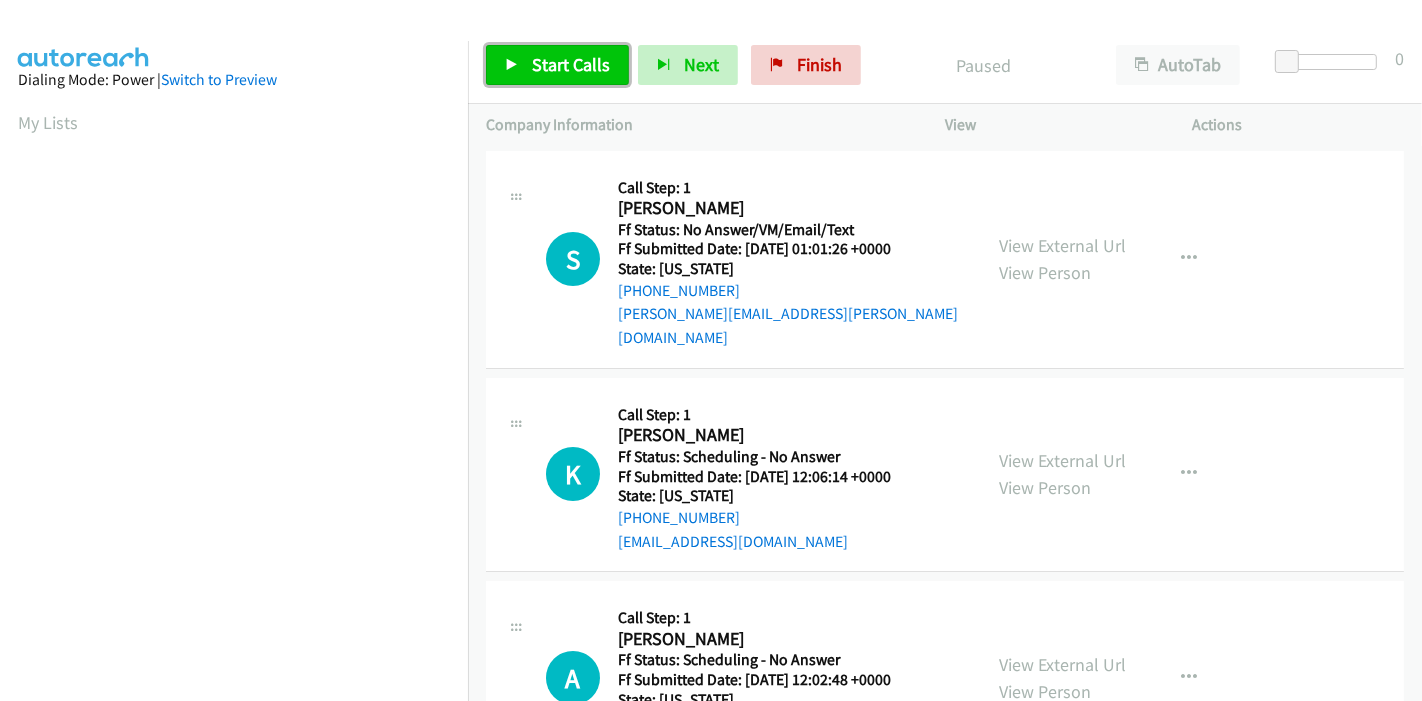 click on "Start Calls" at bounding box center (571, 64) 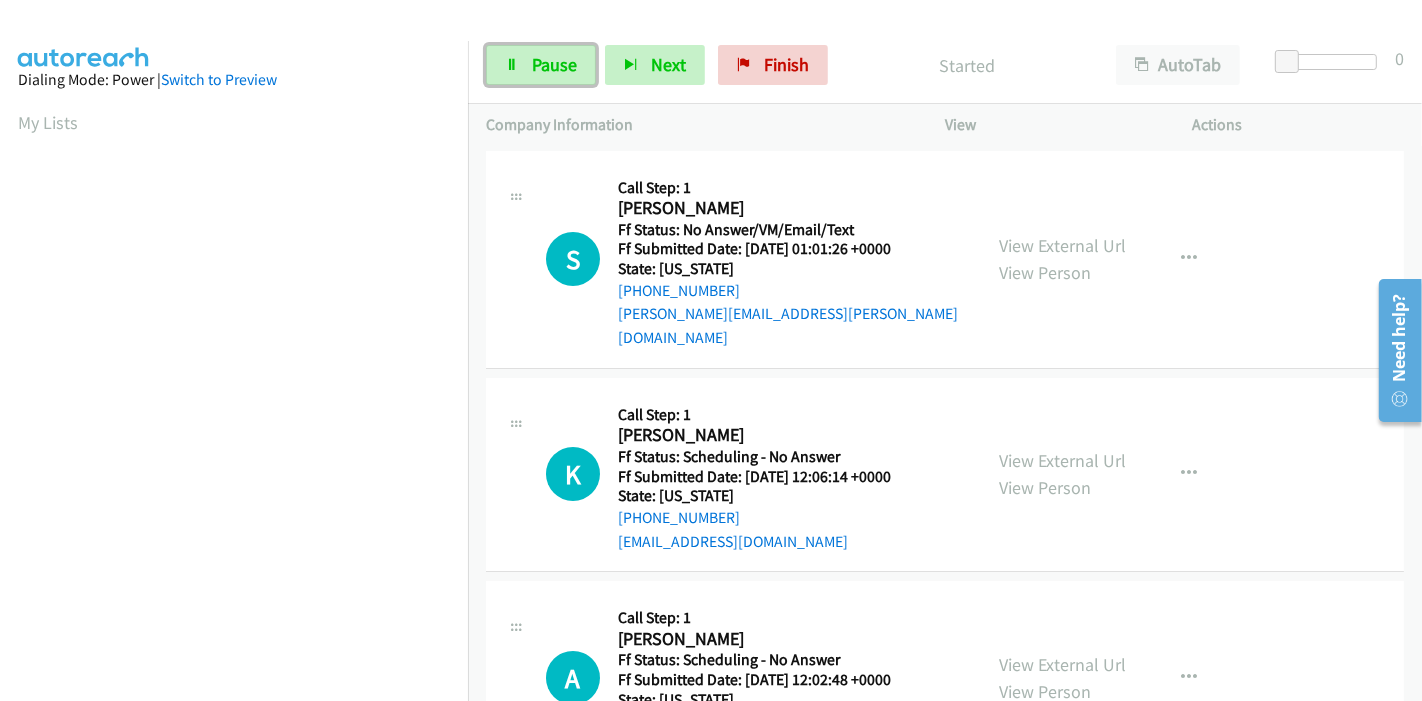 click on "Pause" at bounding box center (554, 64) 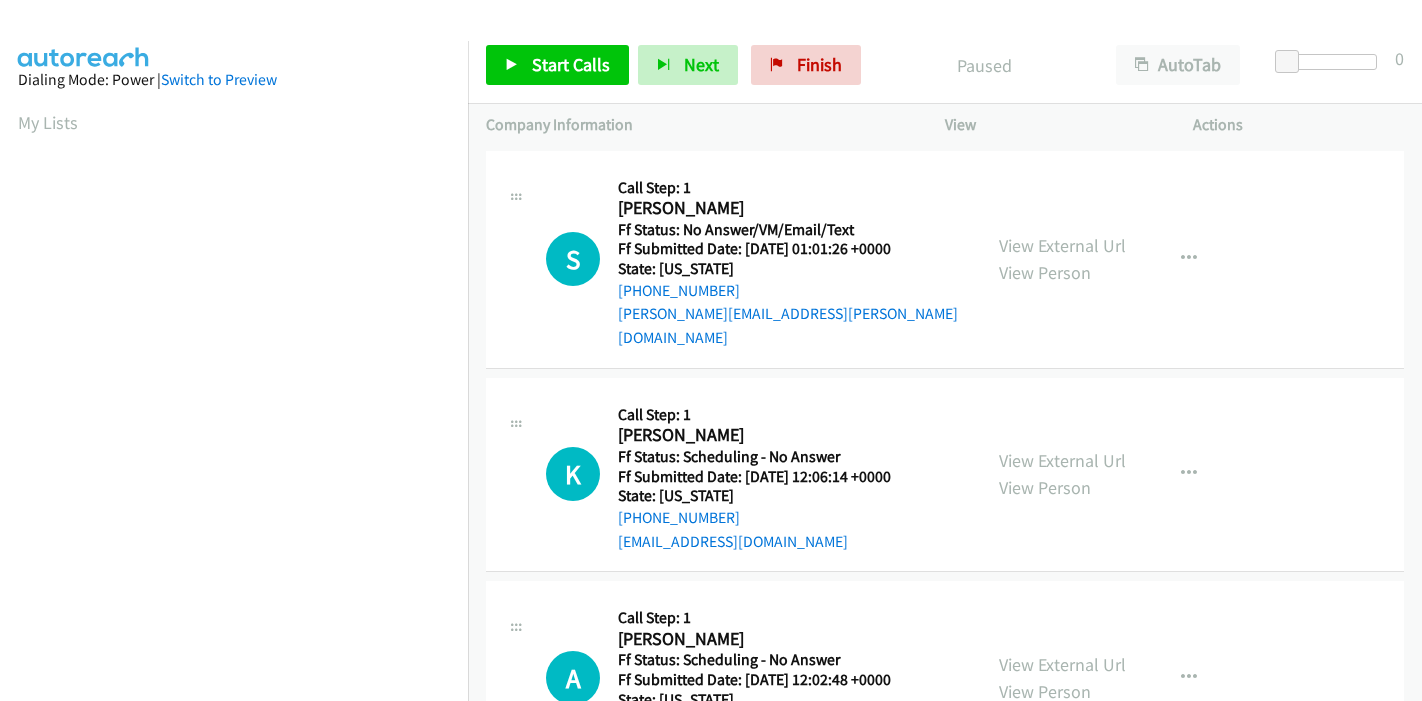 scroll, scrollTop: 0, scrollLeft: 0, axis: both 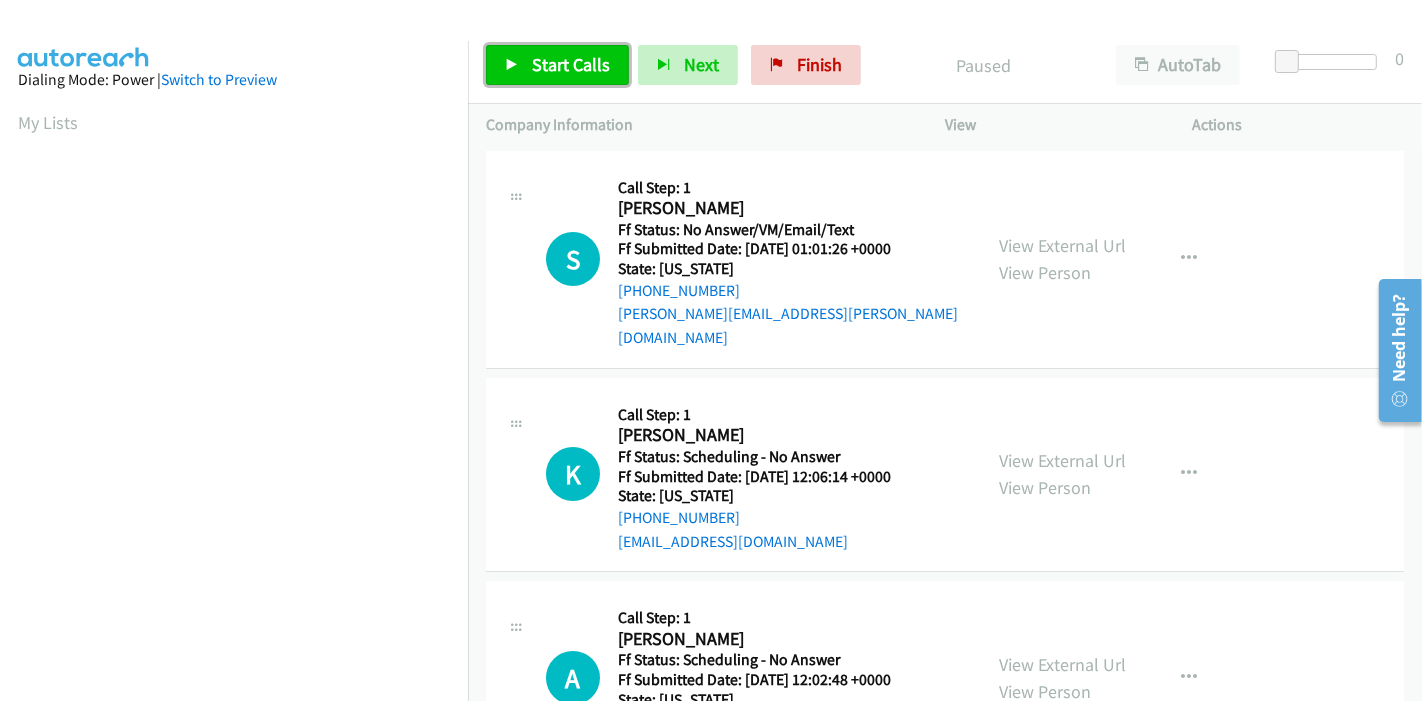 click on "Start Calls" at bounding box center [557, 65] 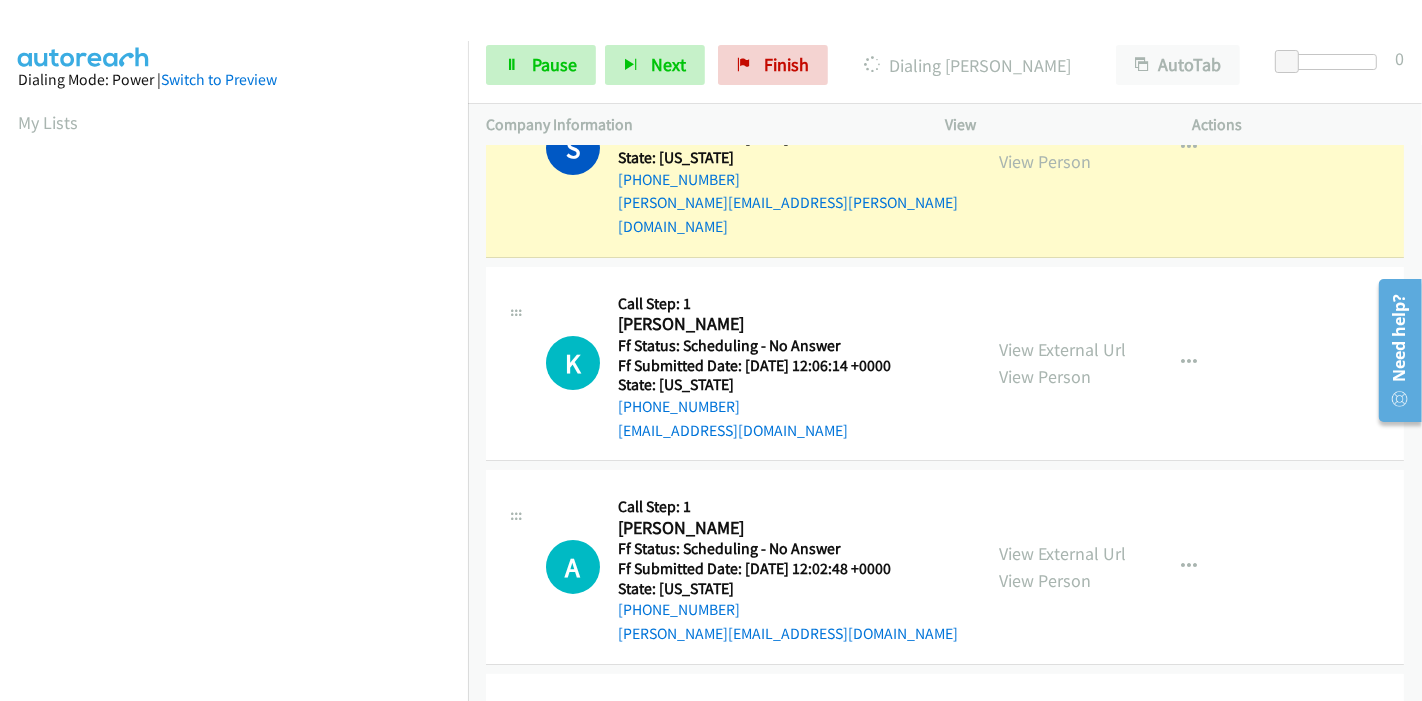 scroll, scrollTop: 0, scrollLeft: 0, axis: both 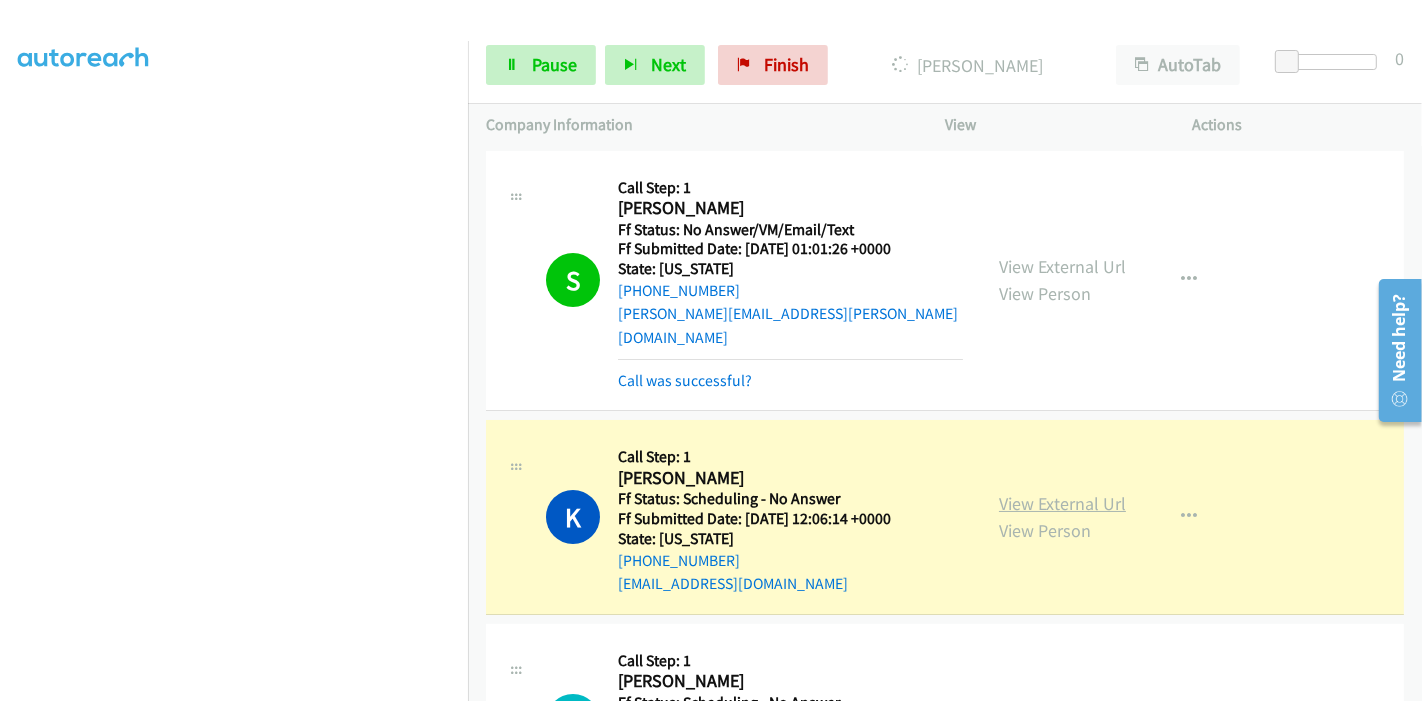 click on "View External Url" at bounding box center [1062, 503] 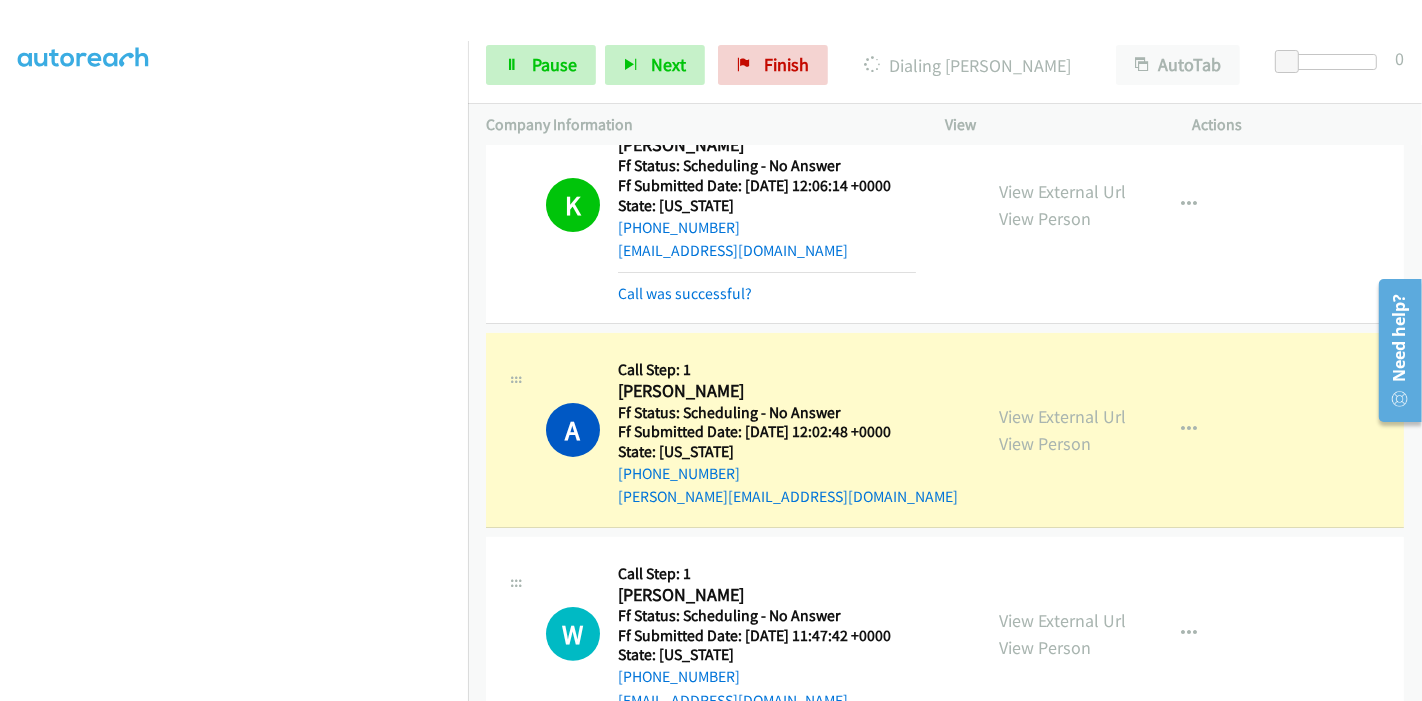 scroll, scrollTop: 444, scrollLeft: 0, axis: vertical 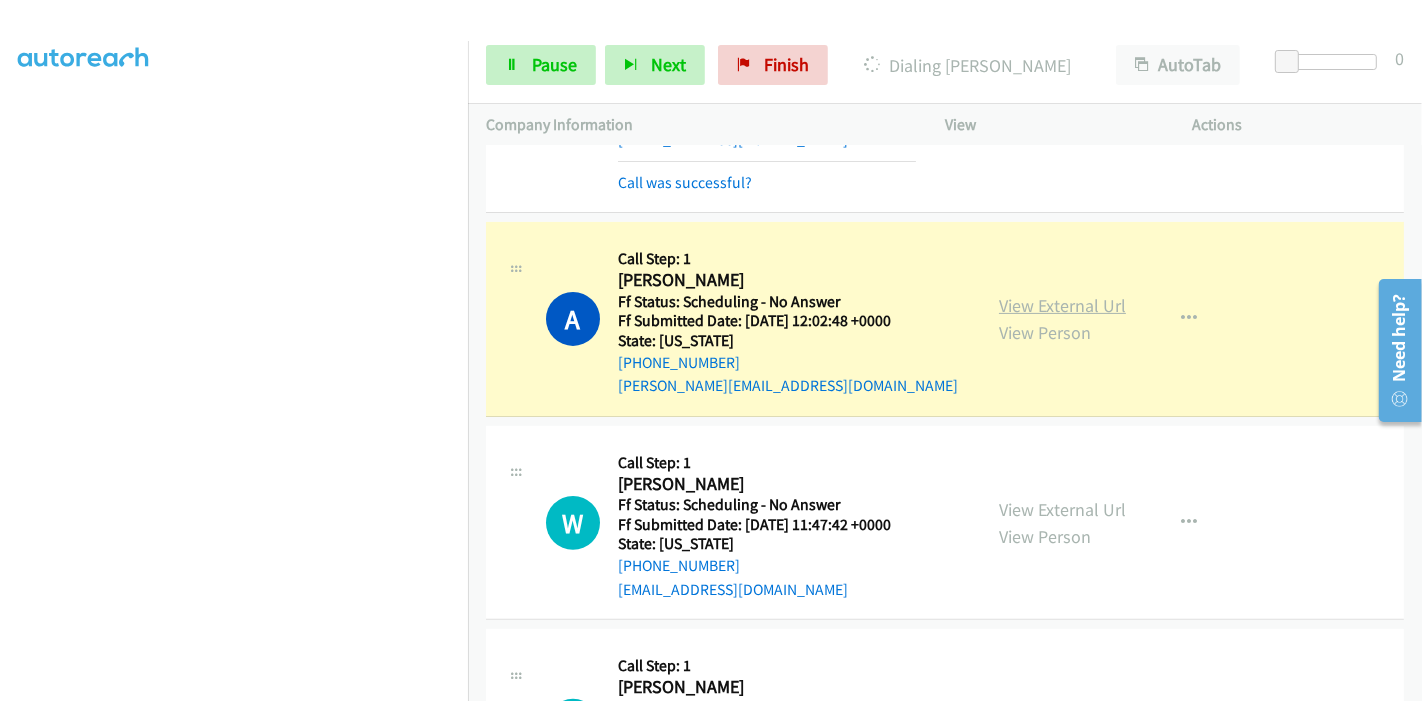 click on "View External Url" at bounding box center [1062, 305] 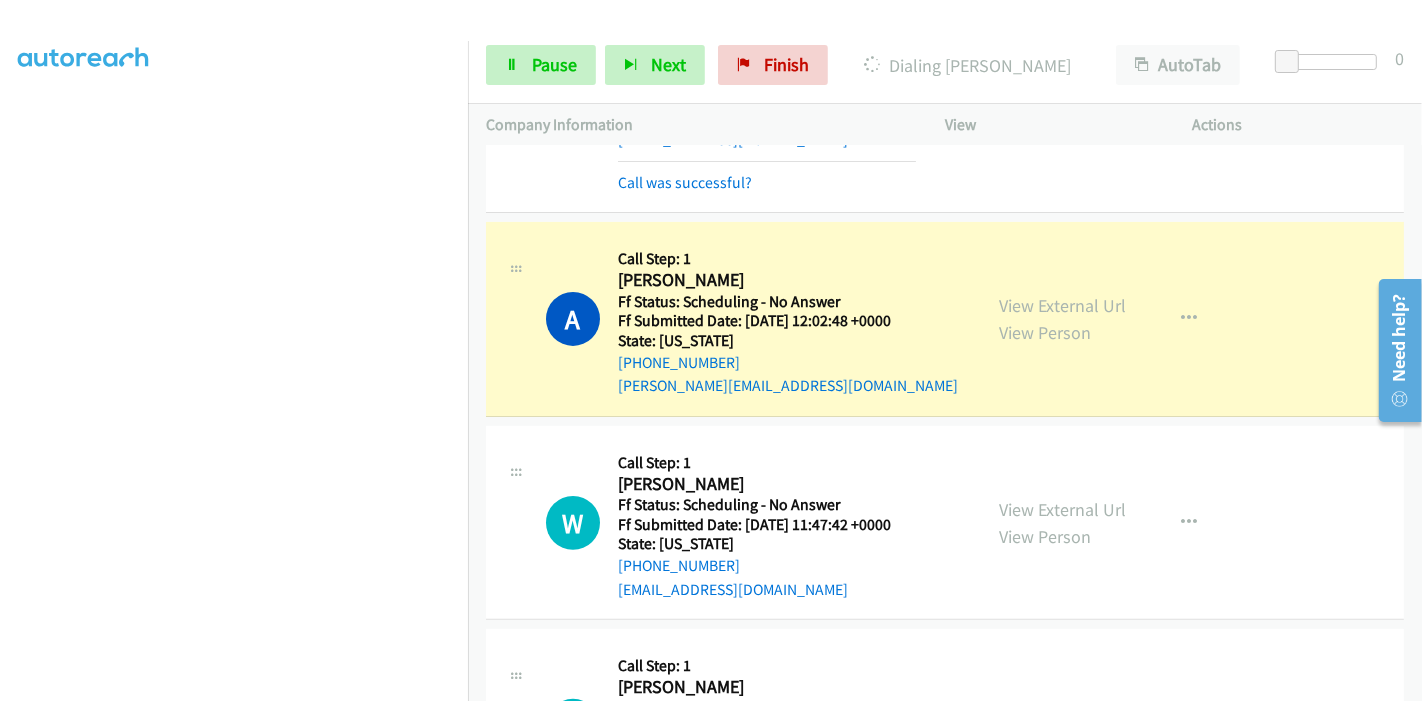 scroll, scrollTop: 555, scrollLeft: 0, axis: vertical 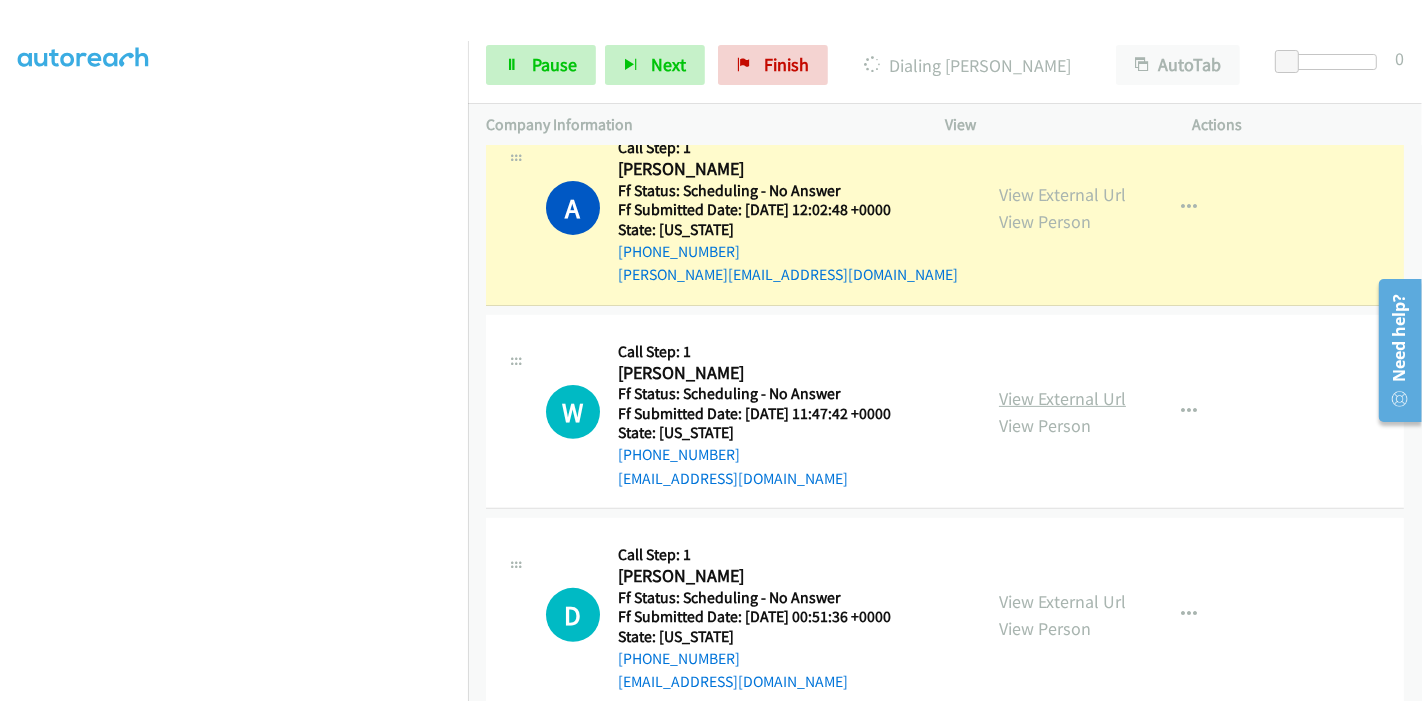 click on "View External Url" at bounding box center (1062, 398) 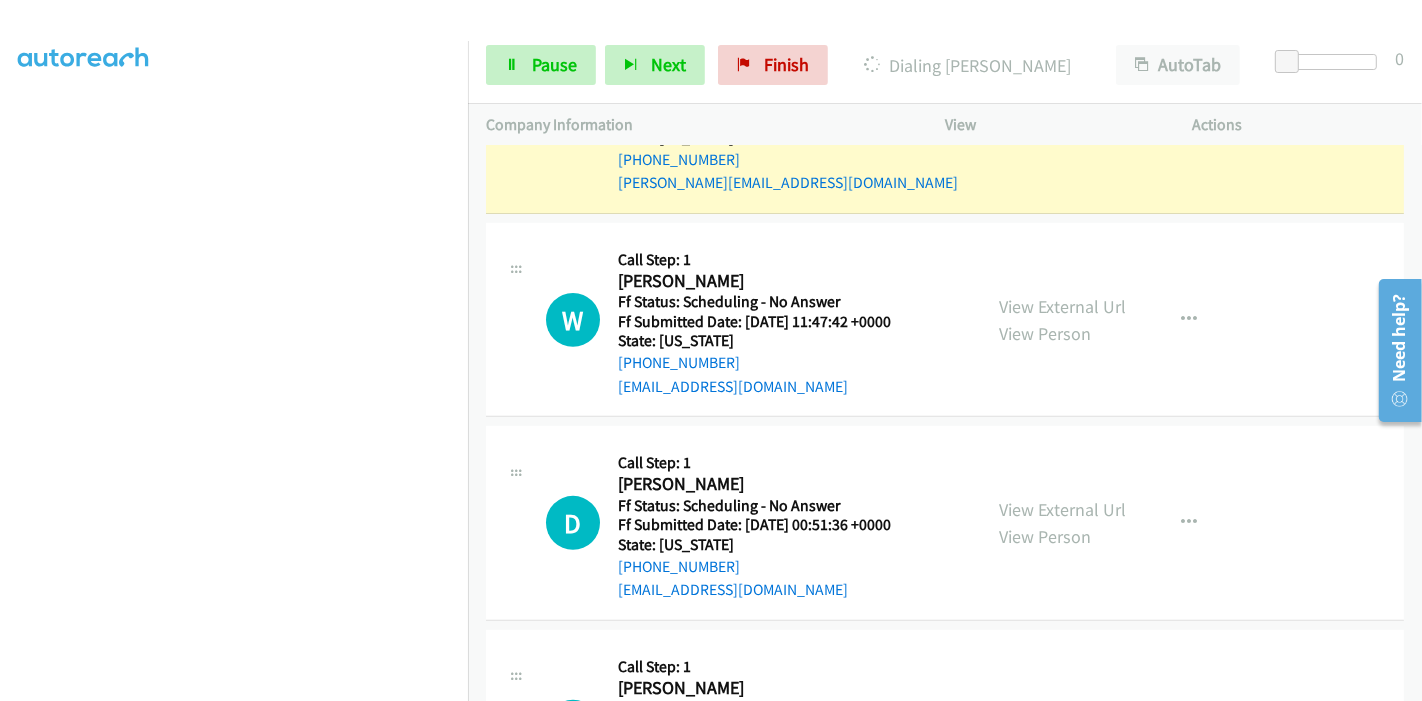 scroll, scrollTop: 777, scrollLeft: 0, axis: vertical 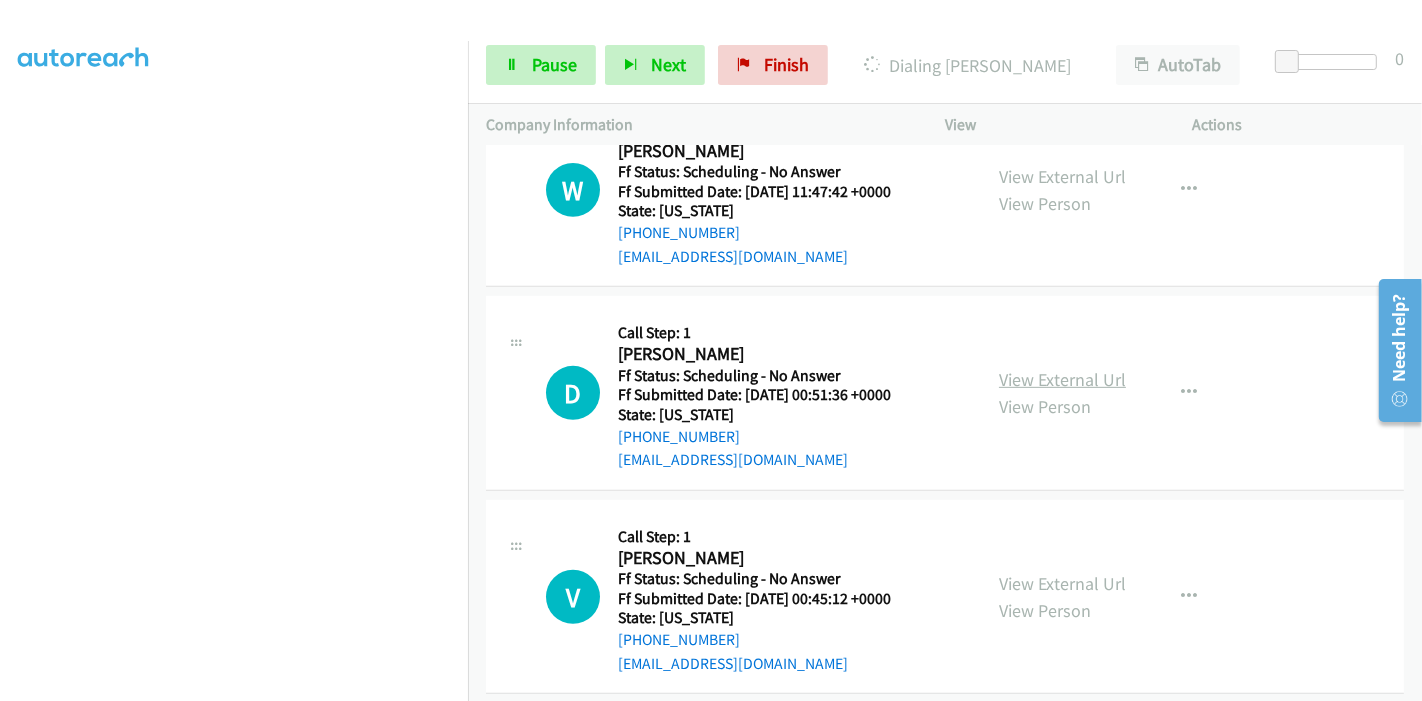 click on "View External Url" at bounding box center (1062, 379) 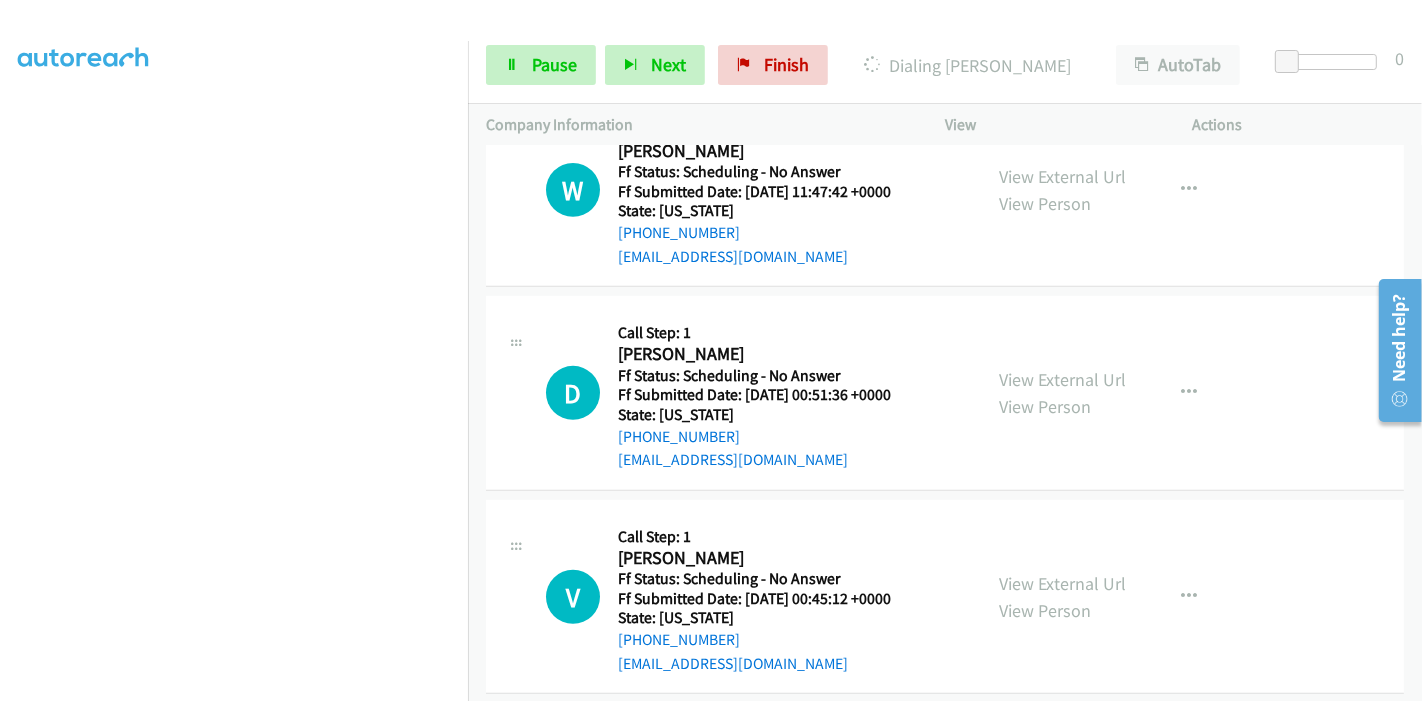 scroll, scrollTop: 888, scrollLeft: 0, axis: vertical 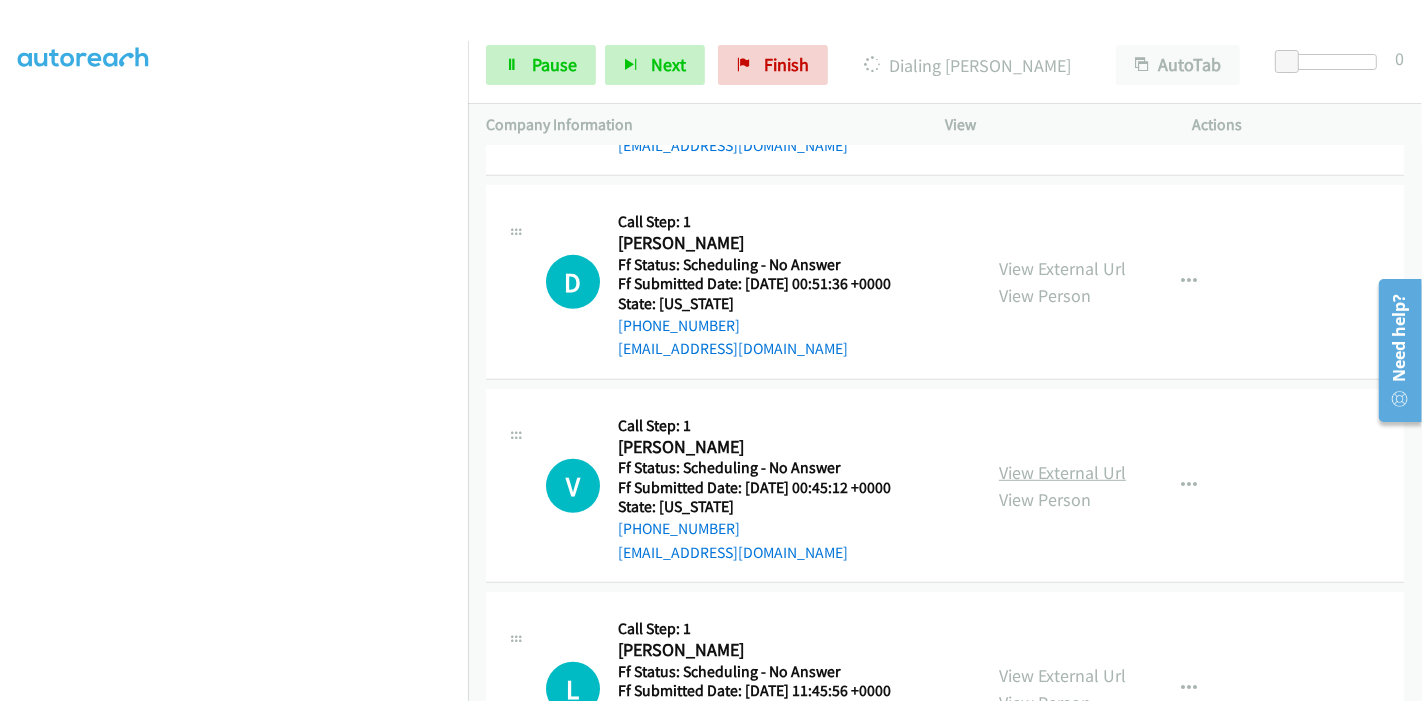 click on "View External Url" at bounding box center (1062, 472) 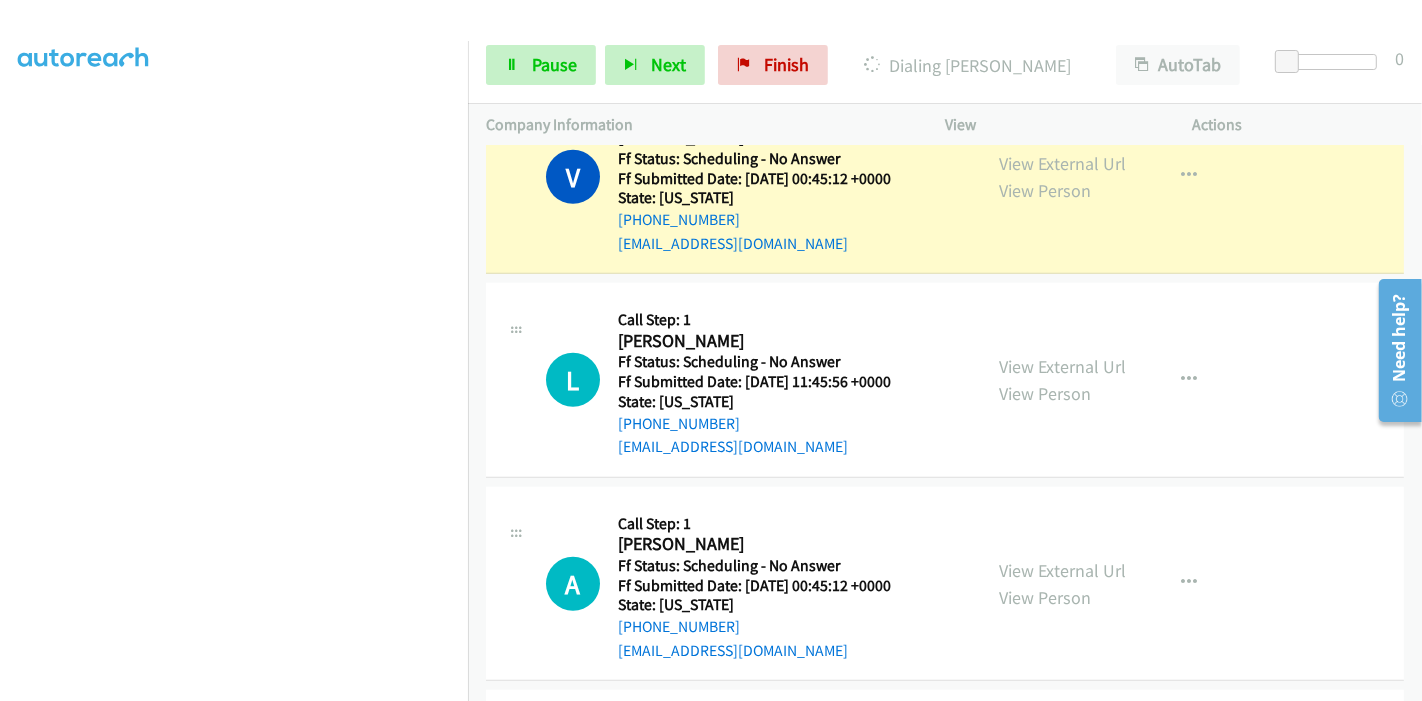 scroll, scrollTop: 1444, scrollLeft: 0, axis: vertical 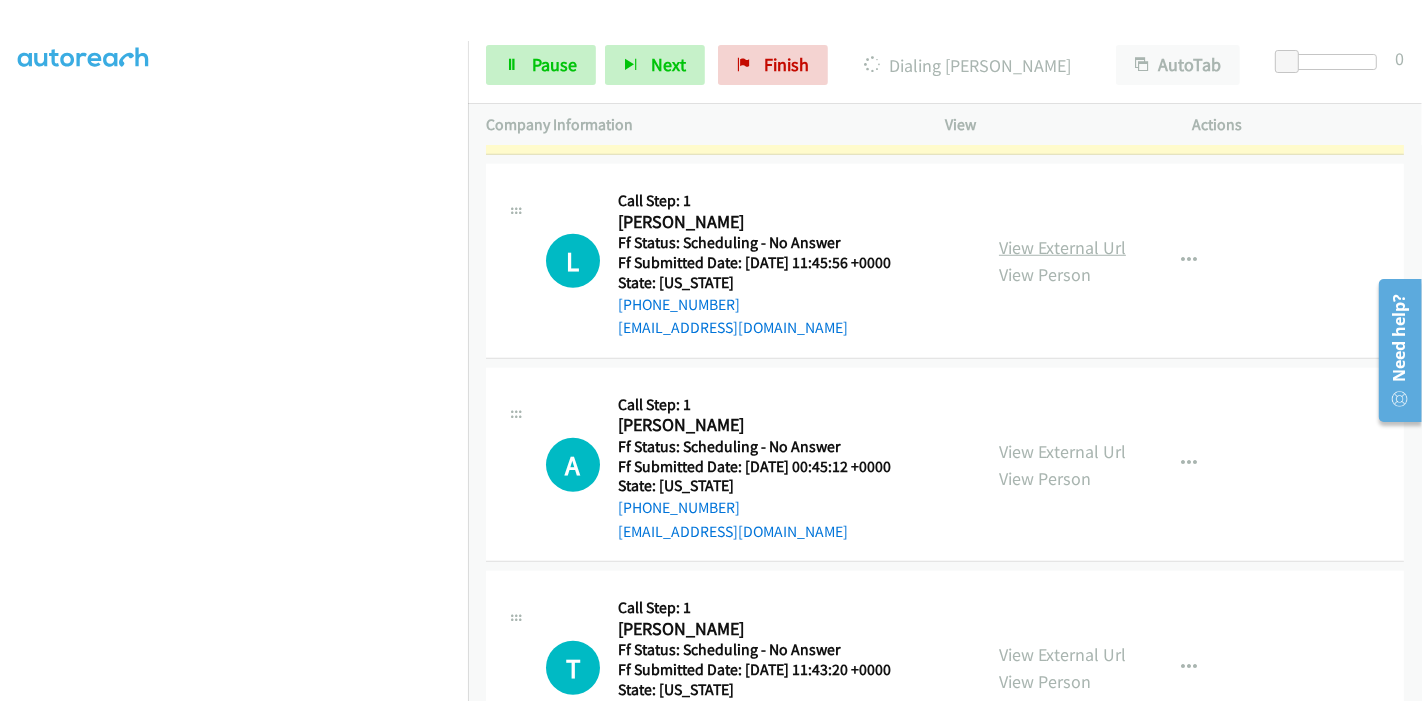 click on "View External Url" at bounding box center (1062, 247) 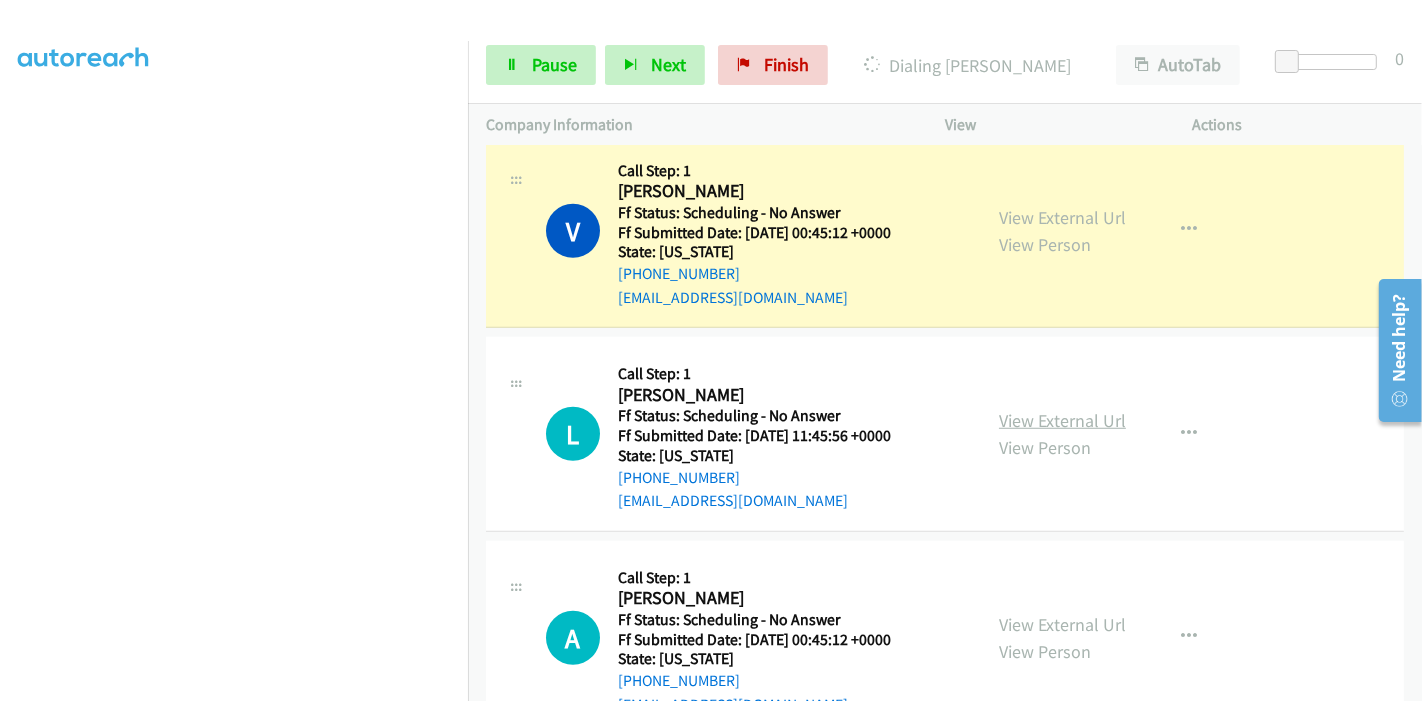 scroll, scrollTop: 1333, scrollLeft: 0, axis: vertical 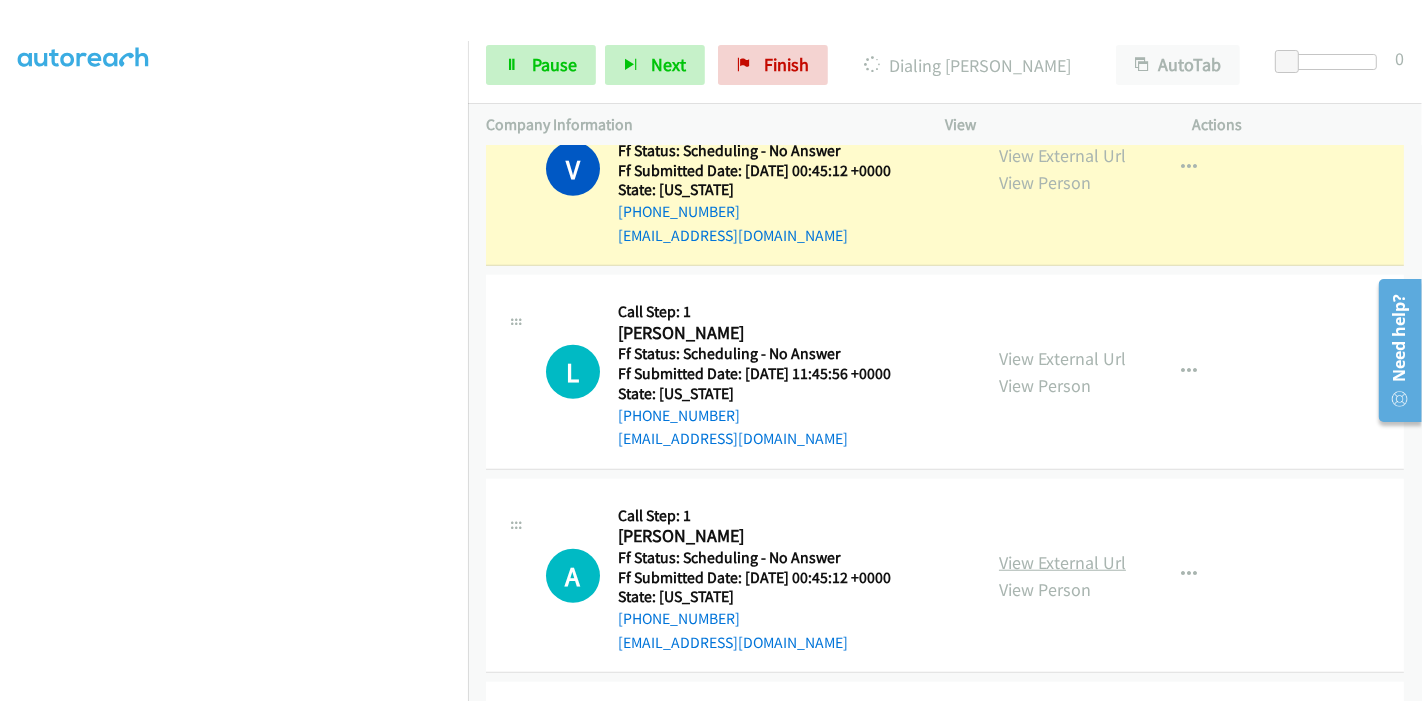 click on "View External Url" at bounding box center [1062, 562] 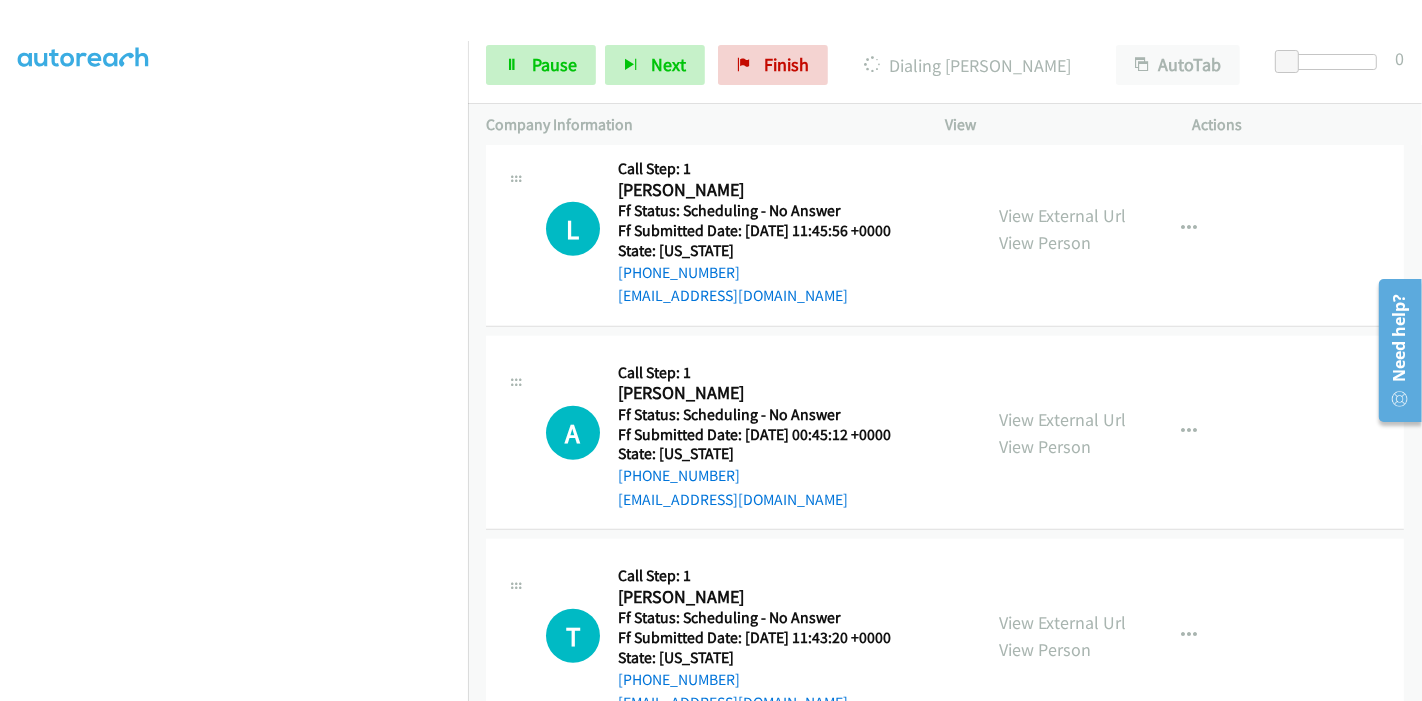 scroll, scrollTop: 1555, scrollLeft: 0, axis: vertical 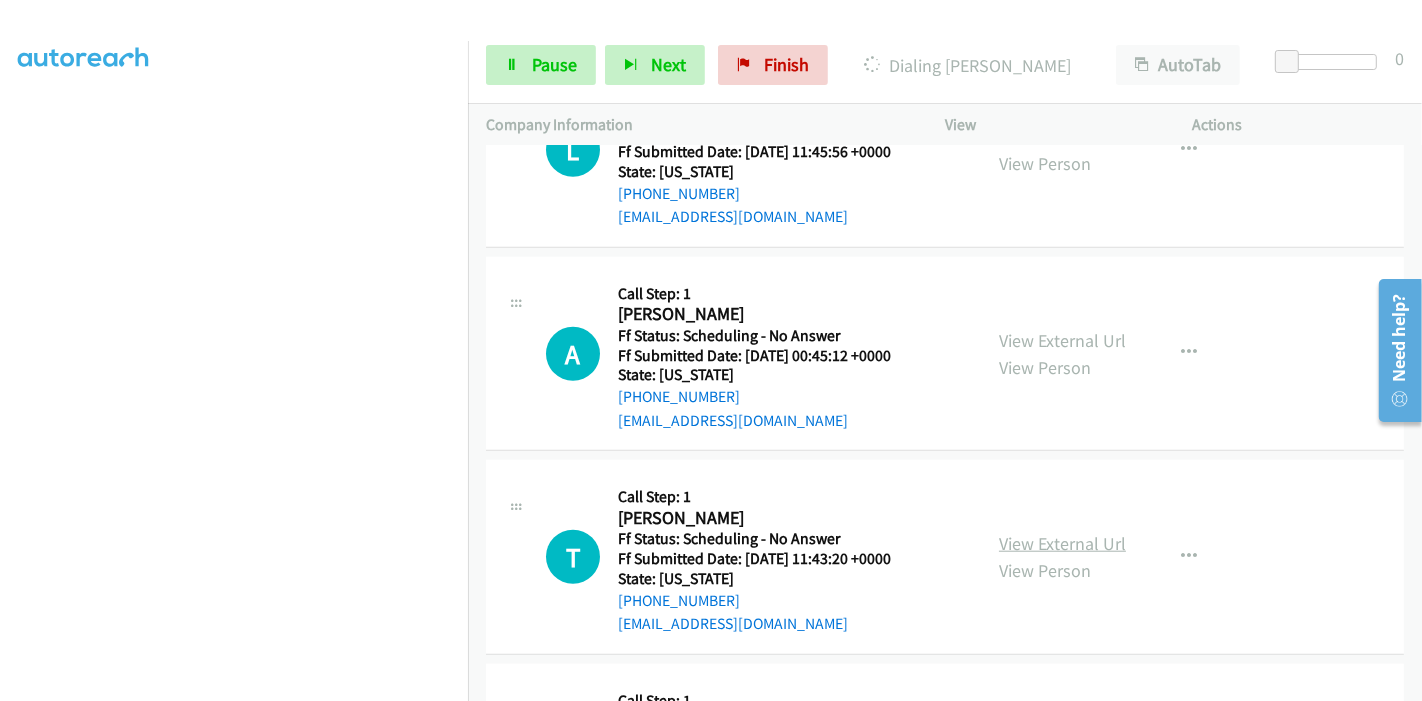 click on "View External Url" at bounding box center (1062, 543) 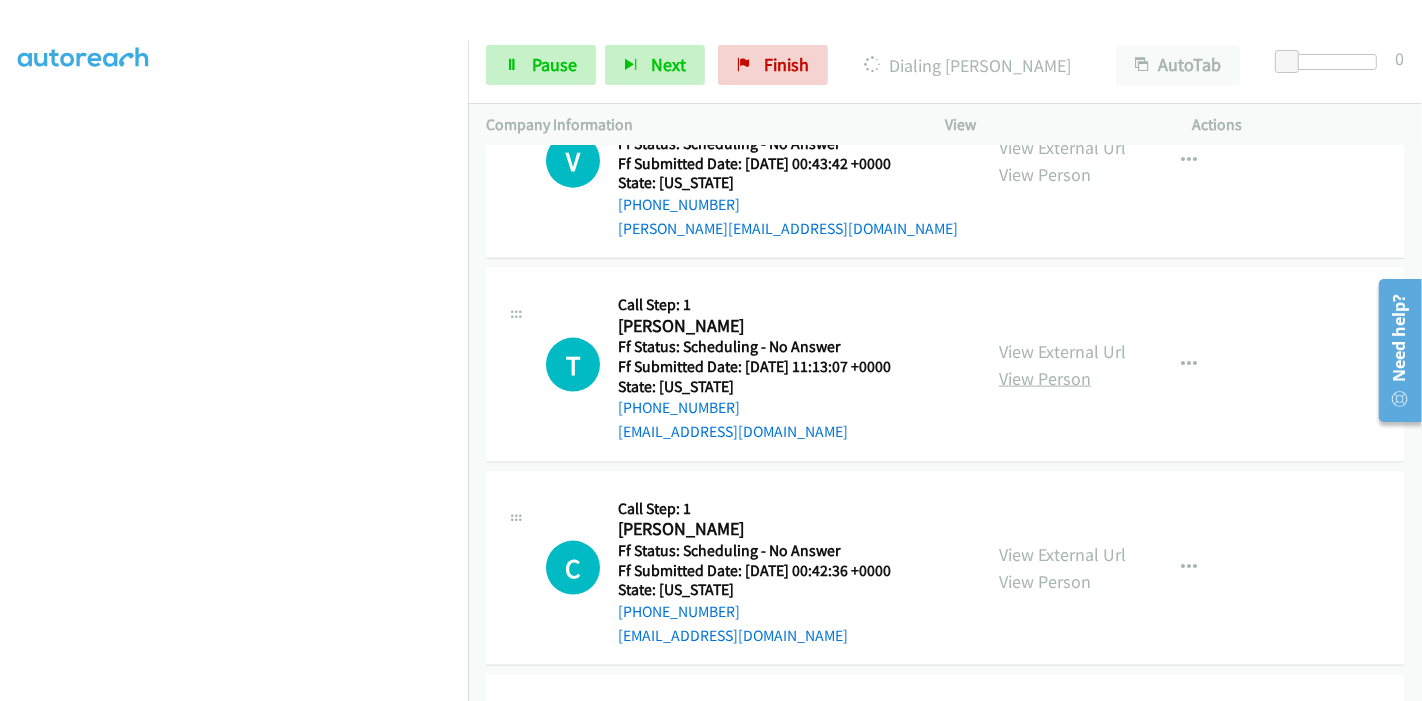 scroll, scrollTop: 2042, scrollLeft: 0, axis: vertical 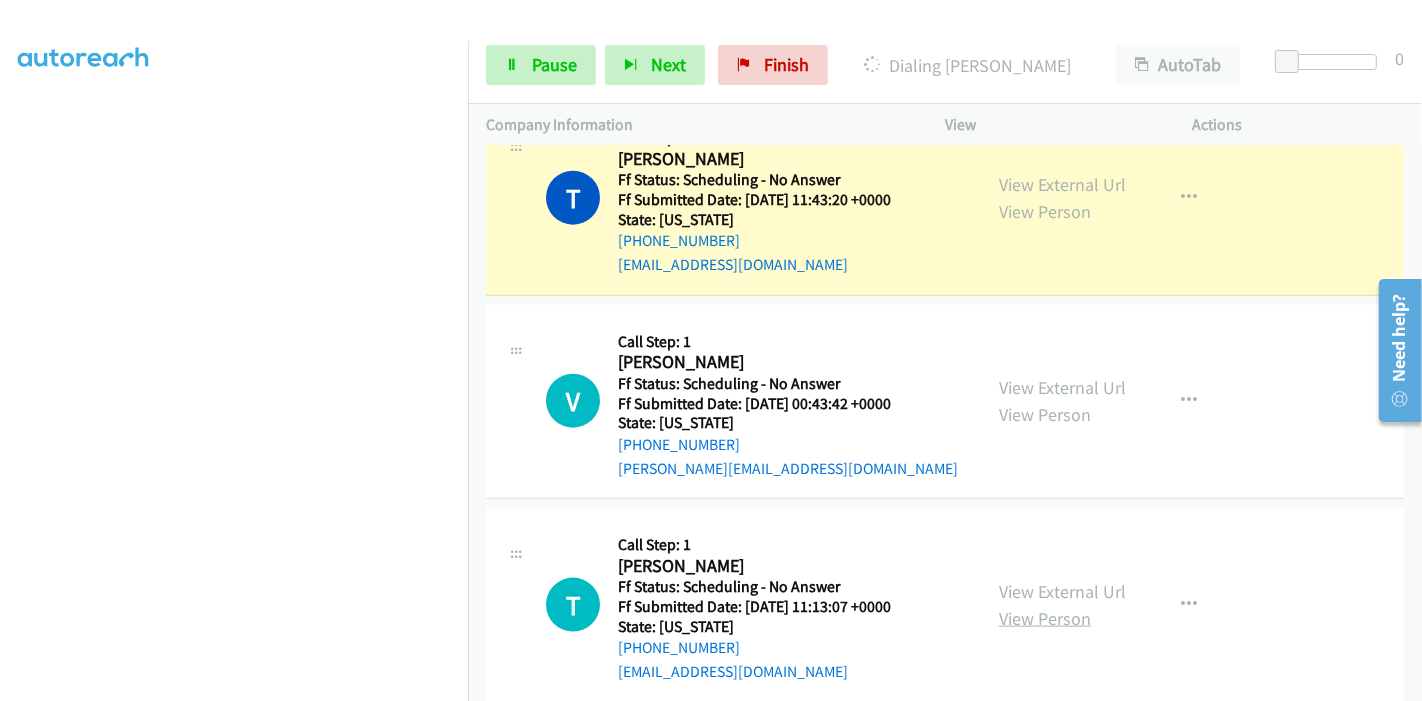 click on "View External Url" at bounding box center (1062, 387) 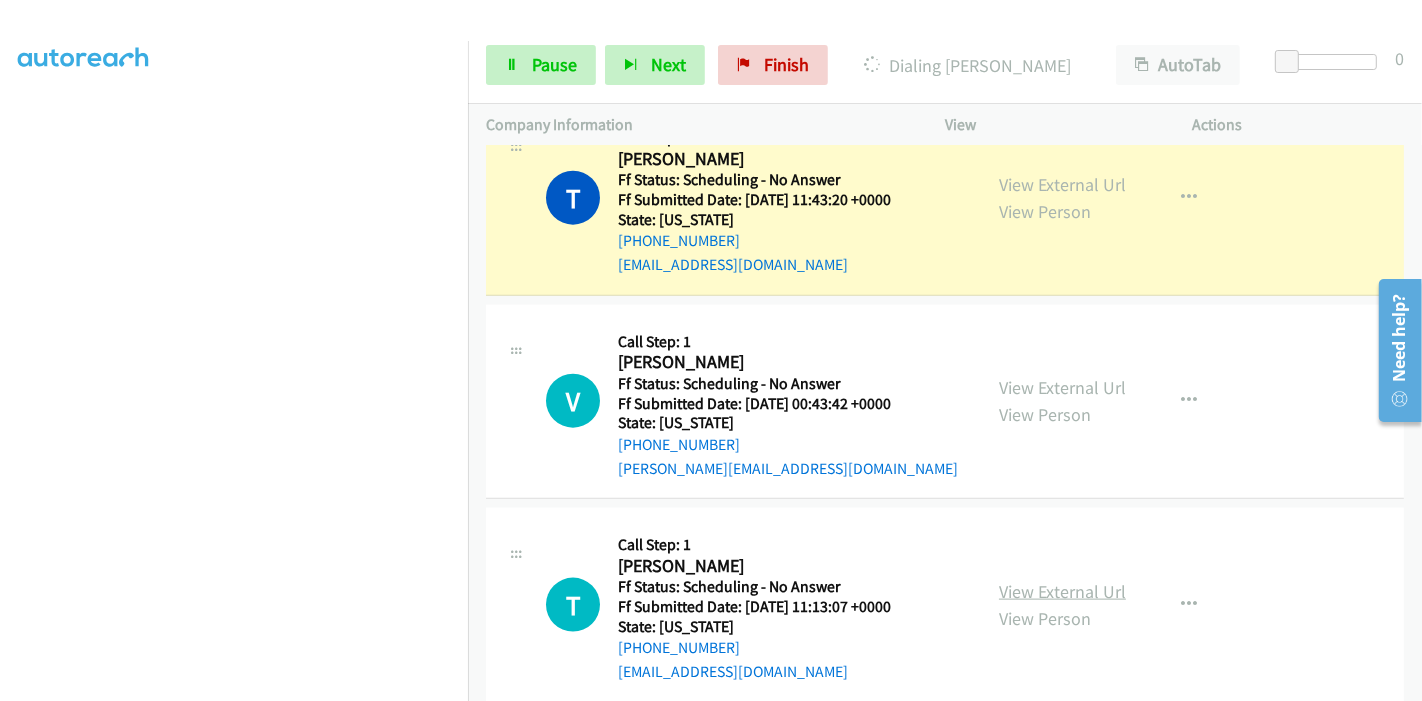 click on "View External Url" at bounding box center [1062, 591] 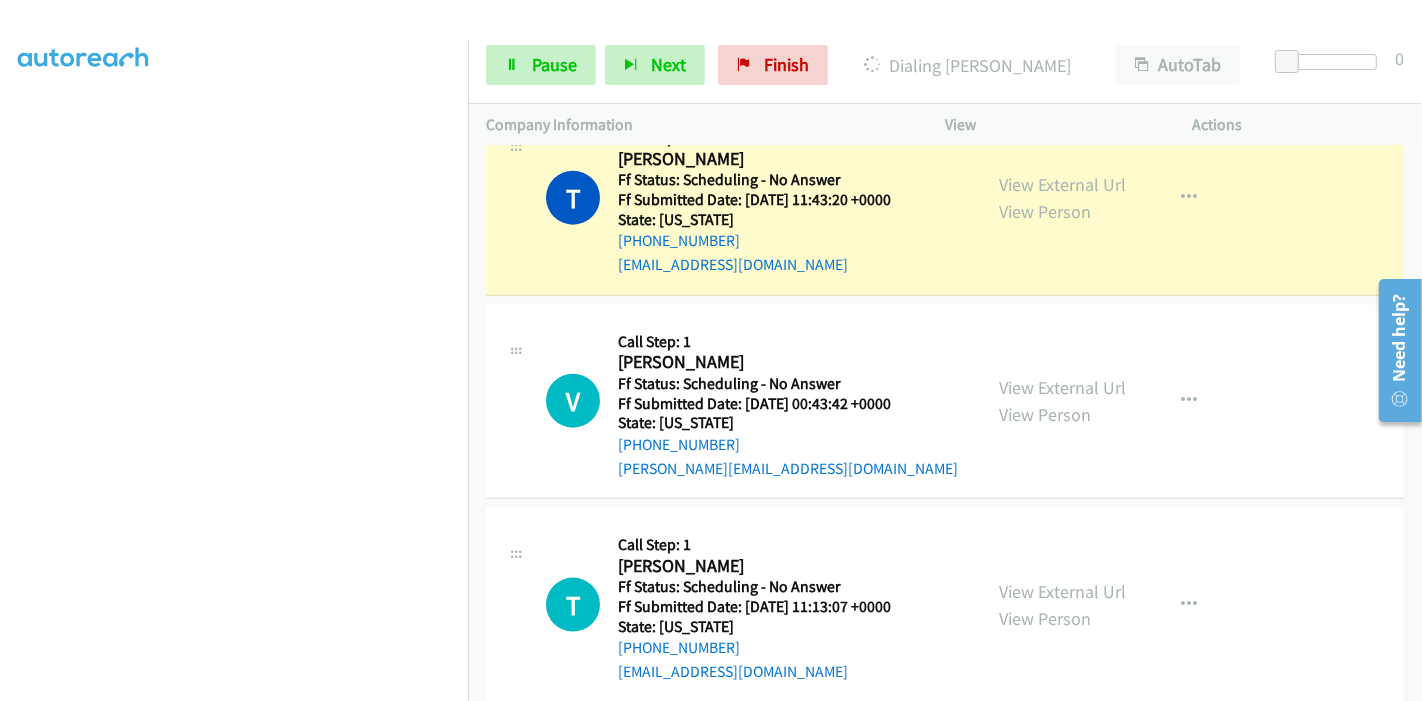 scroll, scrollTop: 200, scrollLeft: 0, axis: vertical 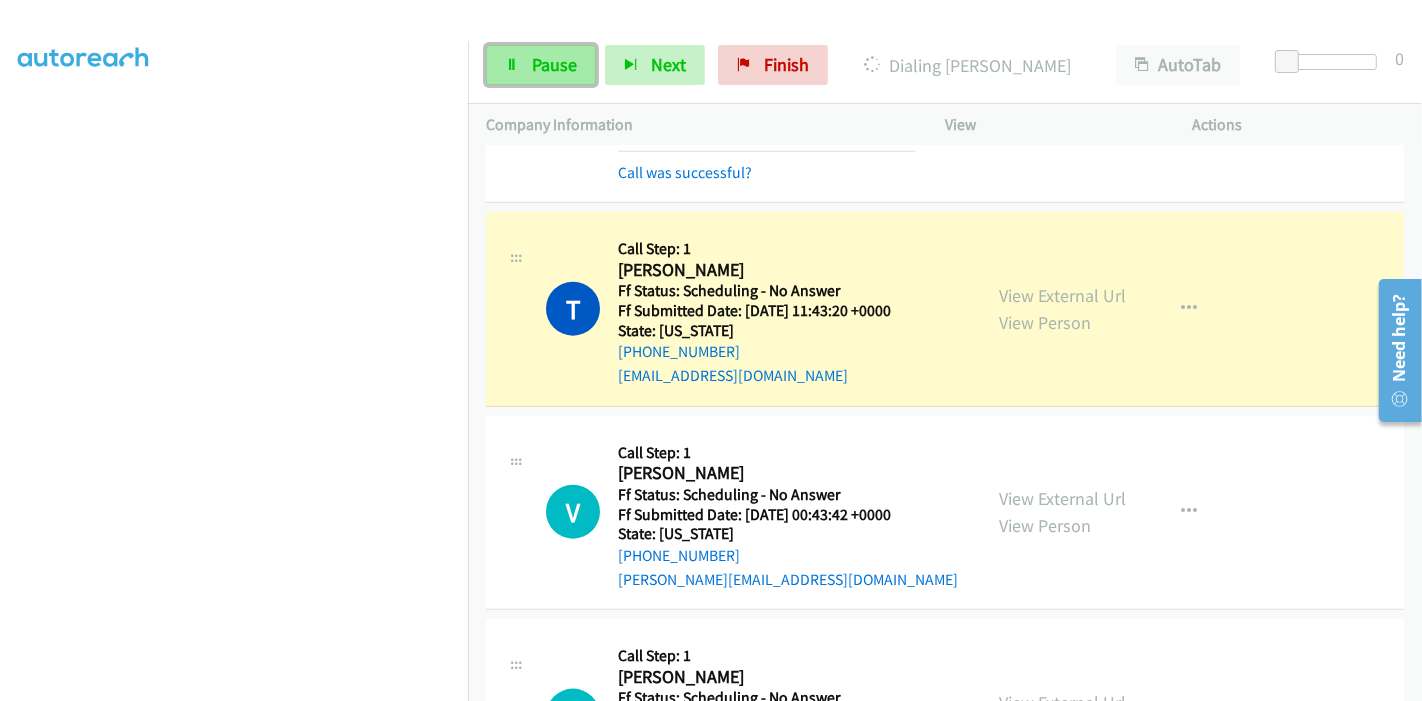 click on "Pause" at bounding box center (554, 64) 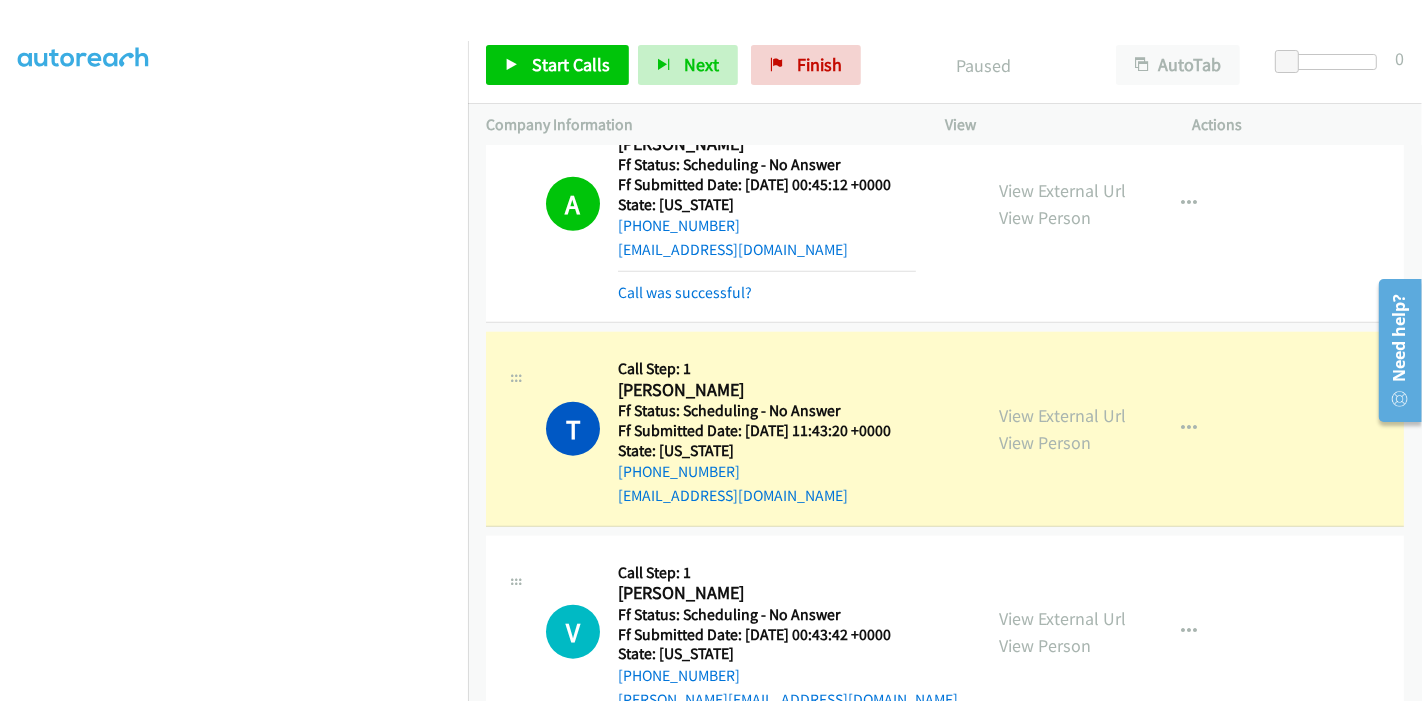 scroll, scrollTop: 1931, scrollLeft: 0, axis: vertical 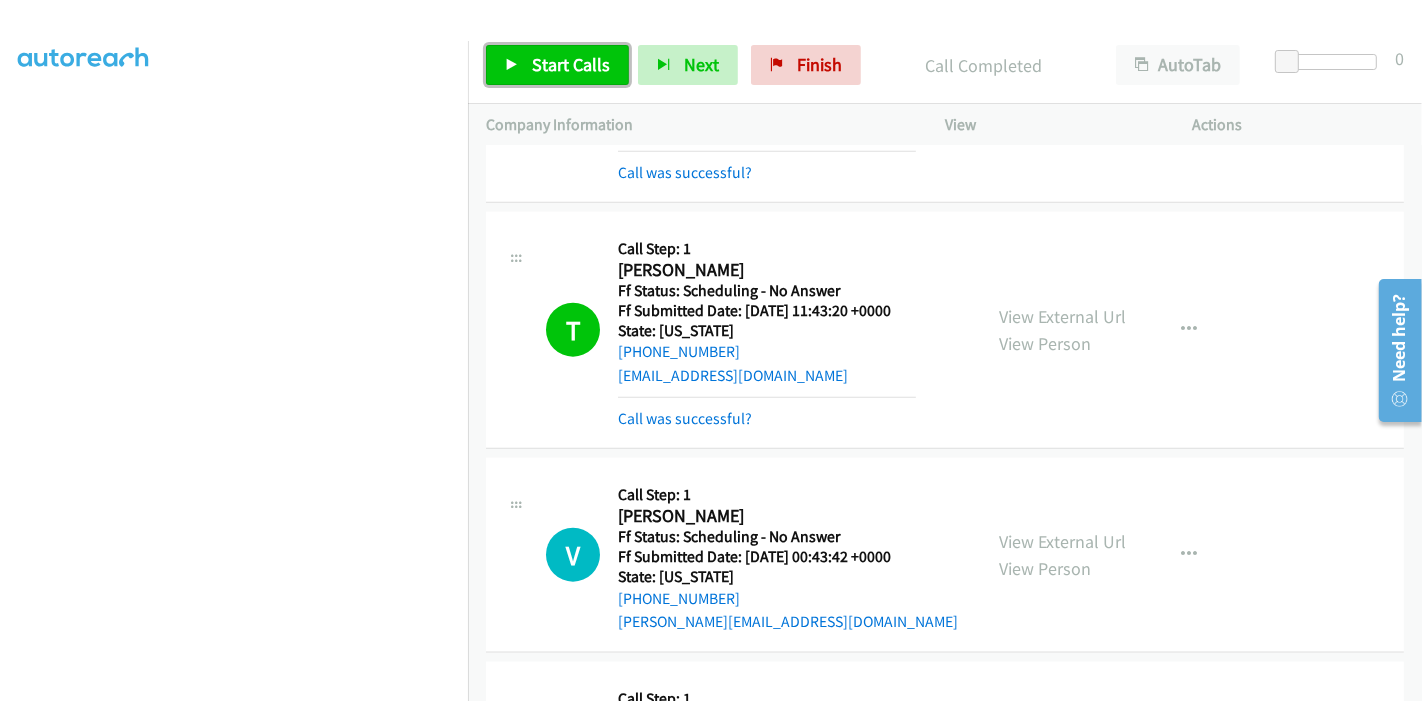 click on "Start Calls" at bounding box center [571, 64] 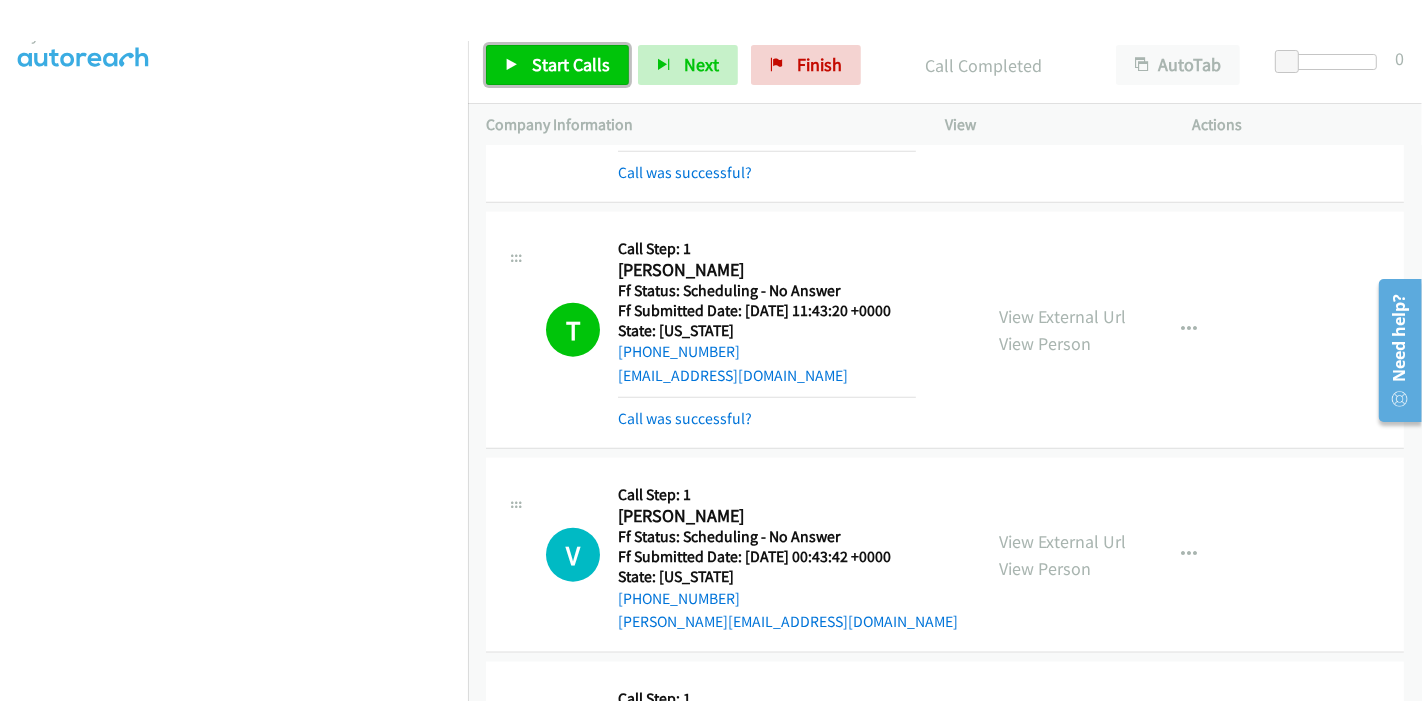 scroll, scrollTop: 0, scrollLeft: 0, axis: both 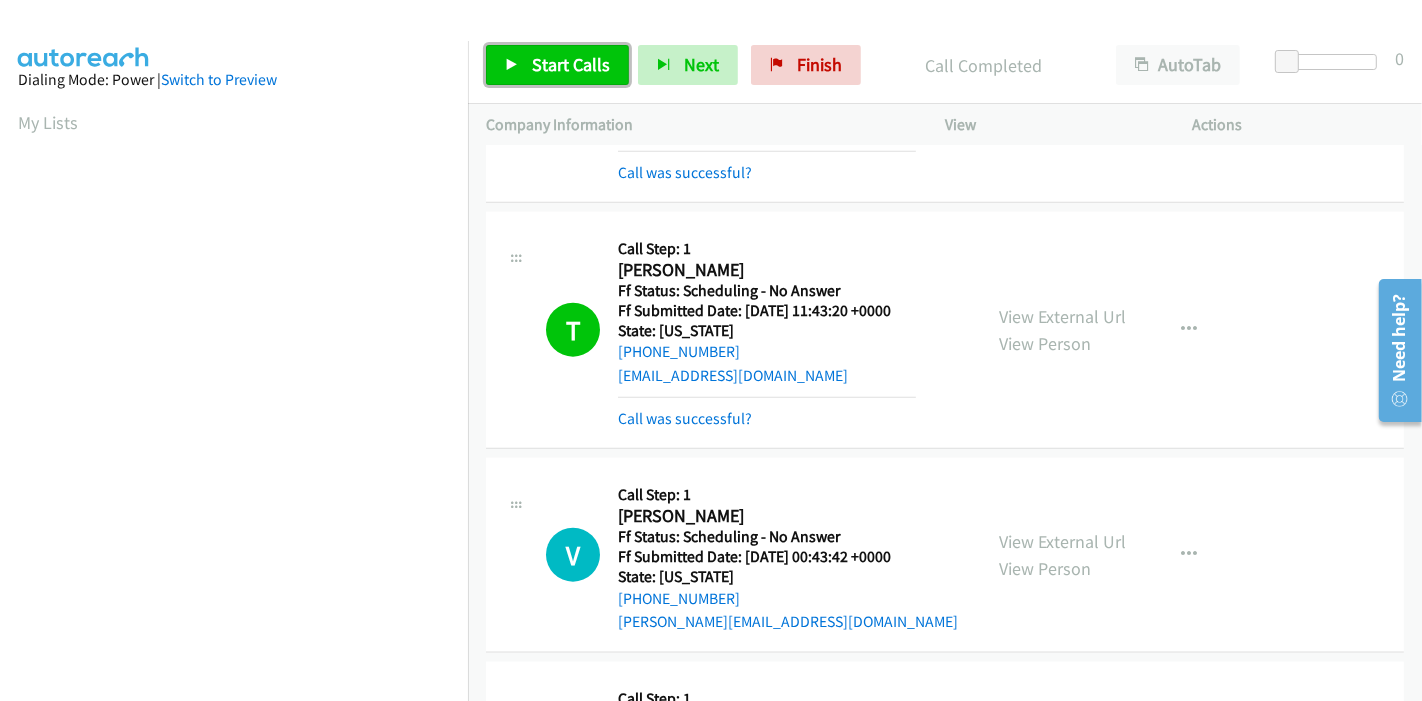 click on "Start Calls" at bounding box center [557, 65] 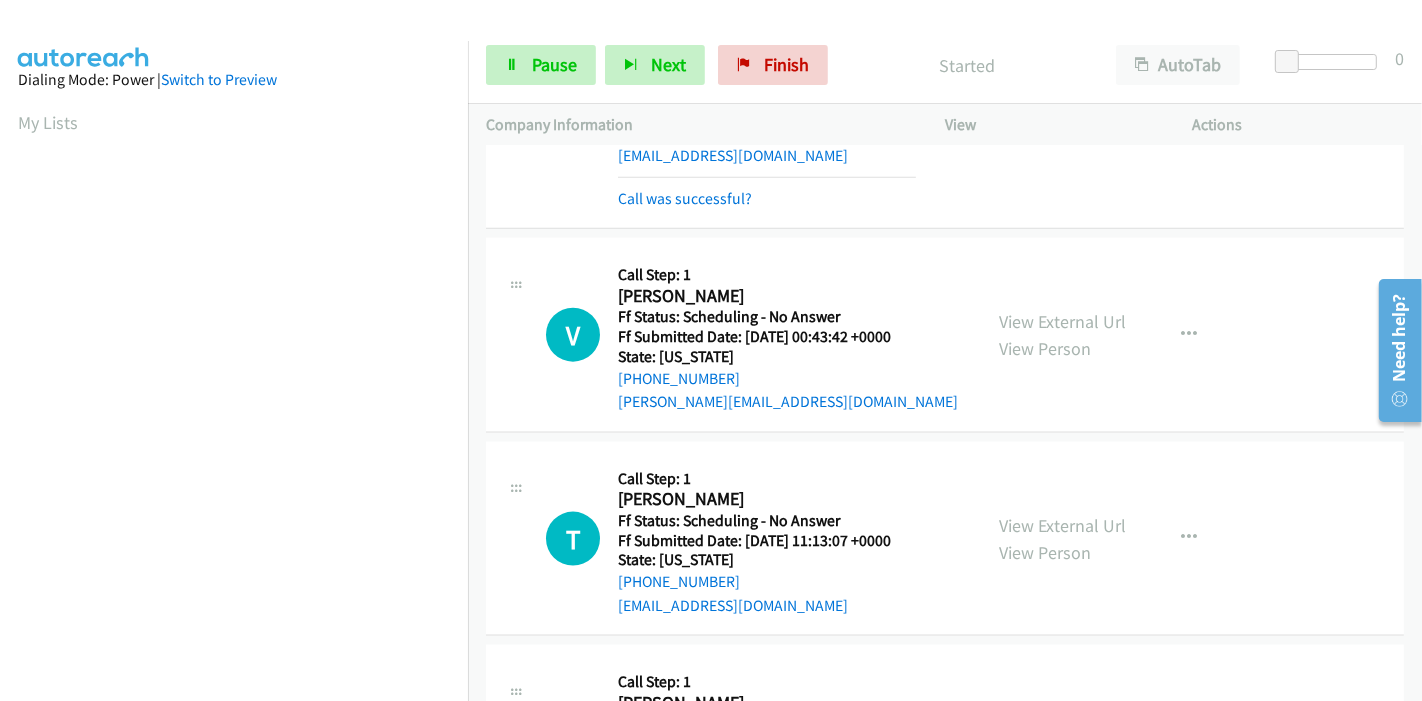 scroll, scrollTop: 2153, scrollLeft: 0, axis: vertical 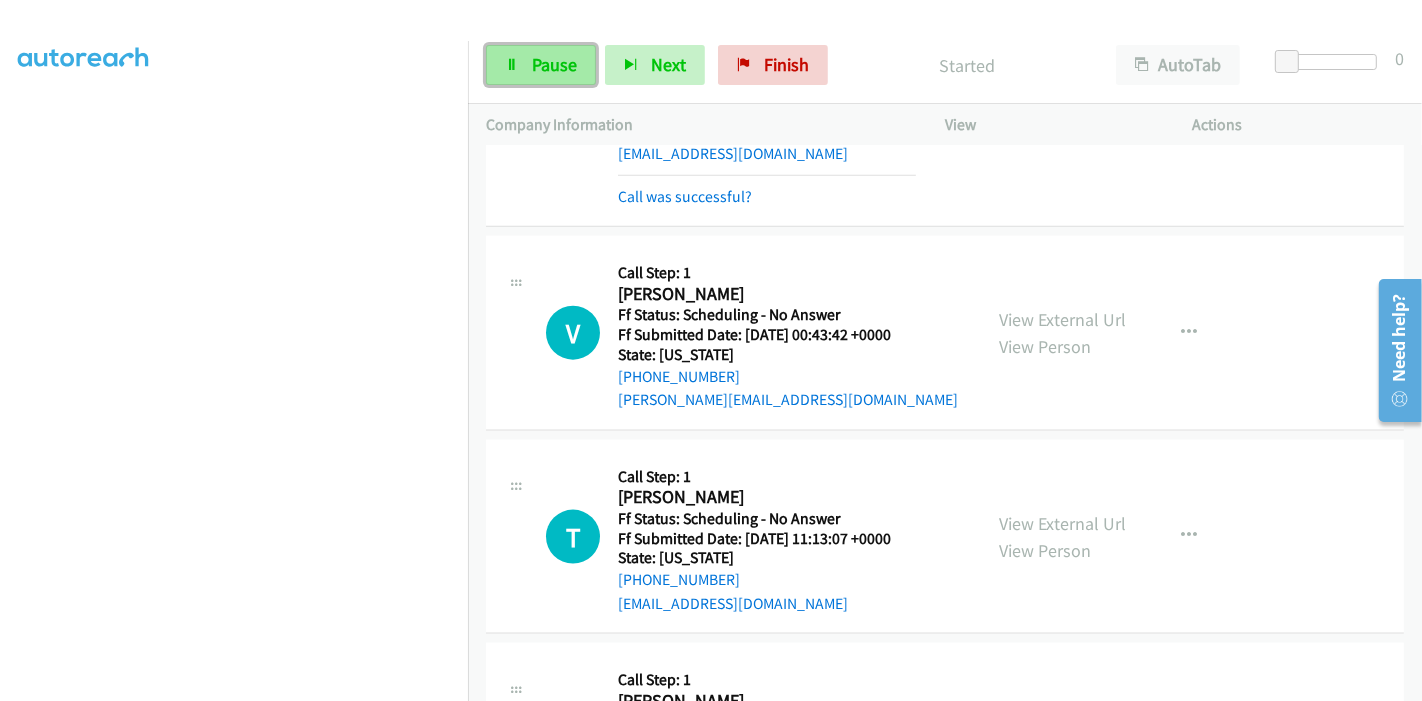 click on "Pause" at bounding box center (541, 65) 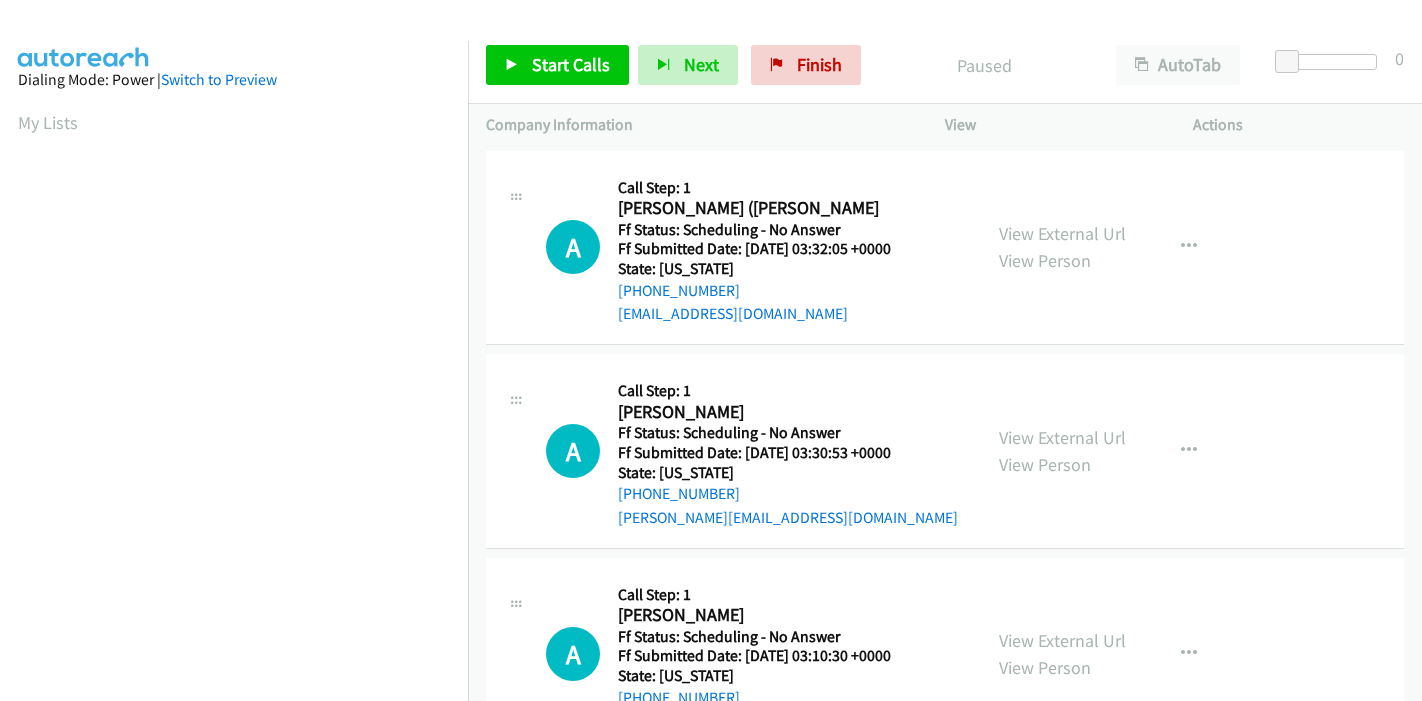 scroll, scrollTop: 0, scrollLeft: 0, axis: both 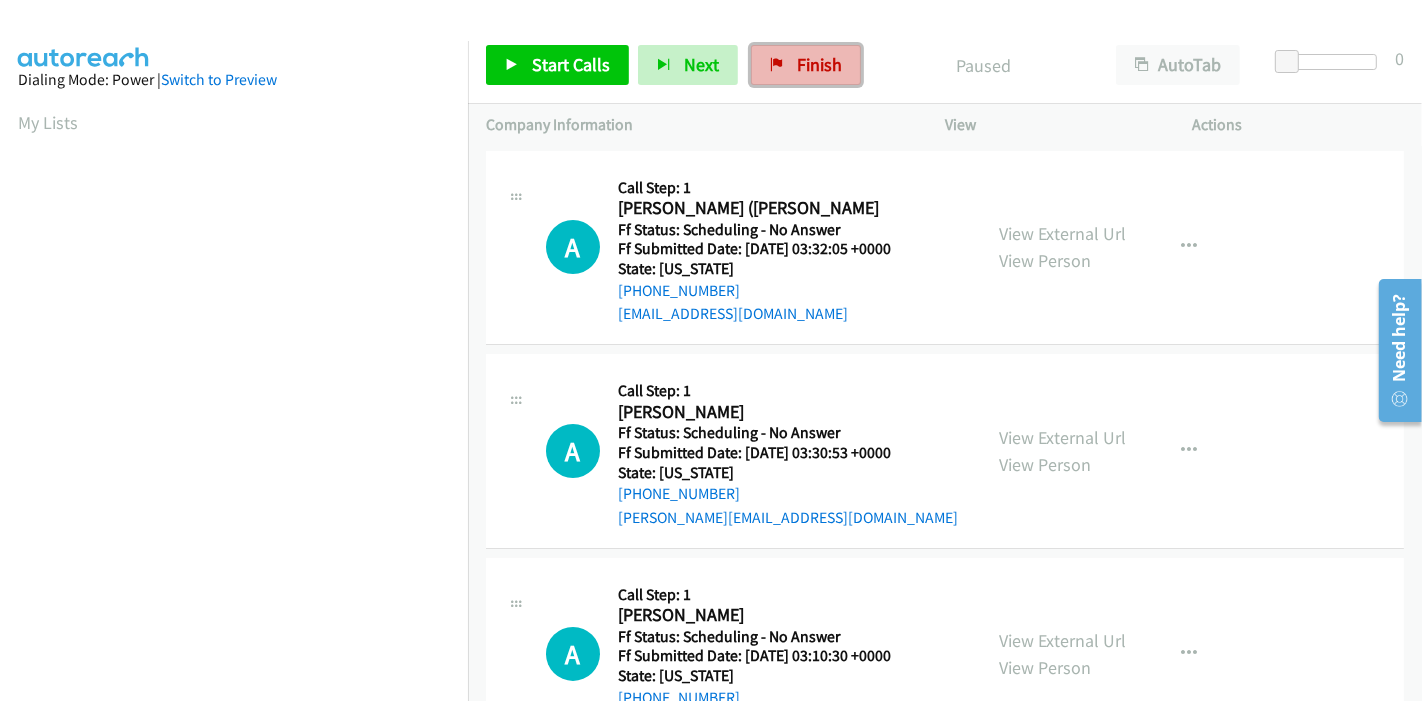 click on "Finish" at bounding box center [806, 65] 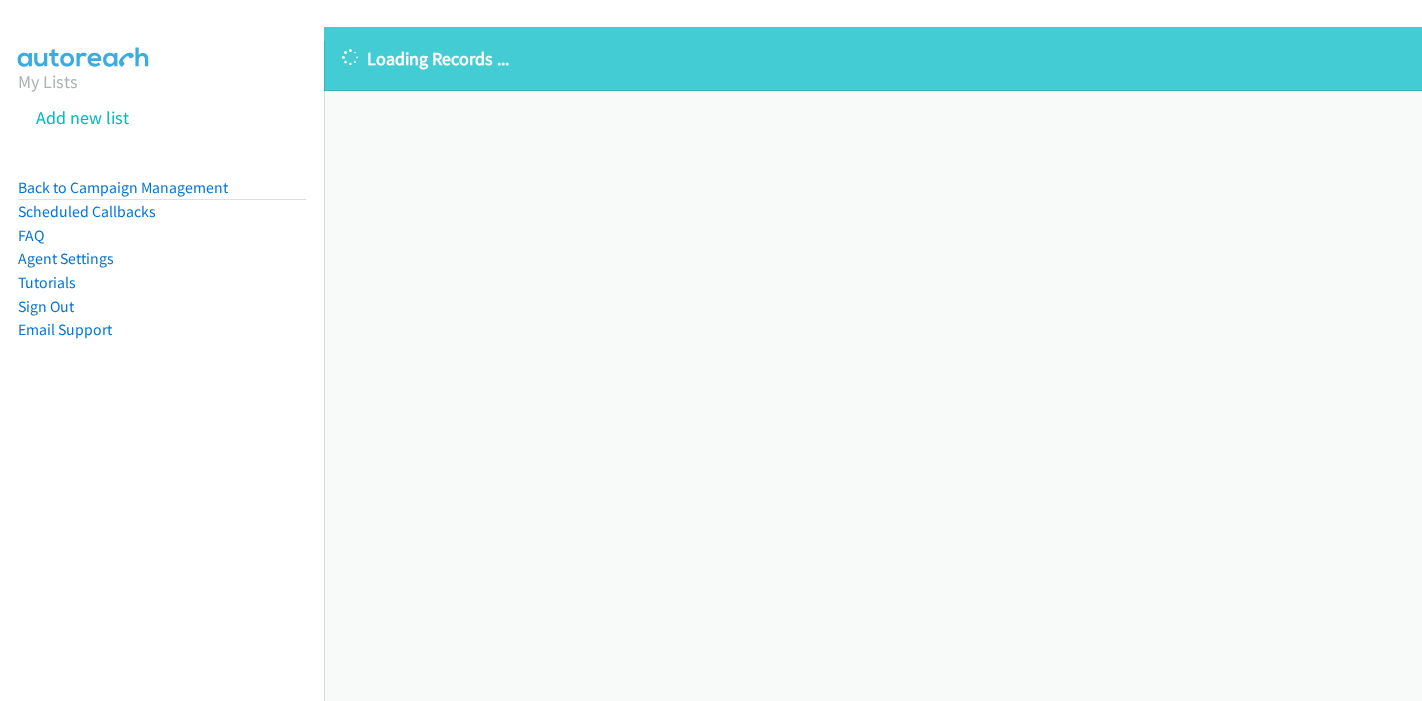 scroll, scrollTop: 0, scrollLeft: 0, axis: both 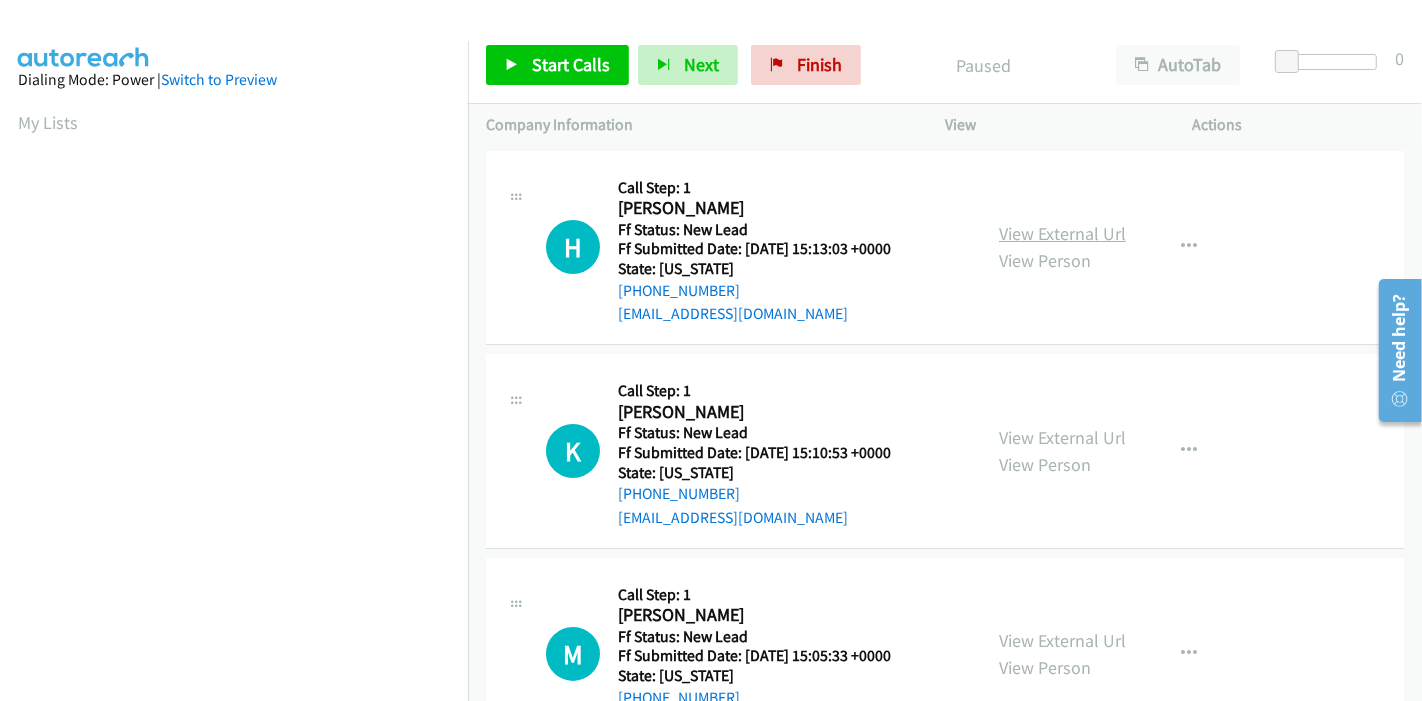 click on "View External Url" at bounding box center [1062, 233] 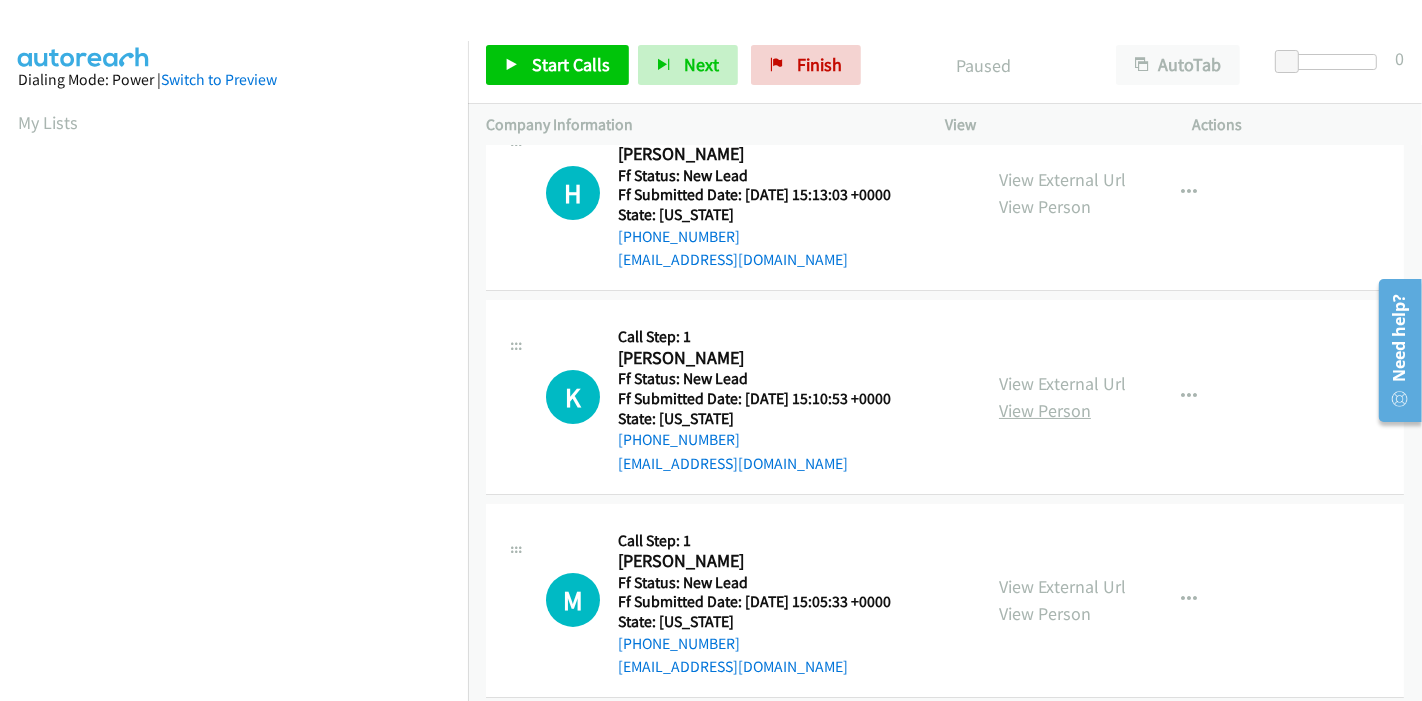 scroll, scrollTop: 80, scrollLeft: 0, axis: vertical 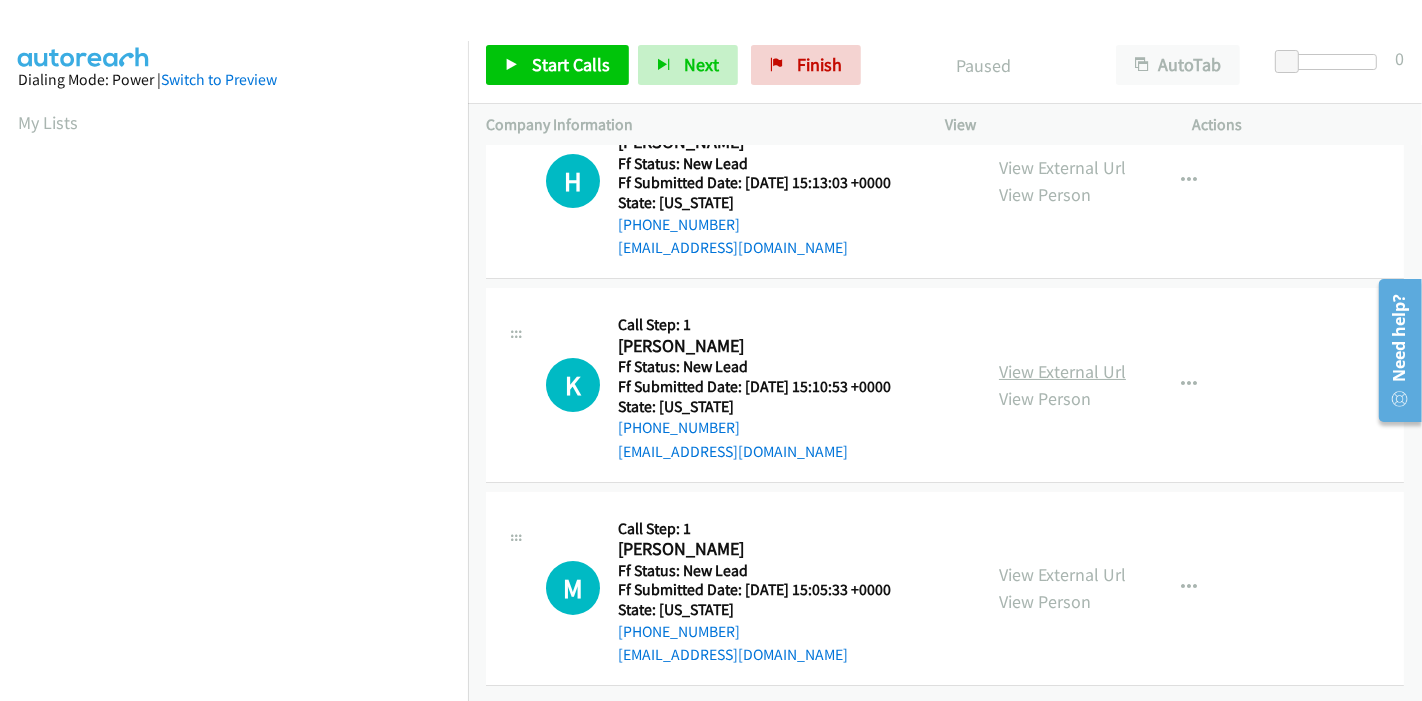 click on "View External Url" at bounding box center [1062, 371] 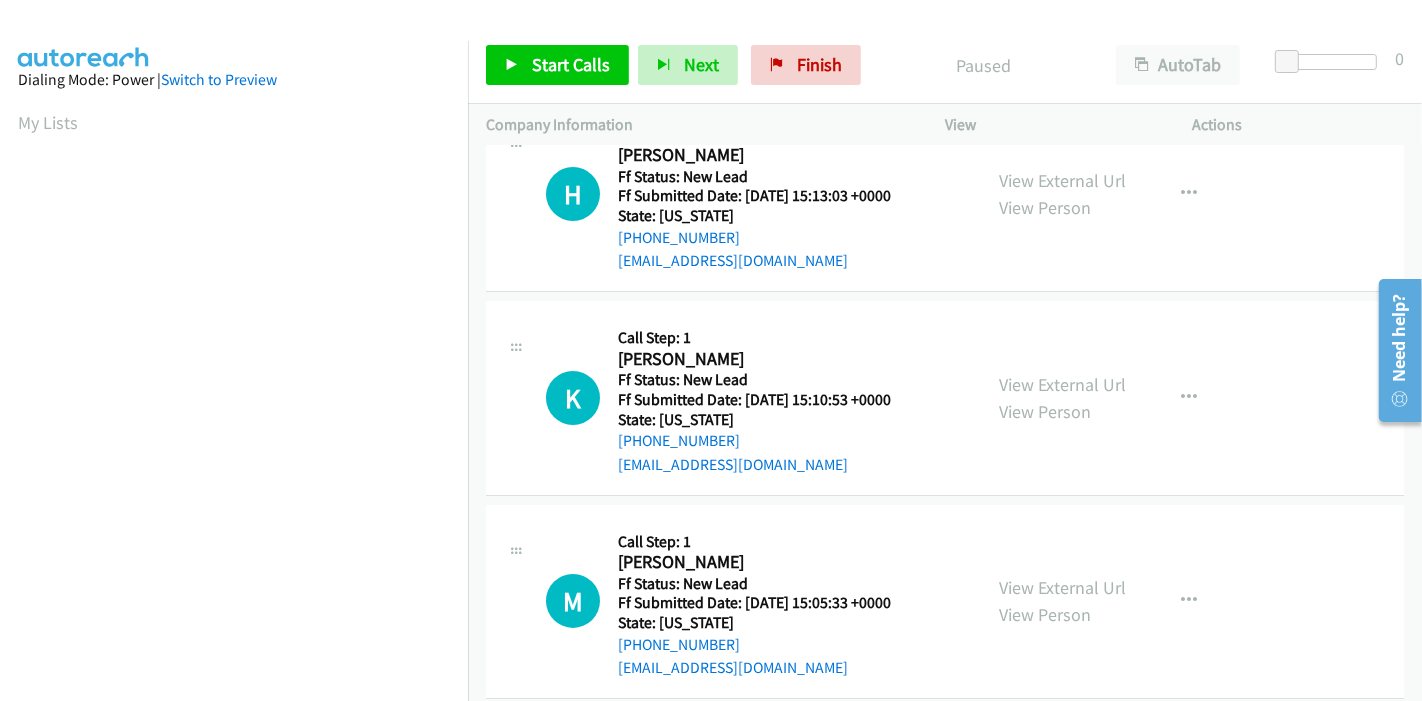 scroll, scrollTop: 80, scrollLeft: 0, axis: vertical 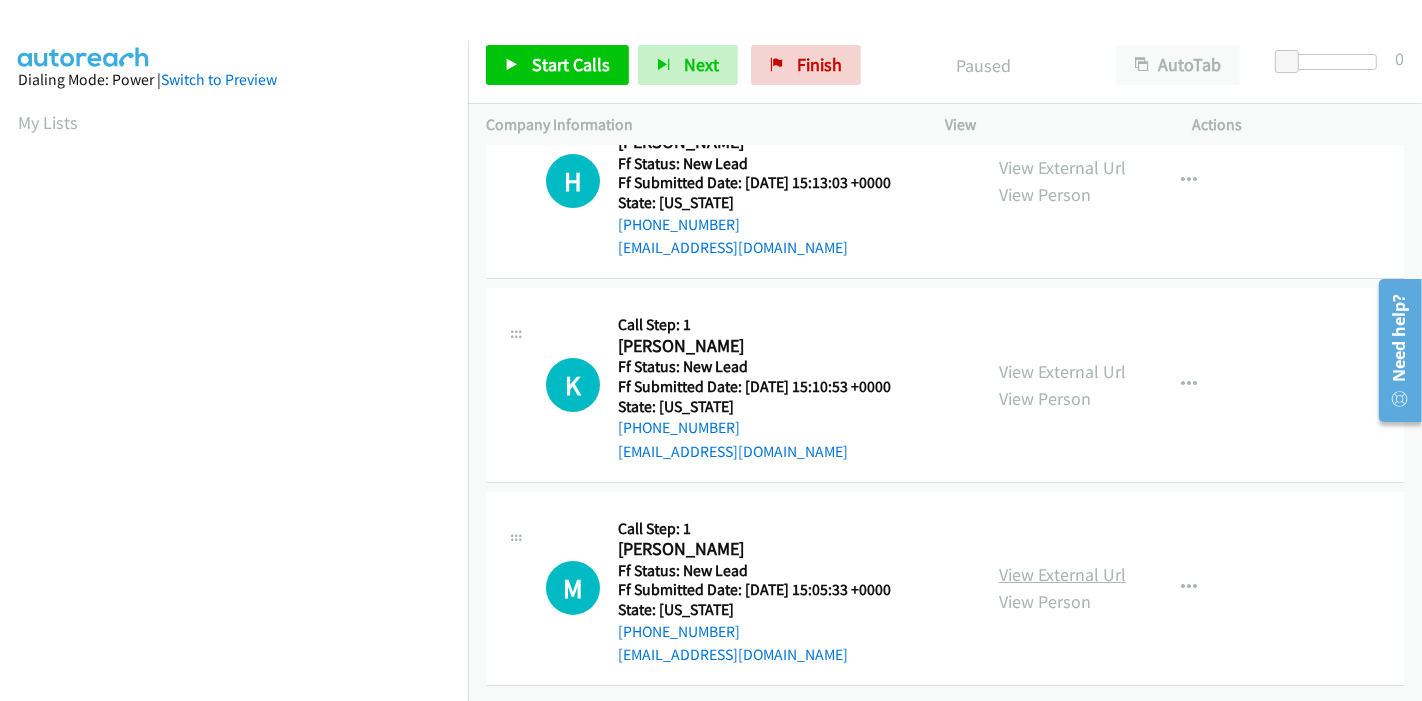 click on "View External Url" at bounding box center (1062, 574) 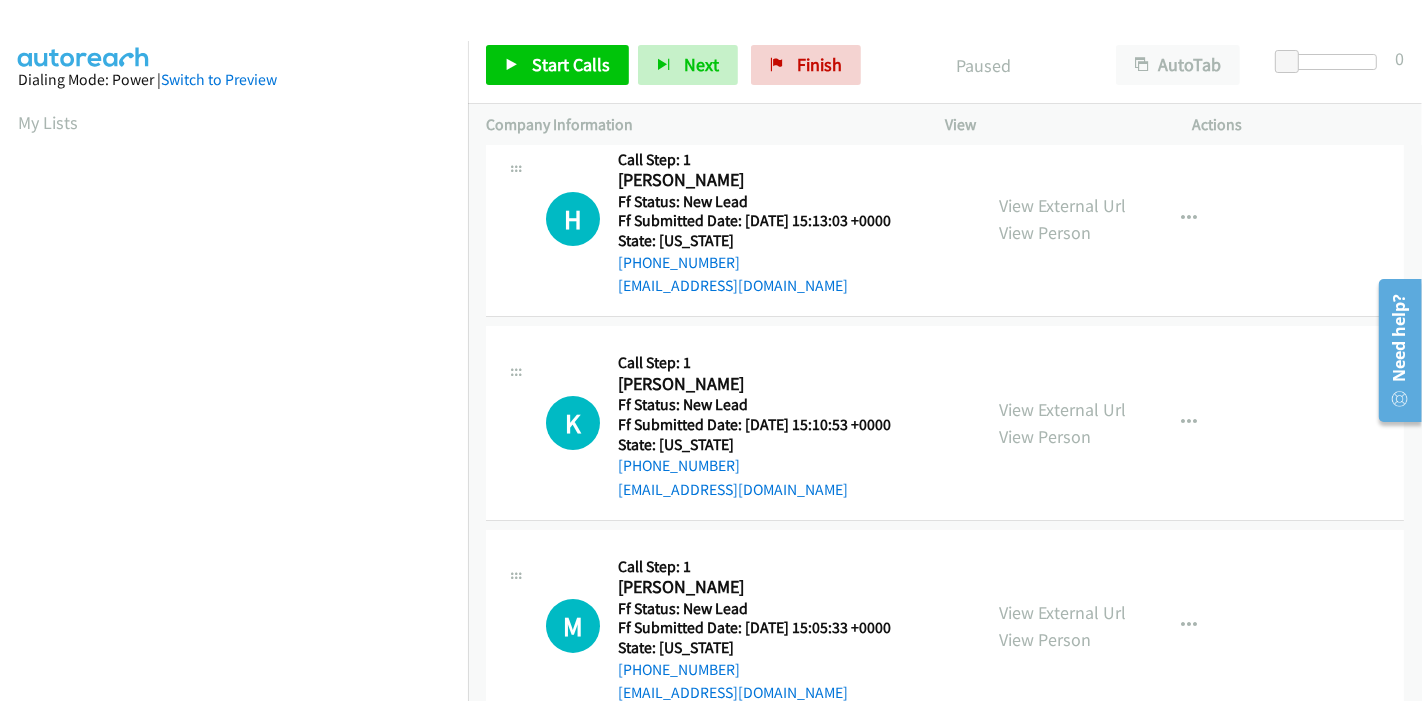 scroll, scrollTop: 0, scrollLeft: 0, axis: both 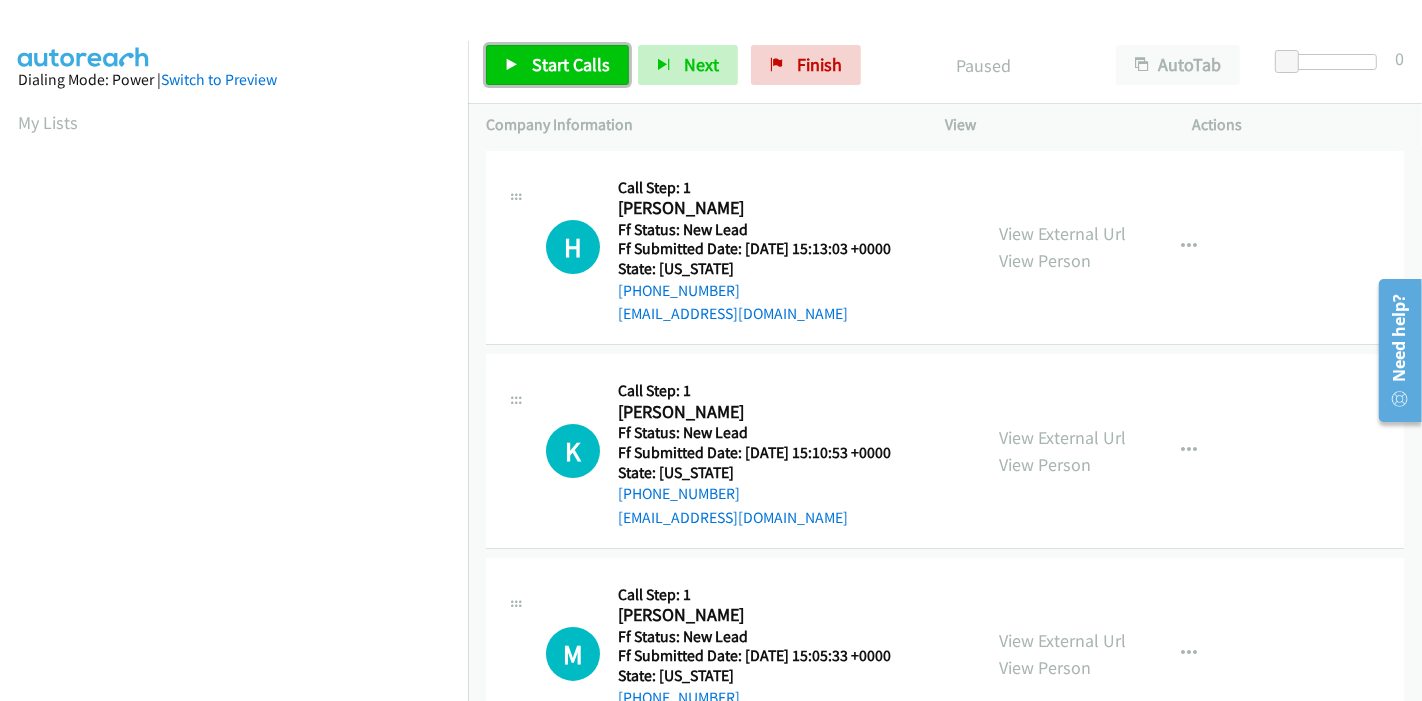 click on "Start Calls" at bounding box center (571, 64) 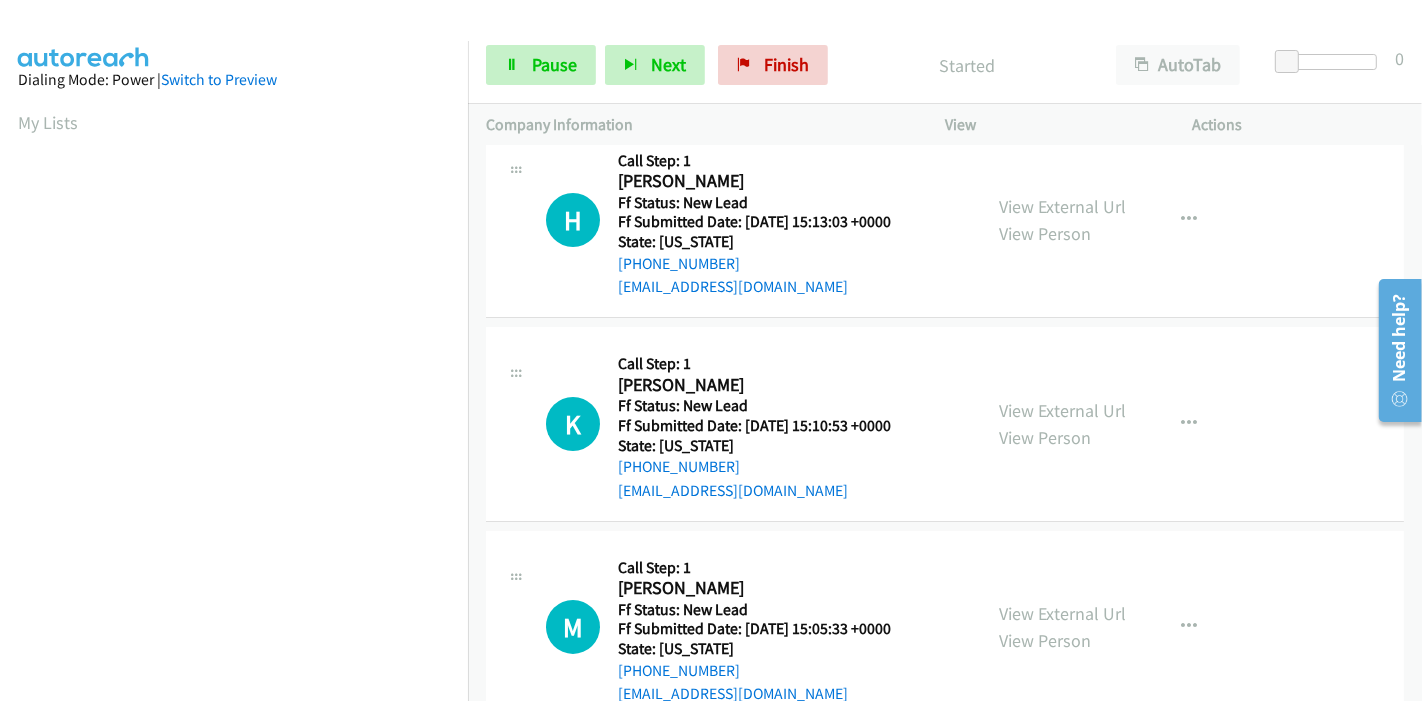 scroll, scrollTop: 0, scrollLeft: 0, axis: both 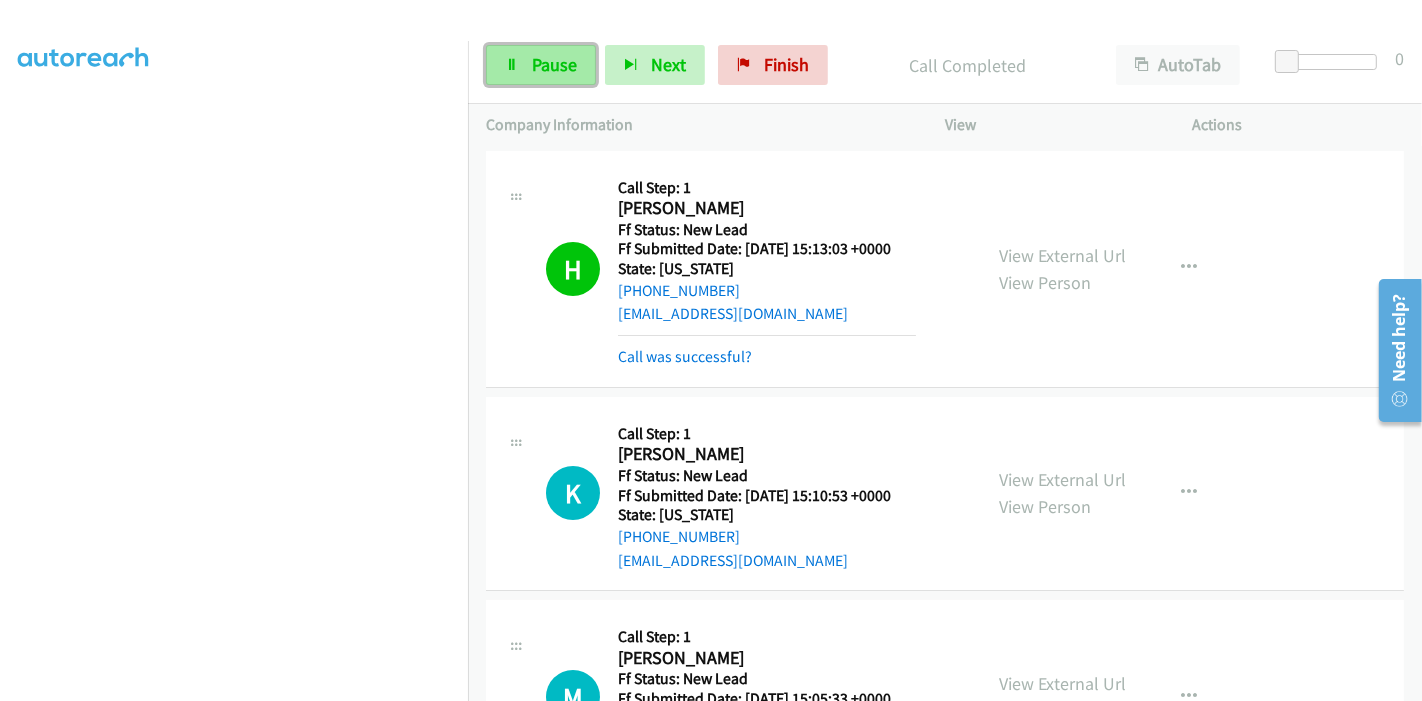 click on "Pause" at bounding box center [541, 65] 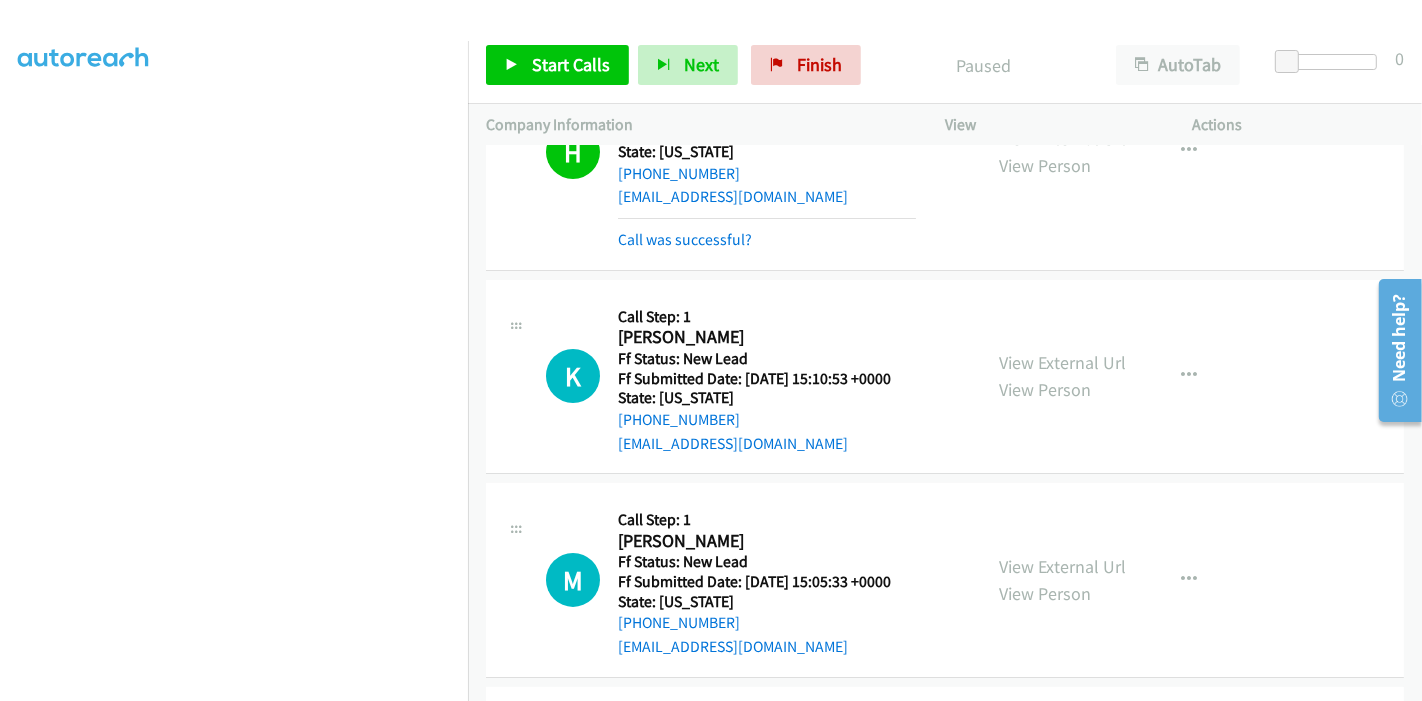 scroll, scrollTop: 0, scrollLeft: 0, axis: both 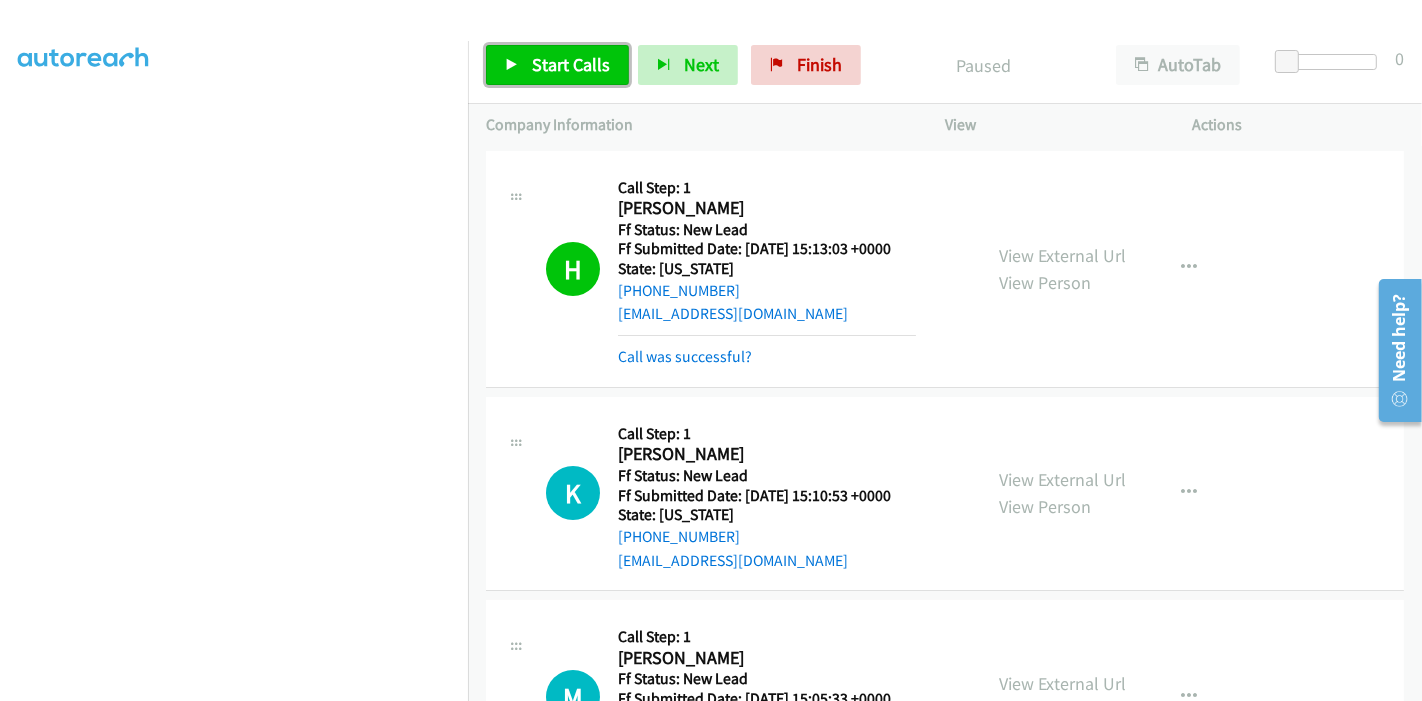 click at bounding box center (512, 66) 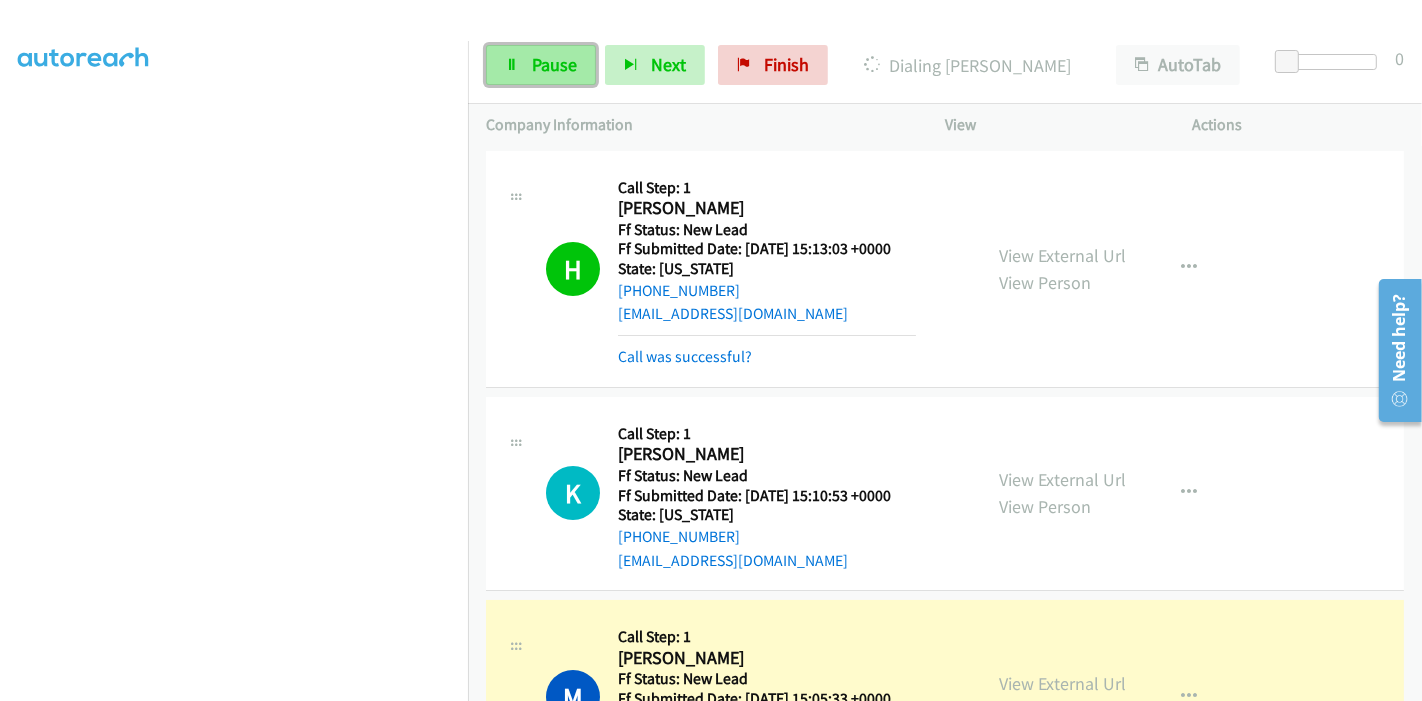 click on "Pause" at bounding box center [541, 65] 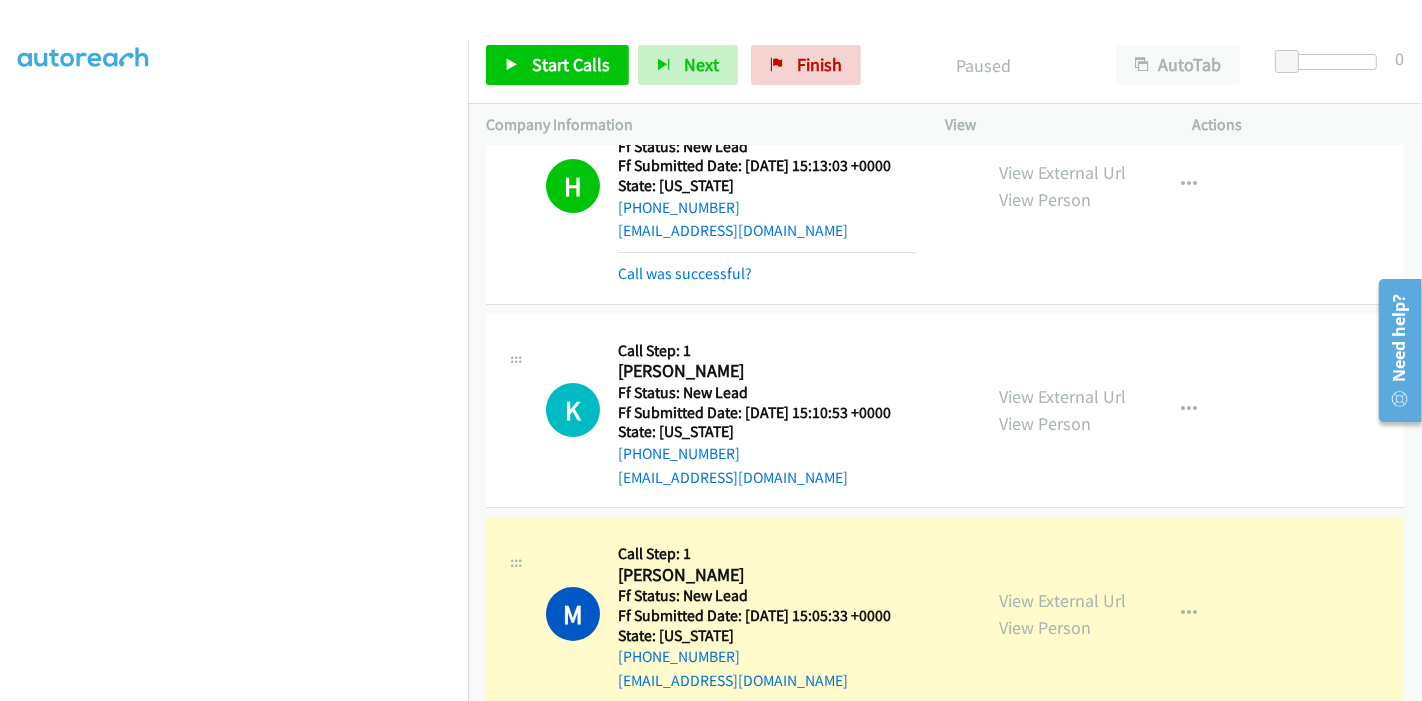 scroll, scrollTop: 222, scrollLeft: 0, axis: vertical 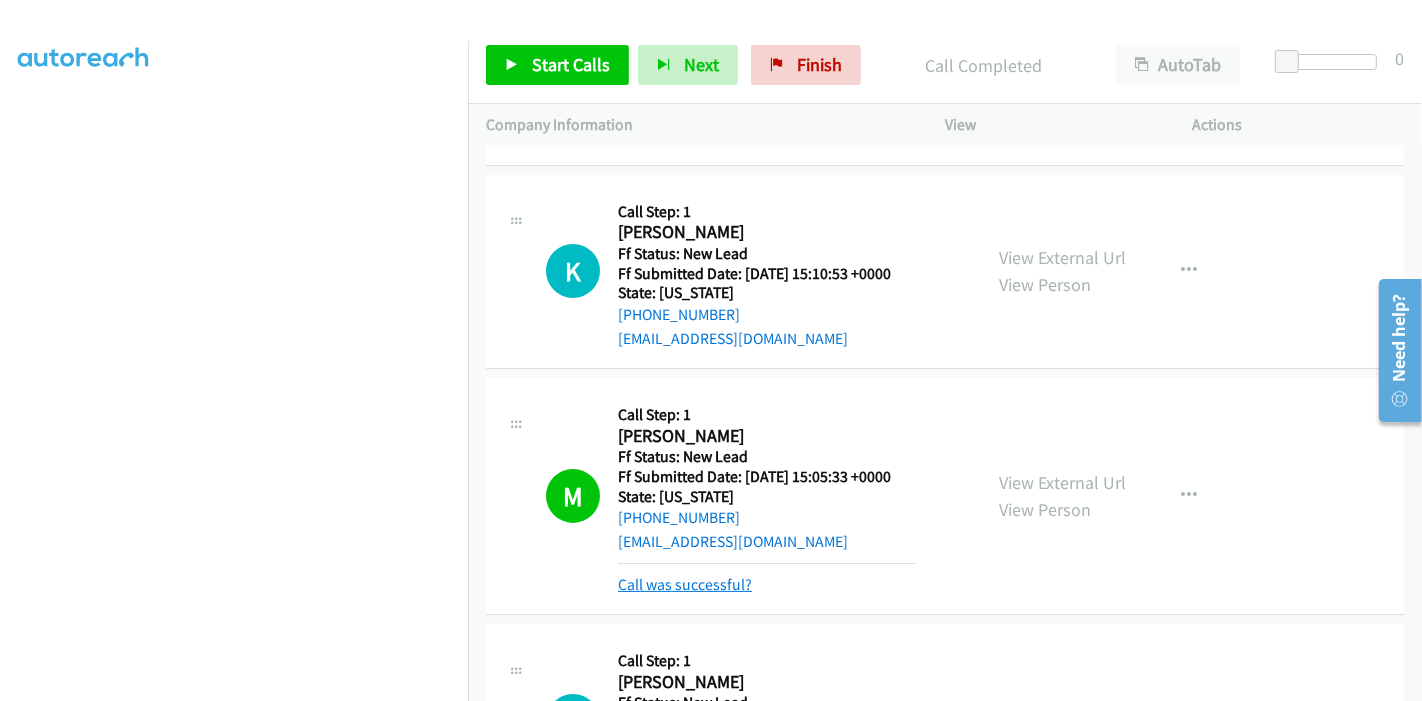 click on "Call was successful?" at bounding box center (685, 584) 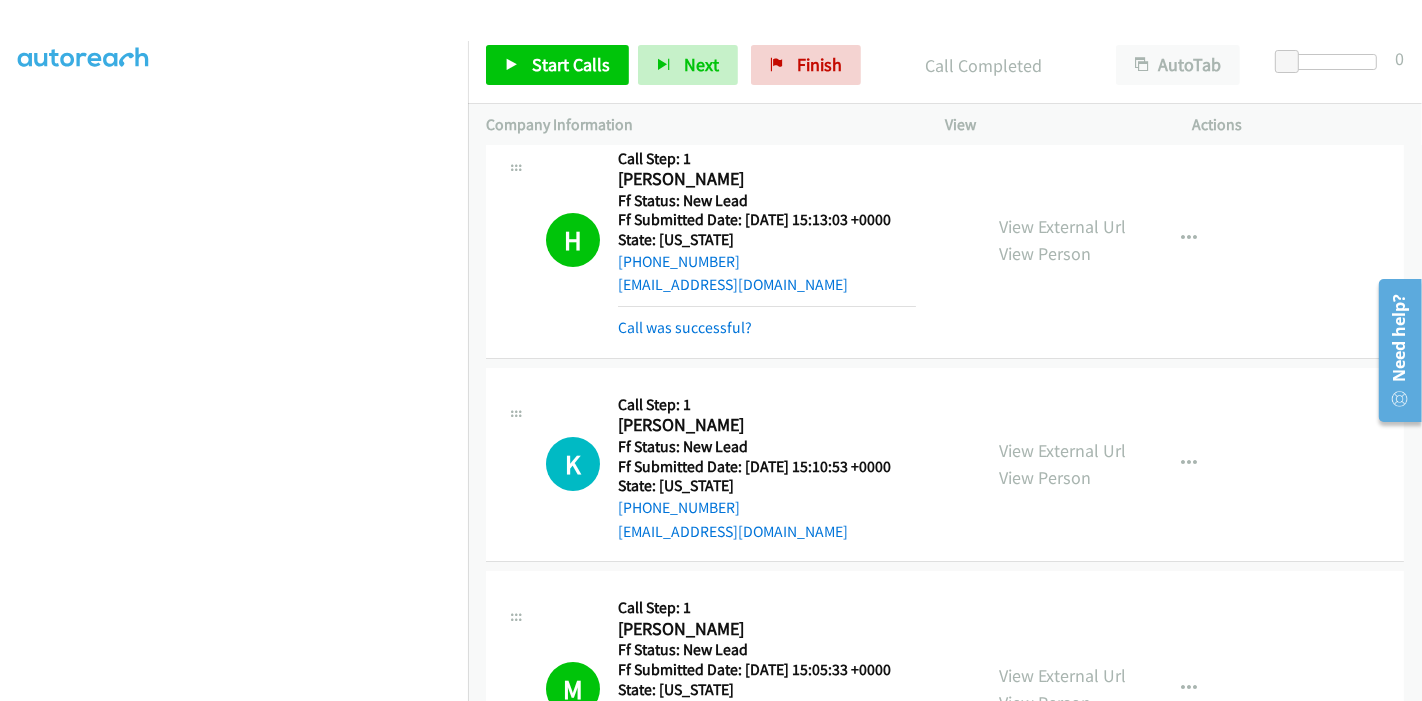 scroll, scrollTop: 0, scrollLeft: 0, axis: both 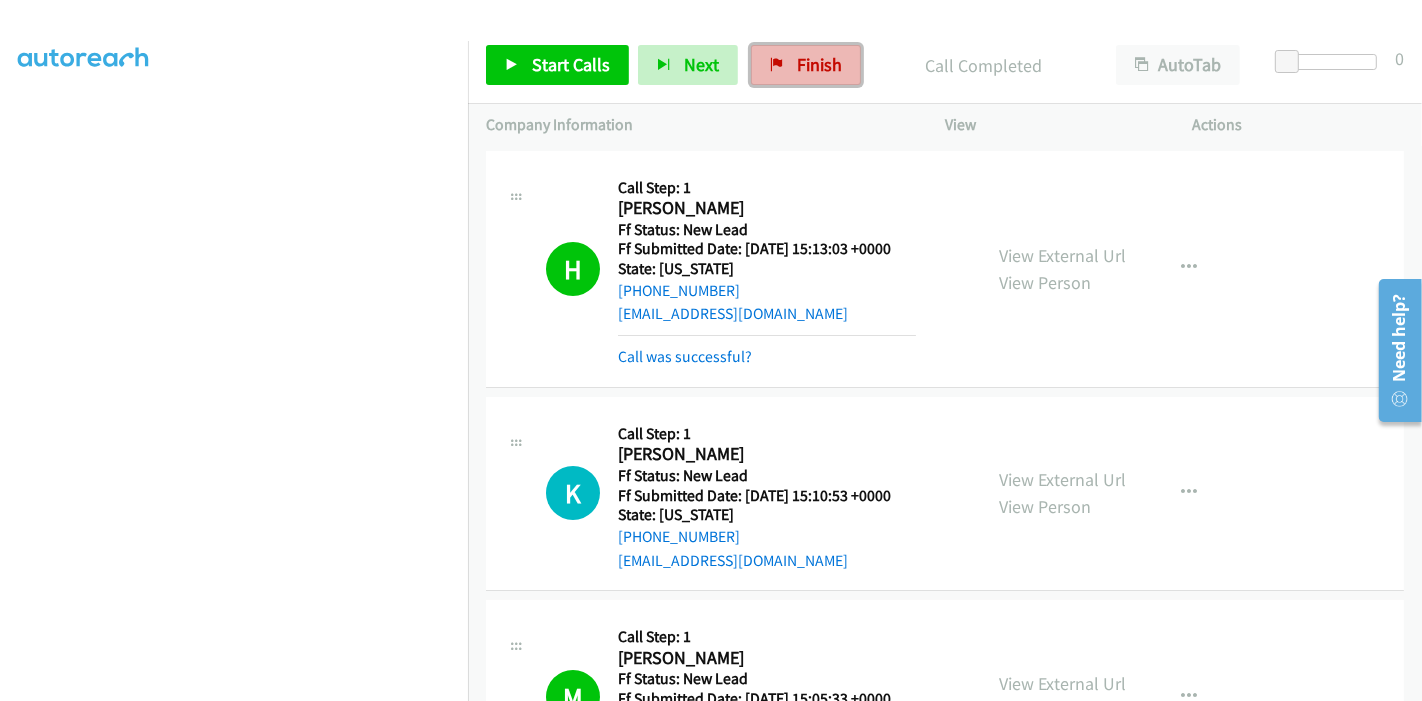 click on "Finish" at bounding box center [819, 64] 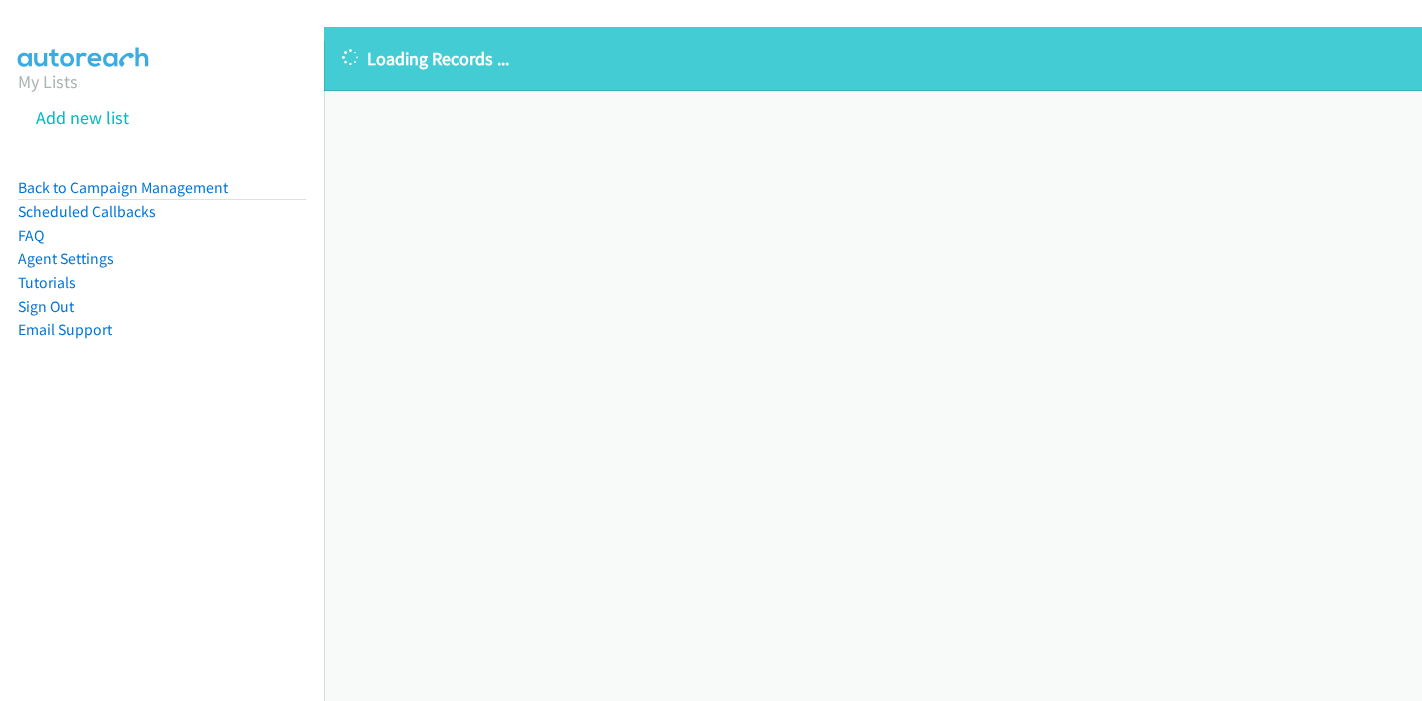 scroll, scrollTop: 0, scrollLeft: 0, axis: both 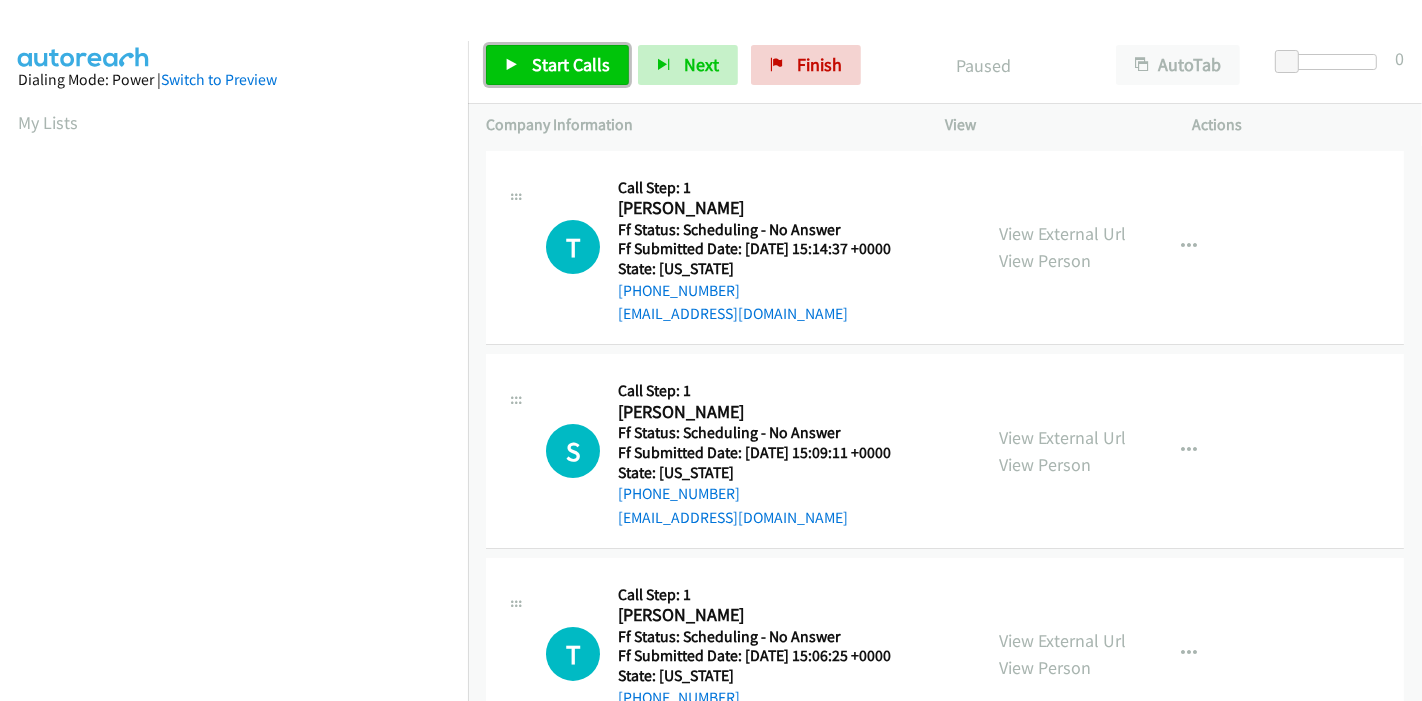 click on "Start Calls" at bounding box center (571, 64) 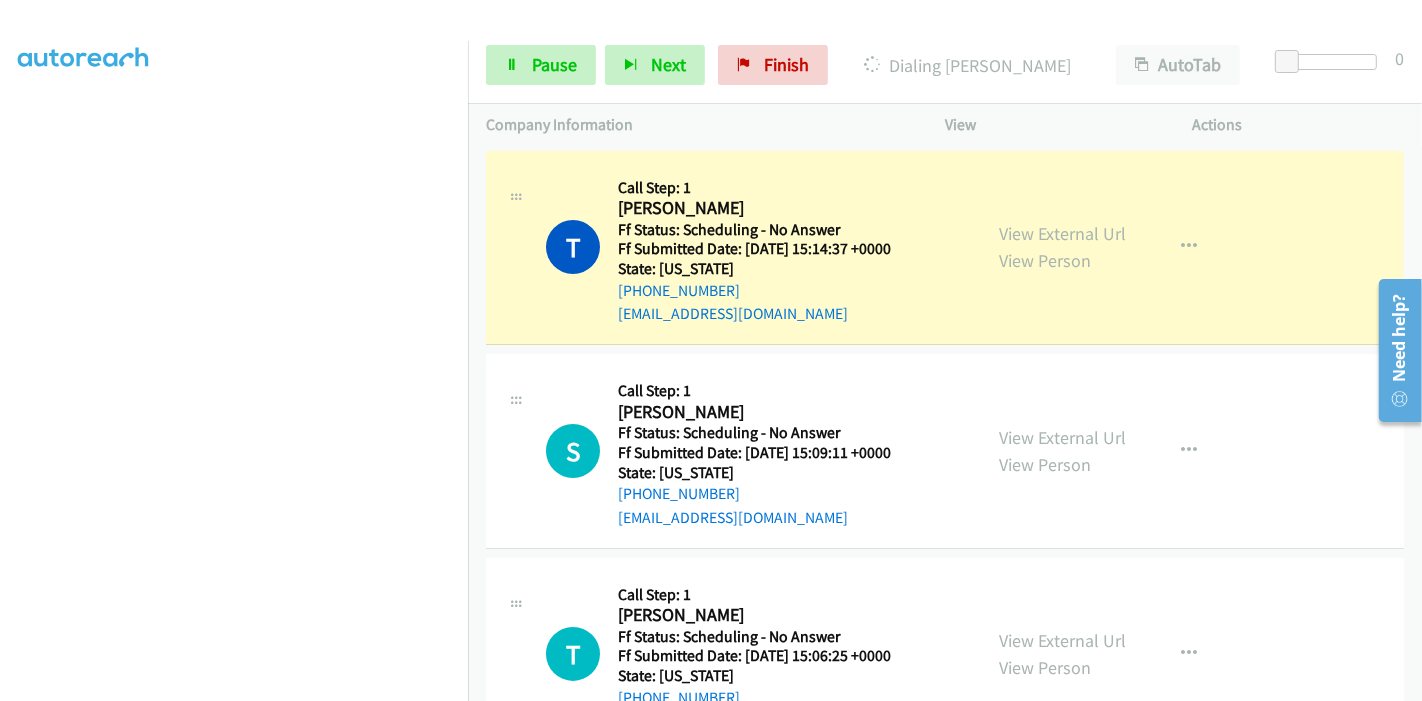 scroll, scrollTop: 422, scrollLeft: 0, axis: vertical 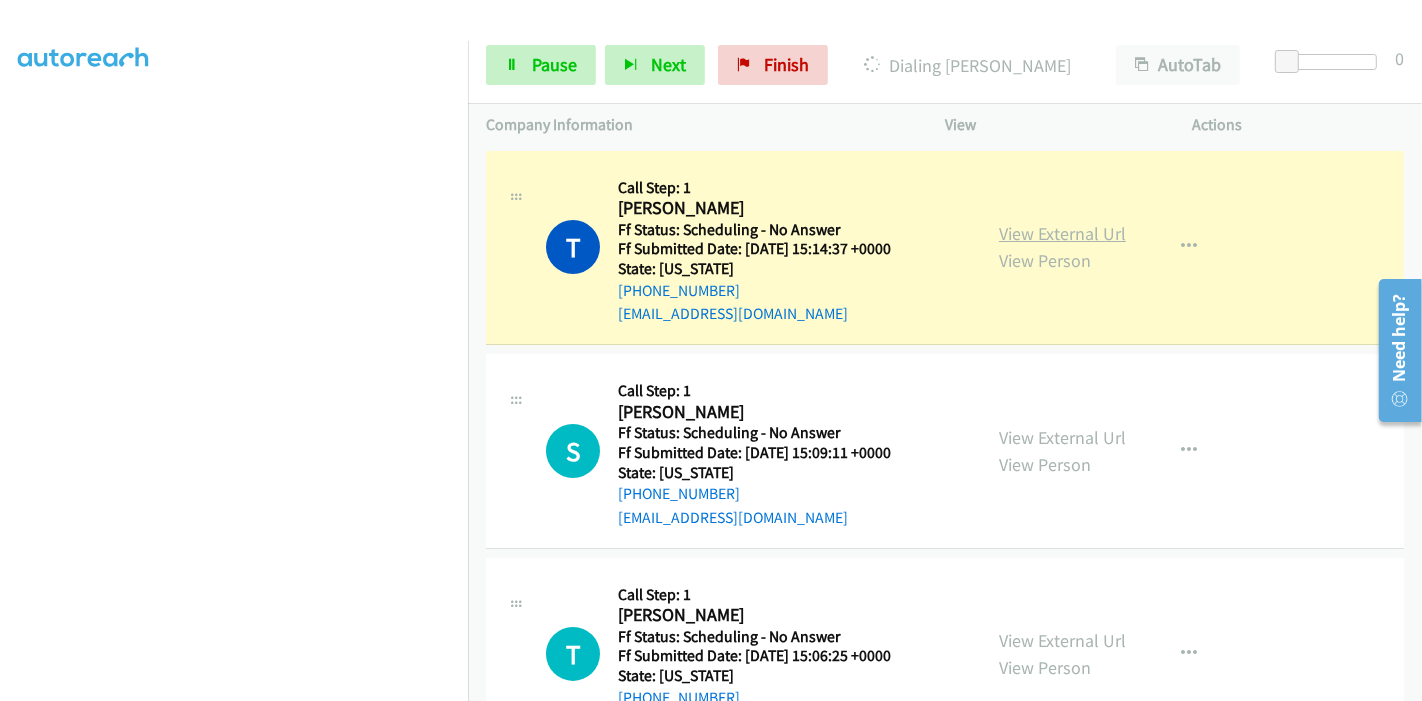 click on "View External Url" at bounding box center (1062, 233) 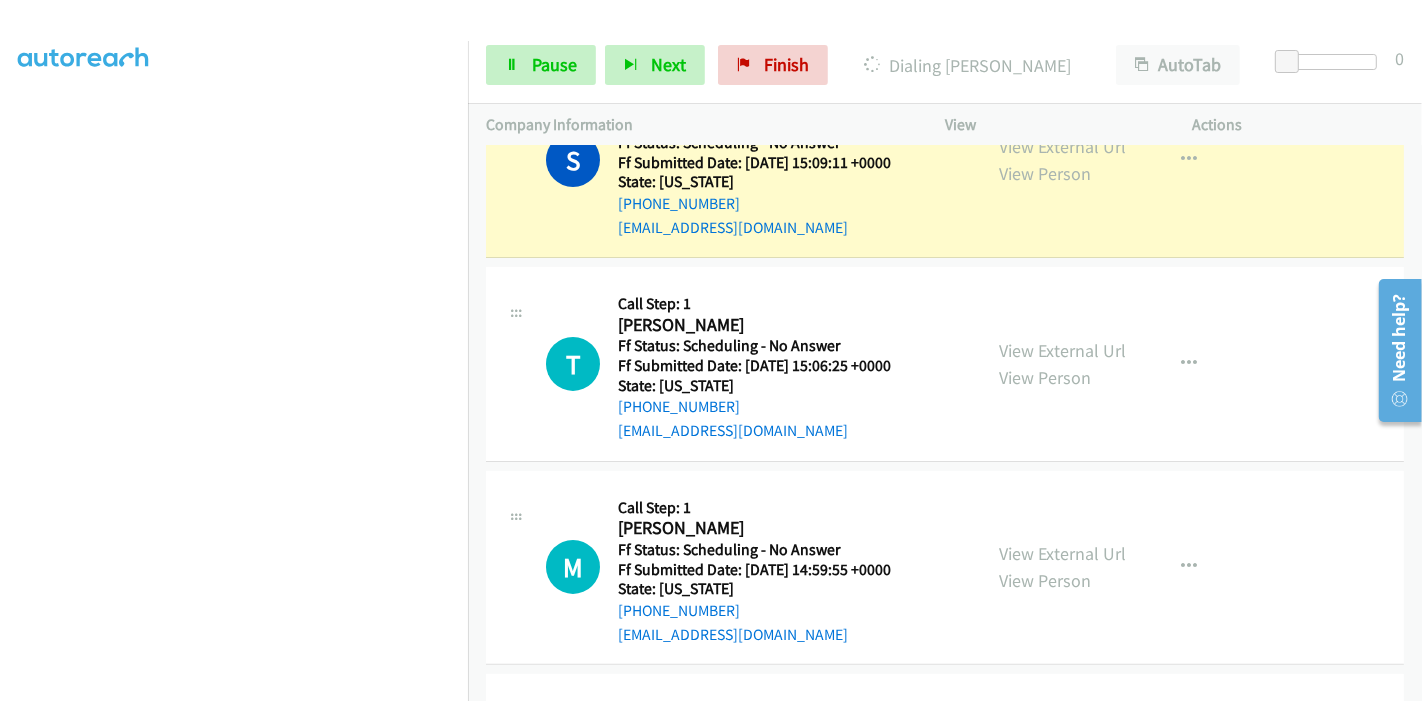 scroll, scrollTop: 222, scrollLeft: 0, axis: vertical 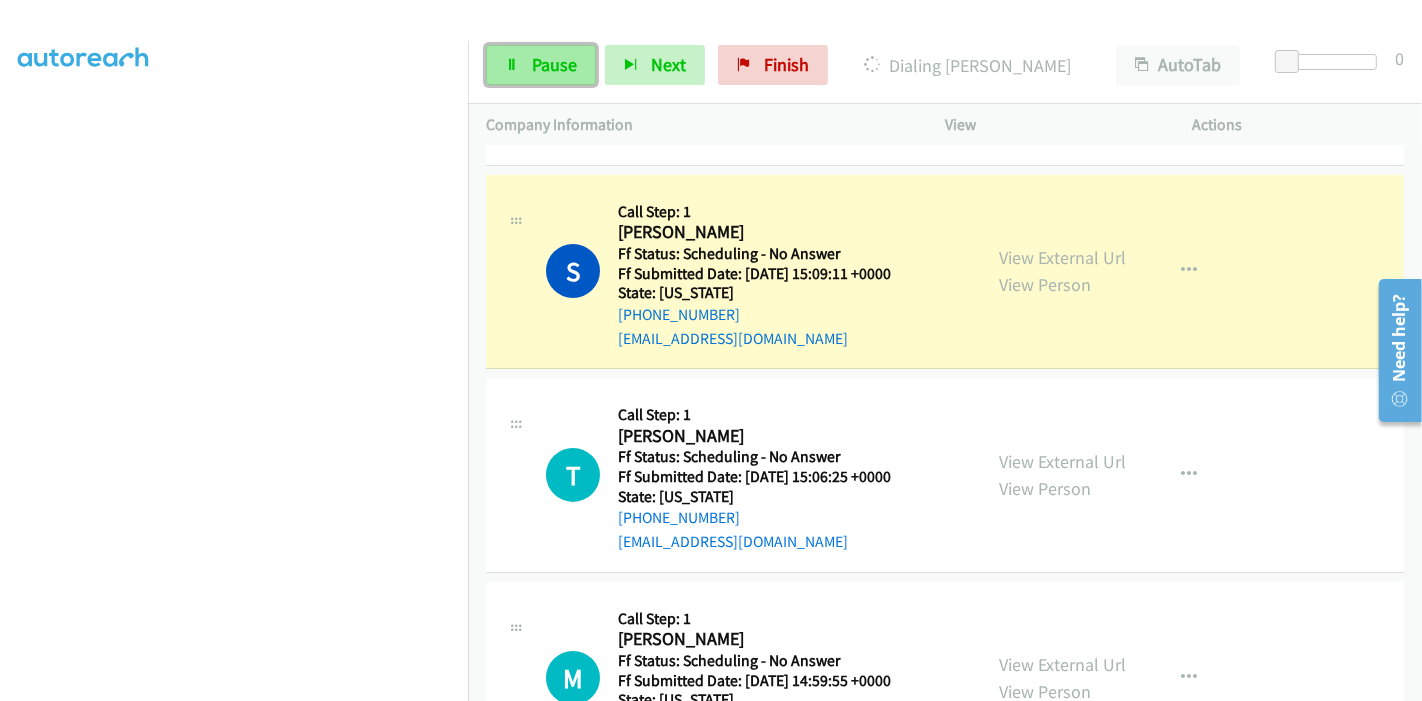 click on "Pause" at bounding box center [554, 64] 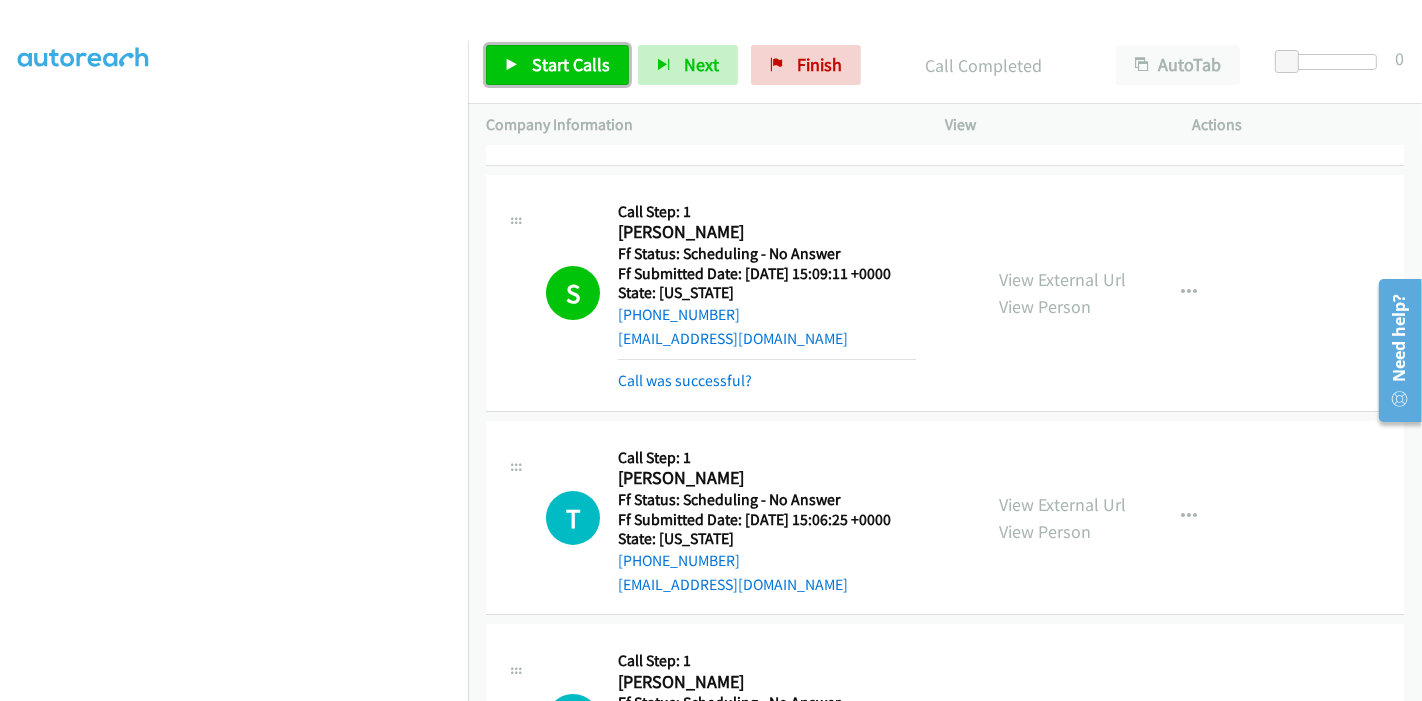 click at bounding box center [512, 66] 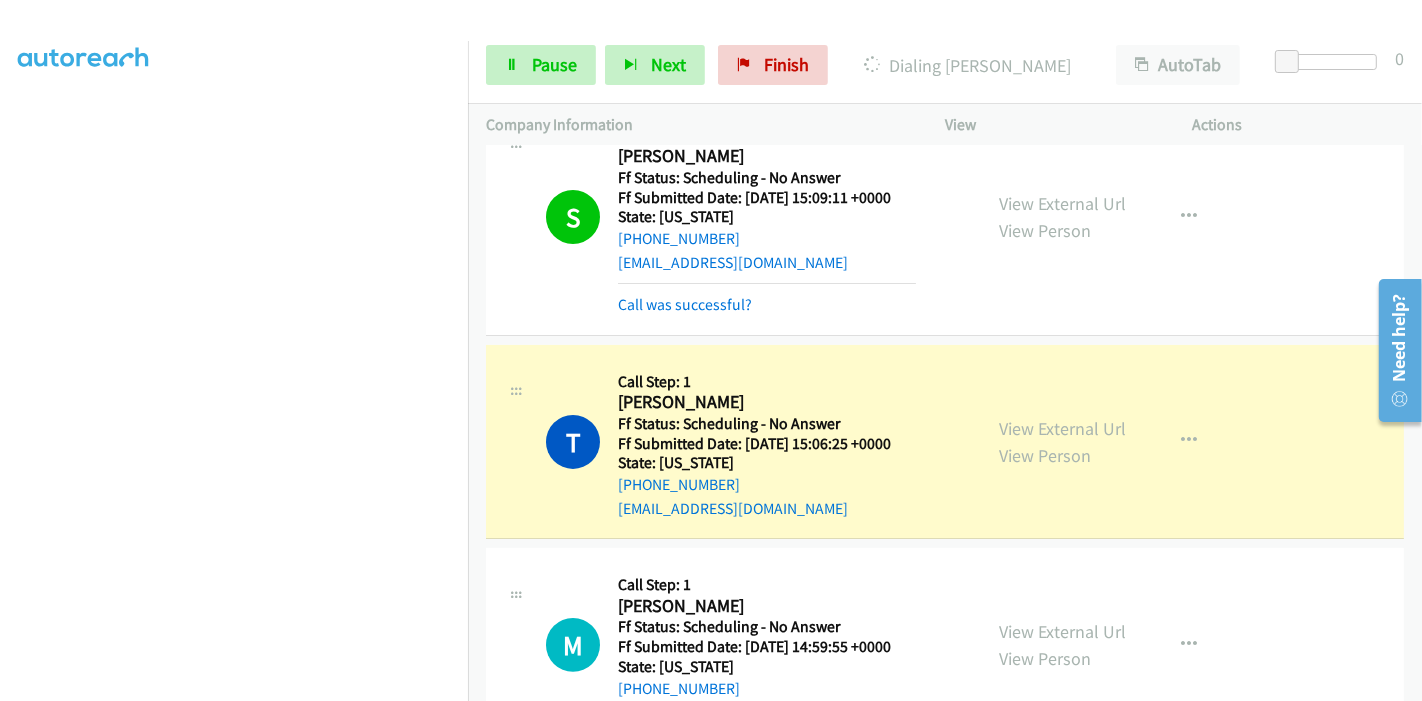 scroll, scrollTop: 333, scrollLeft: 0, axis: vertical 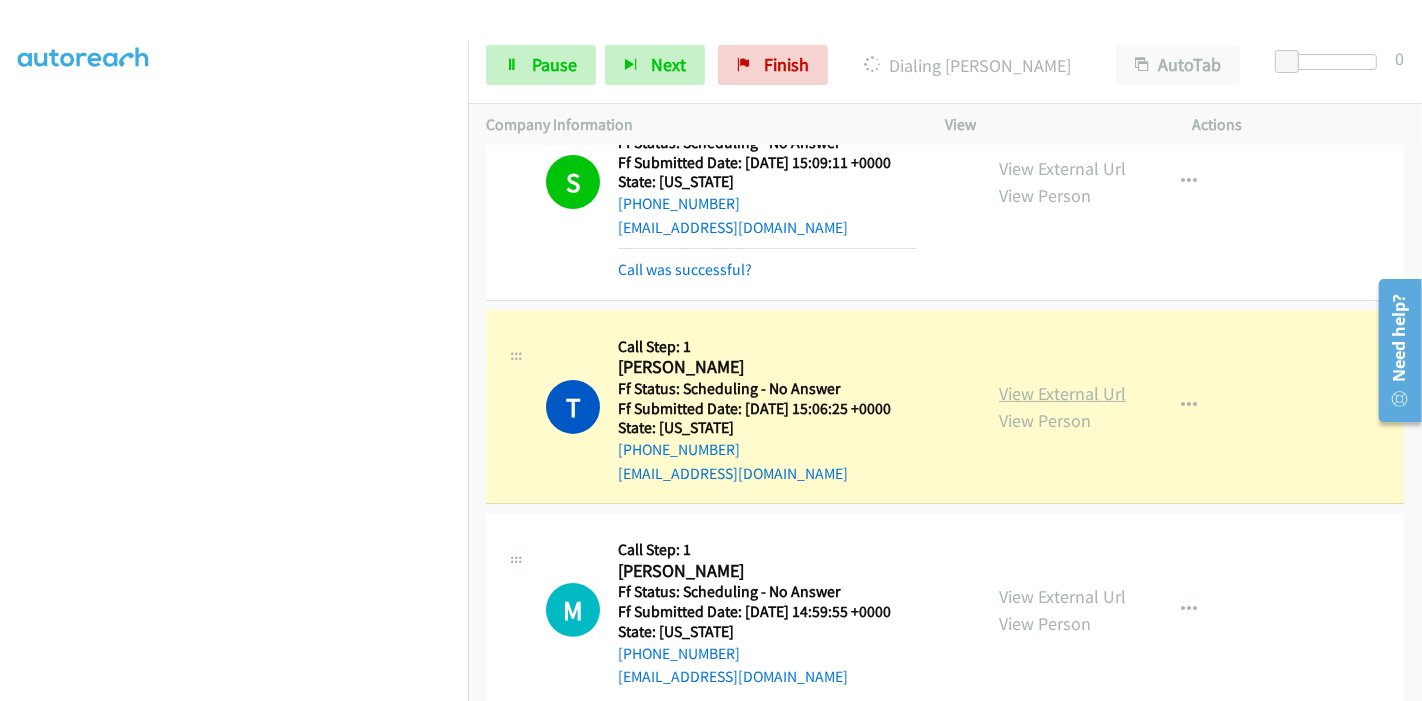 click on "View External Url" at bounding box center (1062, 393) 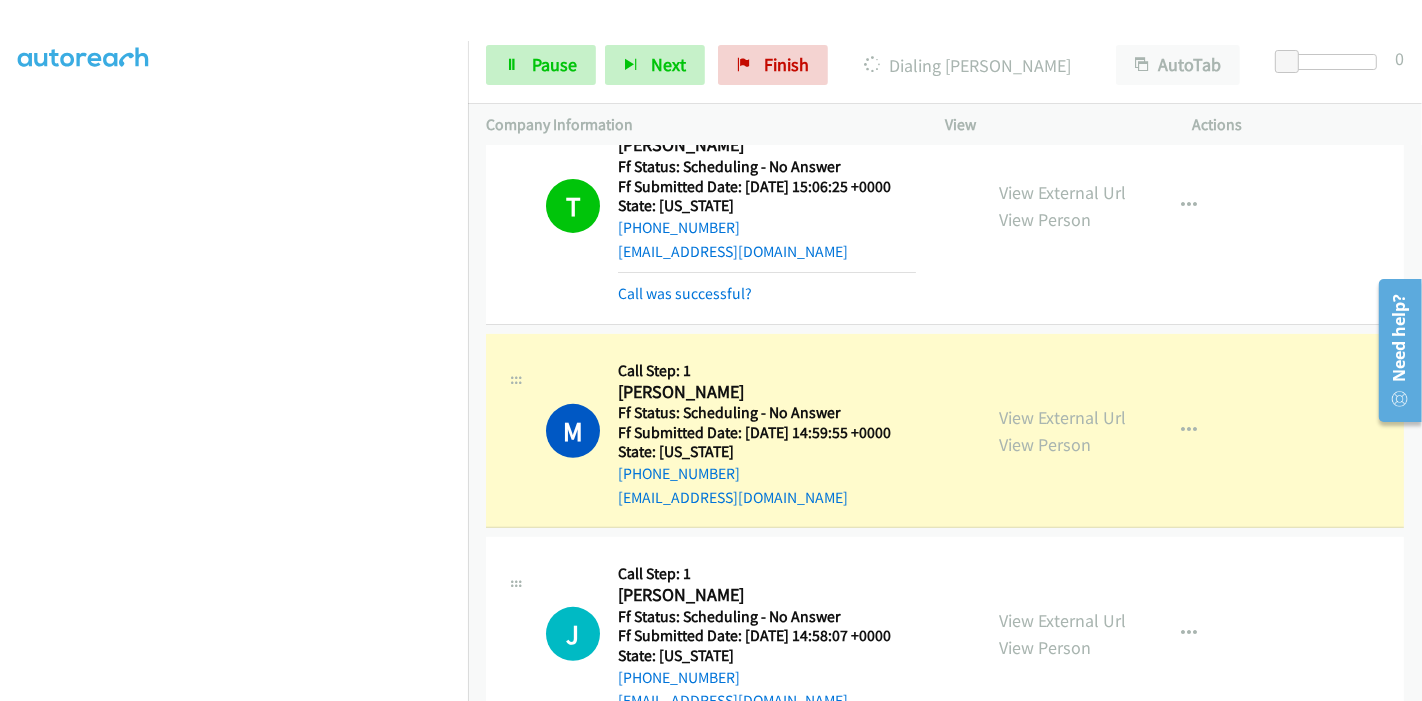 scroll, scrollTop: 666, scrollLeft: 0, axis: vertical 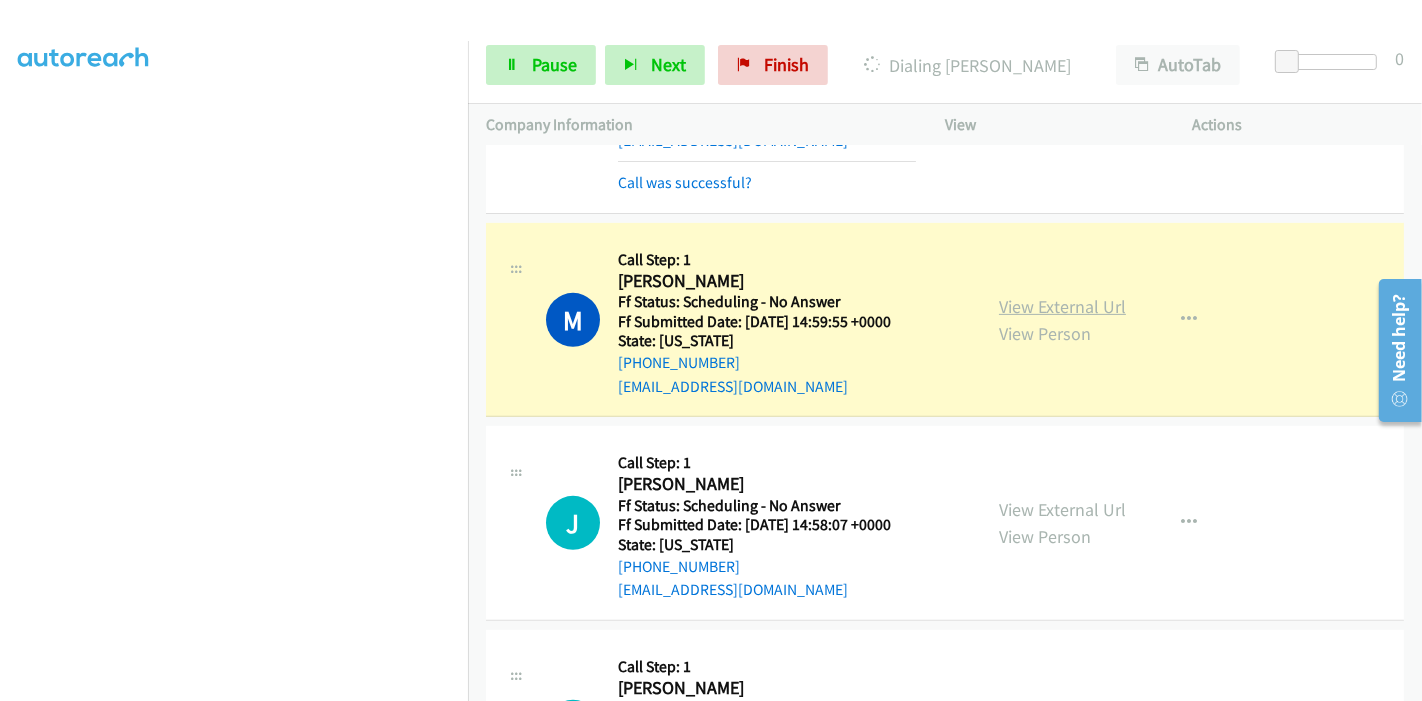 click on "View External Url" at bounding box center [1062, 306] 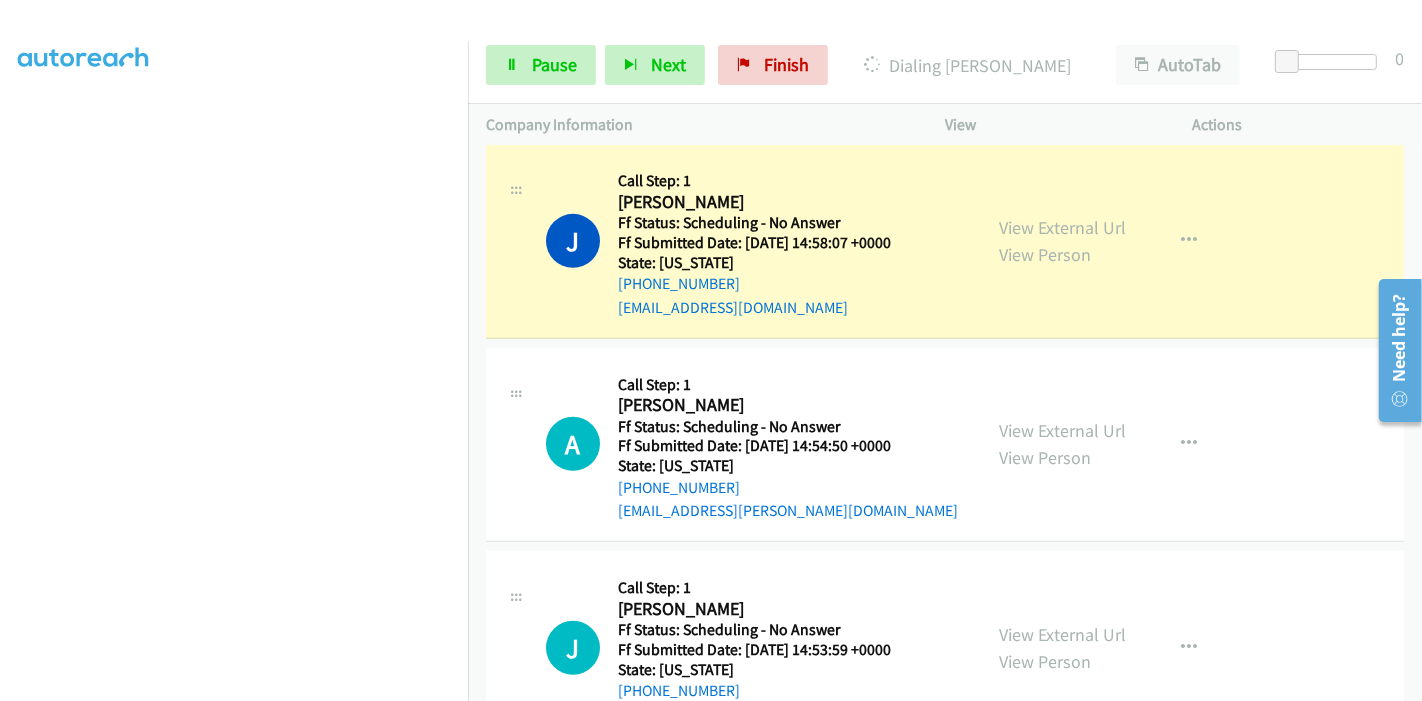 scroll, scrollTop: 1000, scrollLeft: 0, axis: vertical 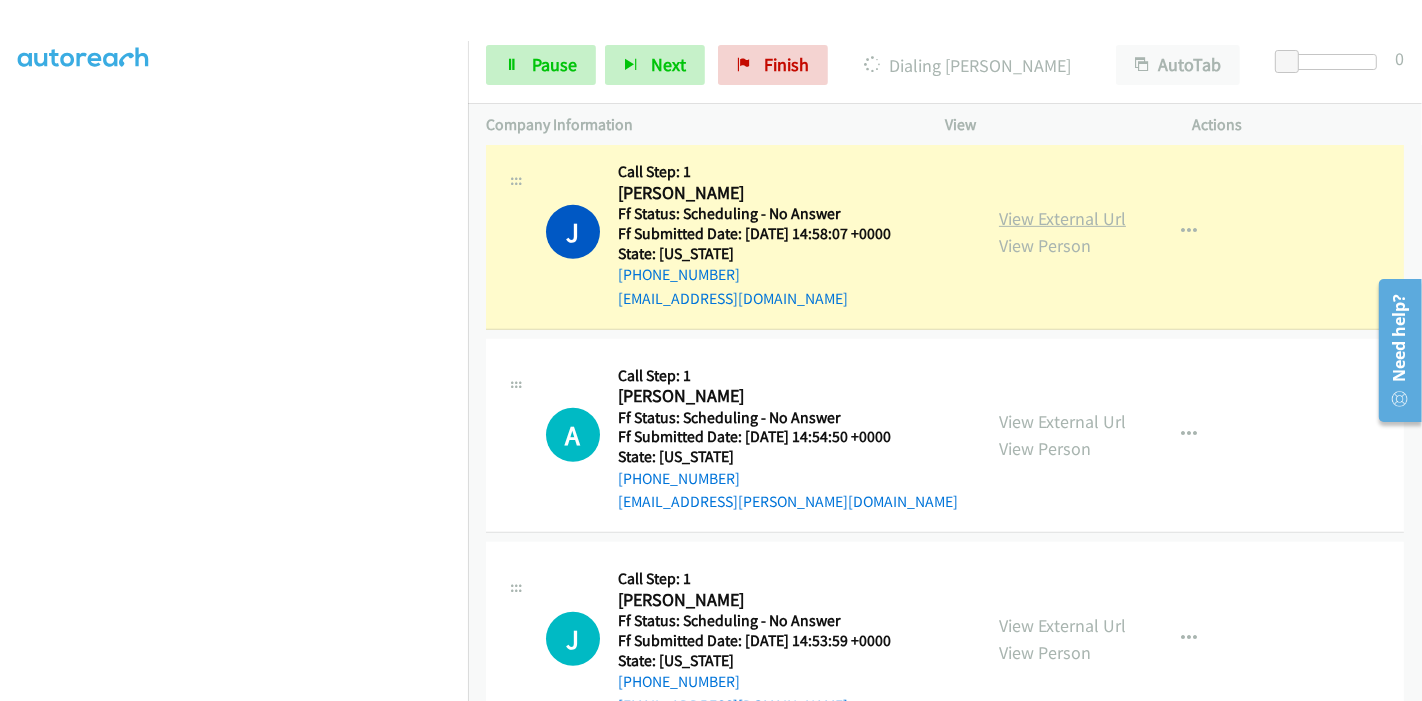 click on "View External Url" at bounding box center (1062, 218) 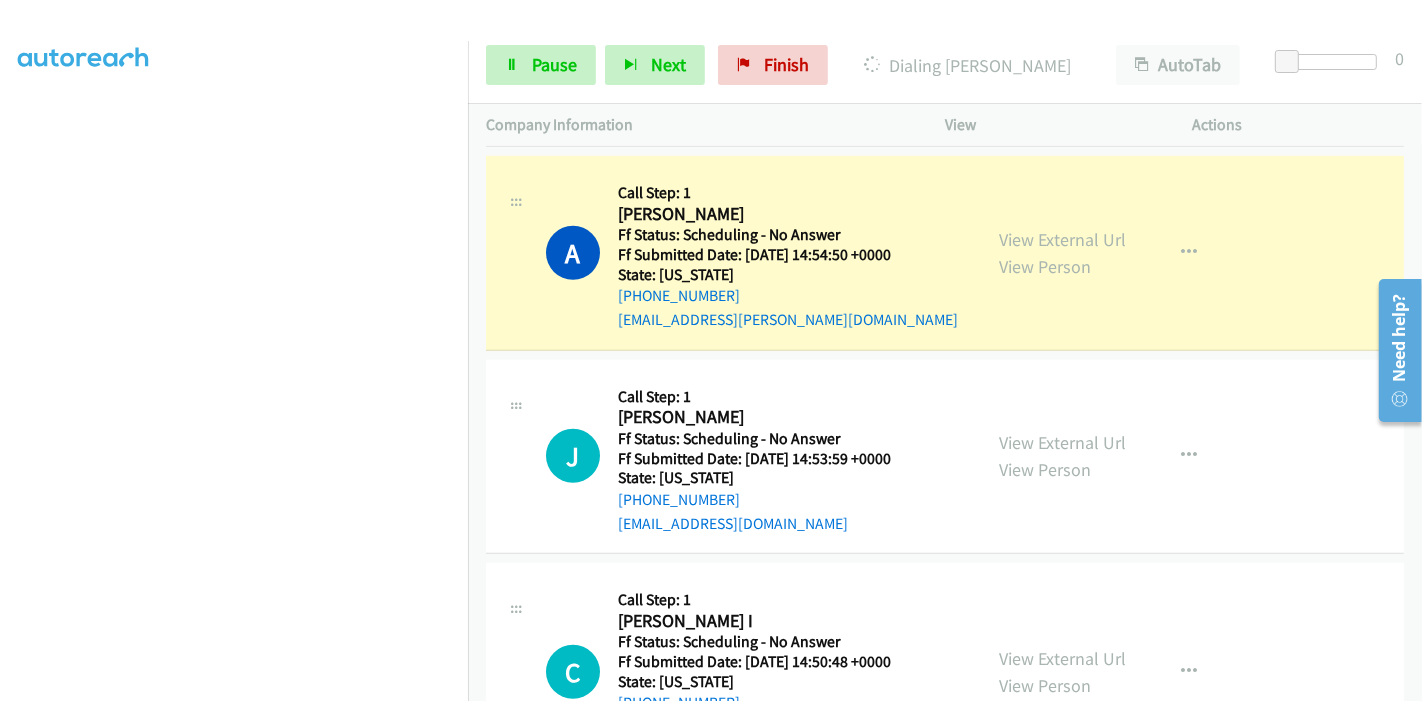 scroll, scrollTop: 1264, scrollLeft: 0, axis: vertical 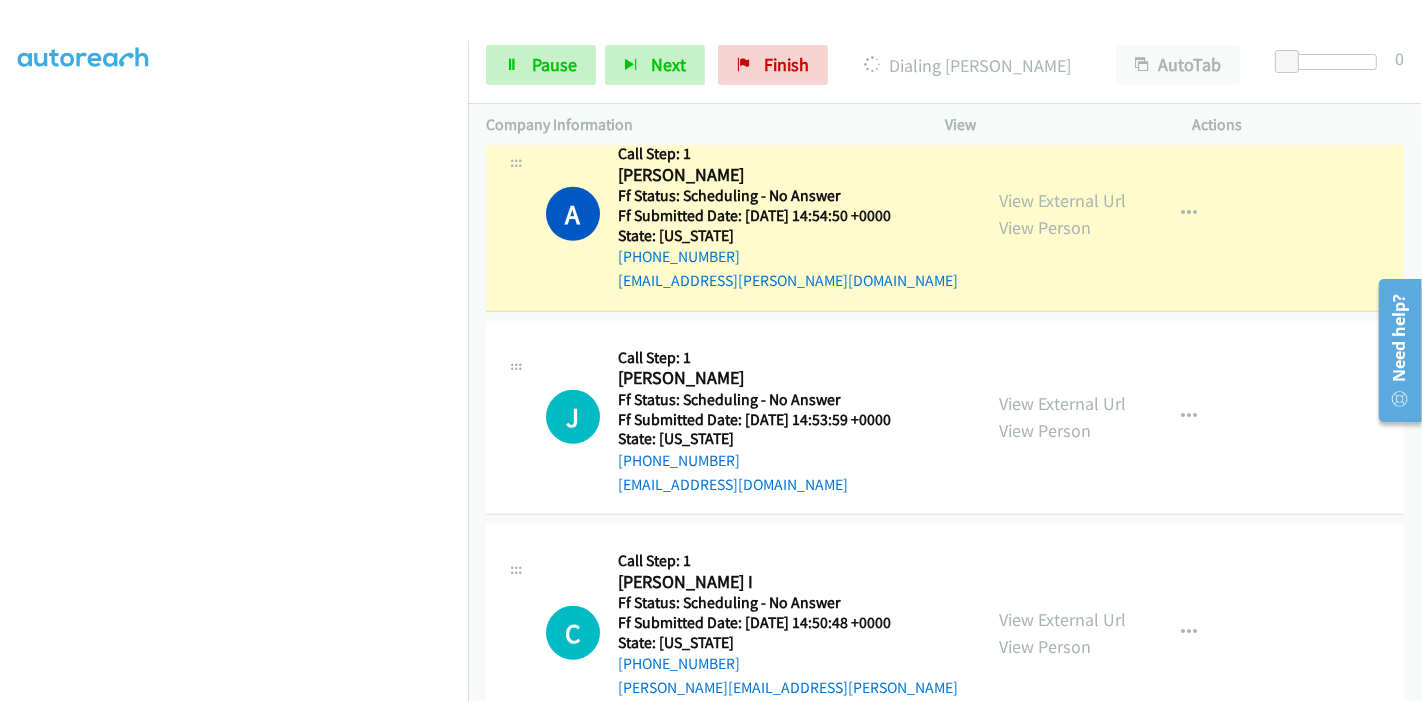 click on "View External Url
View Person" at bounding box center [1062, 214] 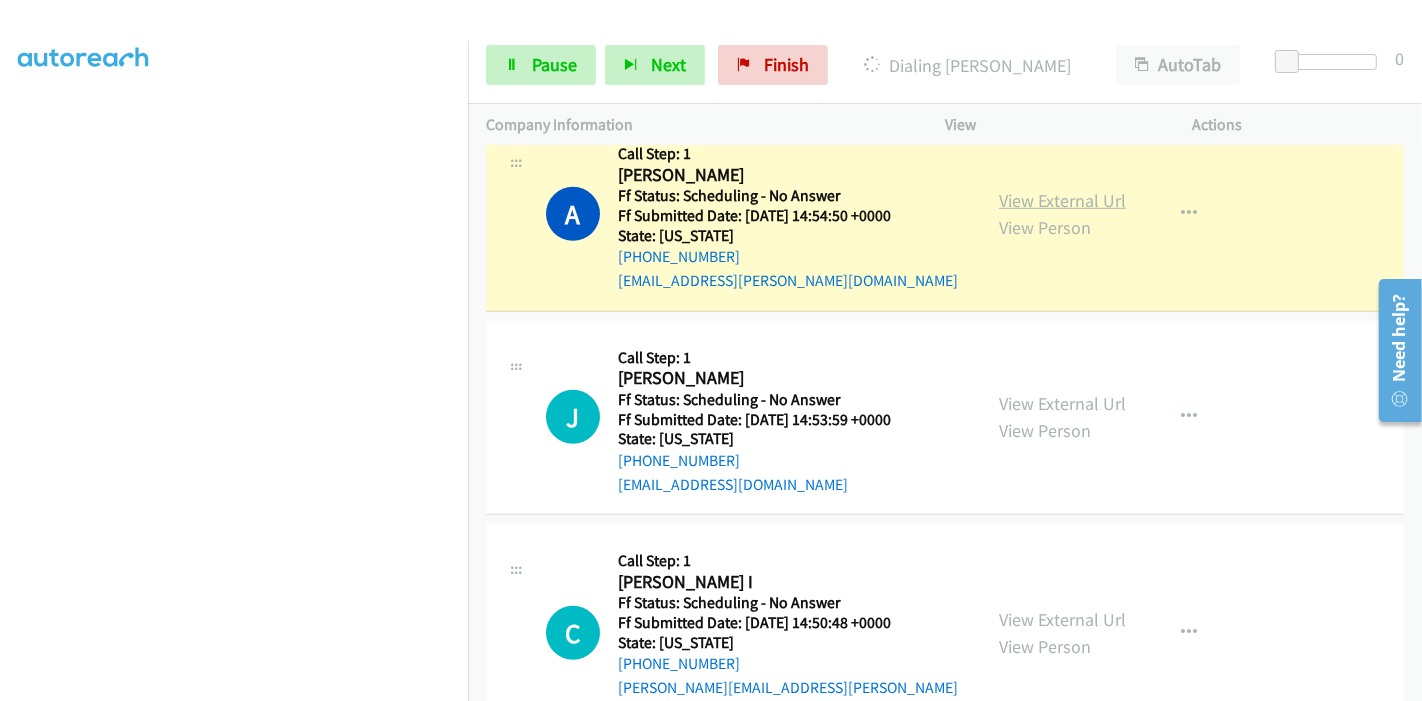 click on "View External Url" at bounding box center (1062, 200) 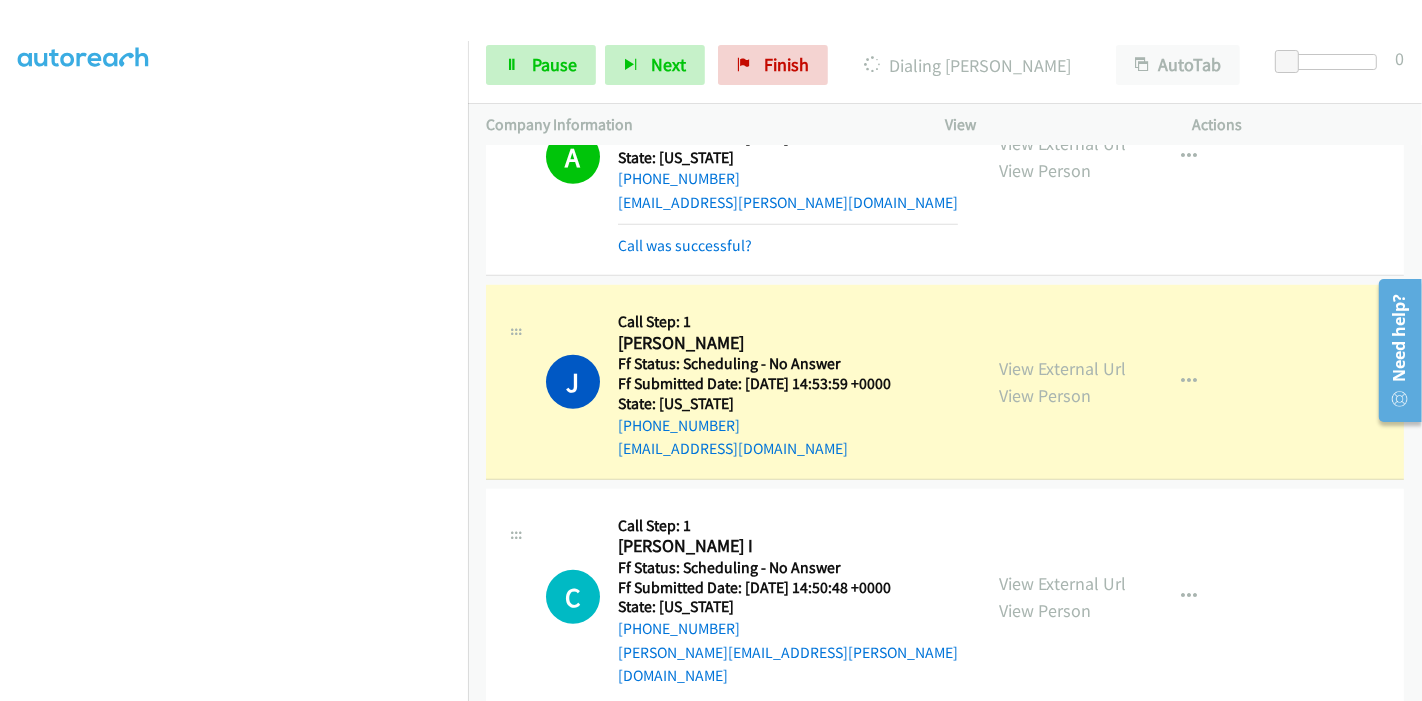 scroll, scrollTop: 1375, scrollLeft: 0, axis: vertical 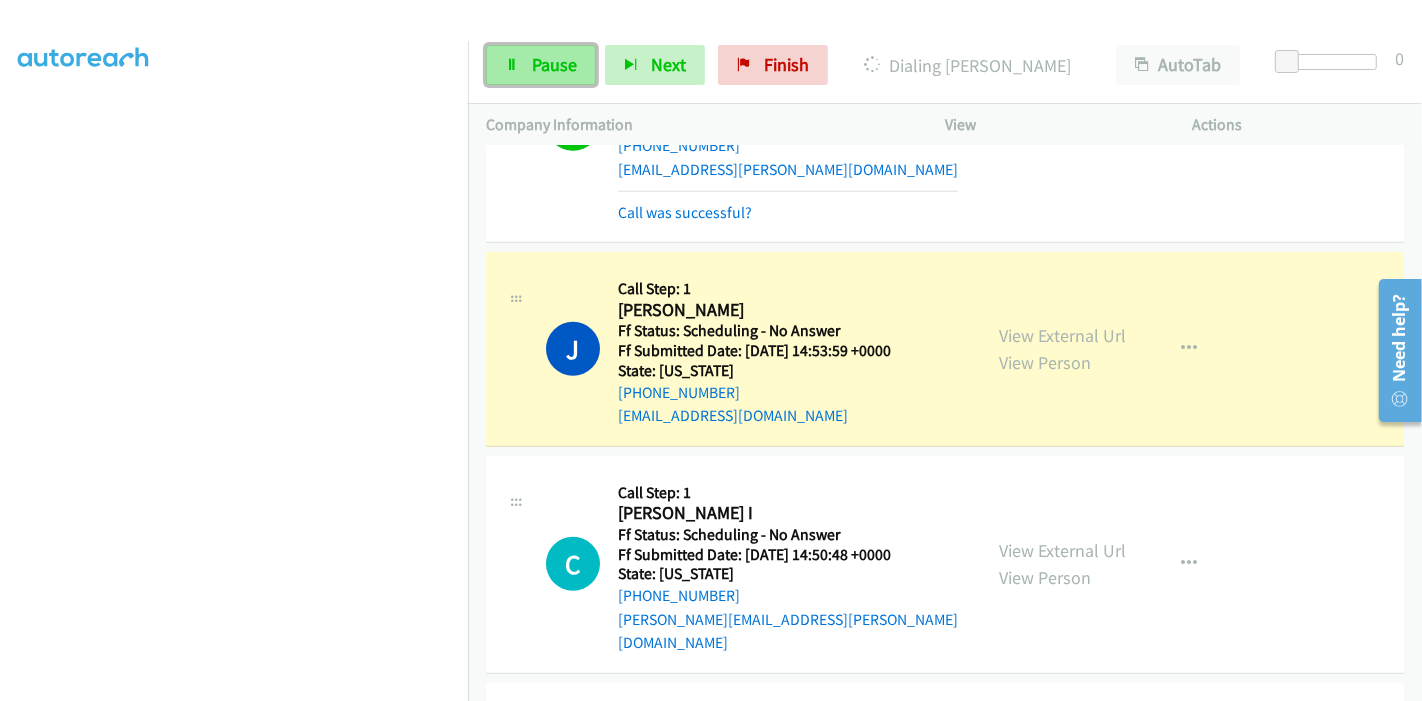 click on "Pause" at bounding box center (541, 65) 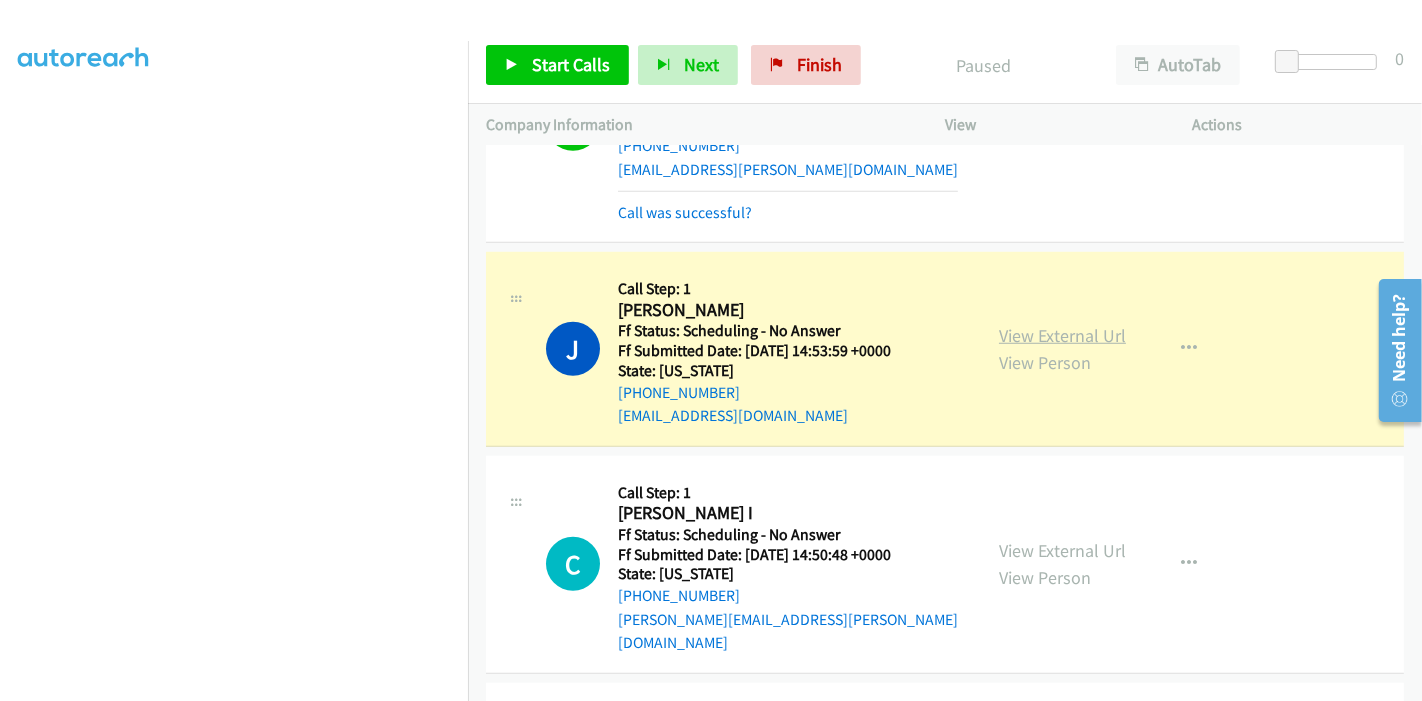 click on "View External Url" at bounding box center (1062, 335) 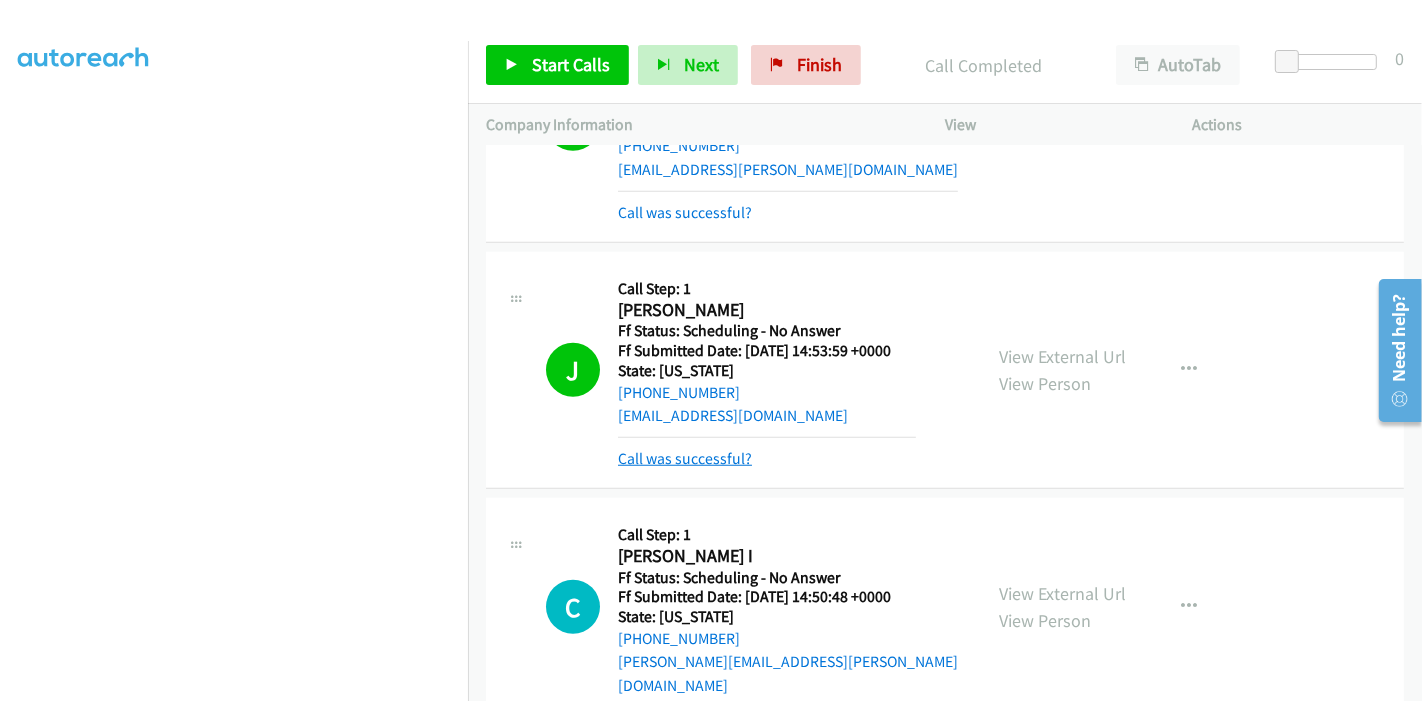 click on "Call was successful?" at bounding box center [685, 458] 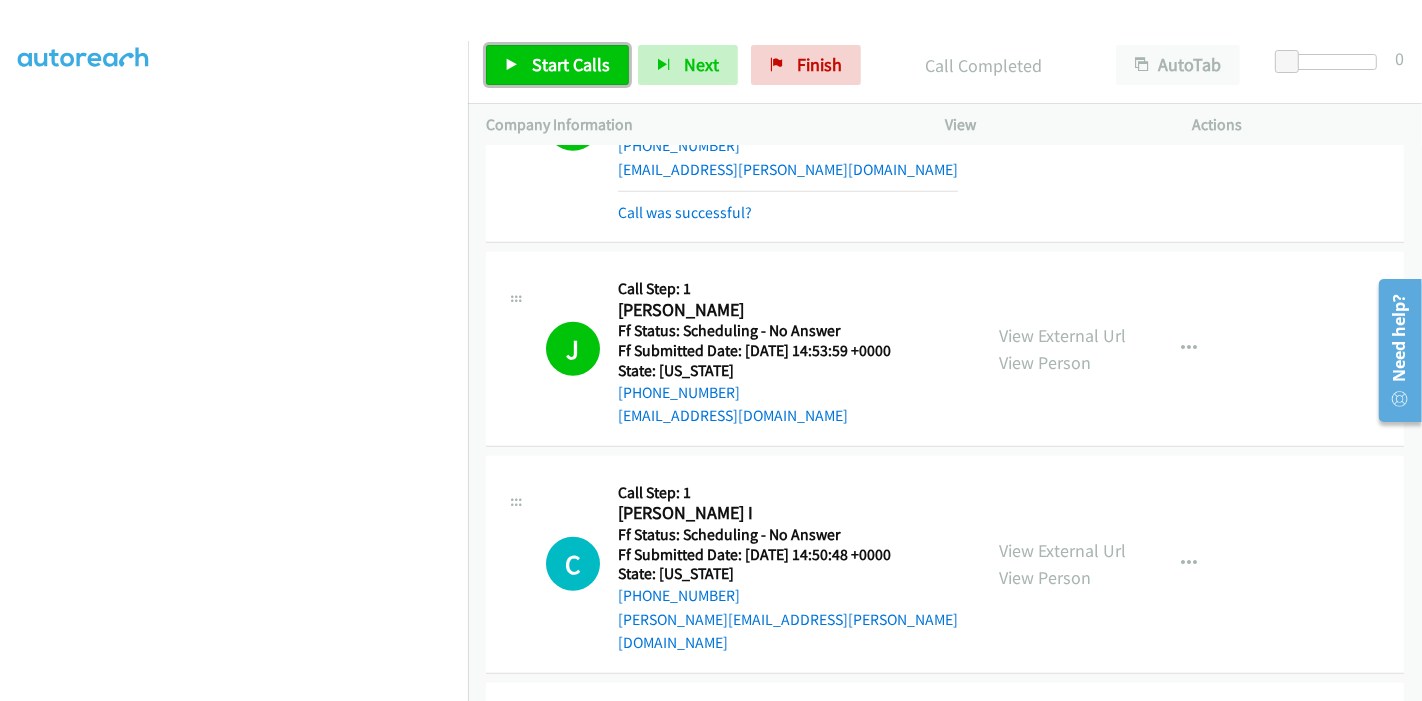 click on "Start Calls" at bounding box center (557, 65) 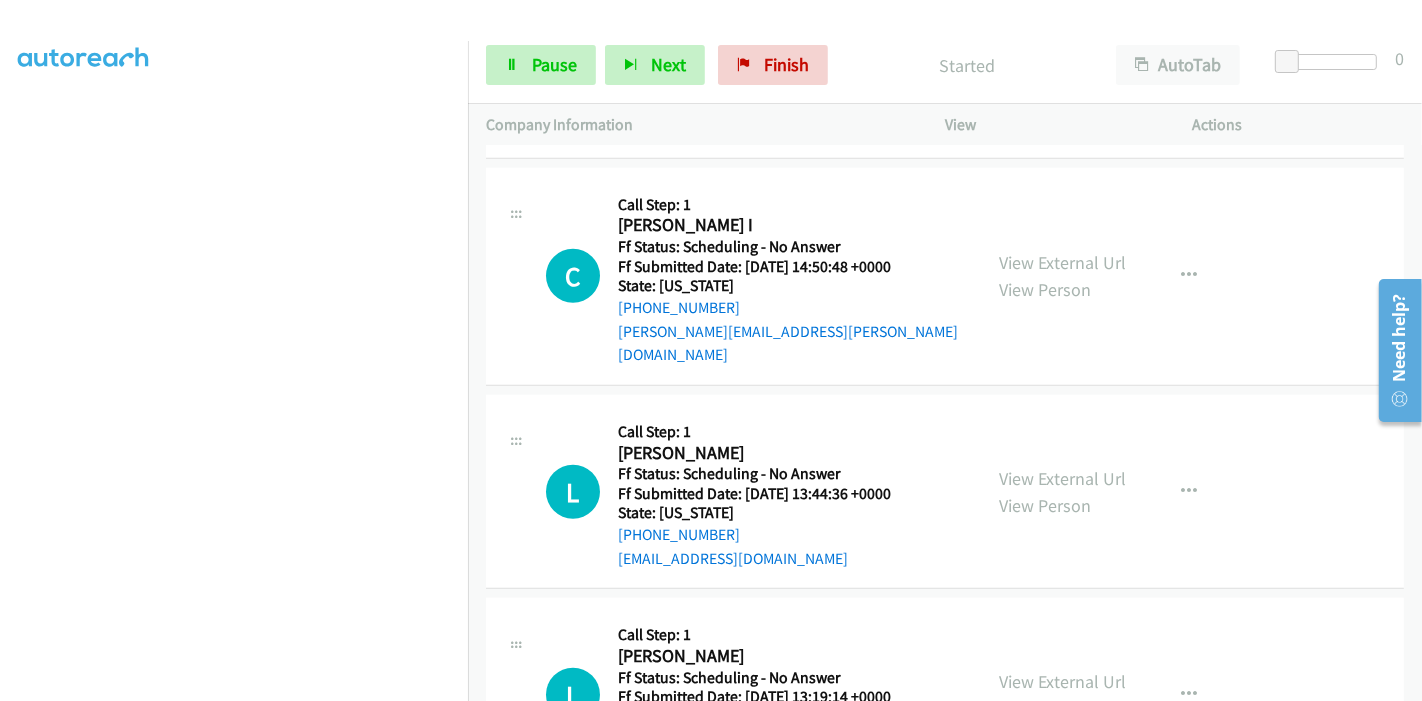 scroll, scrollTop: 1708, scrollLeft: 0, axis: vertical 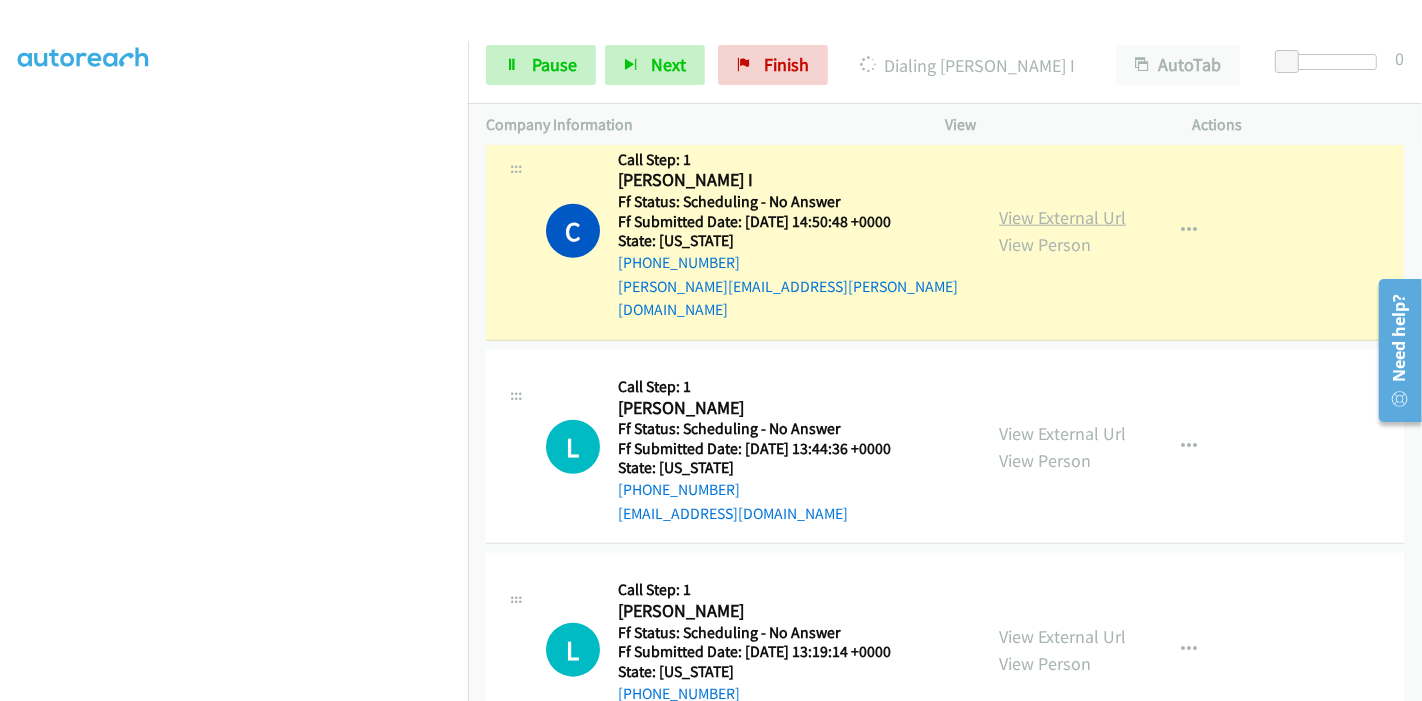 click on "View External Url" at bounding box center [1062, 217] 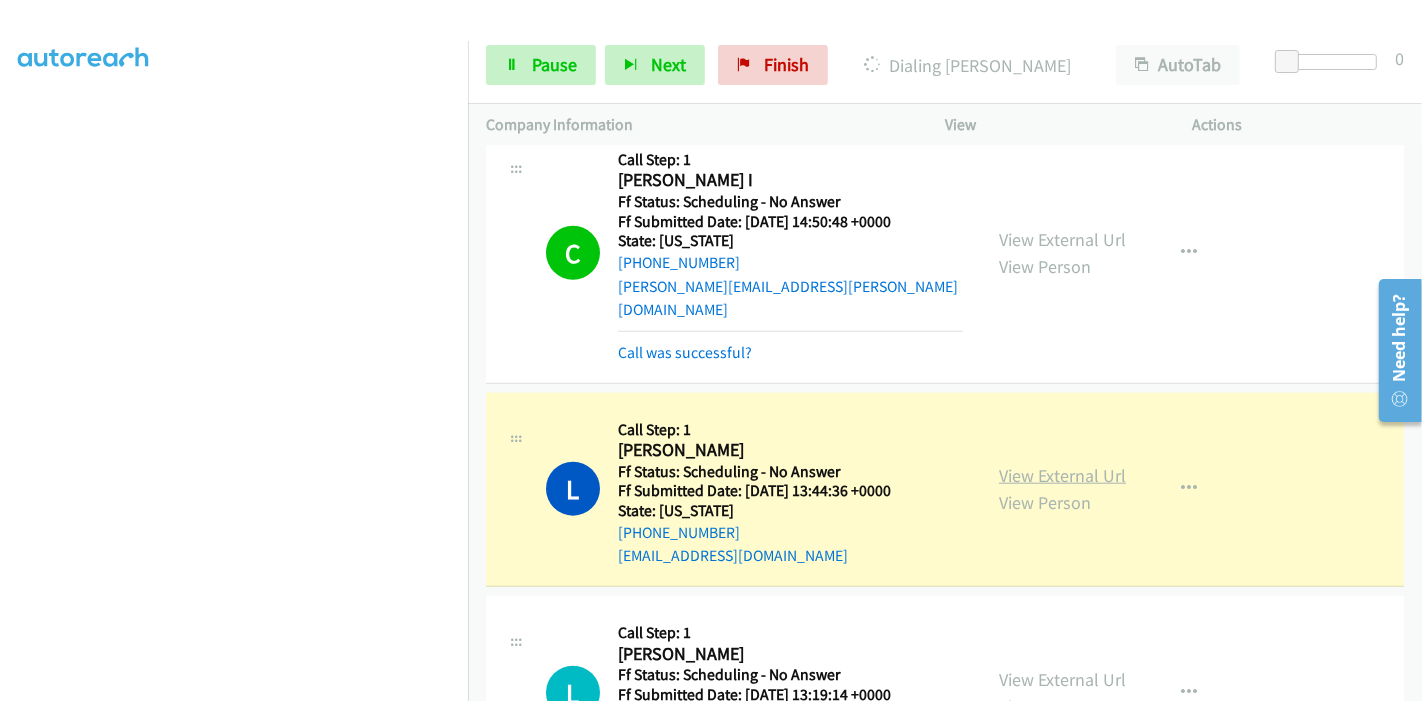 click on "View External Url" at bounding box center (1062, 475) 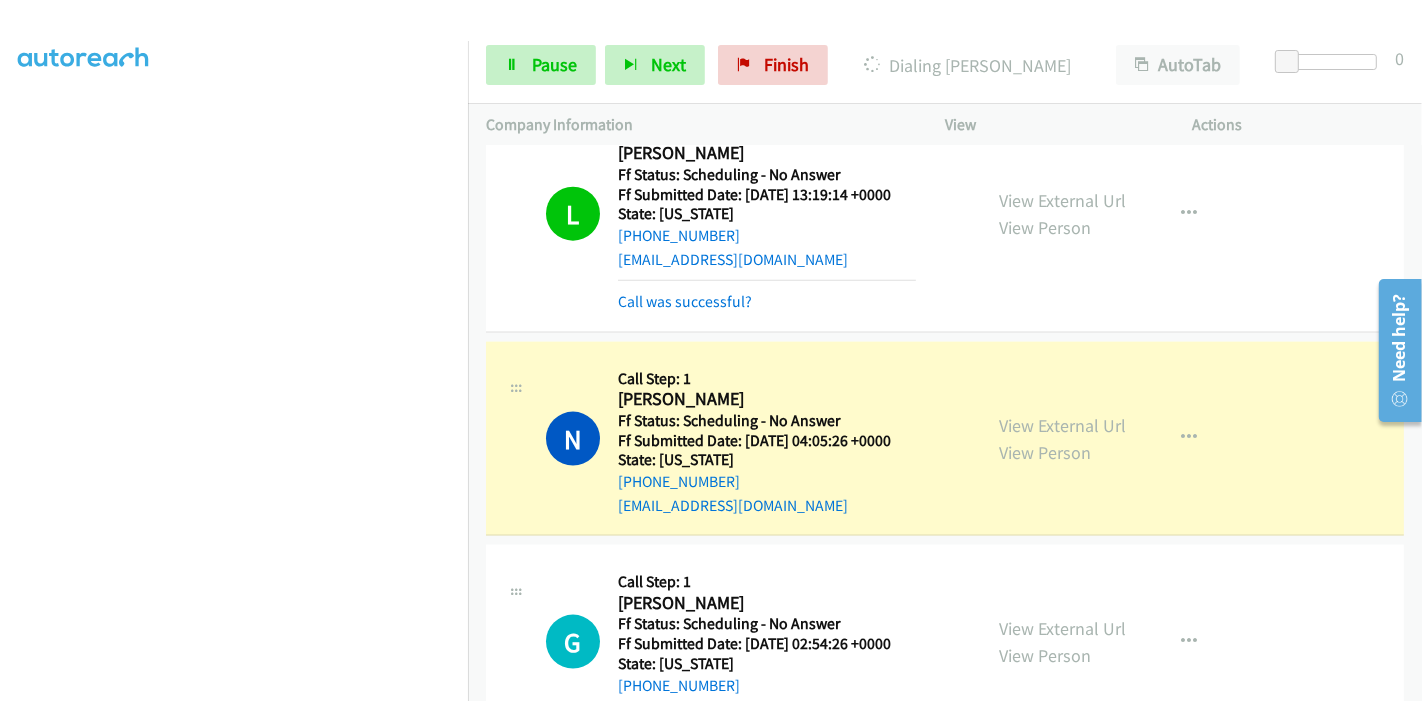 scroll, scrollTop: 2285, scrollLeft: 0, axis: vertical 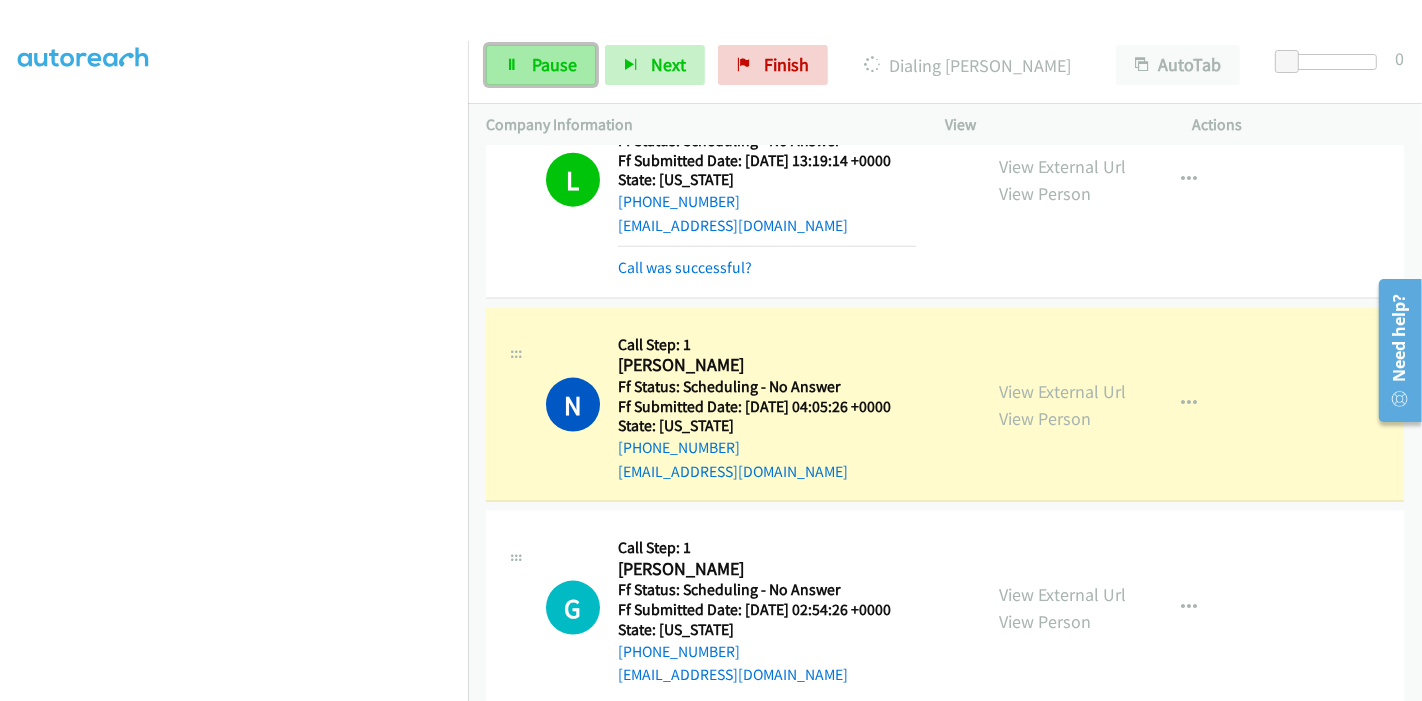 click on "Pause" at bounding box center [554, 64] 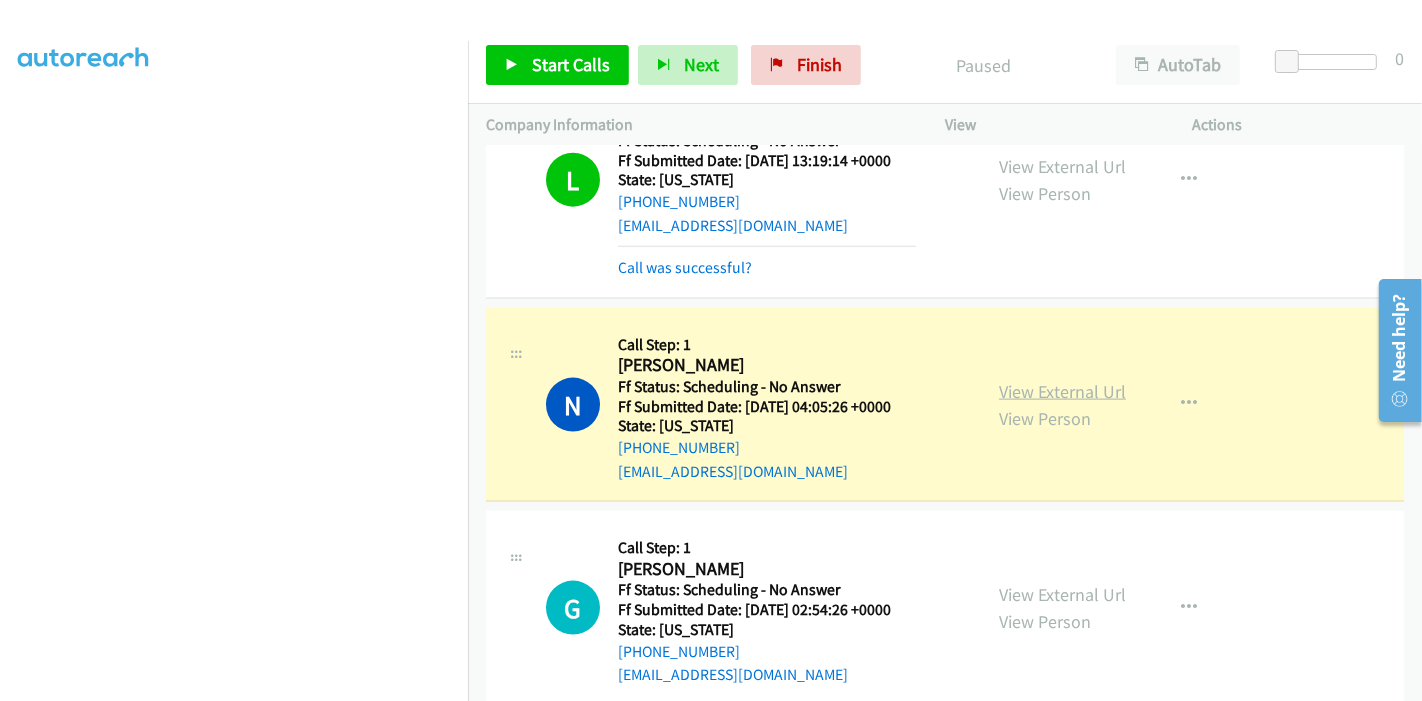click on "View External Url" at bounding box center [1062, 391] 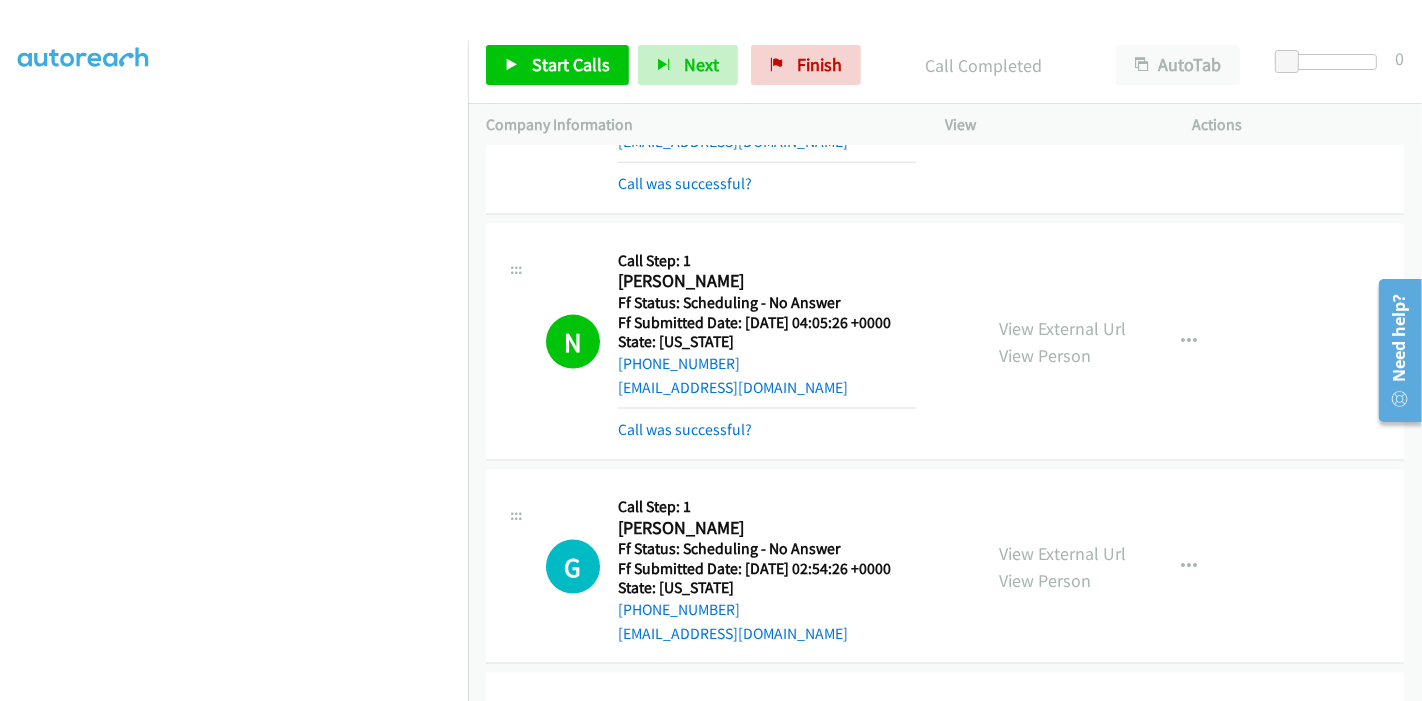 scroll, scrollTop: 2508, scrollLeft: 0, axis: vertical 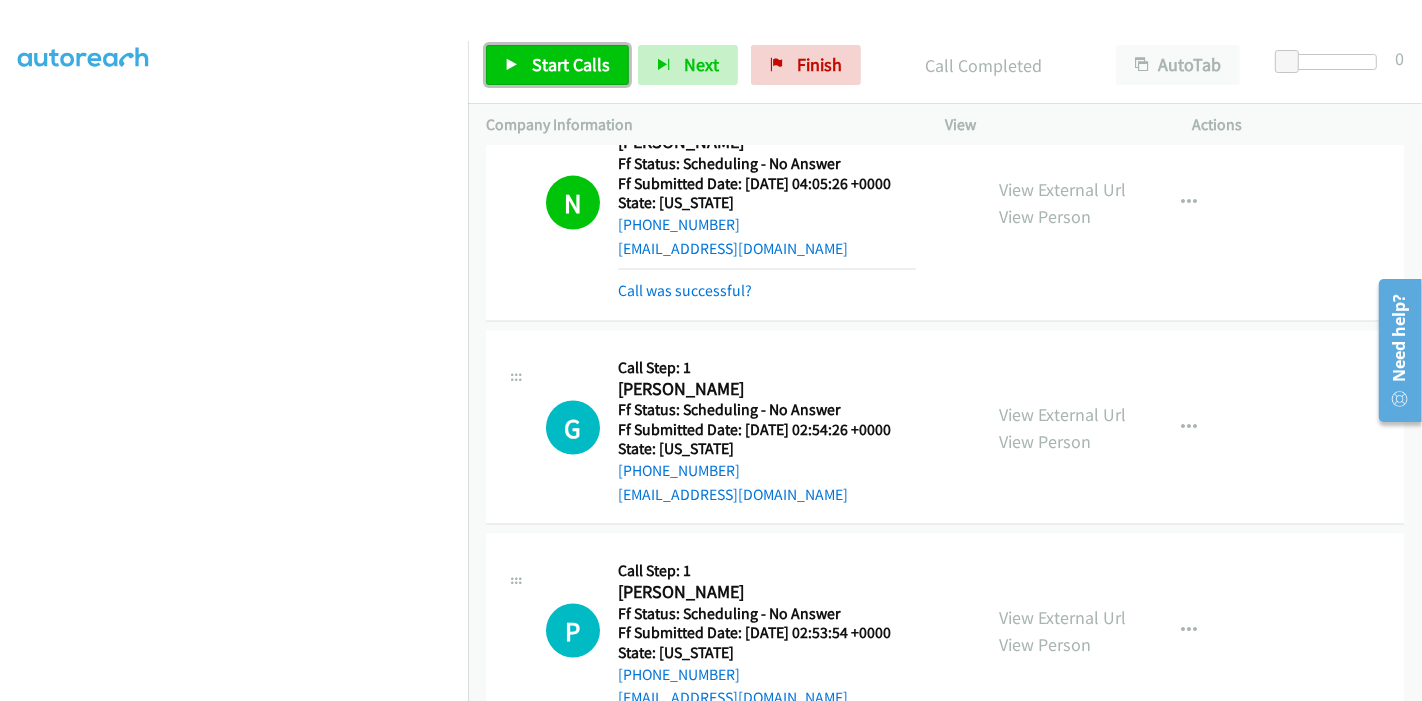 click on "Start Calls" at bounding box center (571, 64) 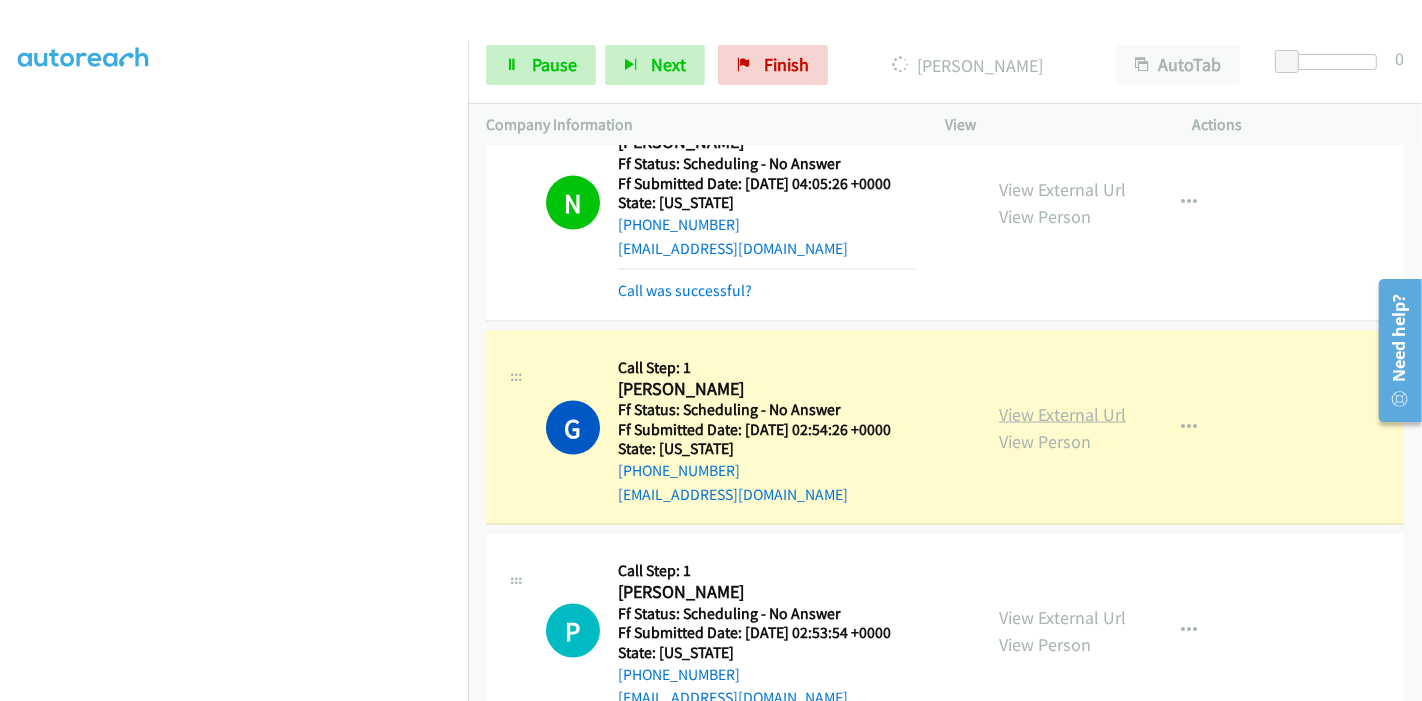 click on "View External Url" at bounding box center [1062, 414] 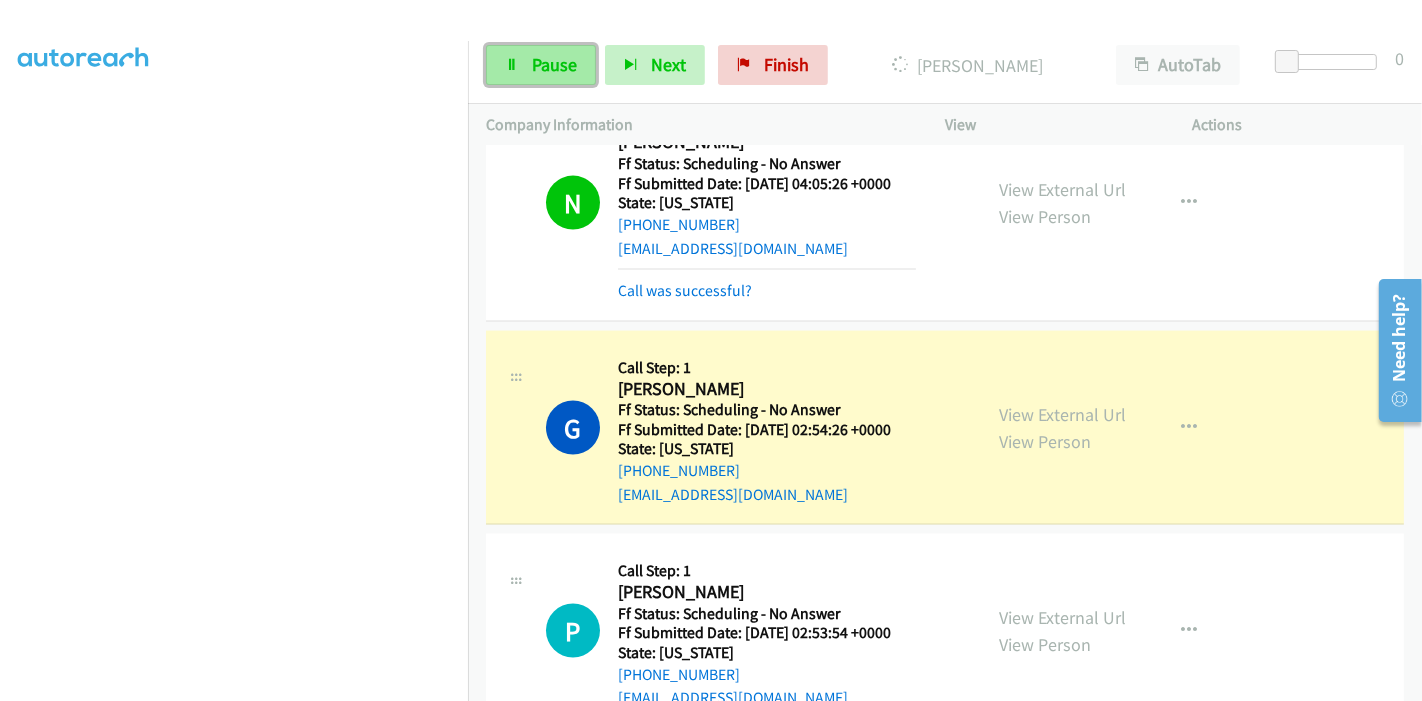 click on "Pause" at bounding box center (541, 65) 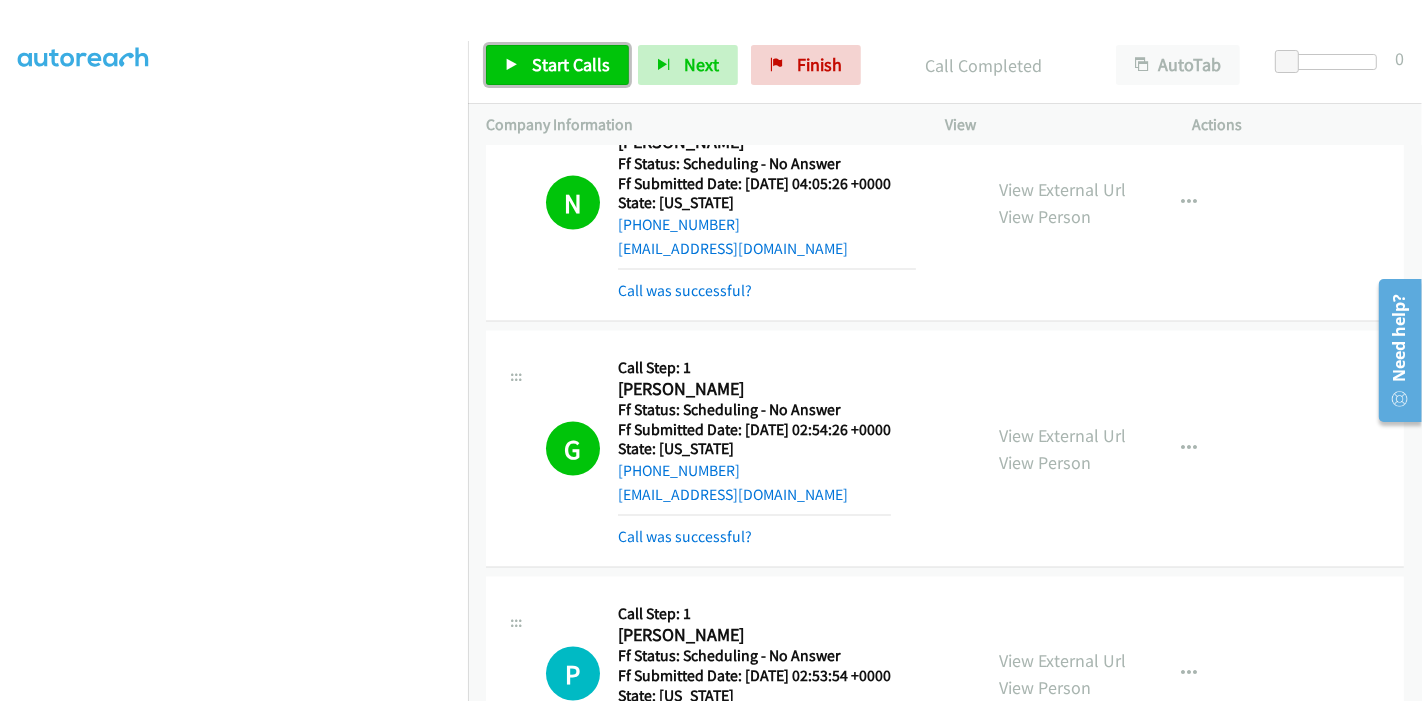click on "Start Calls" at bounding box center (571, 64) 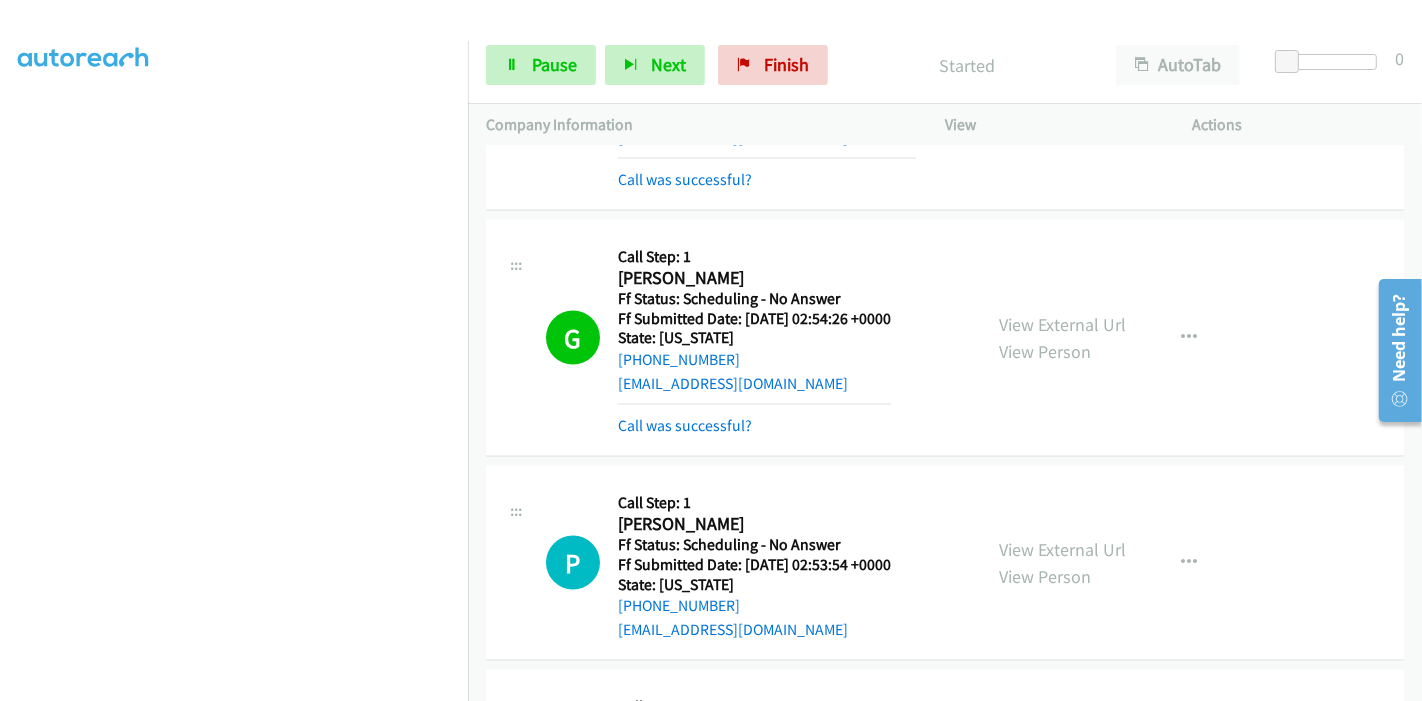 scroll, scrollTop: 2730, scrollLeft: 0, axis: vertical 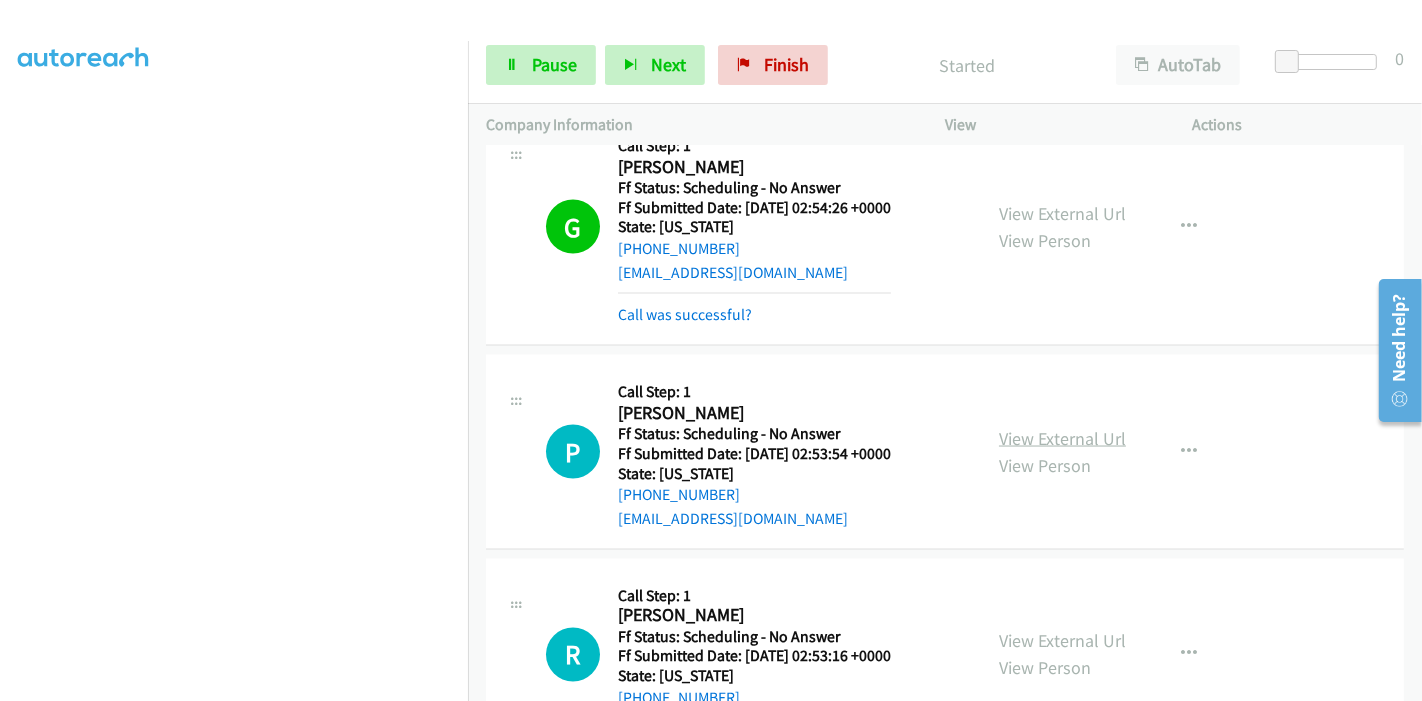 click on "View External Url" at bounding box center [1062, 438] 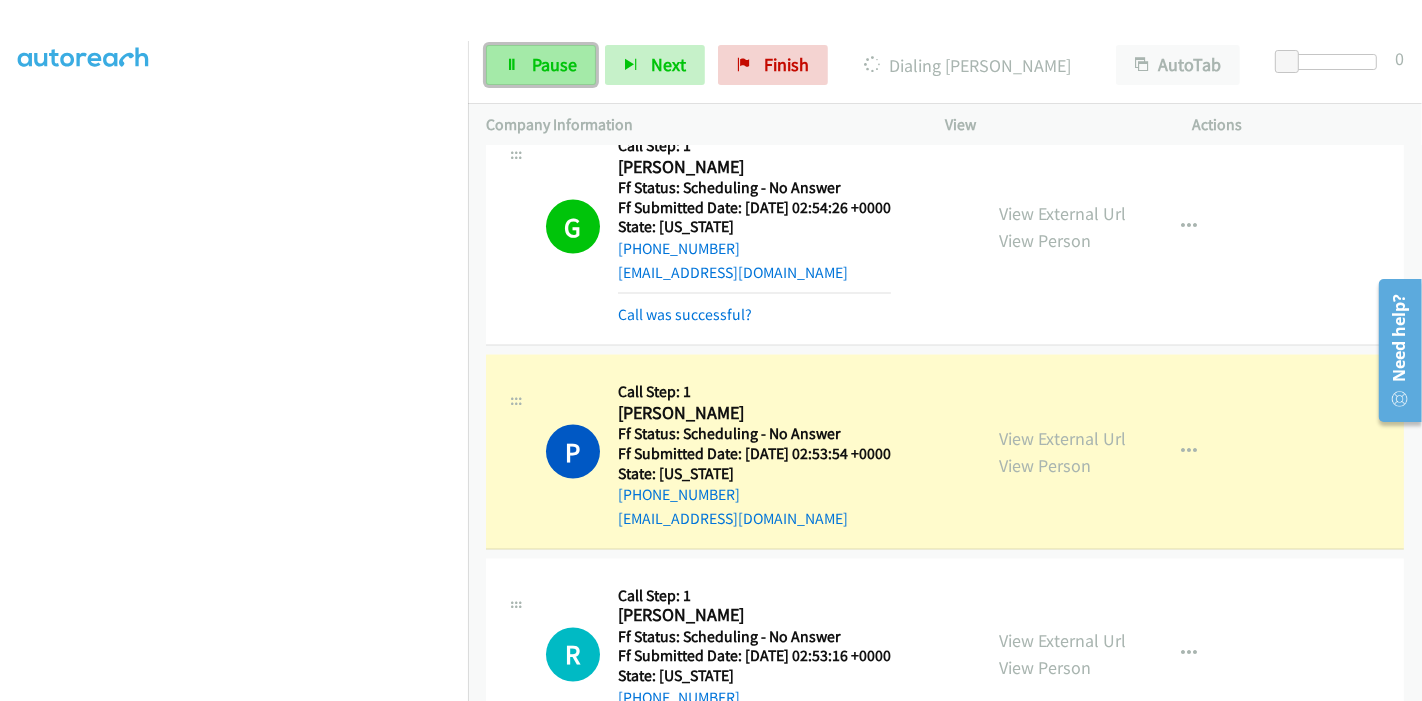 click on "Pause" at bounding box center [541, 65] 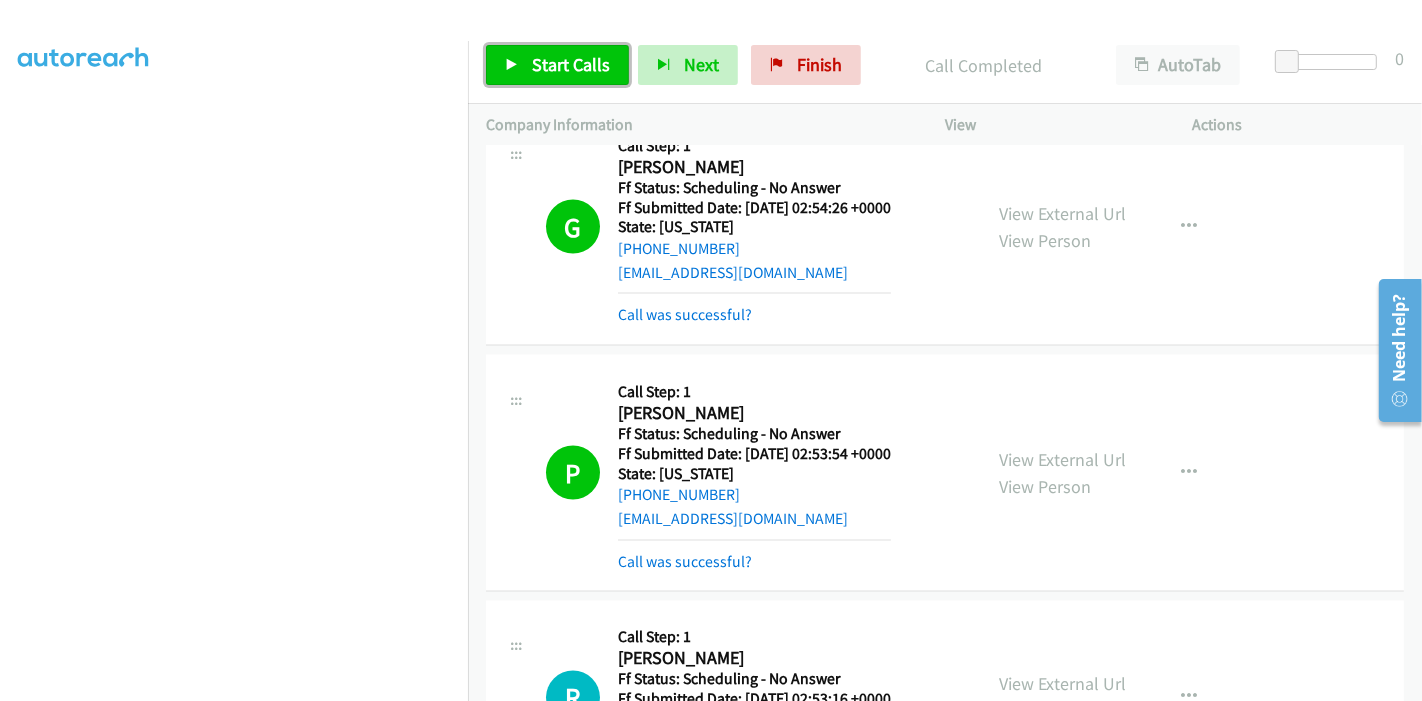 click on "Start Calls" at bounding box center (571, 64) 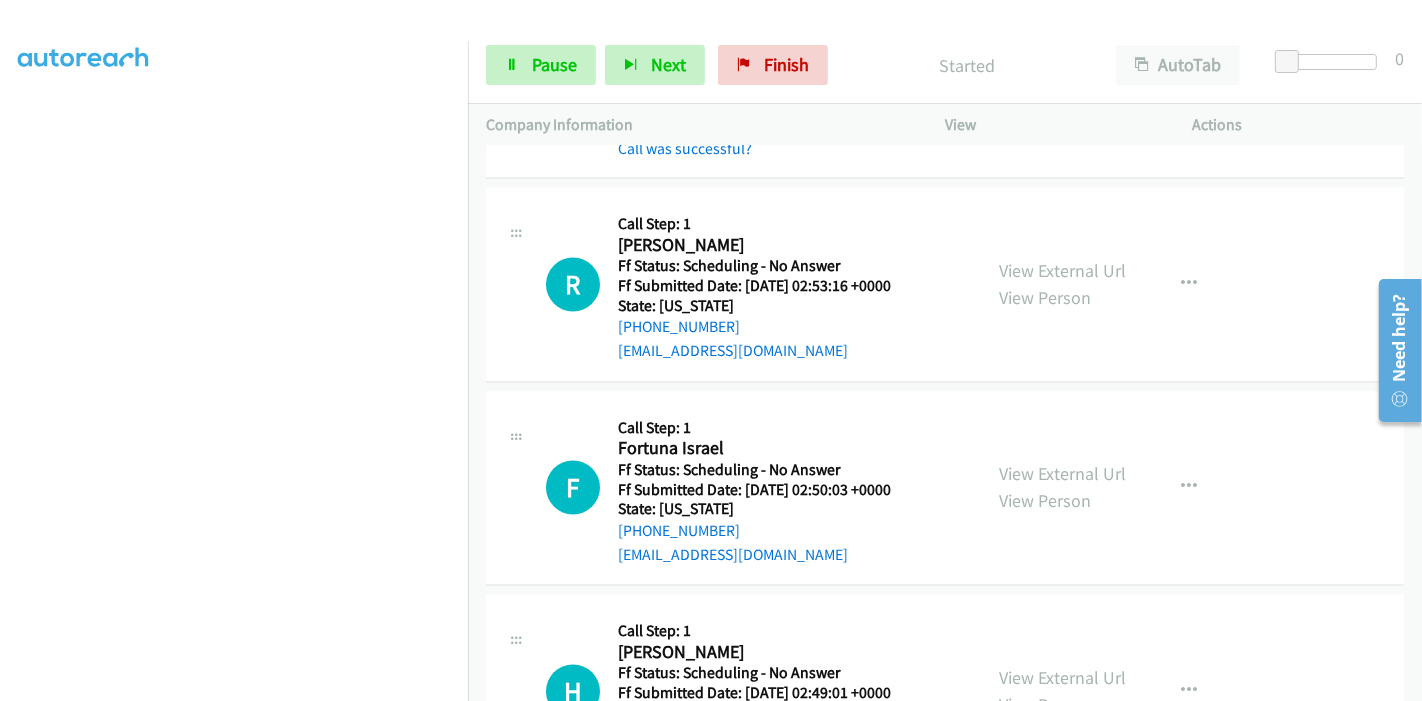 scroll, scrollTop: 3174, scrollLeft: 0, axis: vertical 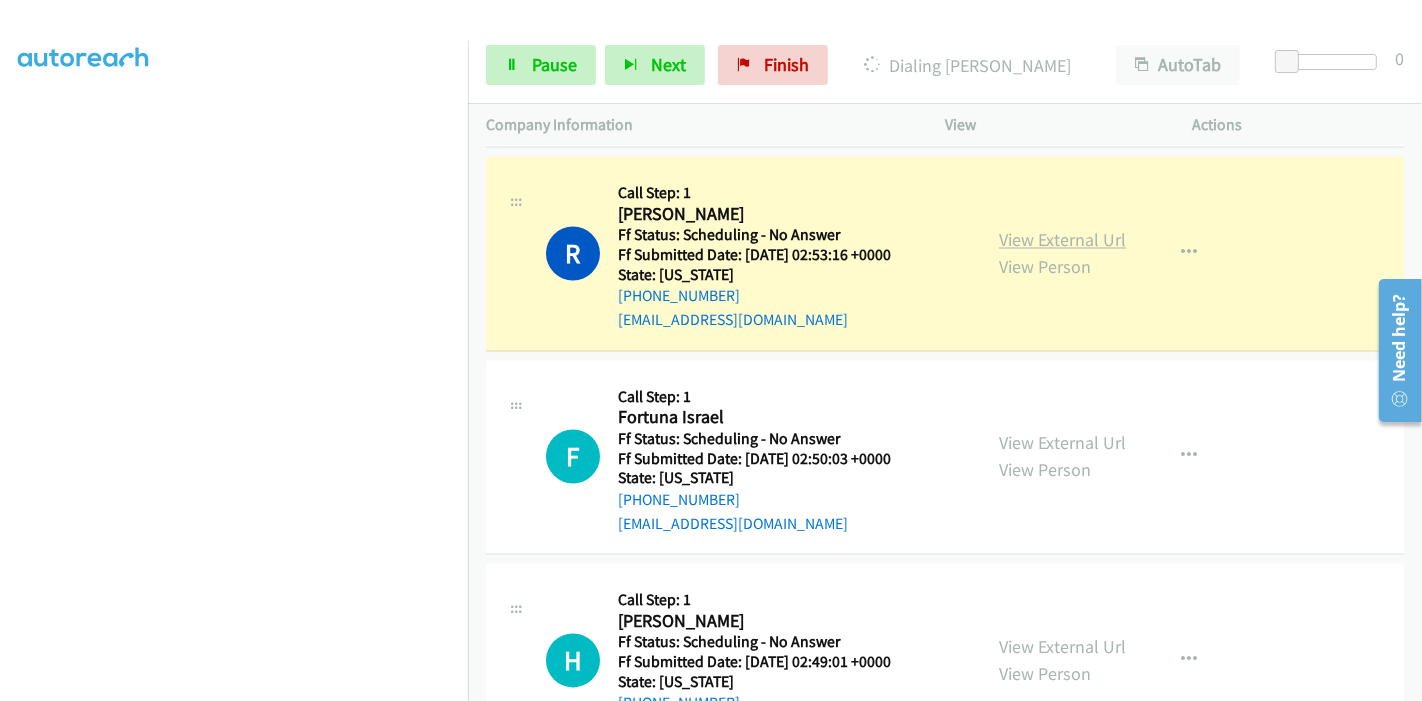 click on "View External Url" at bounding box center (1062, 240) 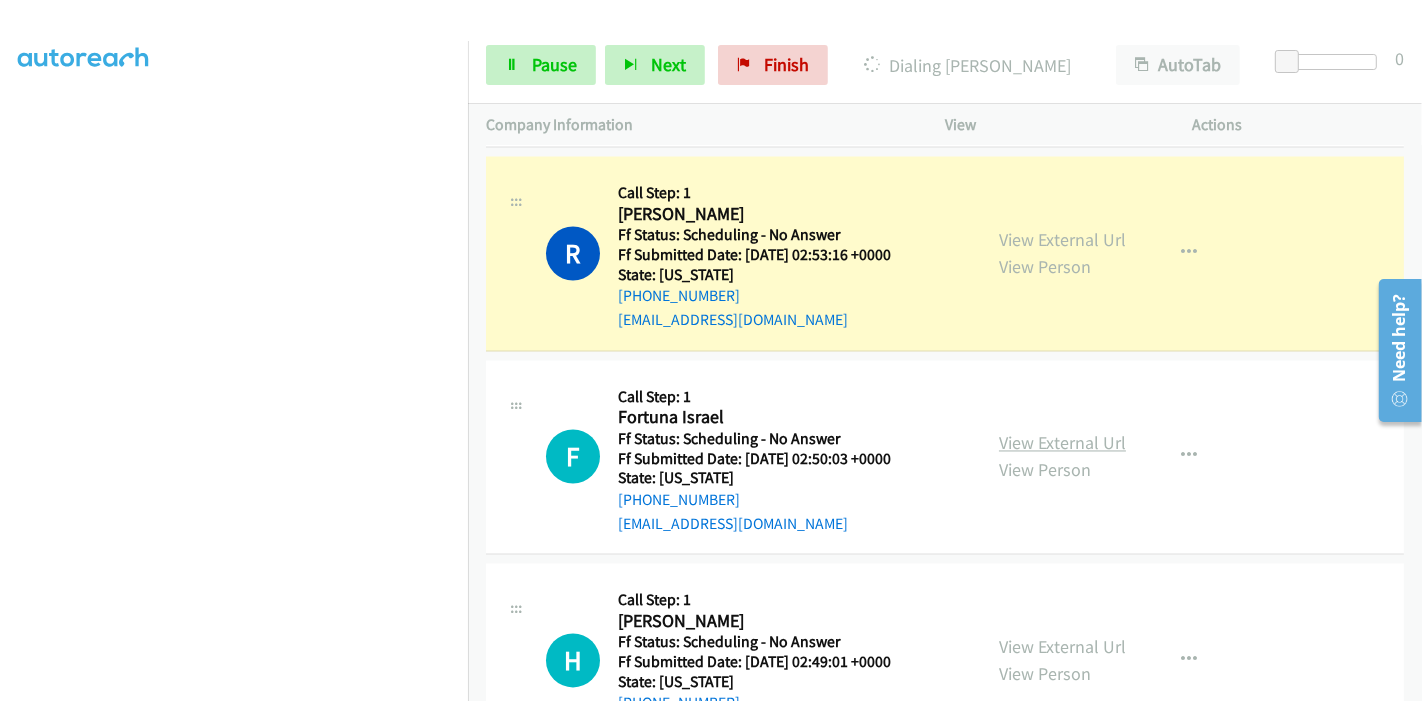 click on "View External Url" at bounding box center [1062, 443] 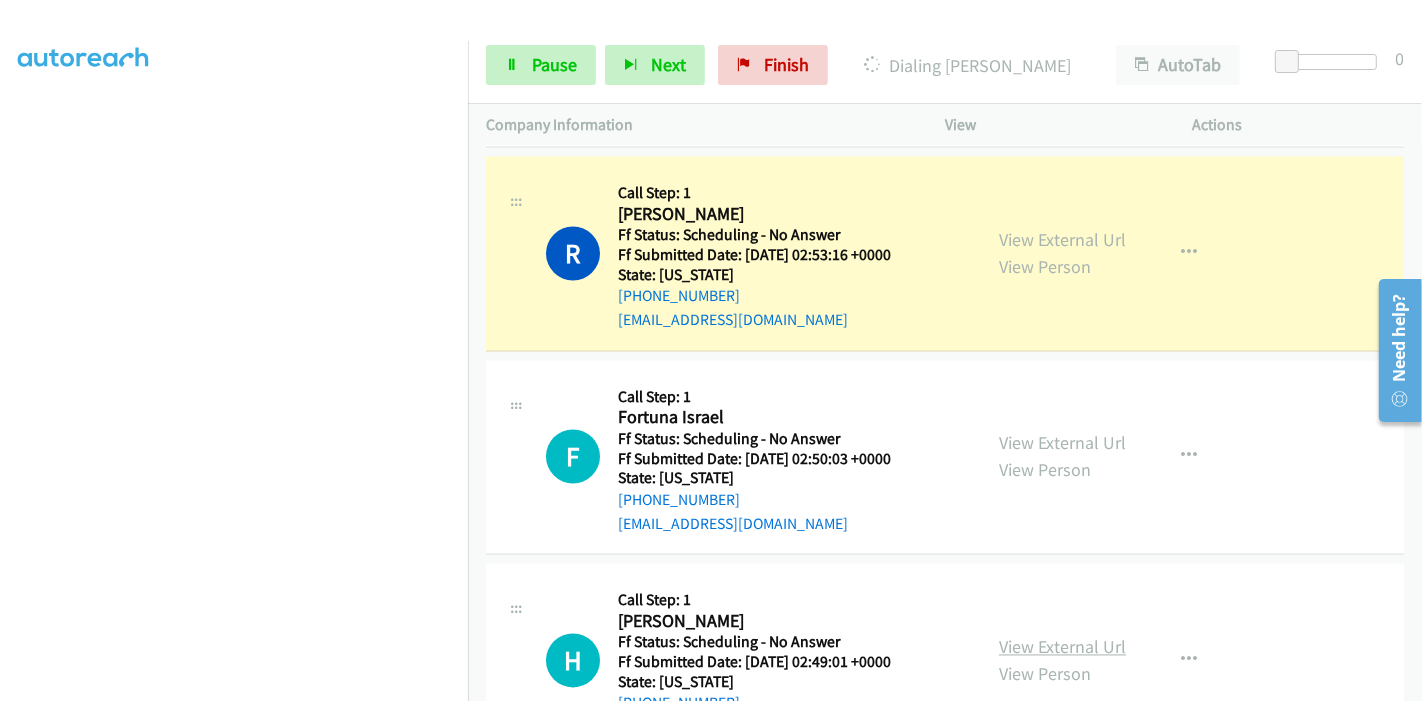 click on "View External Url" at bounding box center [1062, 647] 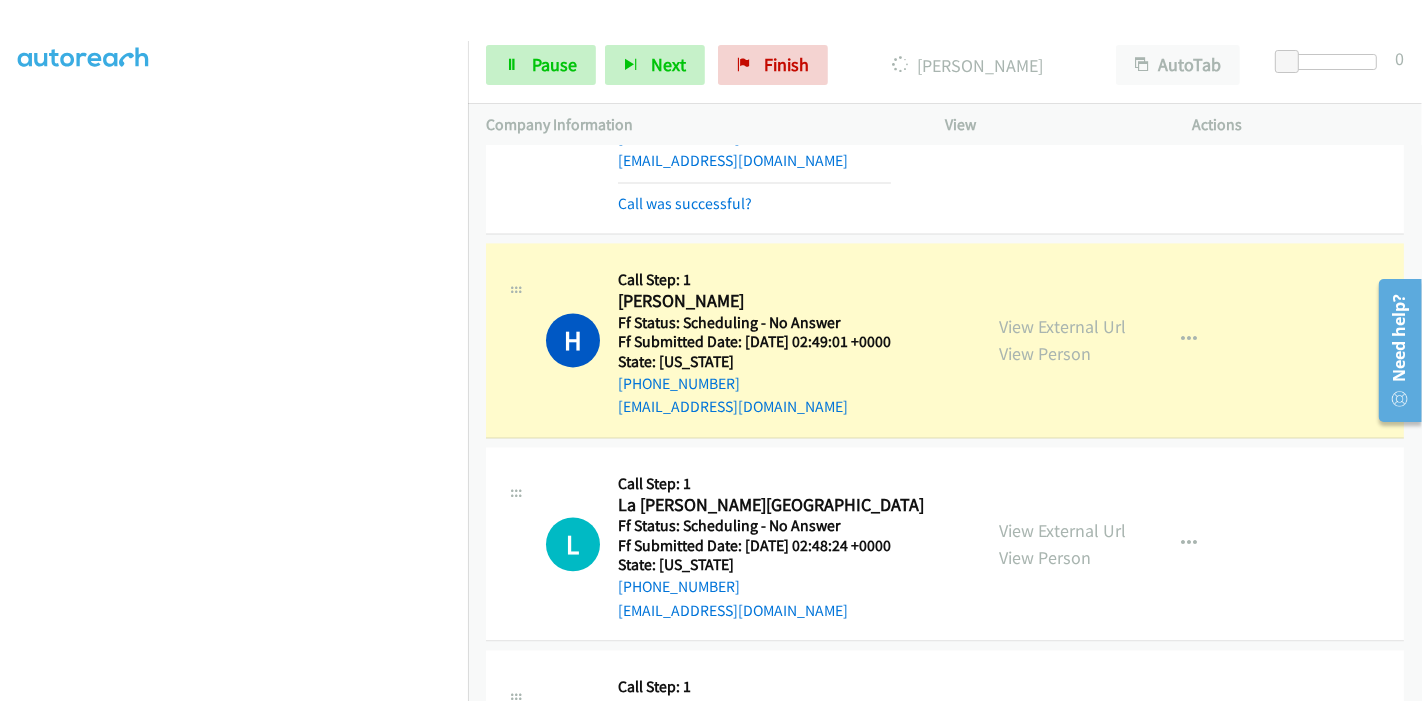 scroll, scrollTop: 3619, scrollLeft: 0, axis: vertical 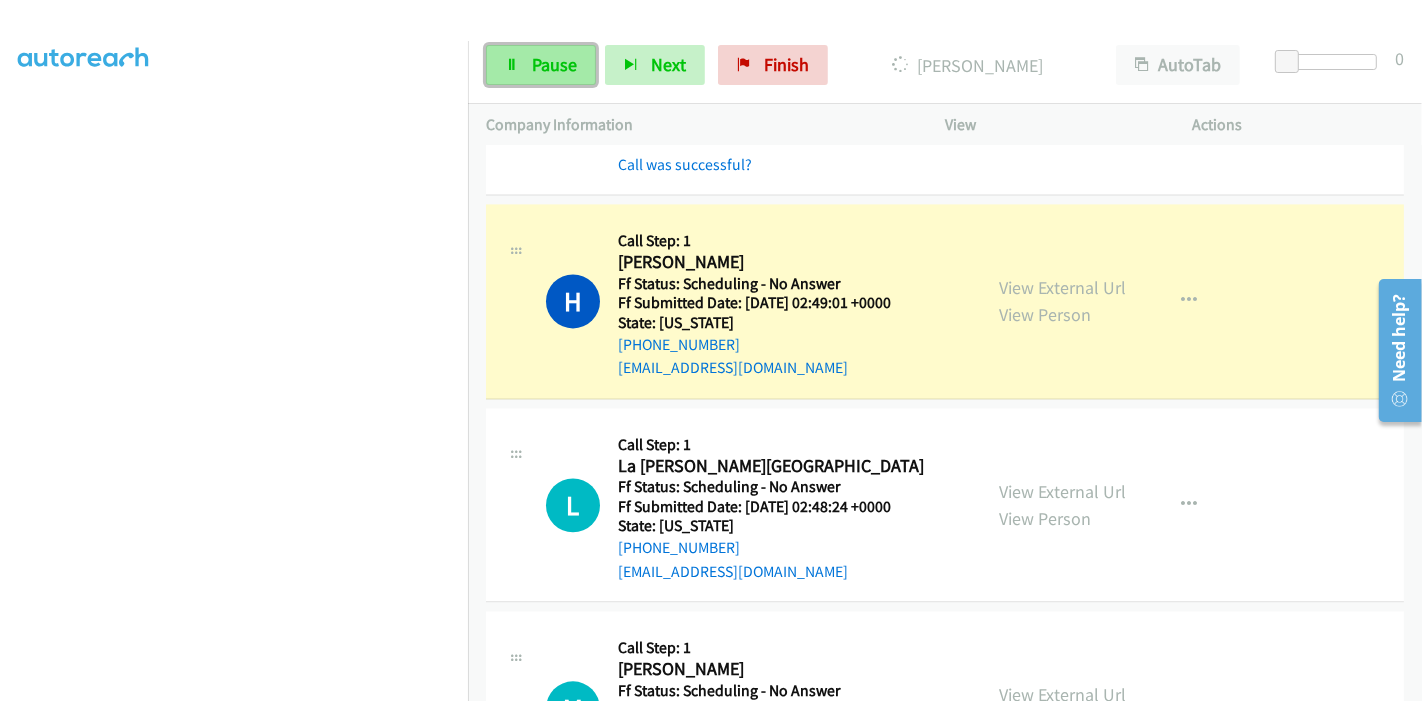 click on "Pause" at bounding box center (554, 64) 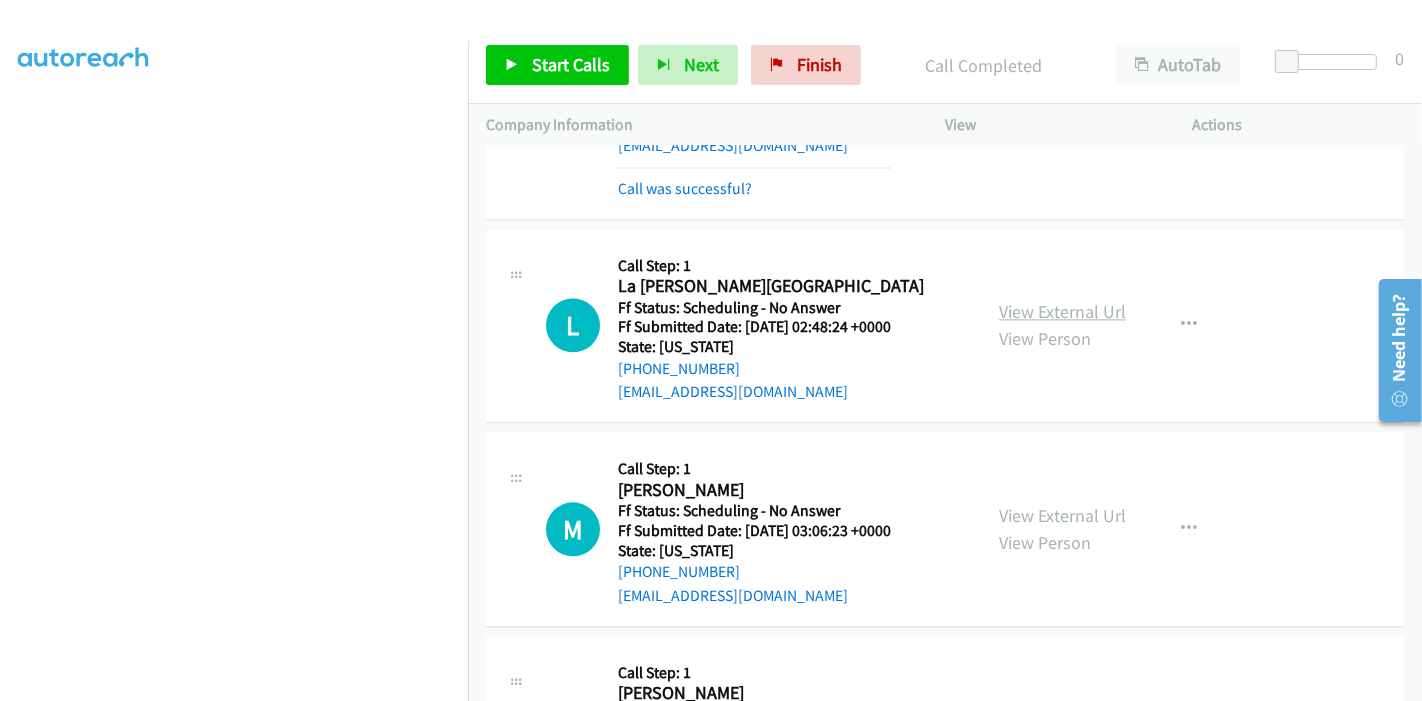 scroll, scrollTop: 3730, scrollLeft: 0, axis: vertical 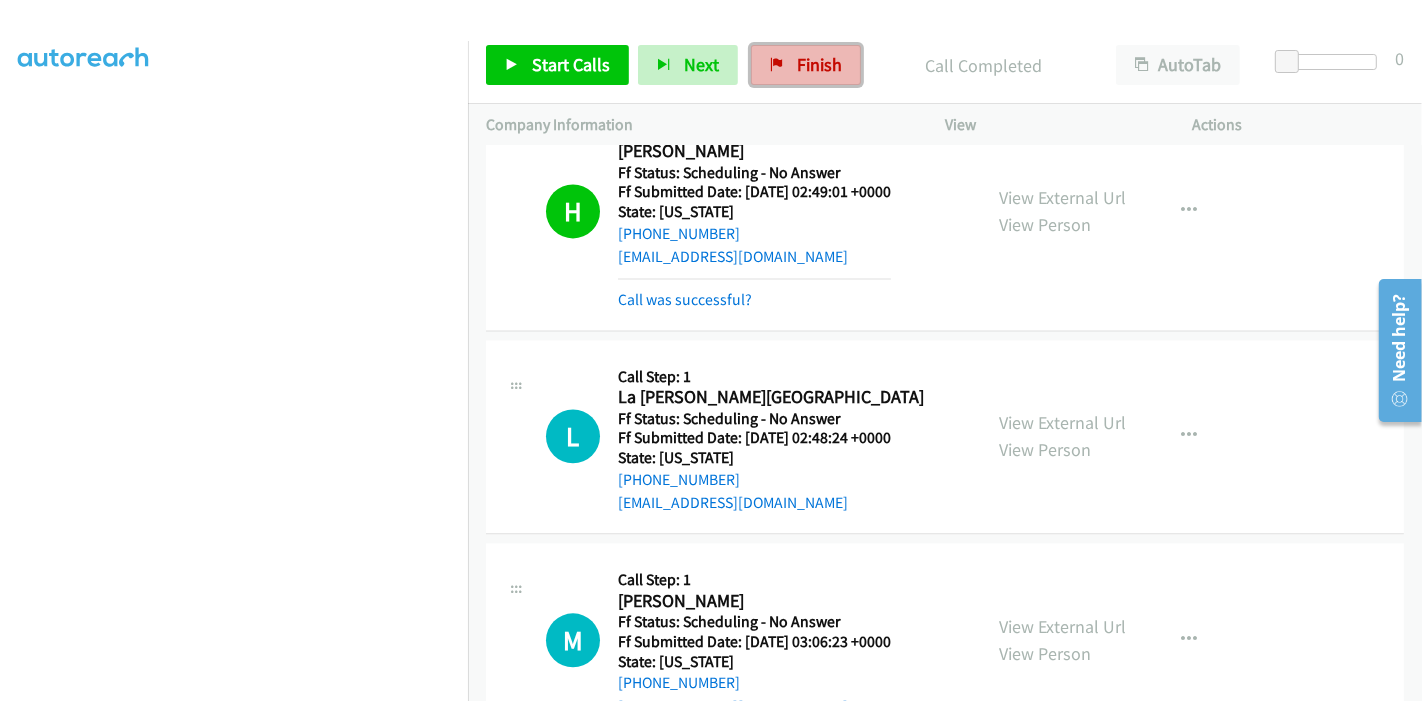 click on "Finish" at bounding box center [819, 64] 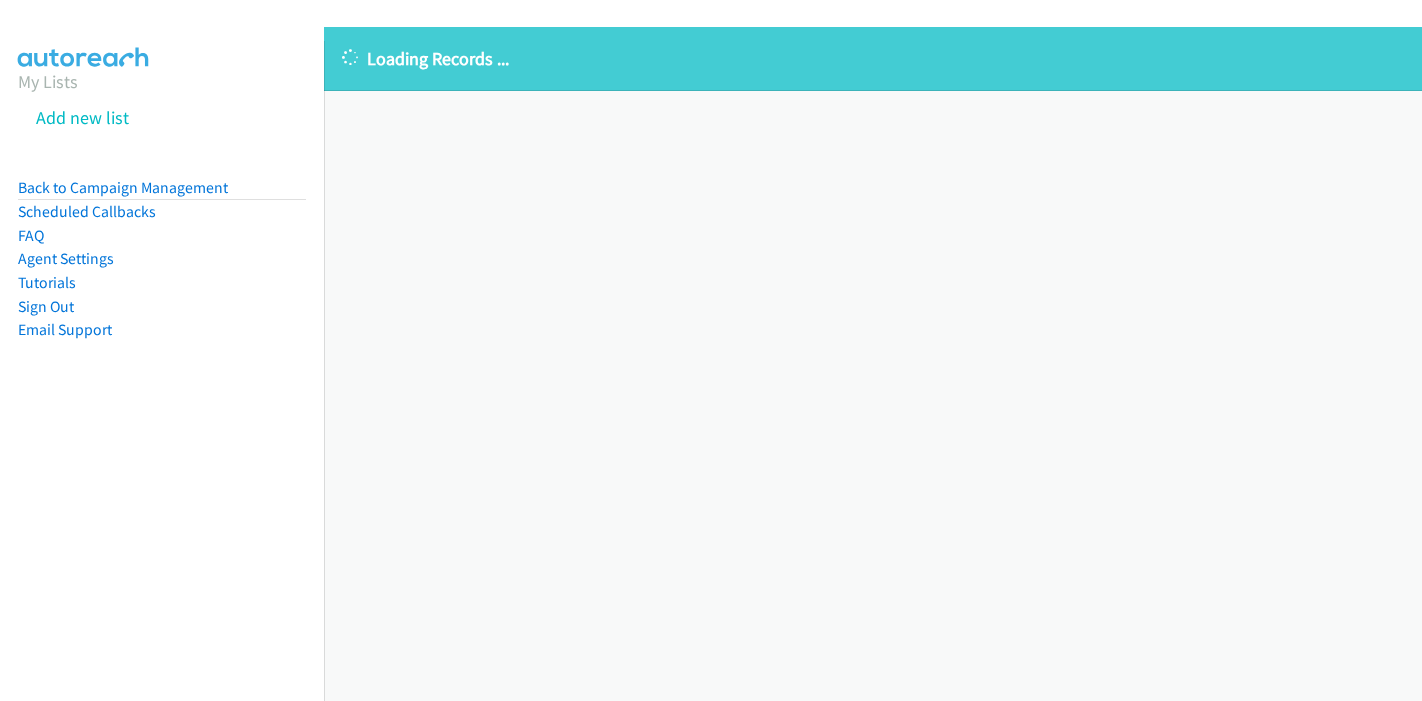 scroll, scrollTop: 0, scrollLeft: 0, axis: both 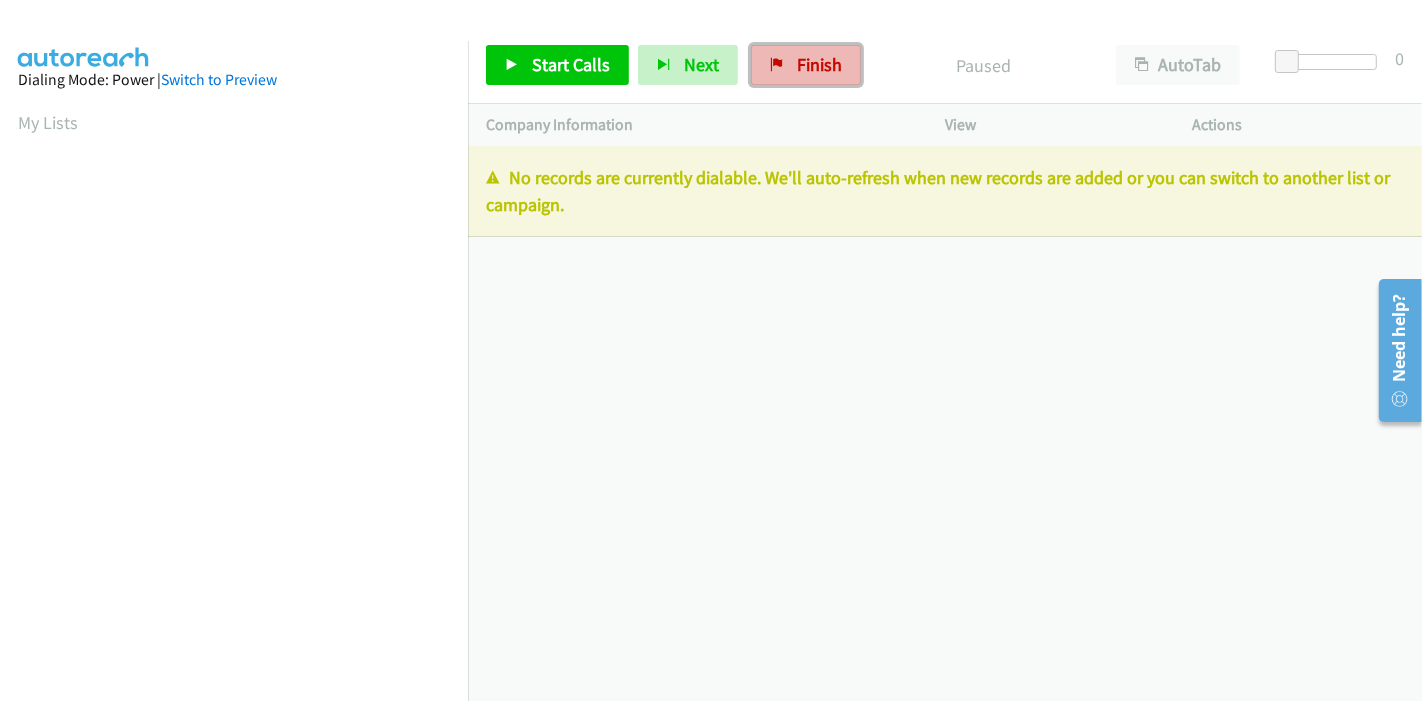 click on "Finish" at bounding box center [819, 64] 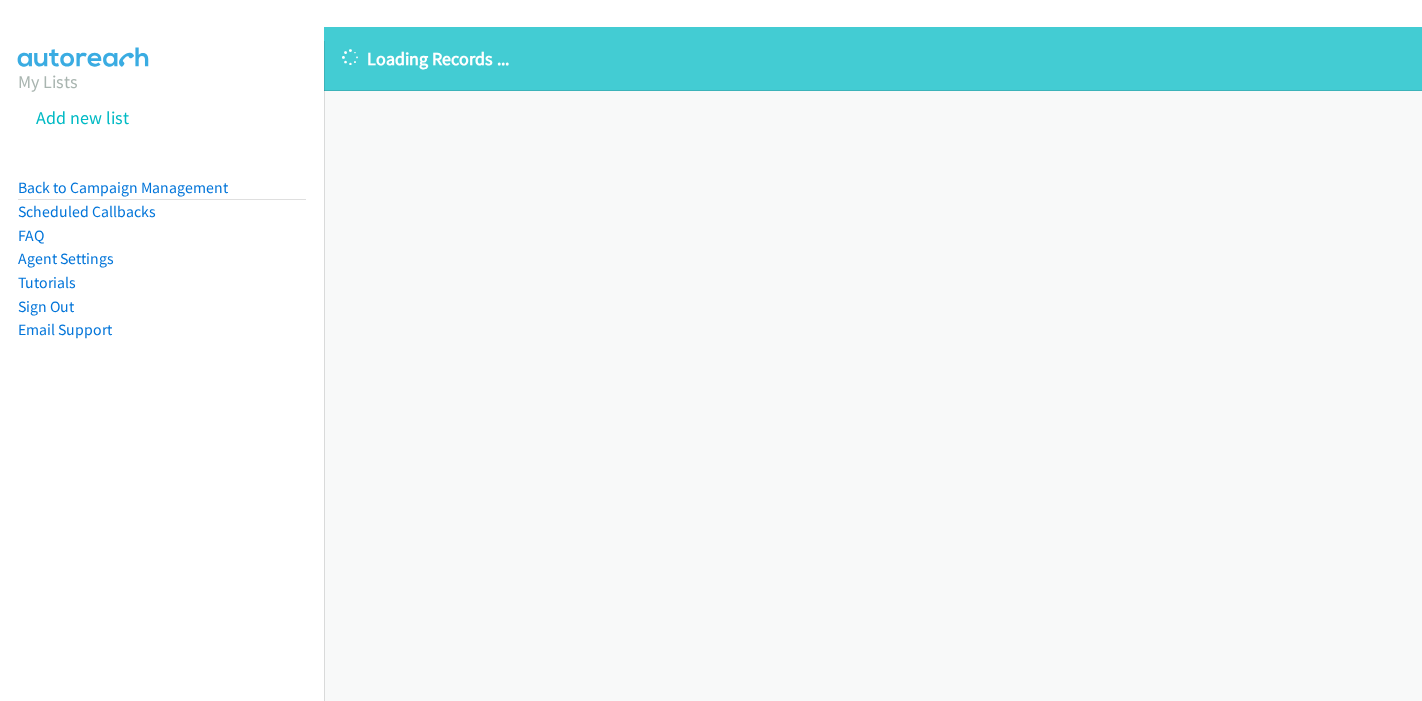 scroll, scrollTop: 0, scrollLeft: 0, axis: both 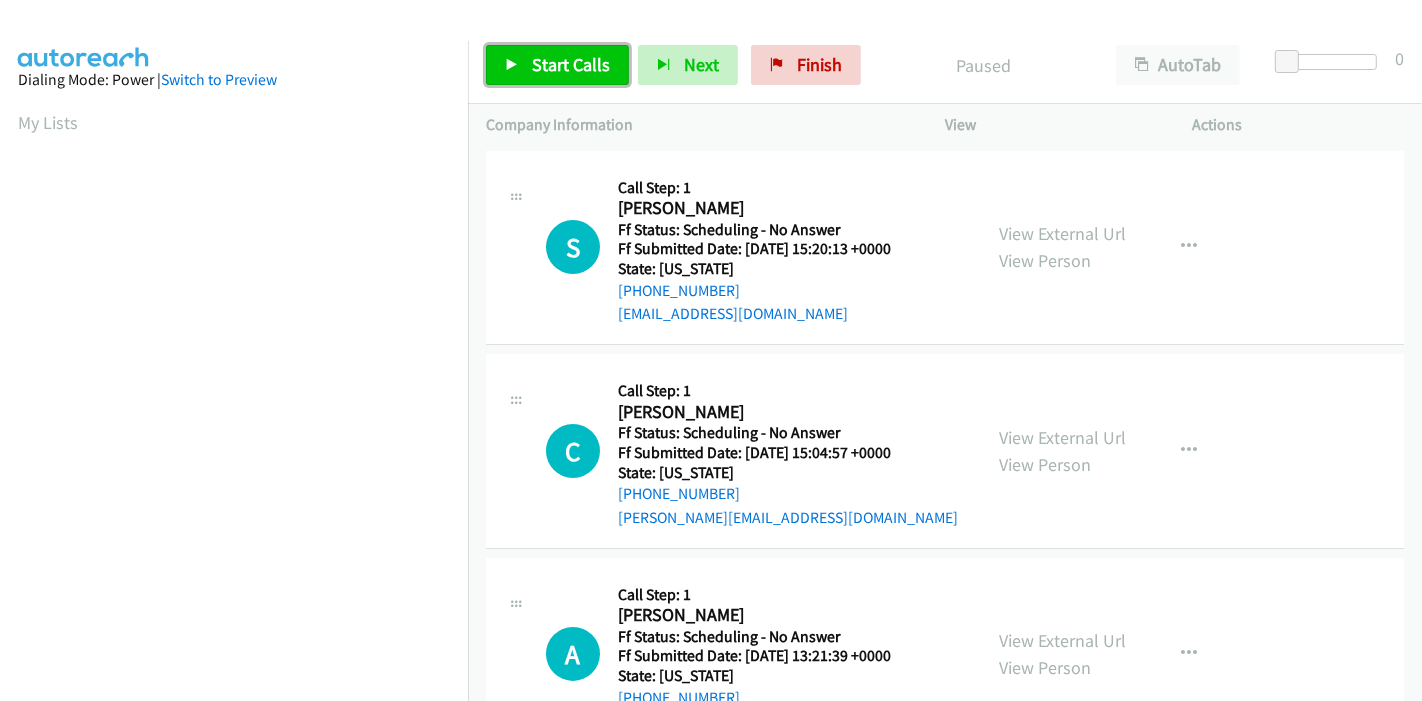click on "Start Calls" at bounding box center [557, 65] 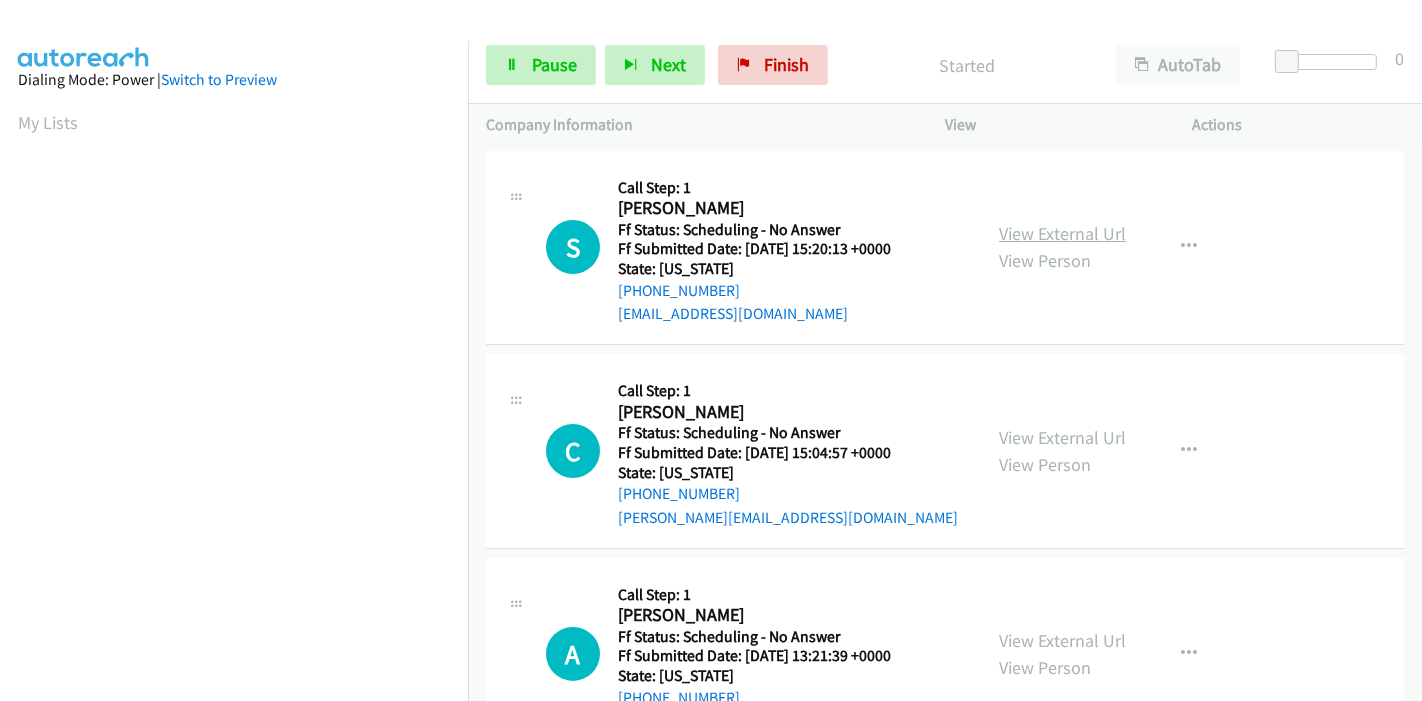 scroll, scrollTop: 0, scrollLeft: 0, axis: both 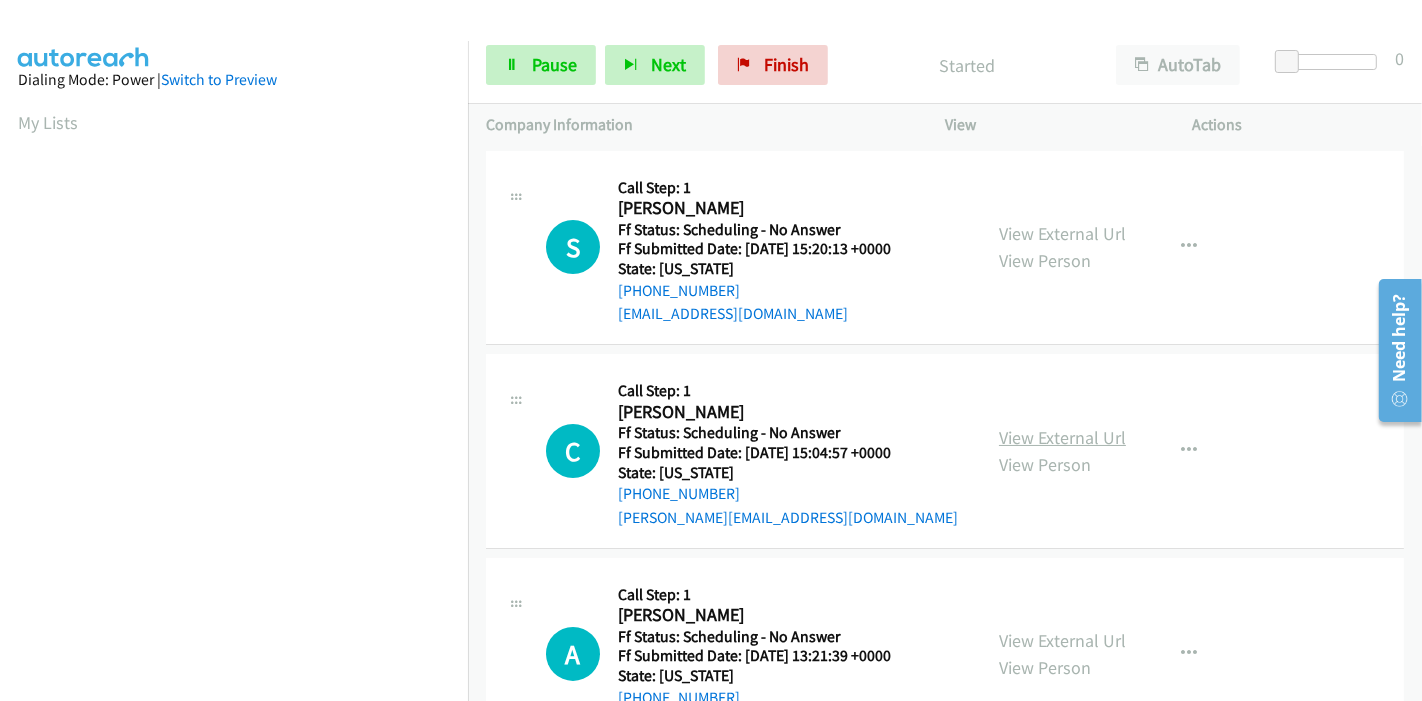click on "View External Url" at bounding box center [1062, 437] 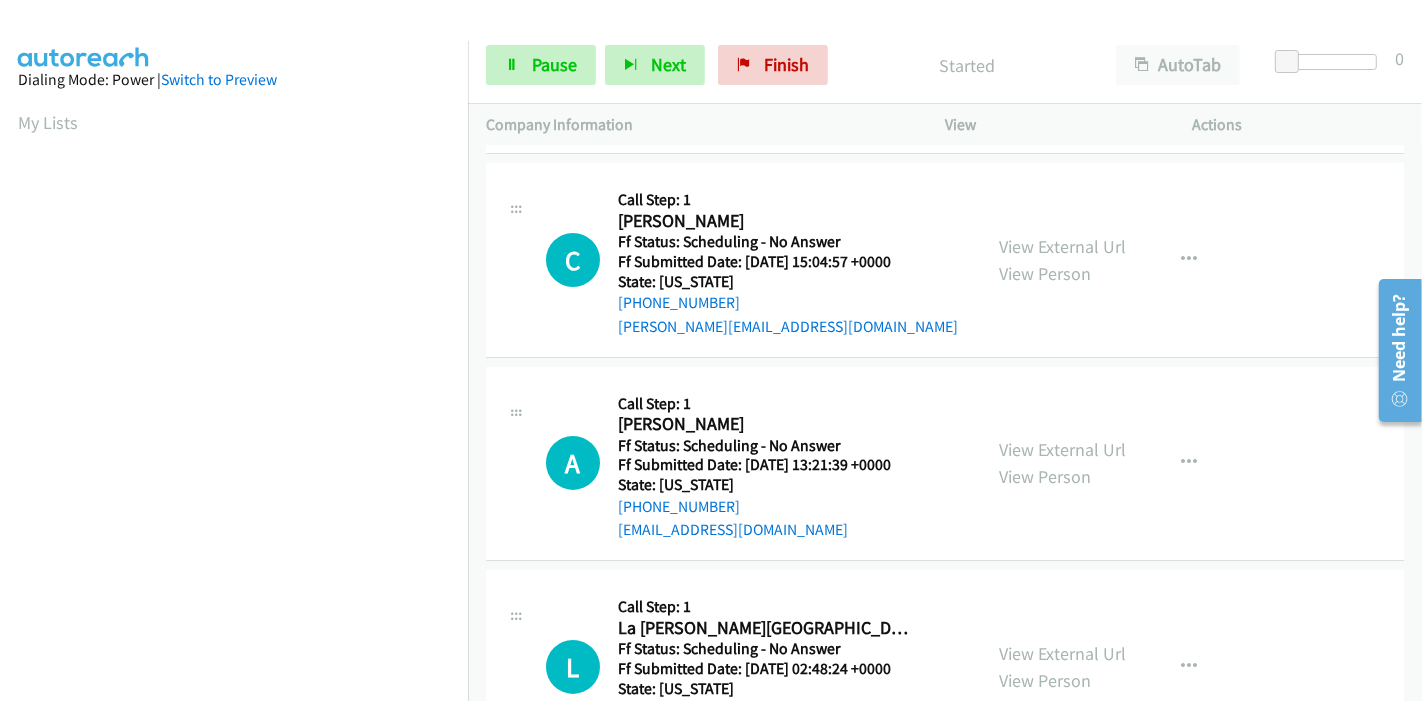 scroll, scrollTop: 222, scrollLeft: 0, axis: vertical 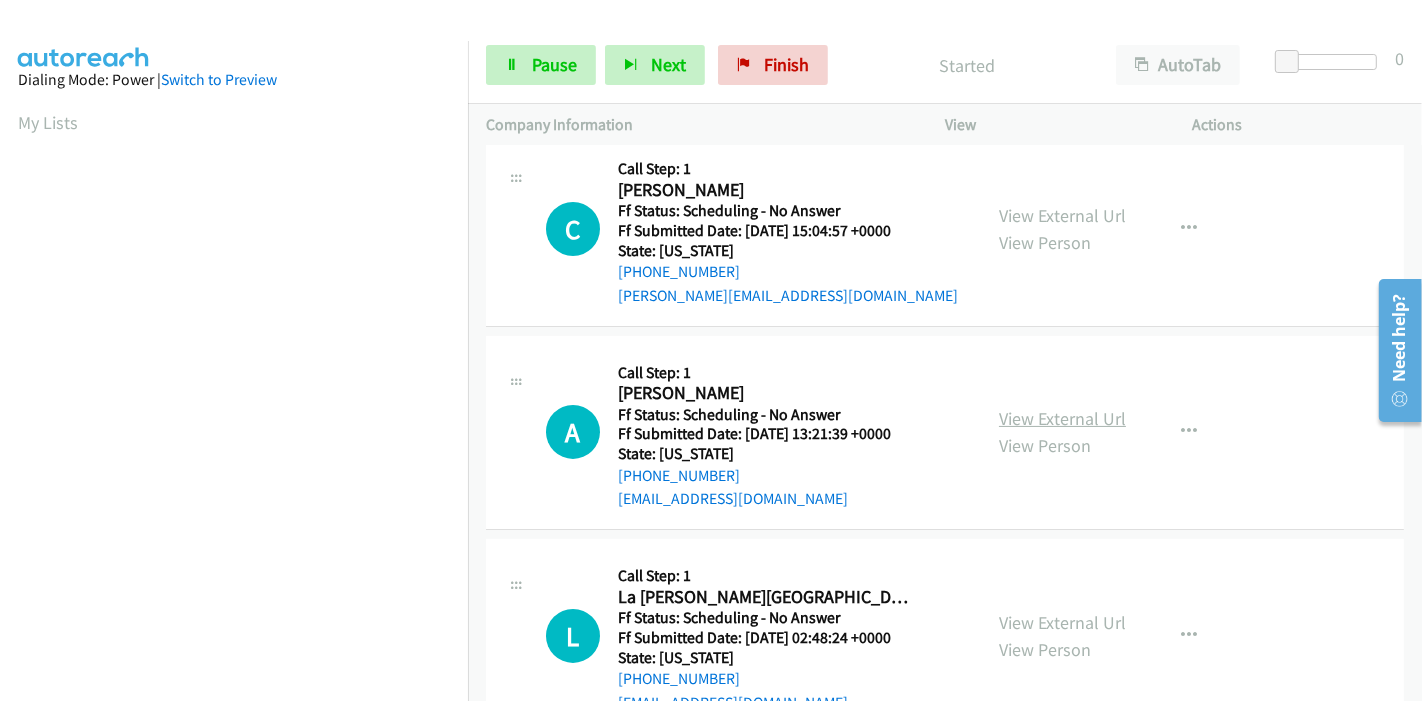 click on "View External Url" at bounding box center [1062, 418] 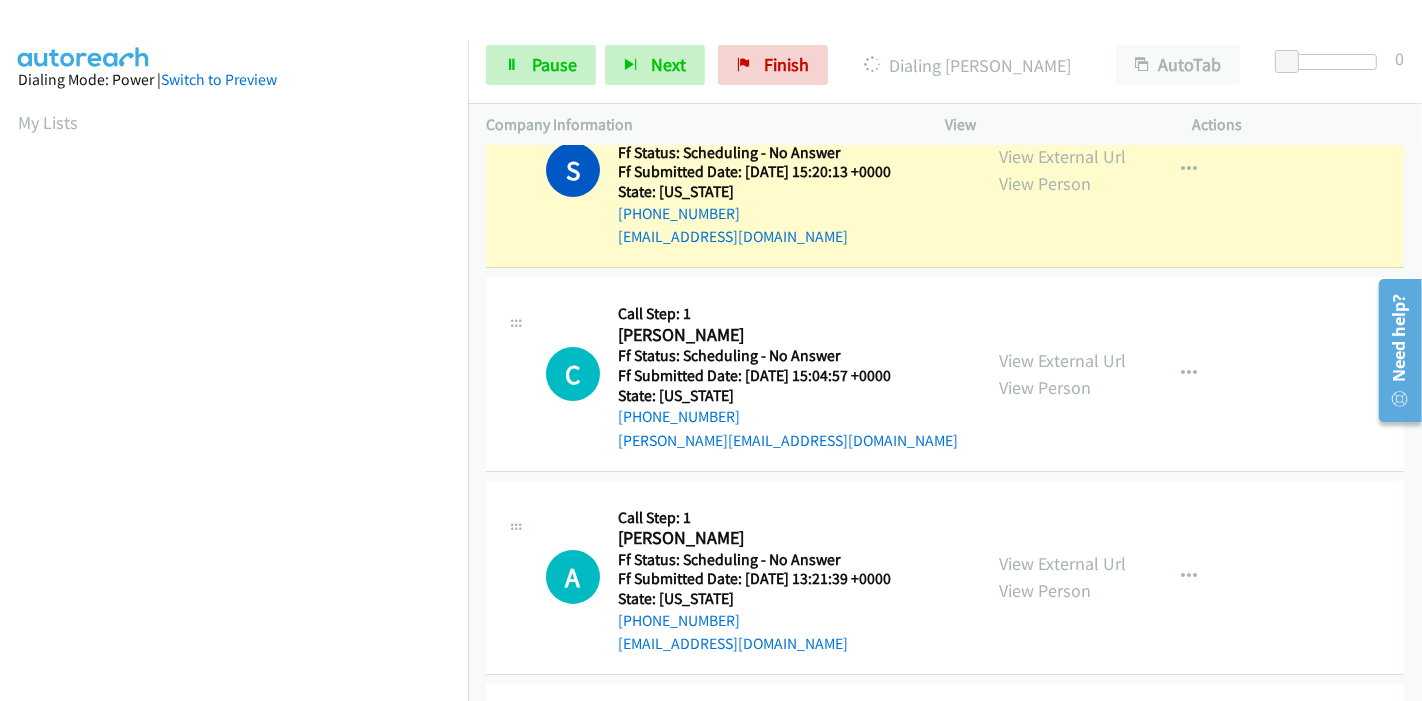 scroll, scrollTop: 0, scrollLeft: 0, axis: both 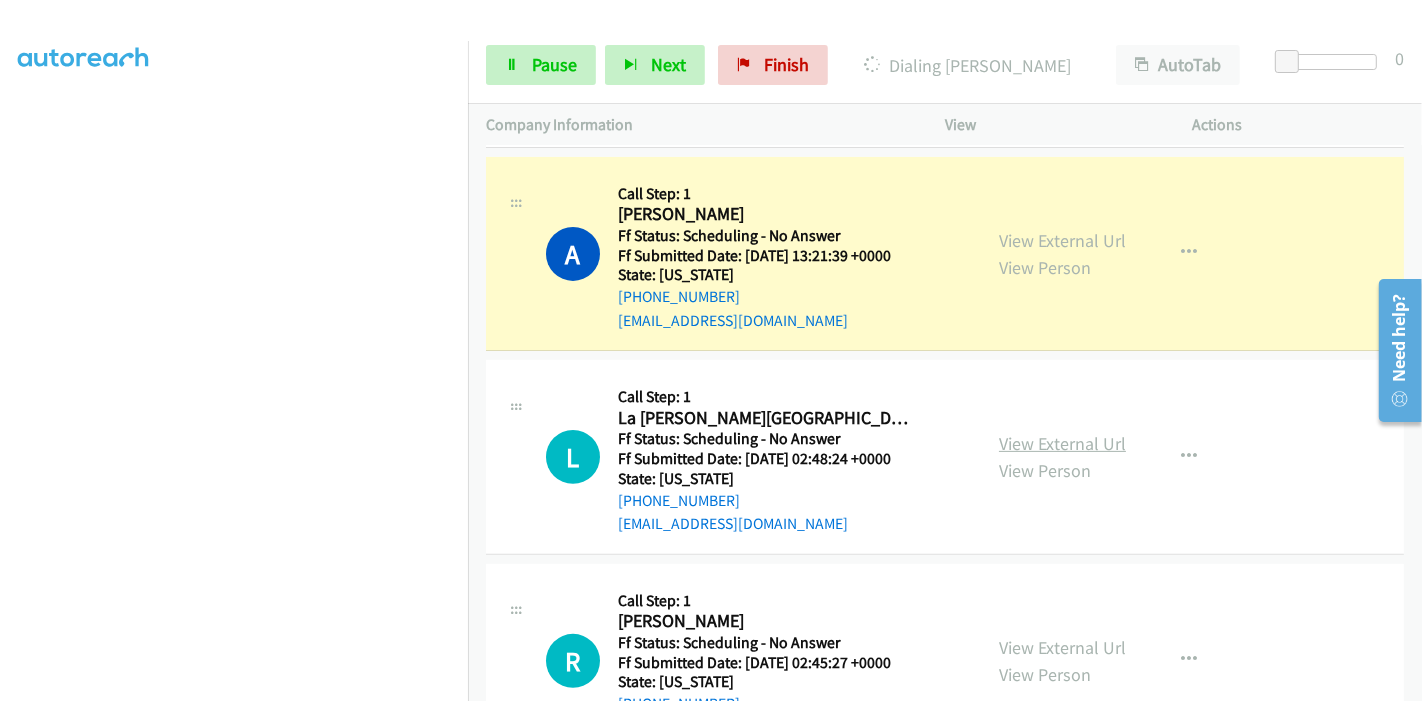 click on "View External Url" at bounding box center [1062, 443] 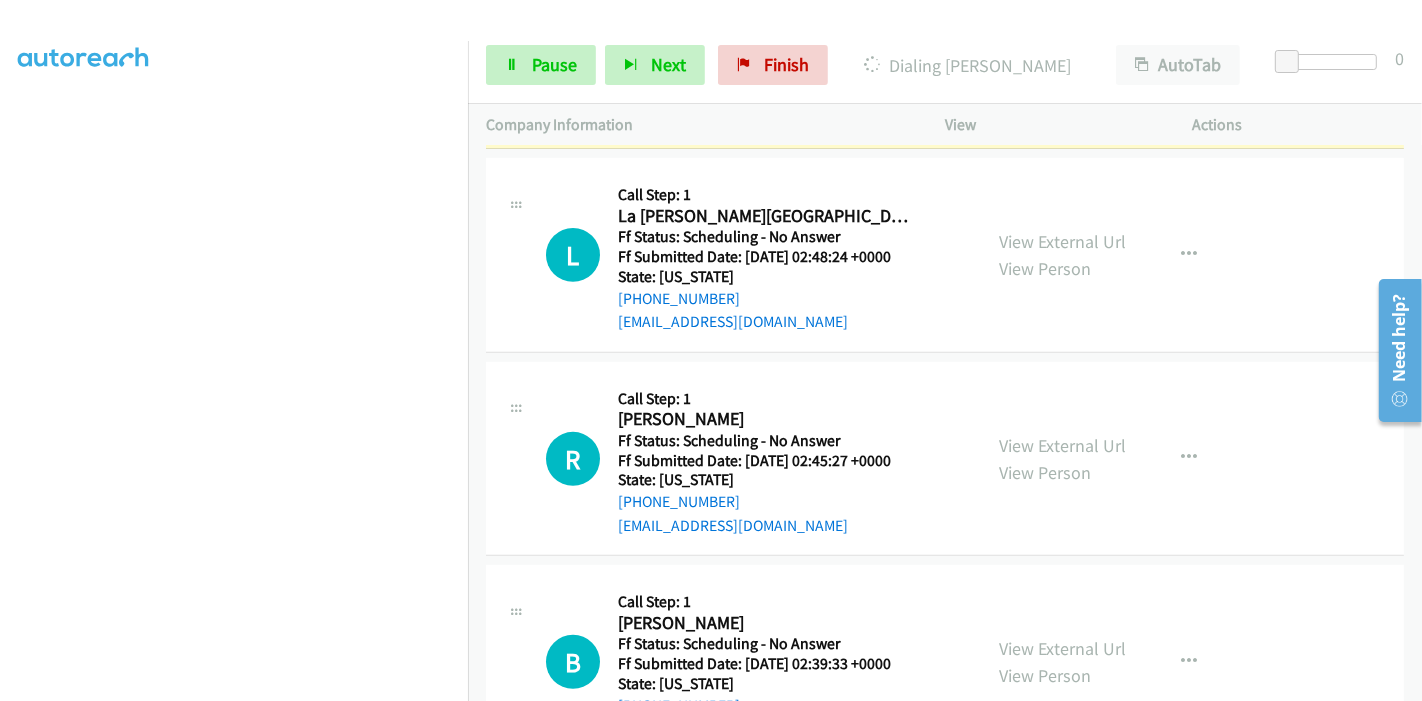 scroll, scrollTop: 708, scrollLeft: 0, axis: vertical 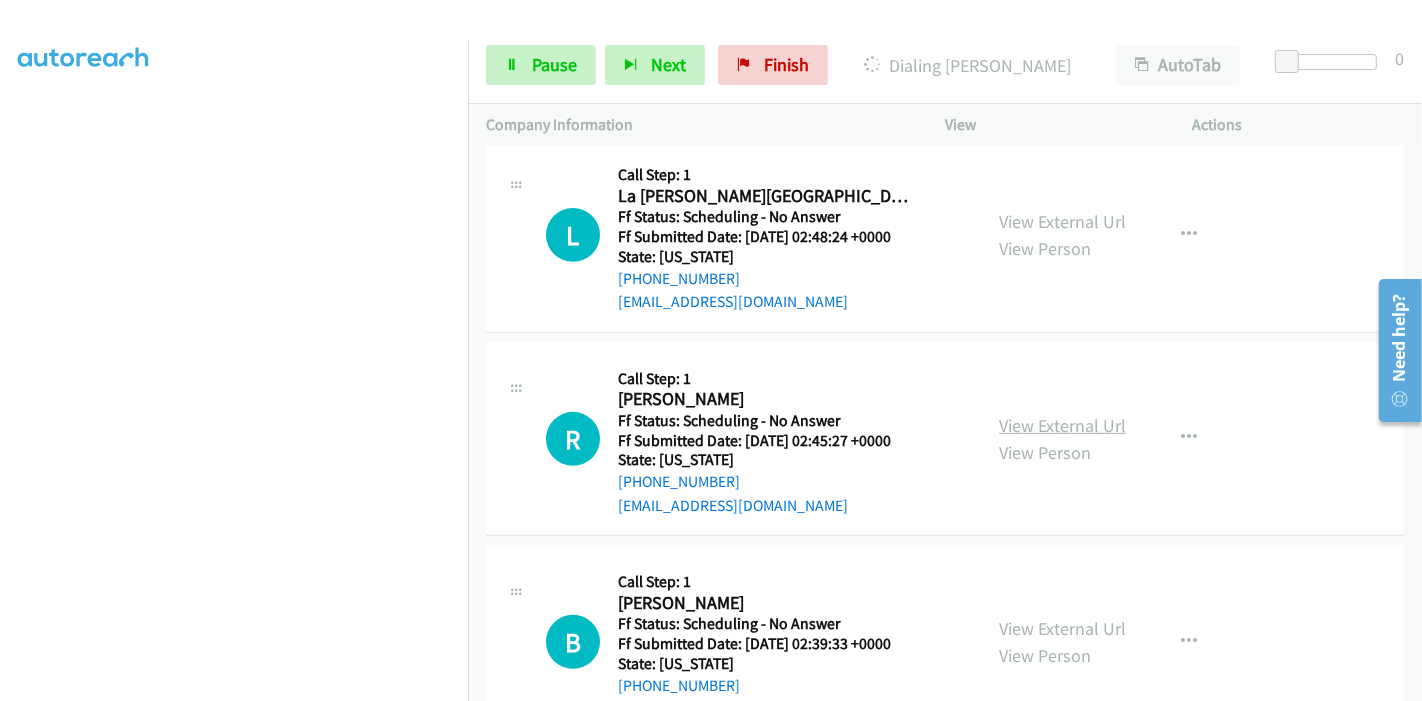 click on "View External Url" at bounding box center (1062, 425) 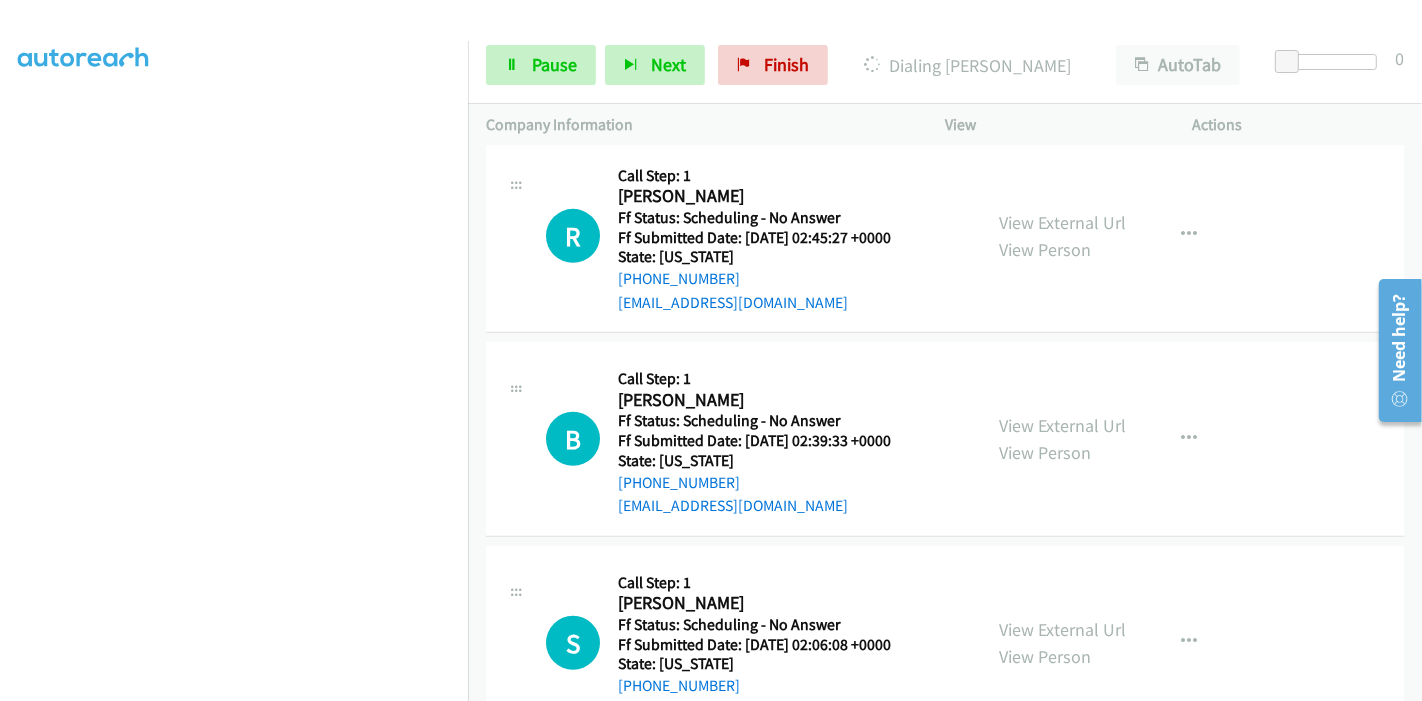 scroll, scrollTop: 931, scrollLeft: 0, axis: vertical 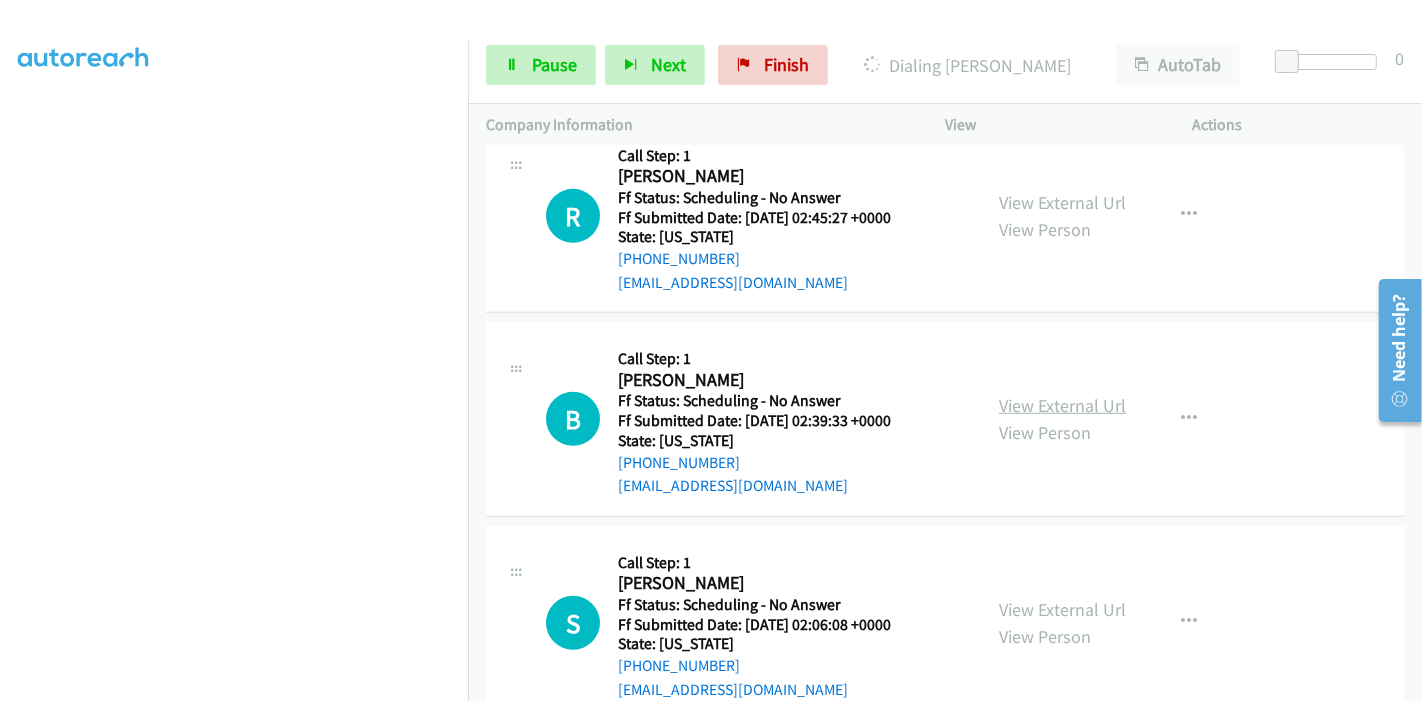 click on "View External Url" at bounding box center [1062, 405] 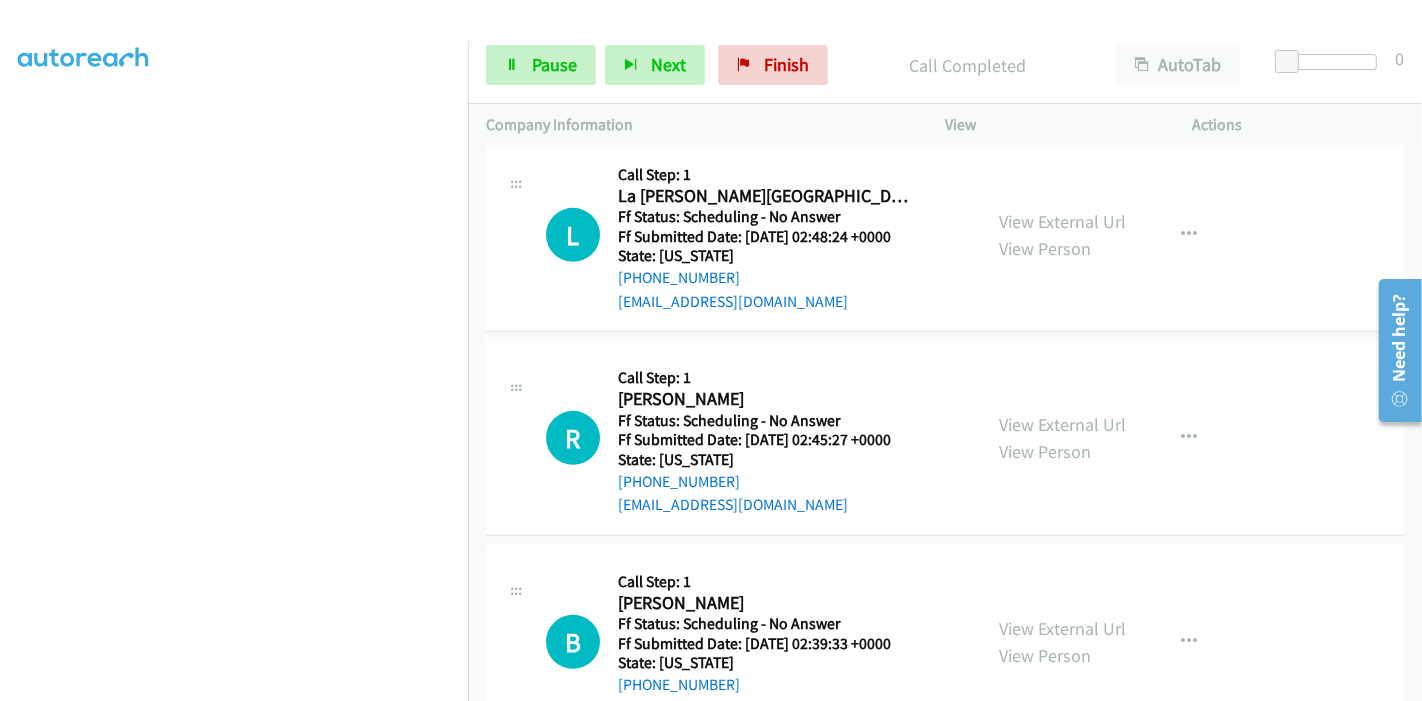 scroll, scrollTop: 640, scrollLeft: 0, axis: vertical 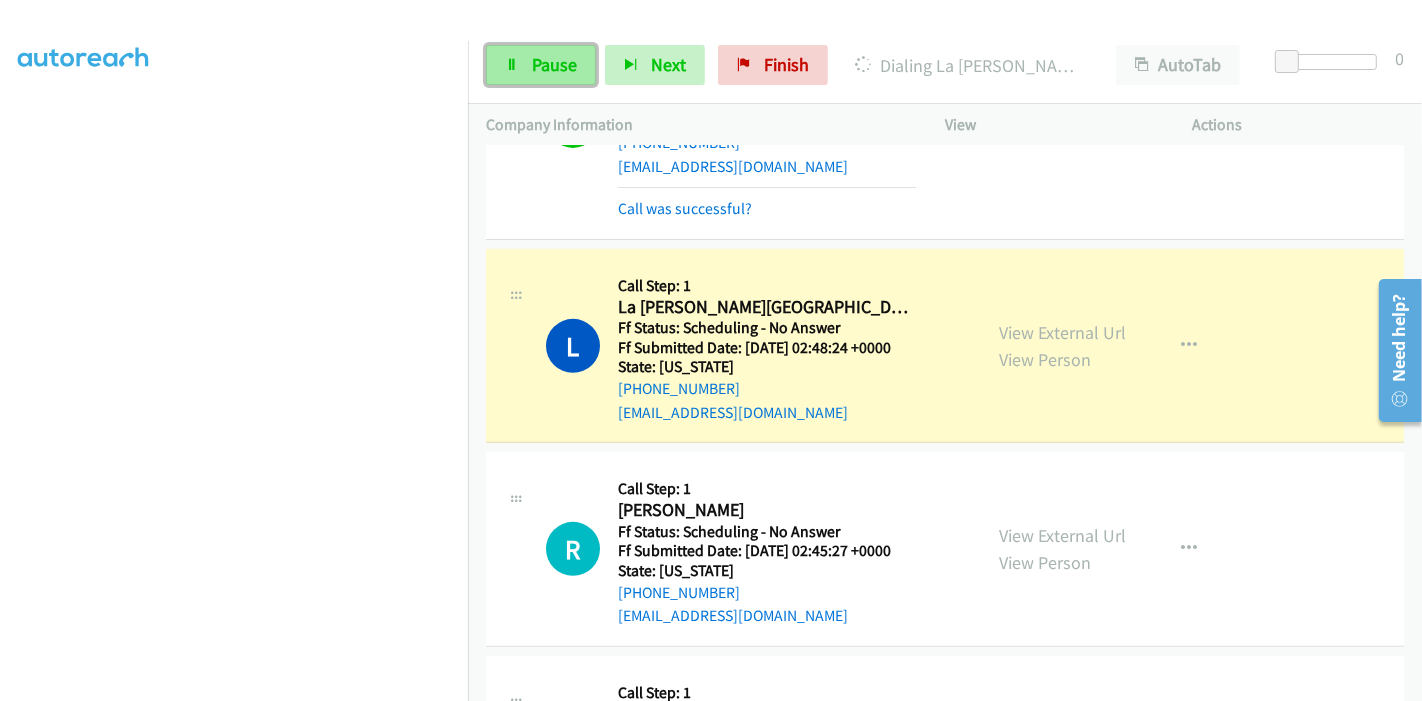 click on "Pause" at bounding box center (541, 65) 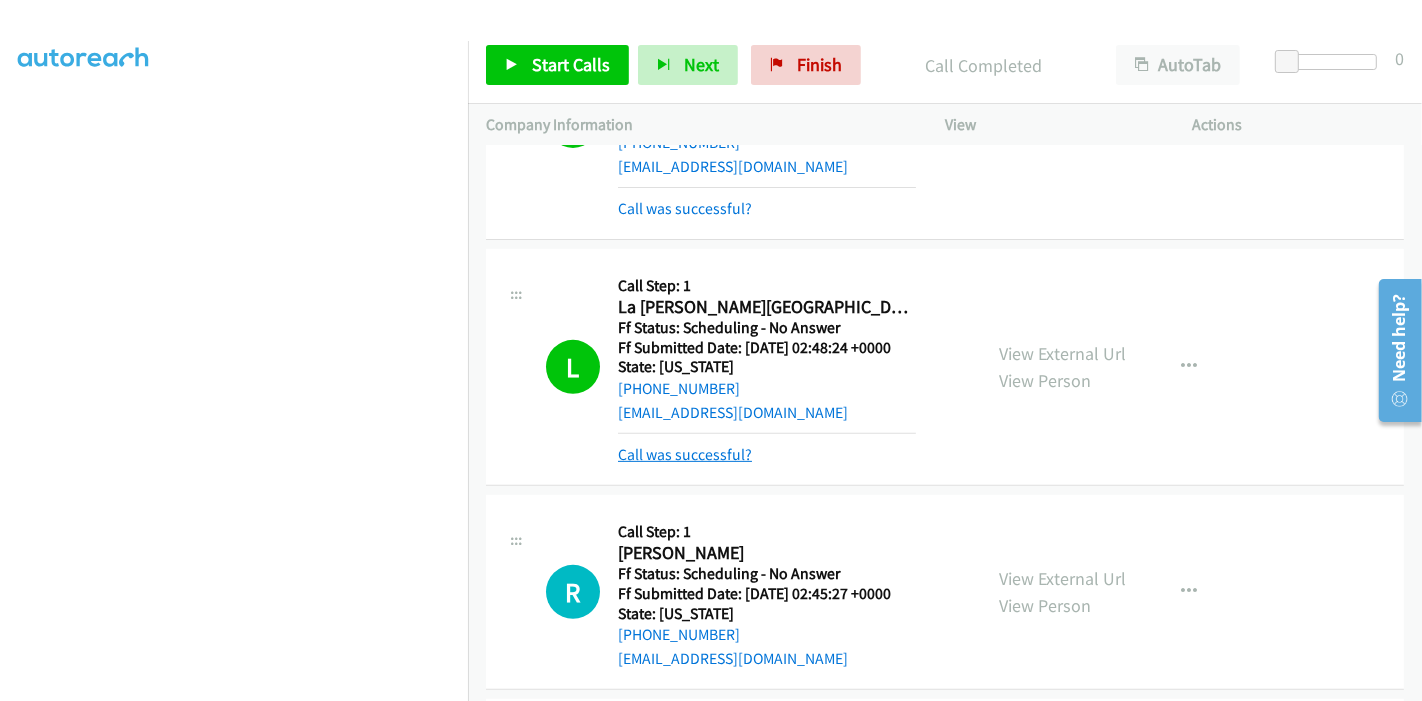 click on "Call was successful?" at bounding box center [685, 454] 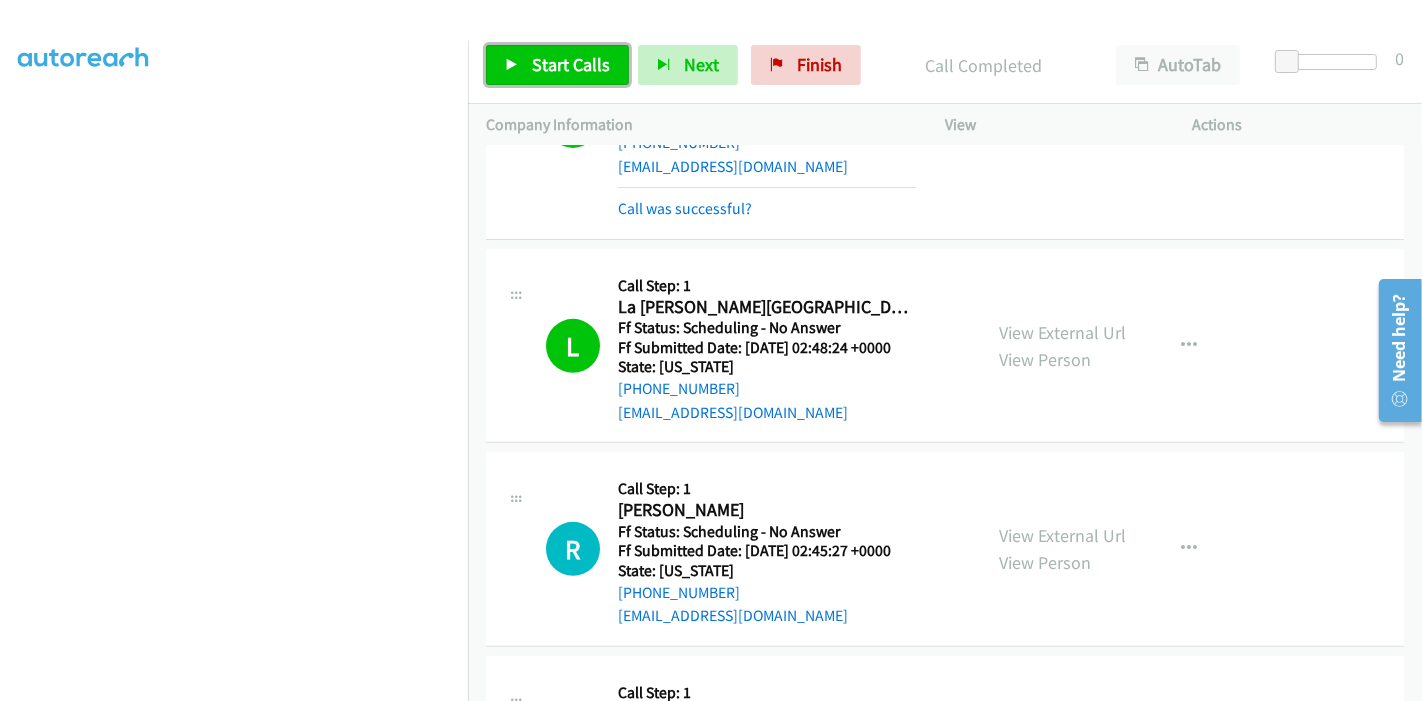 click on "Start Calls" at bounding box center (557, 65) 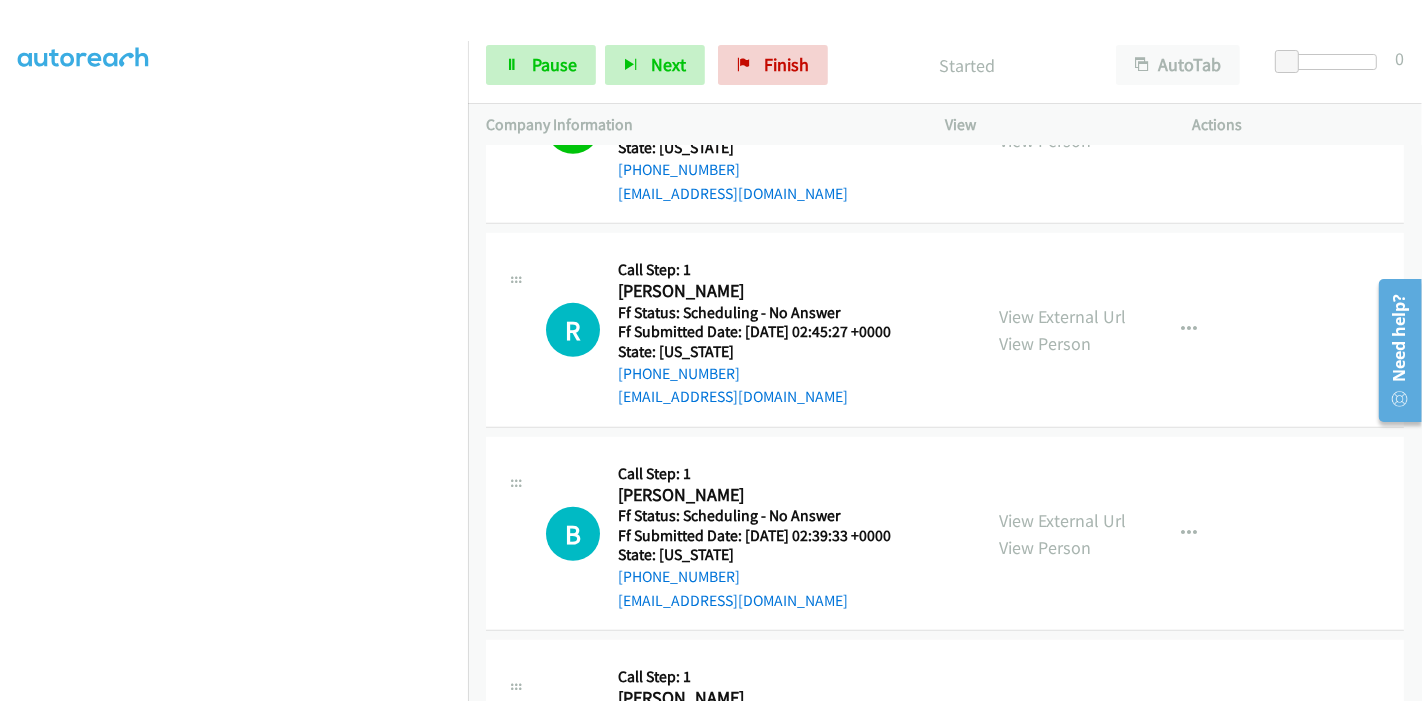 scroll, scrollTop: 862, scrollLeft: 0, axis: vertical 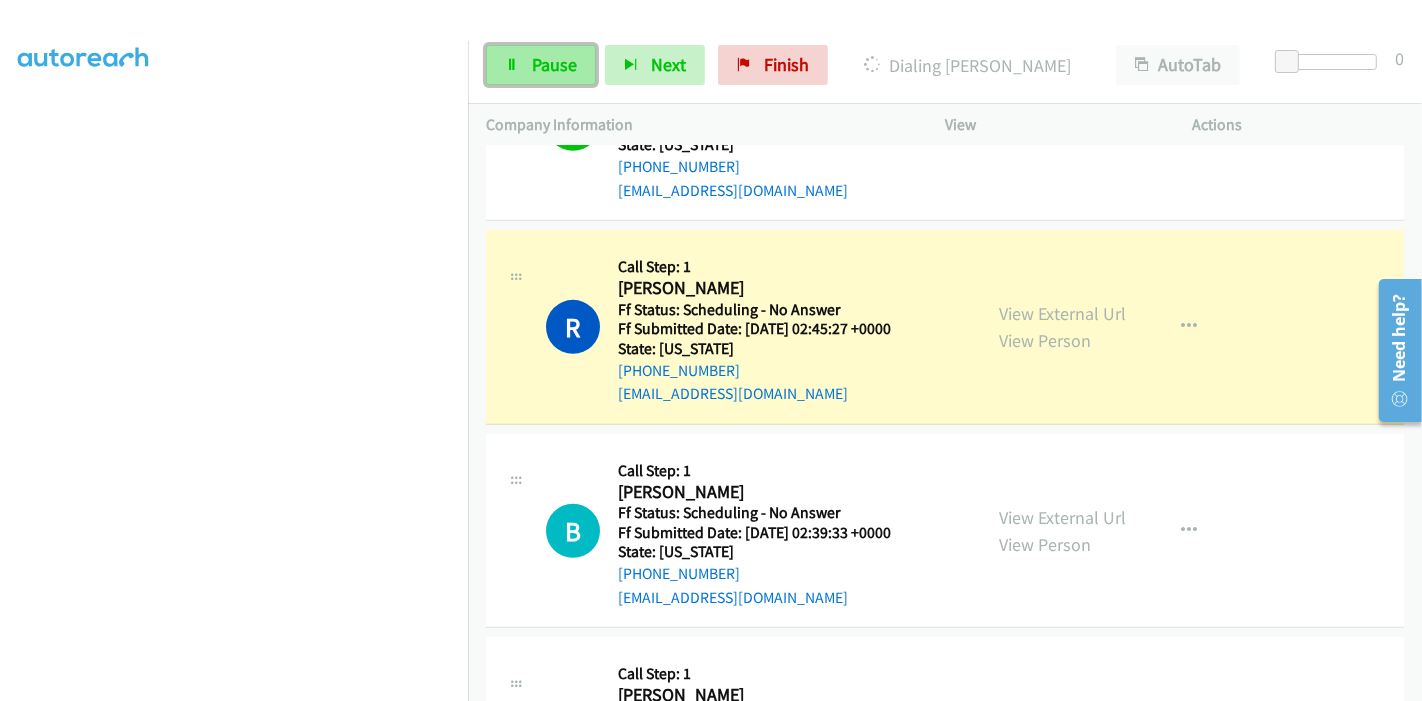 click on "Pause" at bounding box center (554, 64) 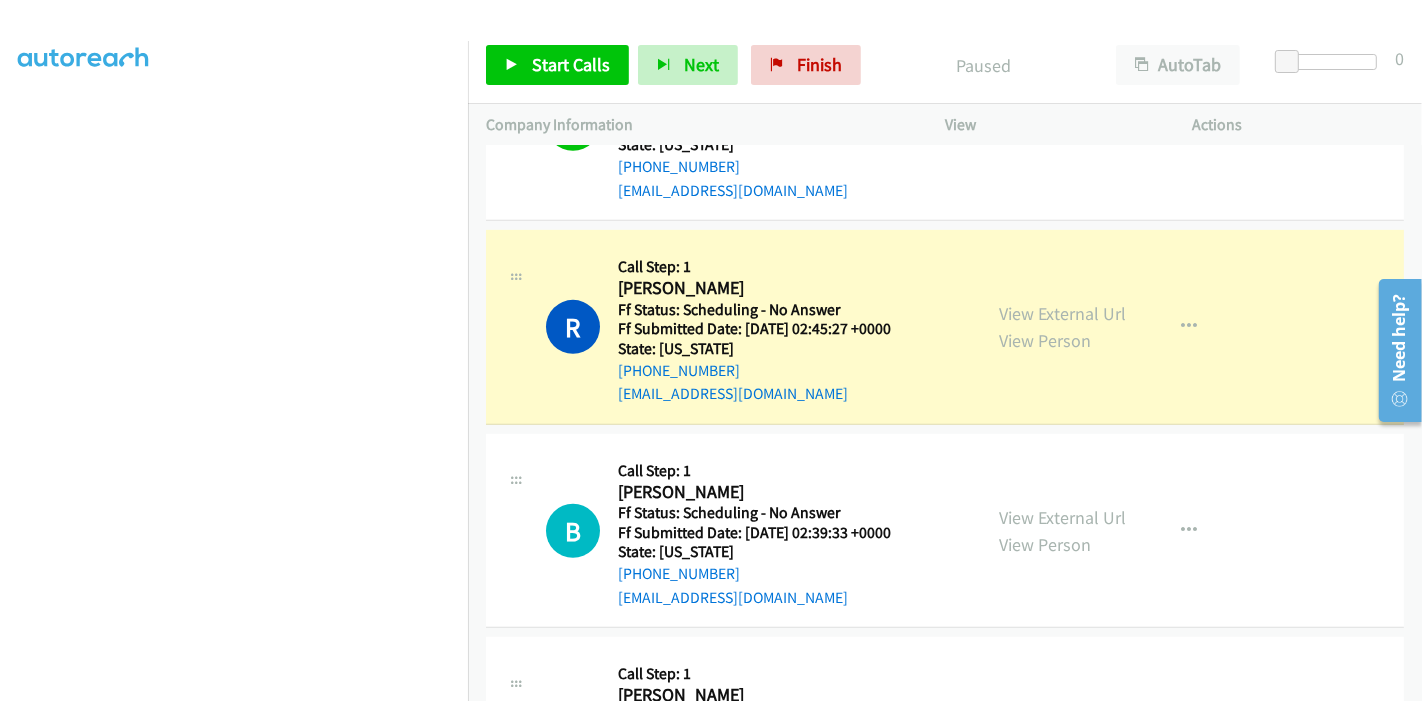 scroll, scrollTop: 302, scrollLeft: 0, axis: vertical 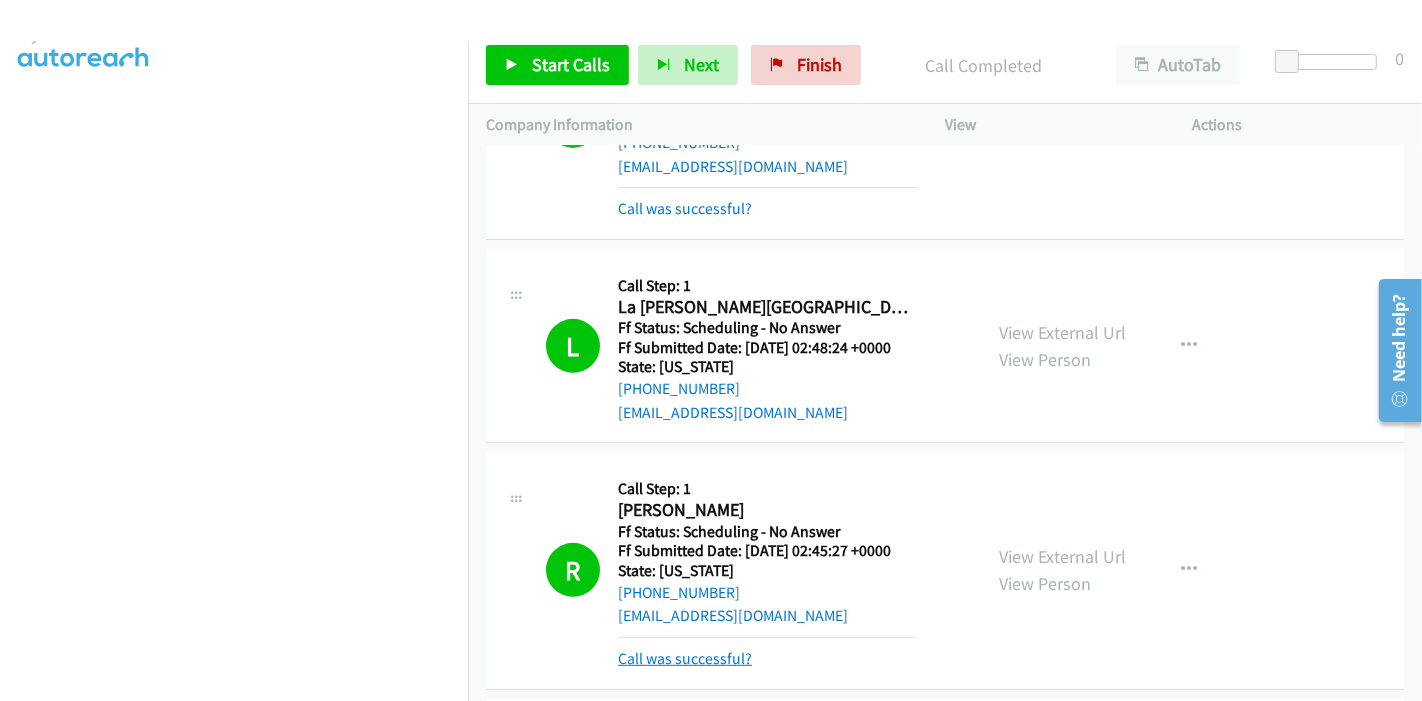 click on "Call was successful?" at bounding box center (685, 658) 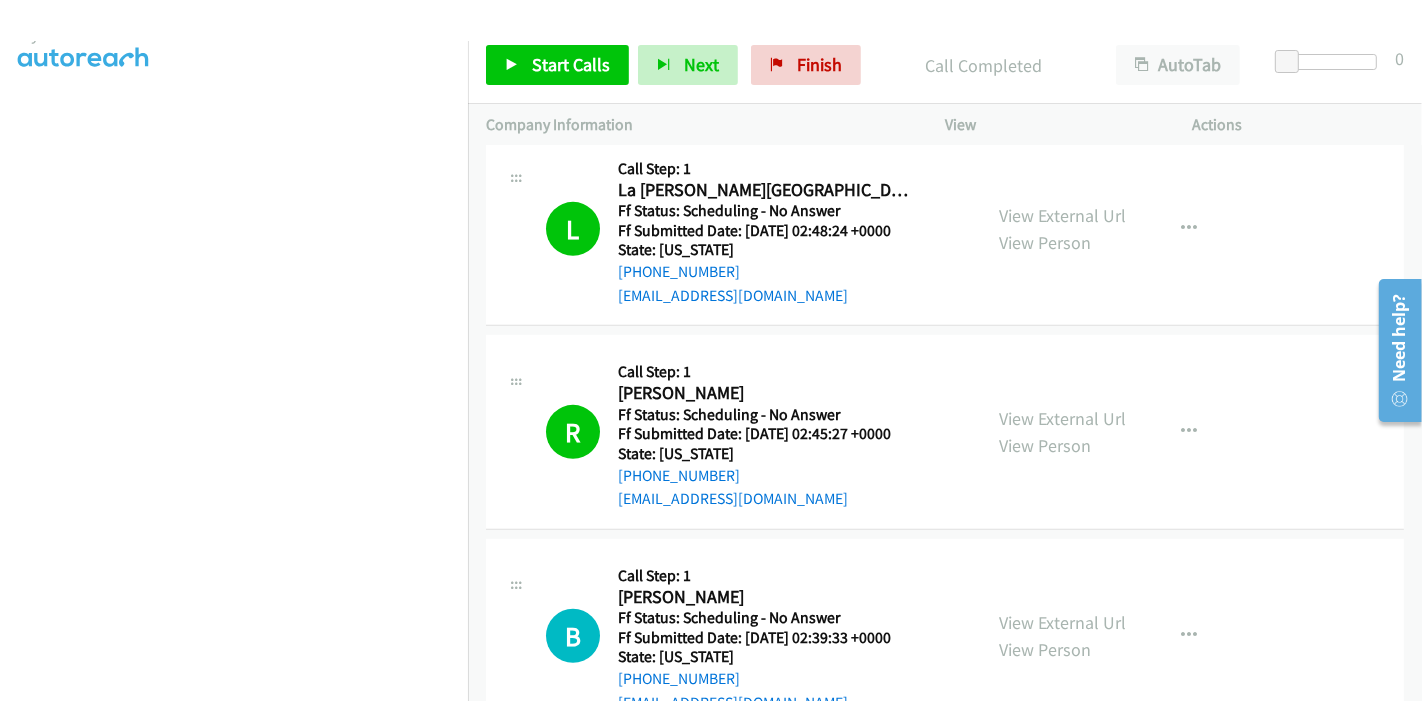 scroll, scrollTop: 862, scrollLeft: 0, axis: vertical 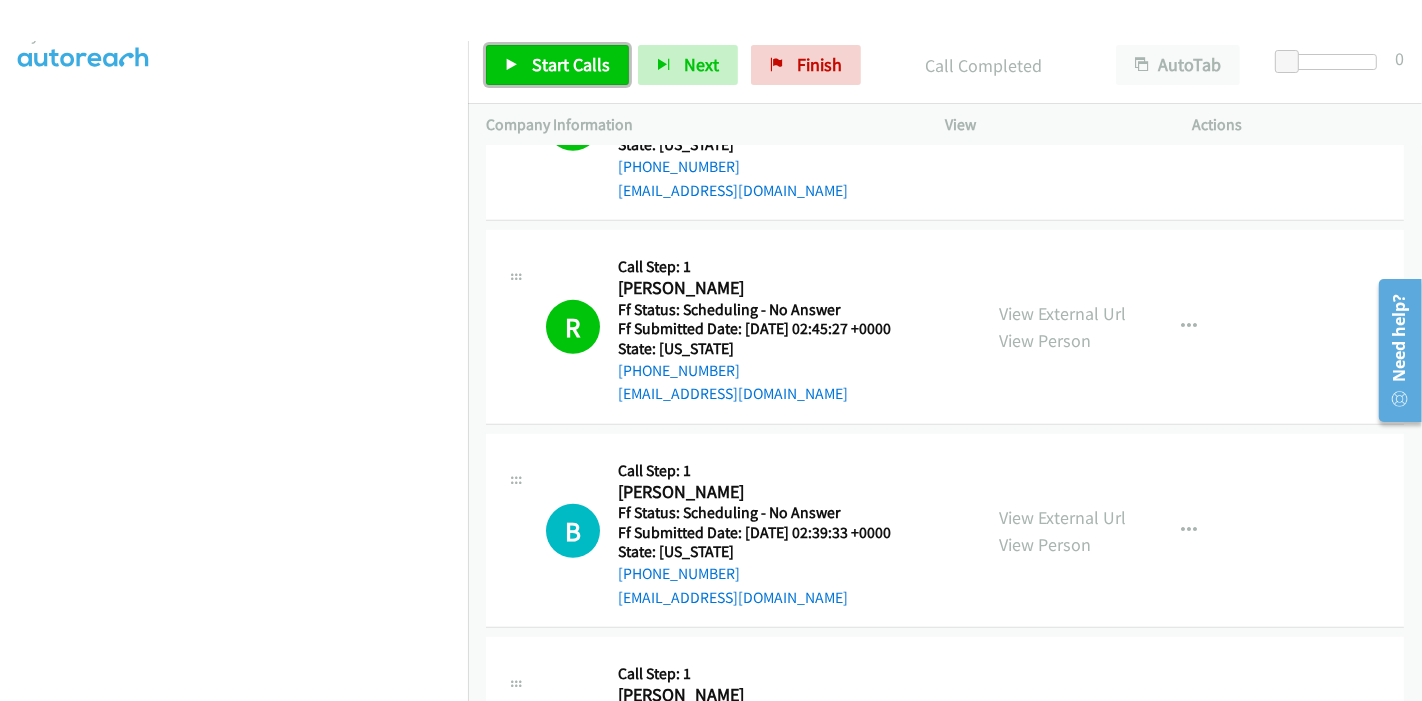 click on "Start Calls" at bounding box center [557, 65] 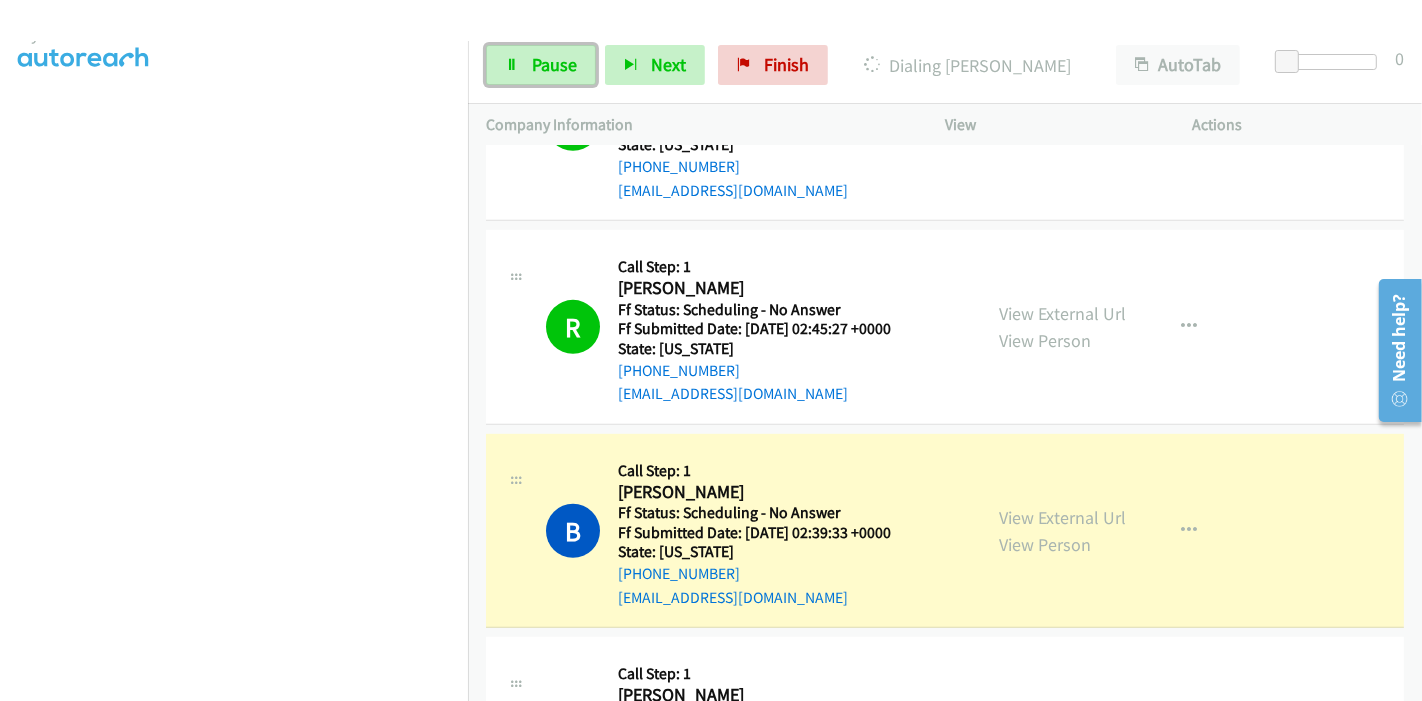 click on "Pause" at bounding box center [541, 65] 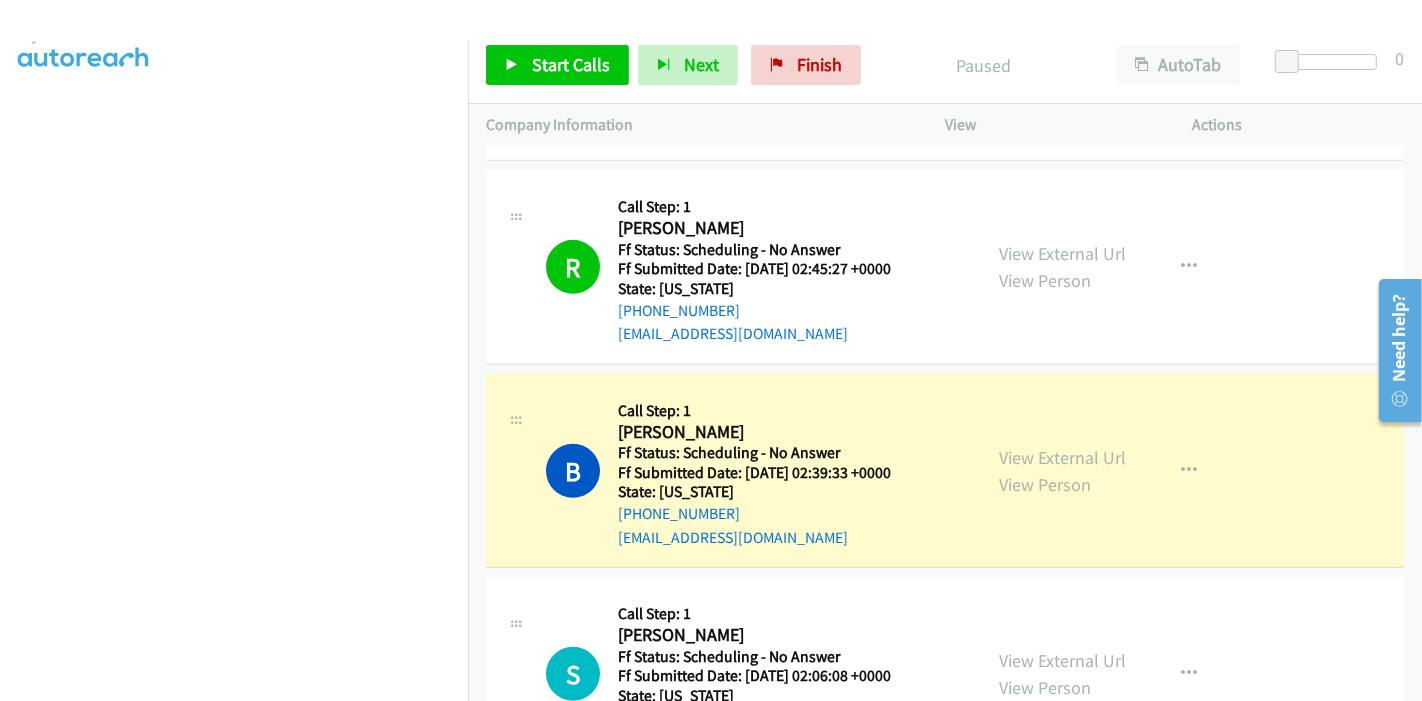 scroll, scrollTop: 973, scrollLeft: 0, axis: vertical 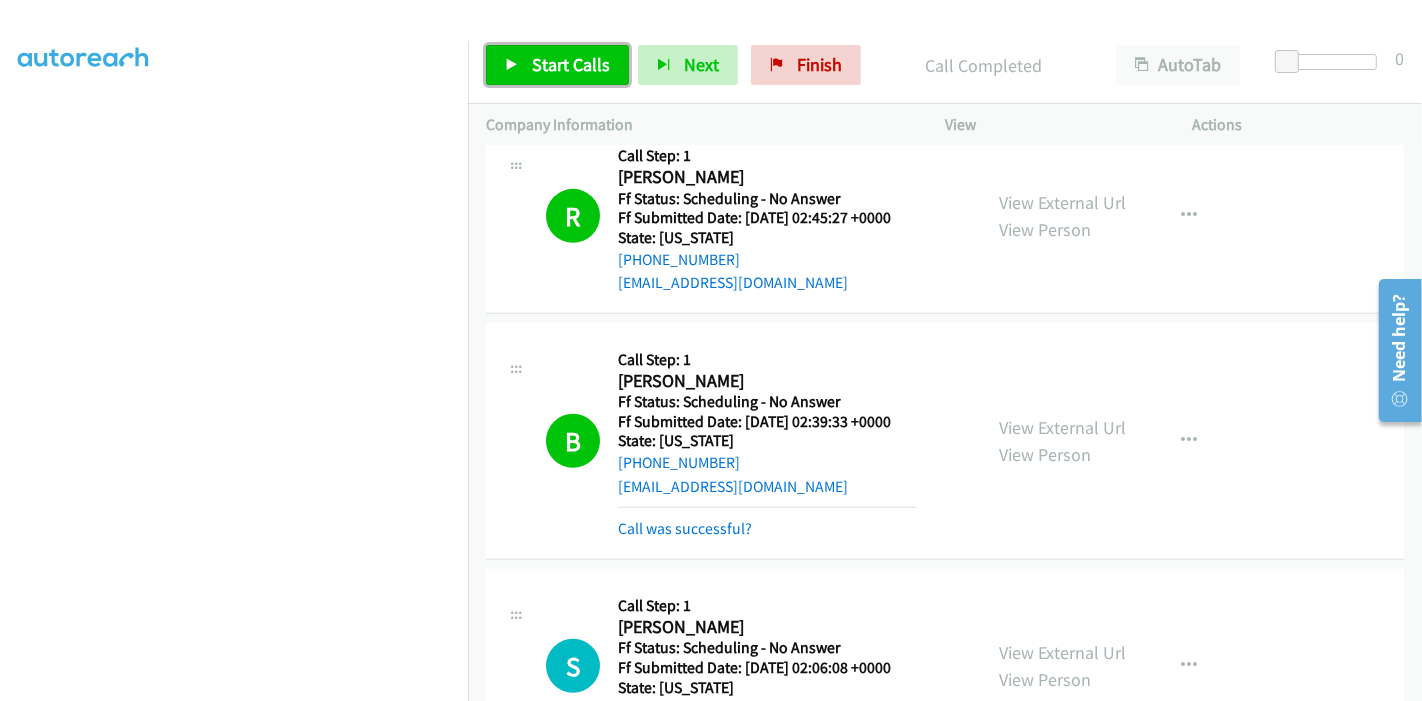 click on "Start Calls" at bounding box center [571, 64] 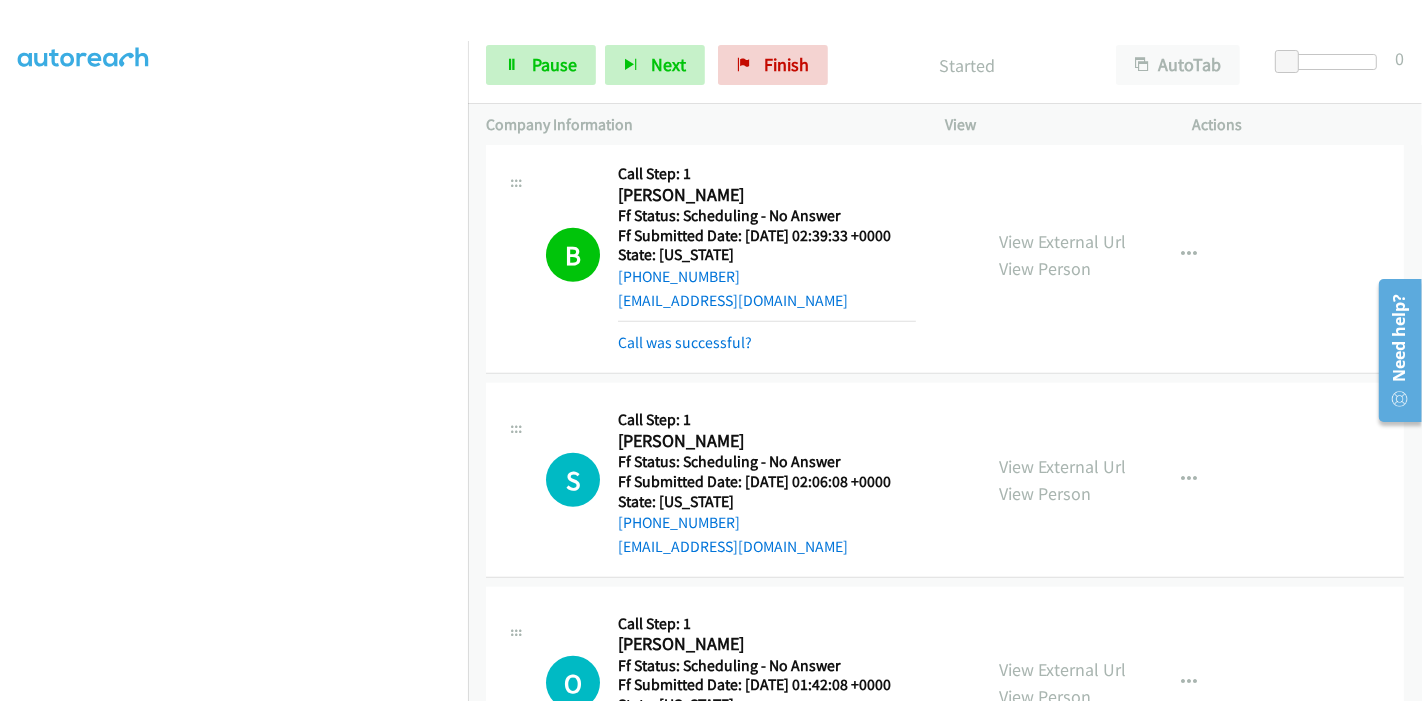 scroll, scrollTop: 1195, scrollLeft: 0, axis: vertical 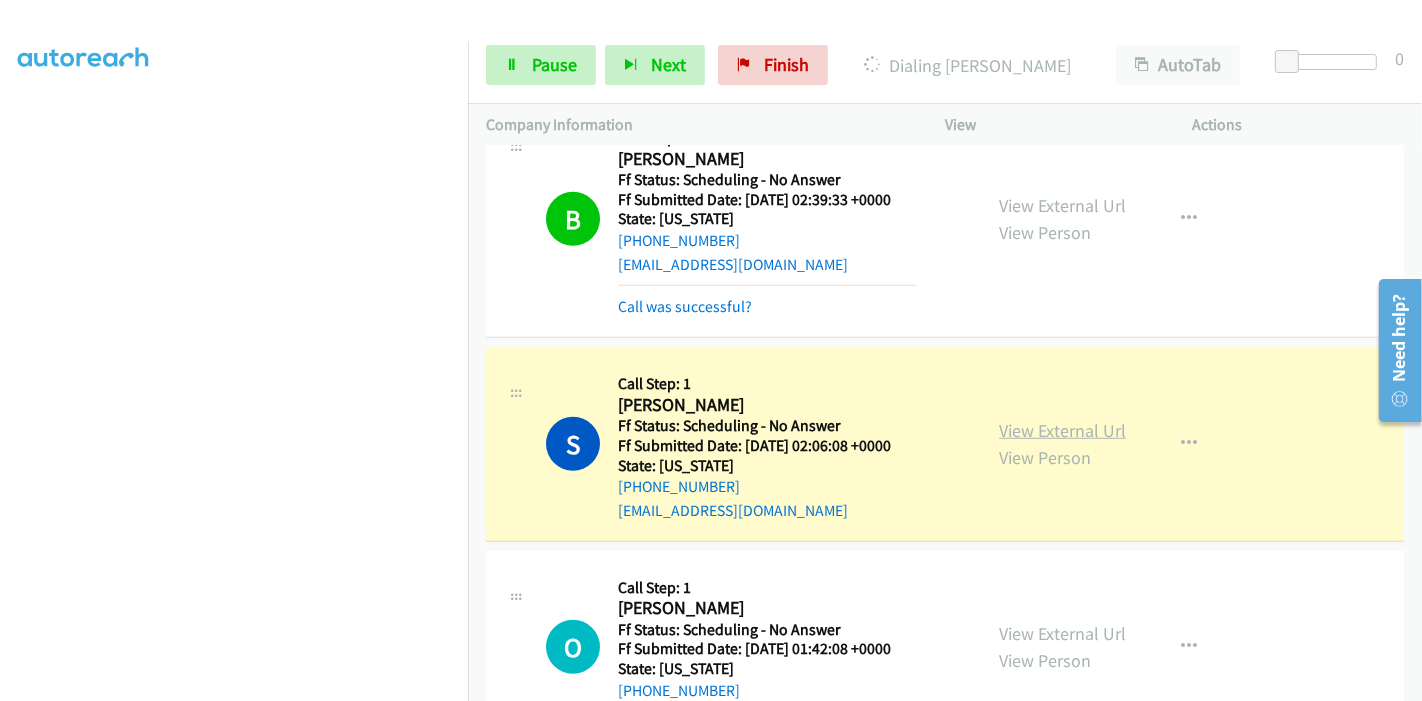 click on "View External Url" at bounding box center [1062, 430] 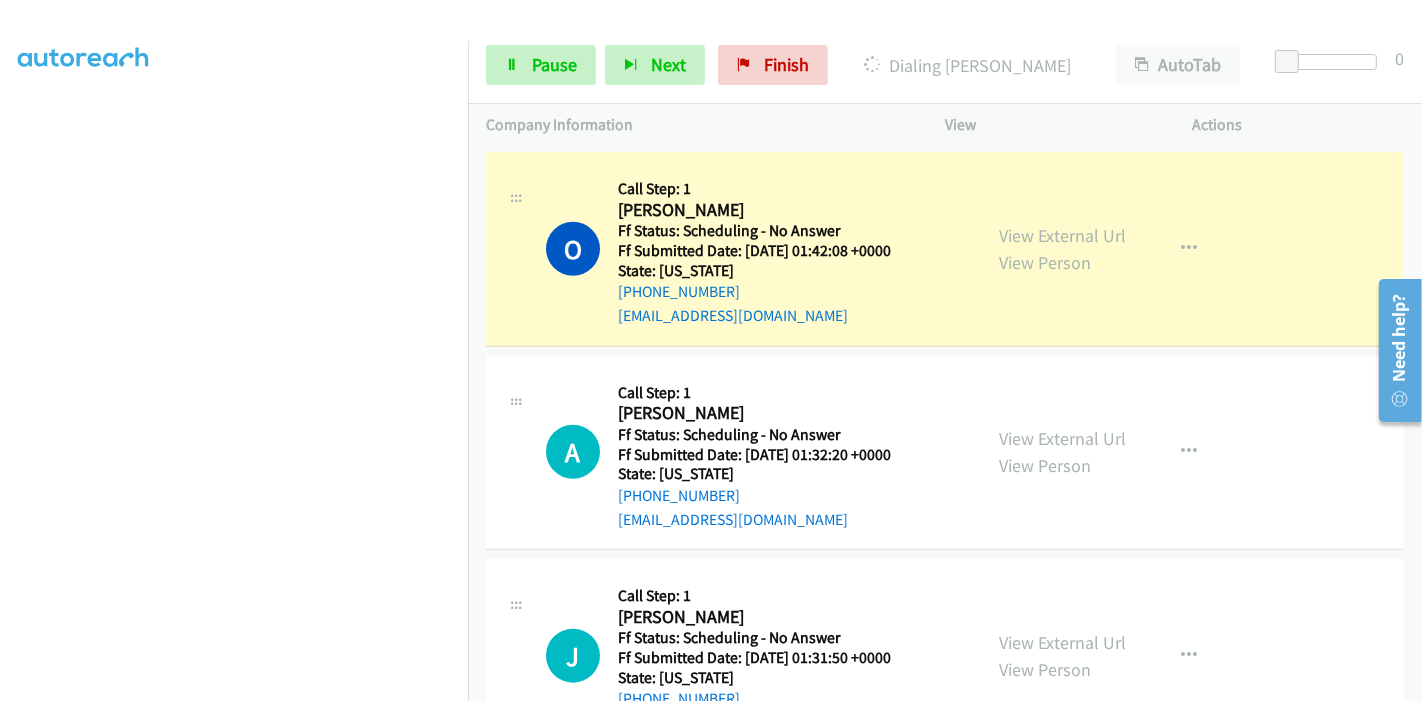 scroll, scrollTop: 1640, scrollLeft: 0, axis: vertical 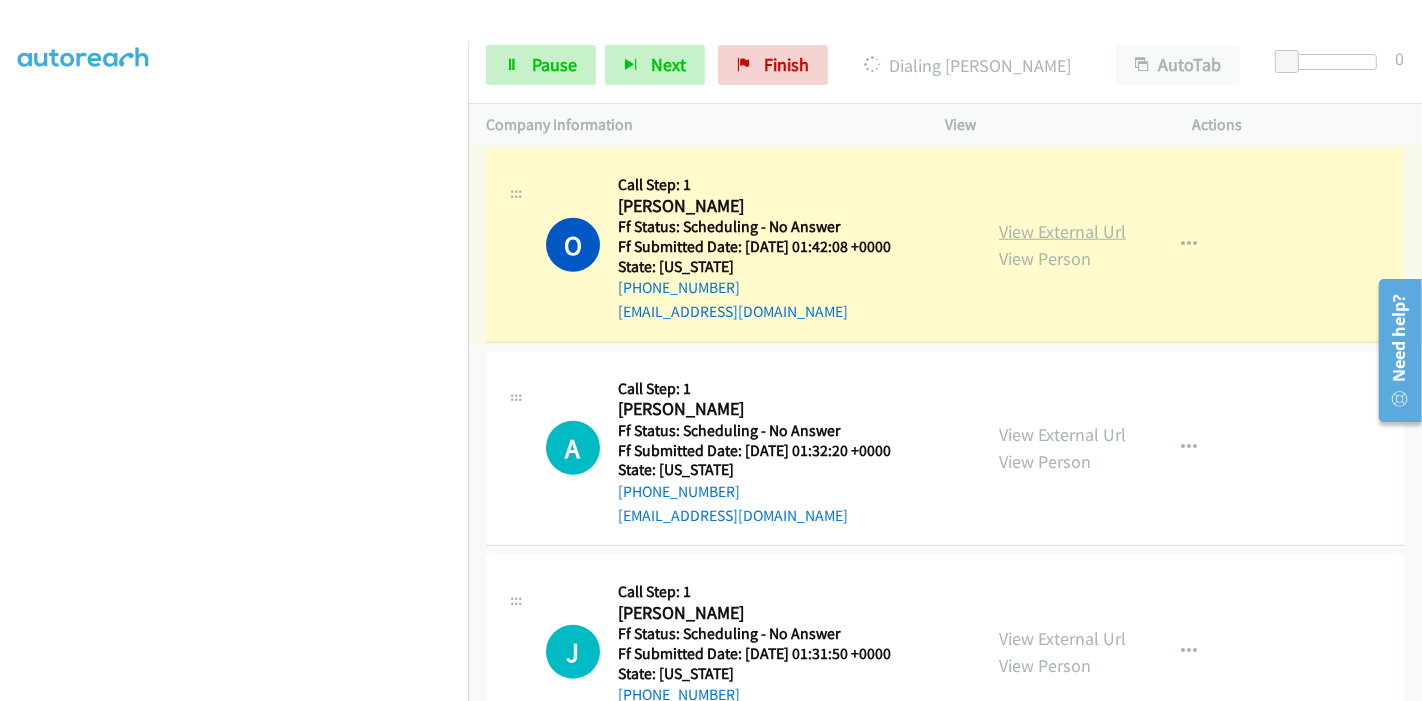 click on "View External Url" at bounding box center [1062, 231] 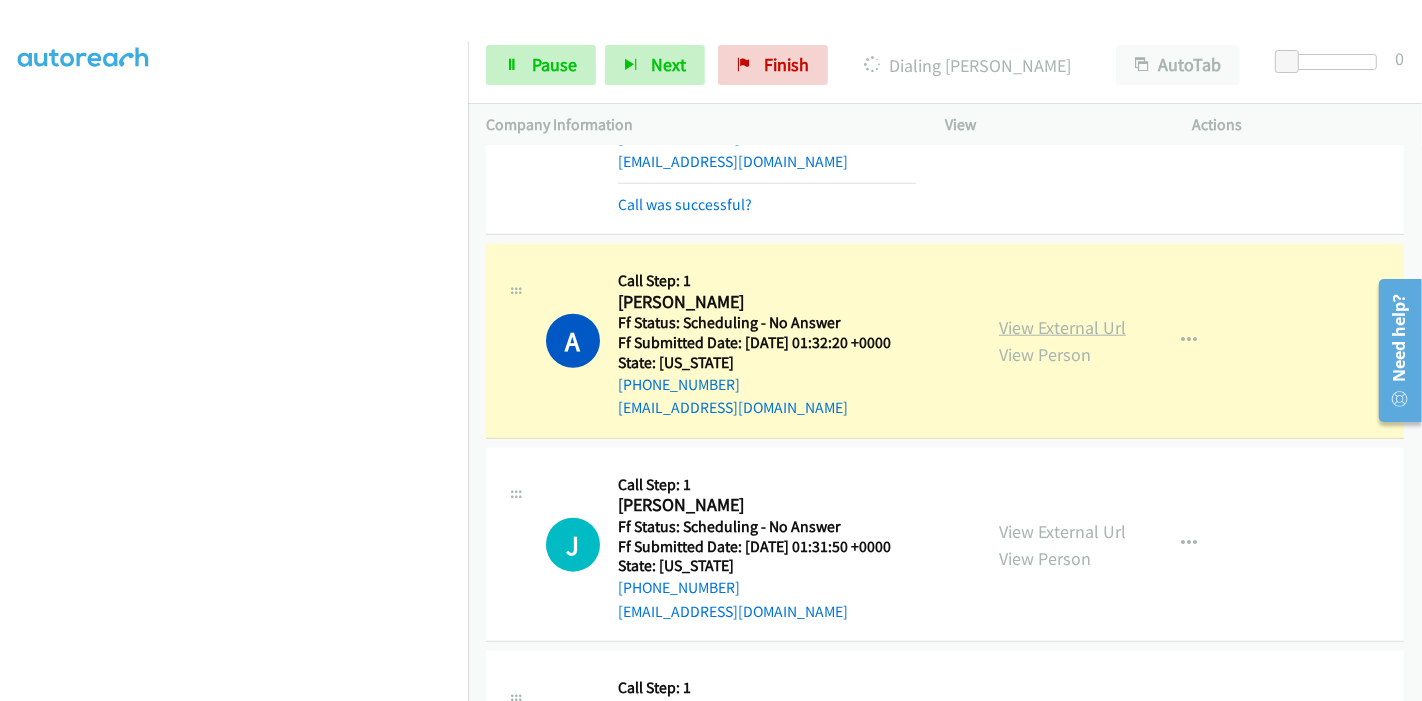 scroll, scrollTop: 1794, scrollLeft: 0, axis: vertical 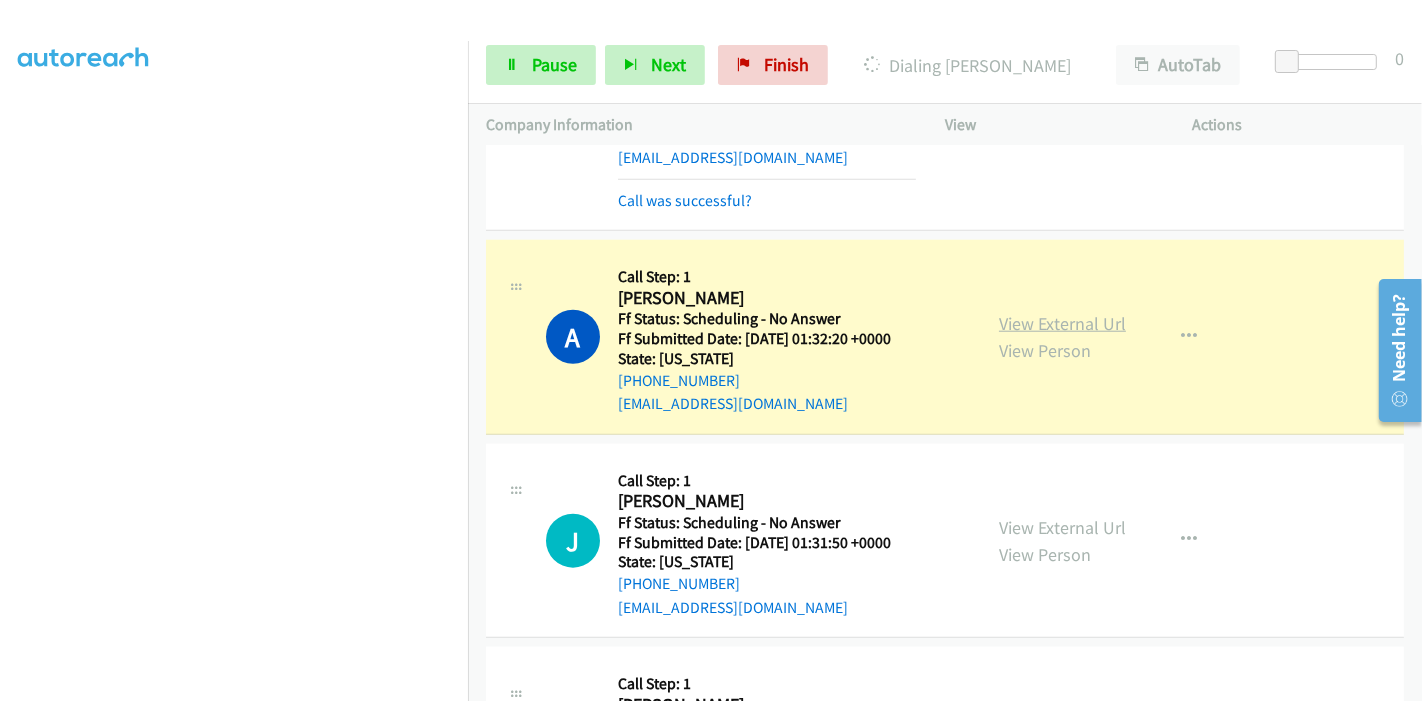 click on "View External Url" at bounding box center (1062, 323) 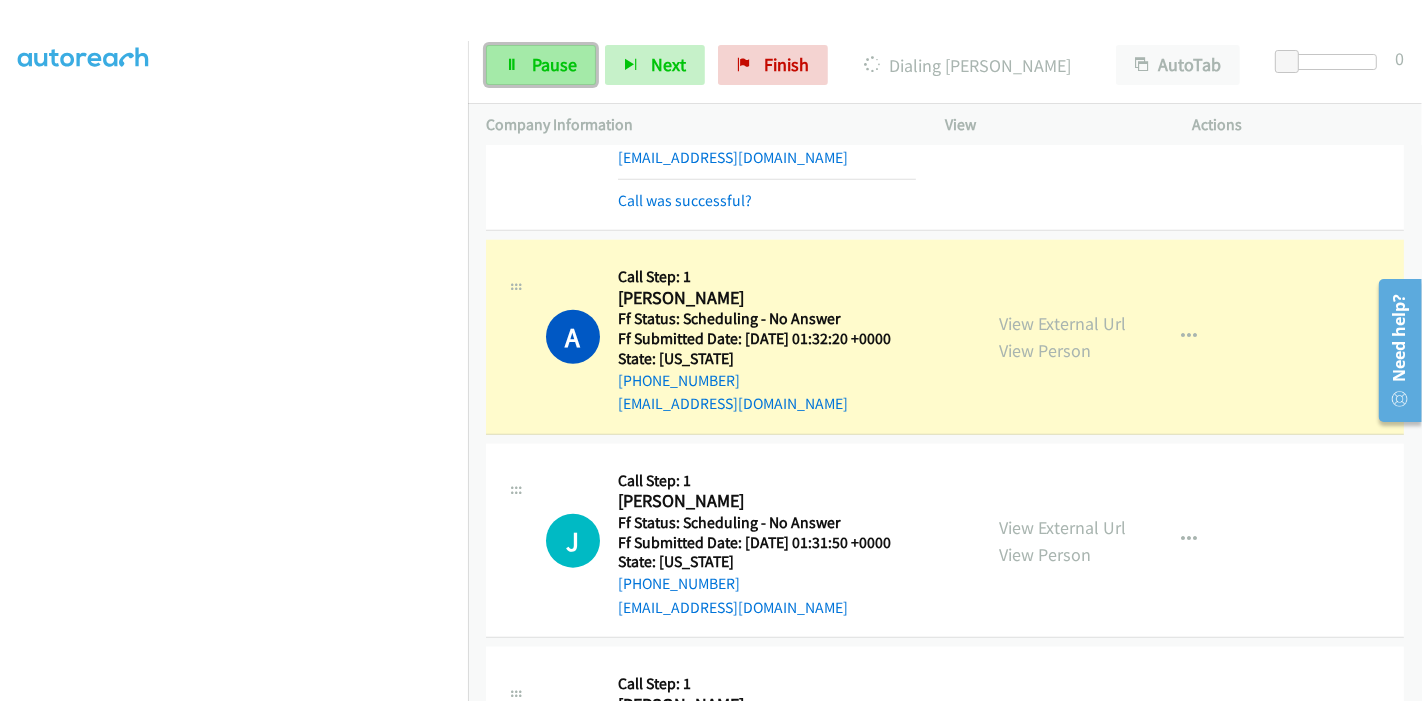 click on "Pause" at bounding box center [554, 64] 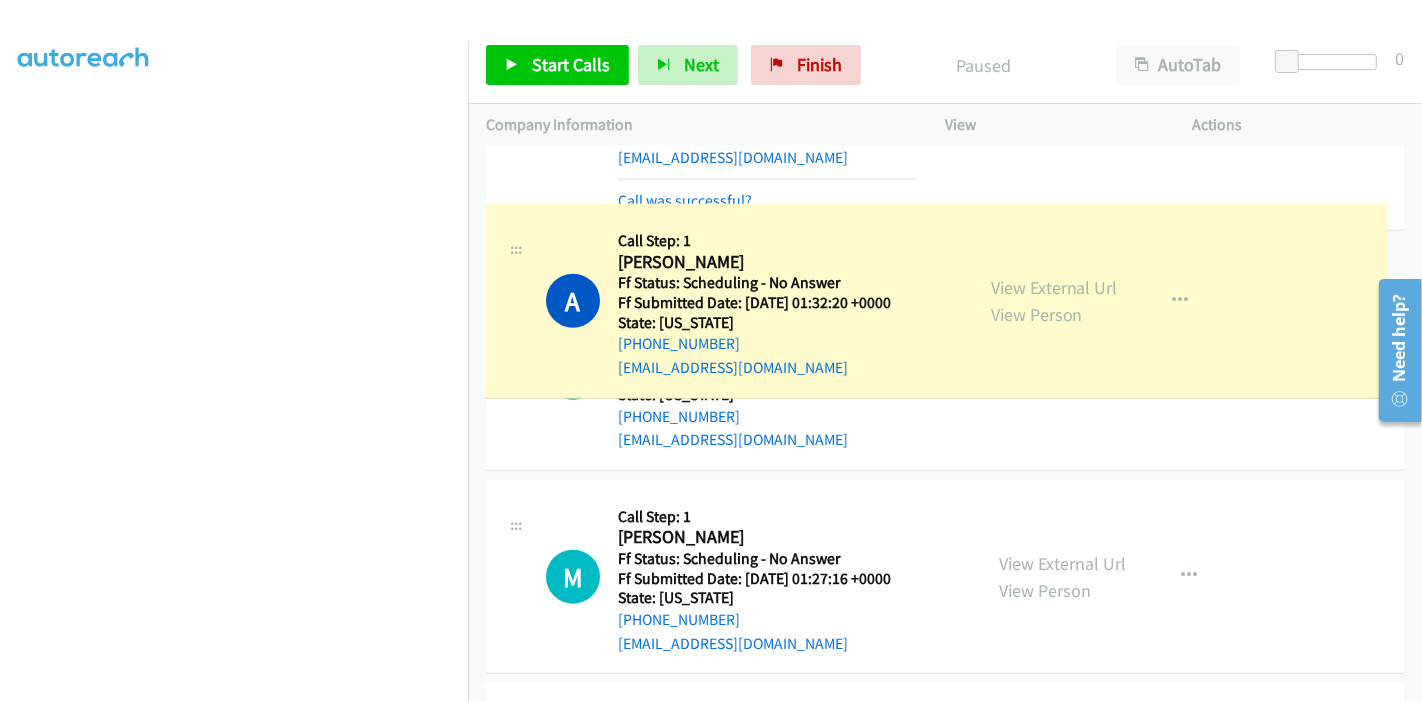 drag, startPoint x: 695, startPoint y: 355, endPoint x: 625, endPoint y: 307, distance: 84.87638 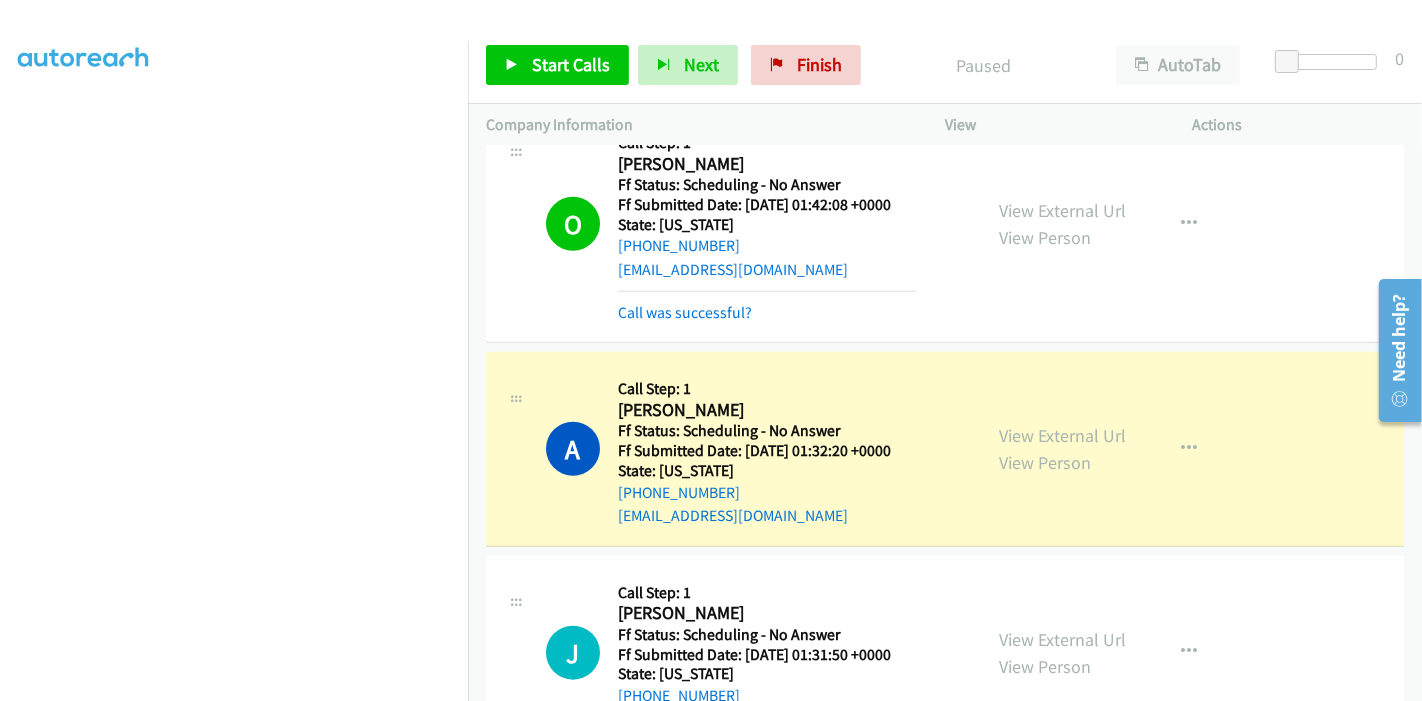 scroll, scrollTop: 1682, scrollLeft: 0, axis: vertical 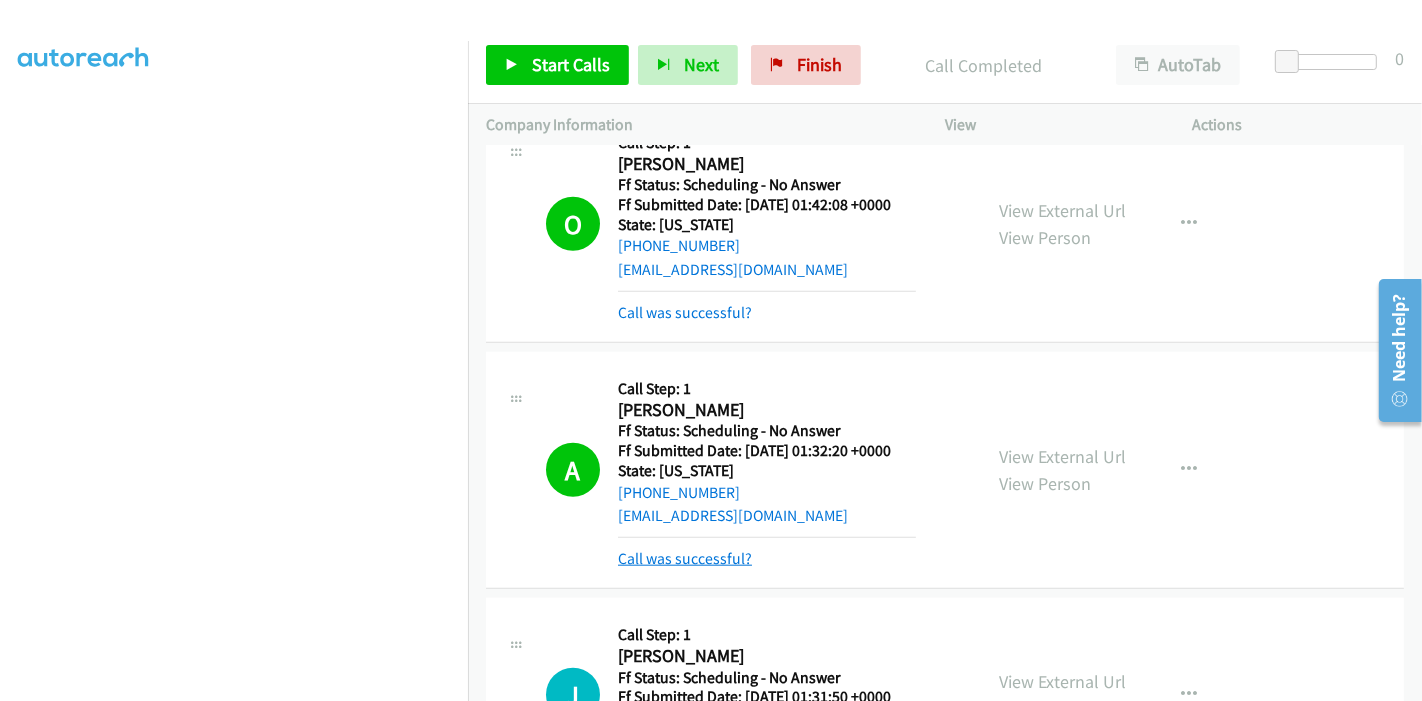 click on "Call was successful?" at bounding box center (685, 558) 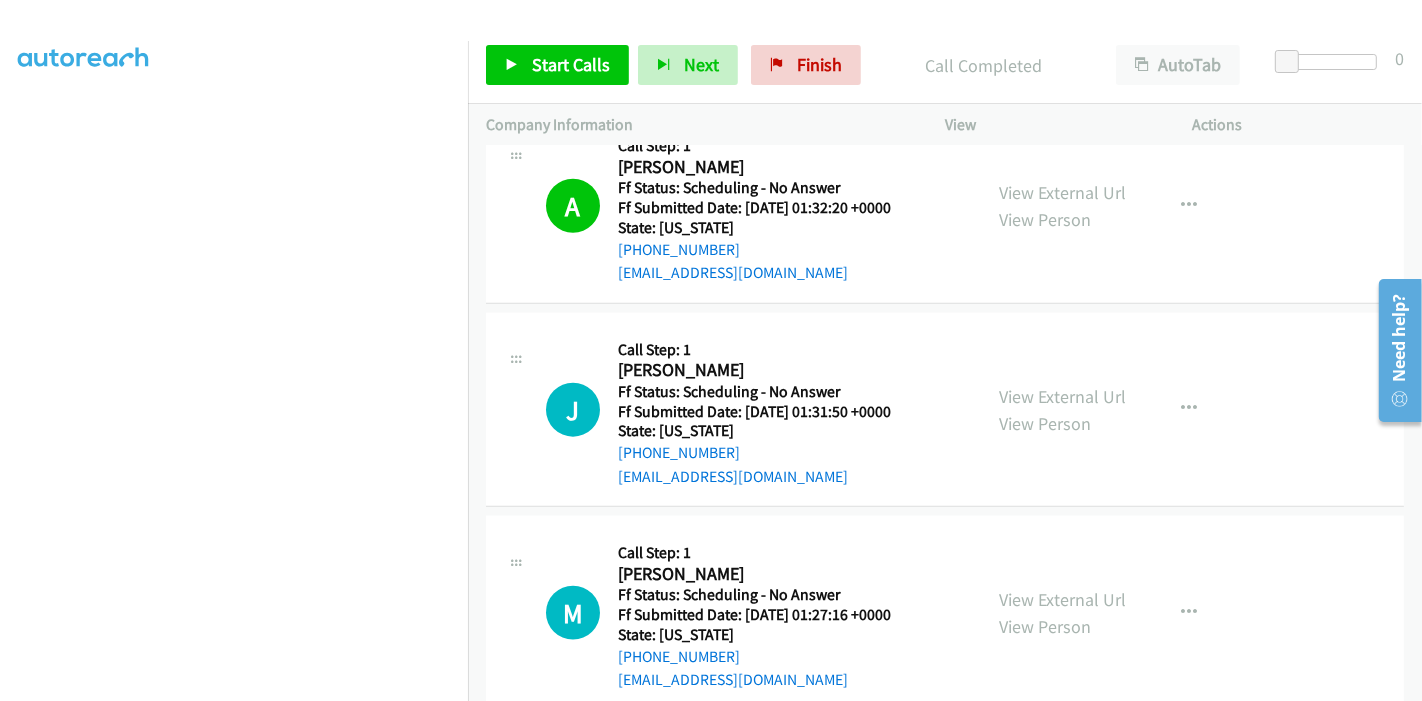 scroll, scrollTop: 2016, scrollLeft: 0, axis: vertical 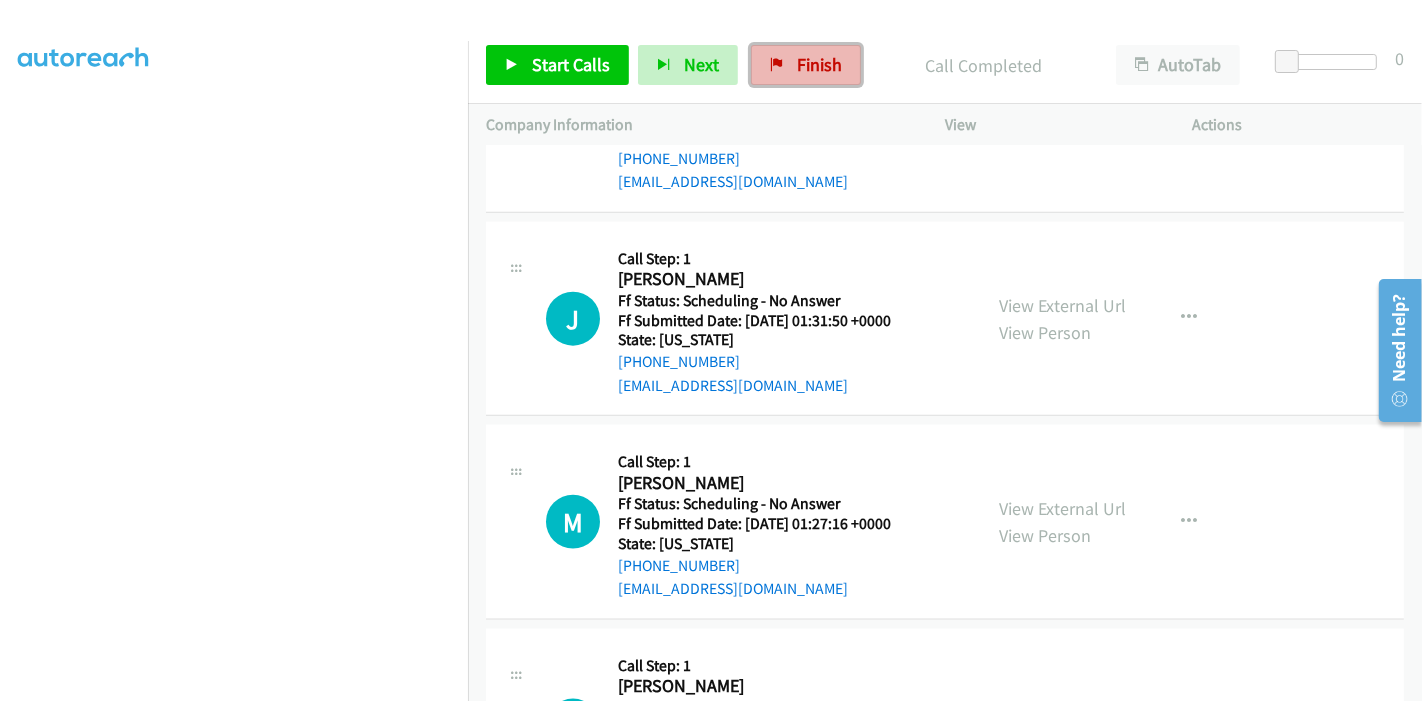 click on "Finish" at bounding box center (806, 65) 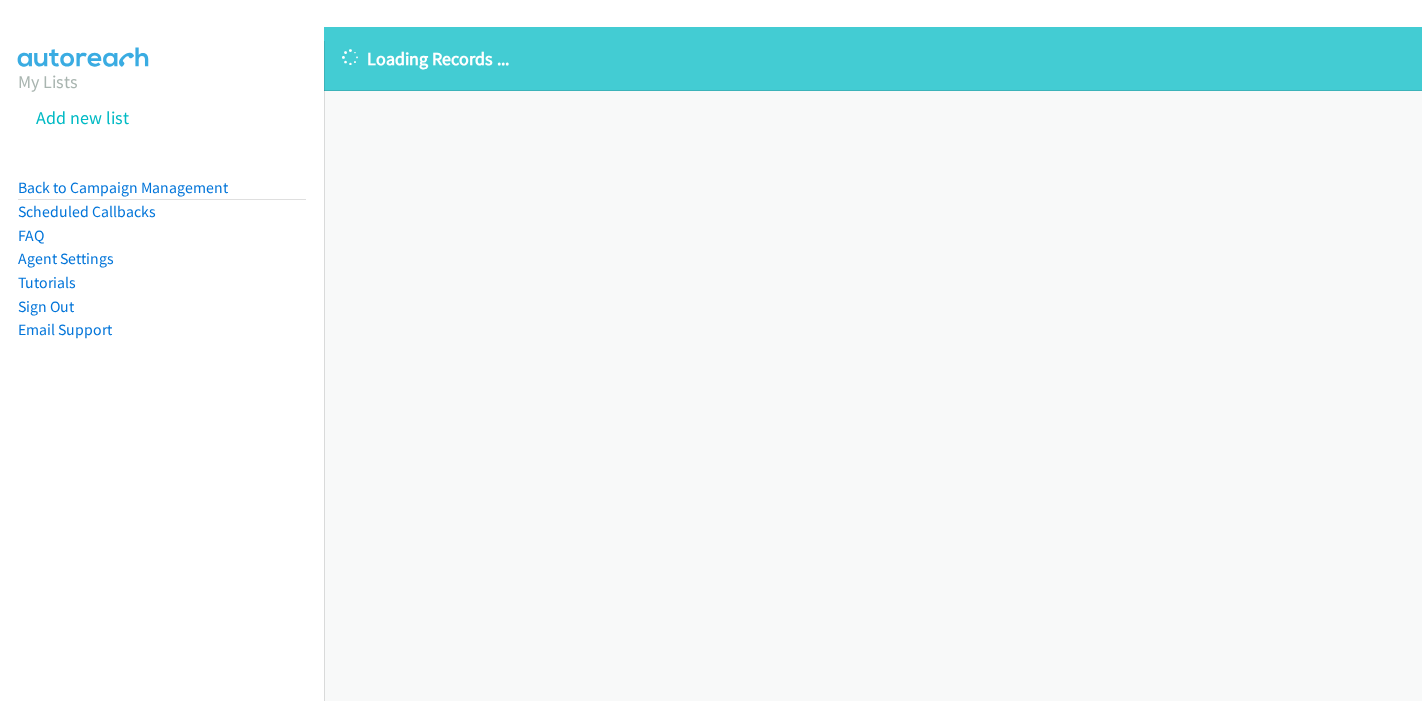 scroll, scrollTop: 0, scrollLeft: 0, axis: both 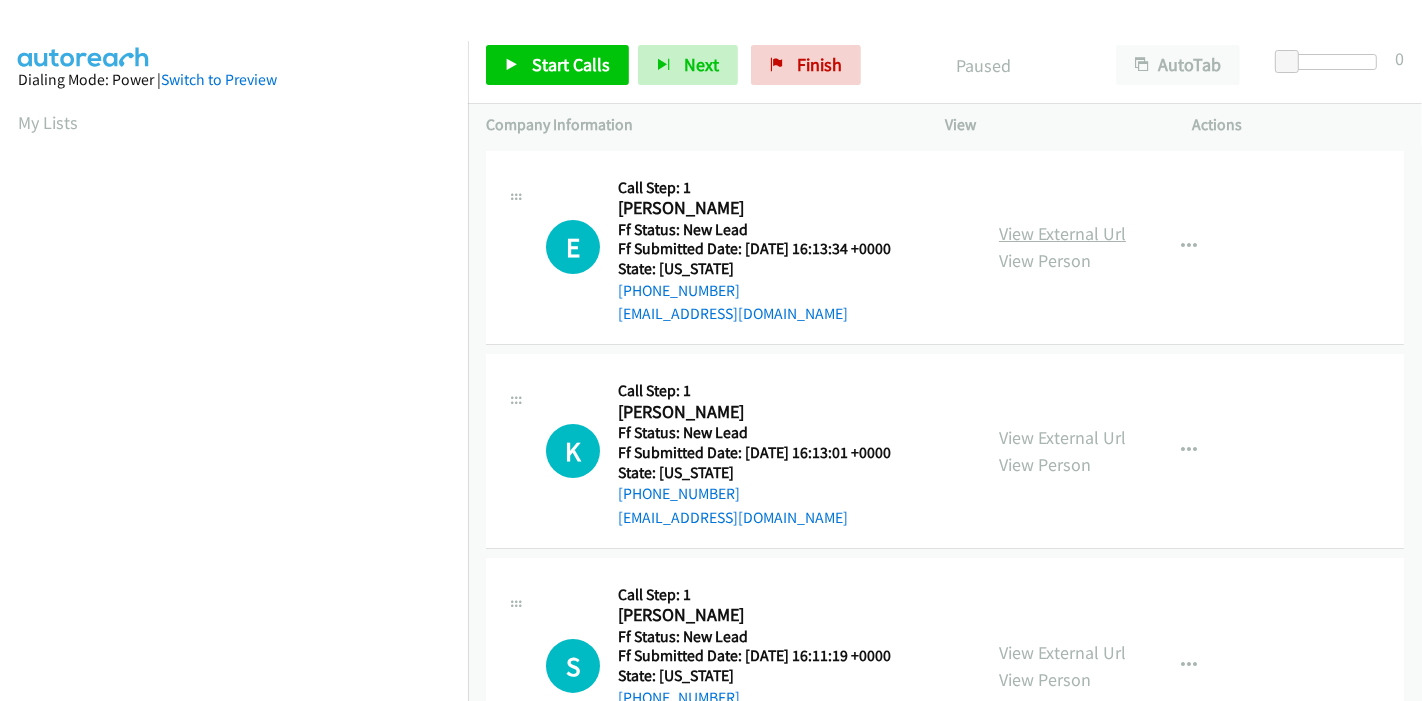 click on "View External Url" at bounding box center (1062, 233) 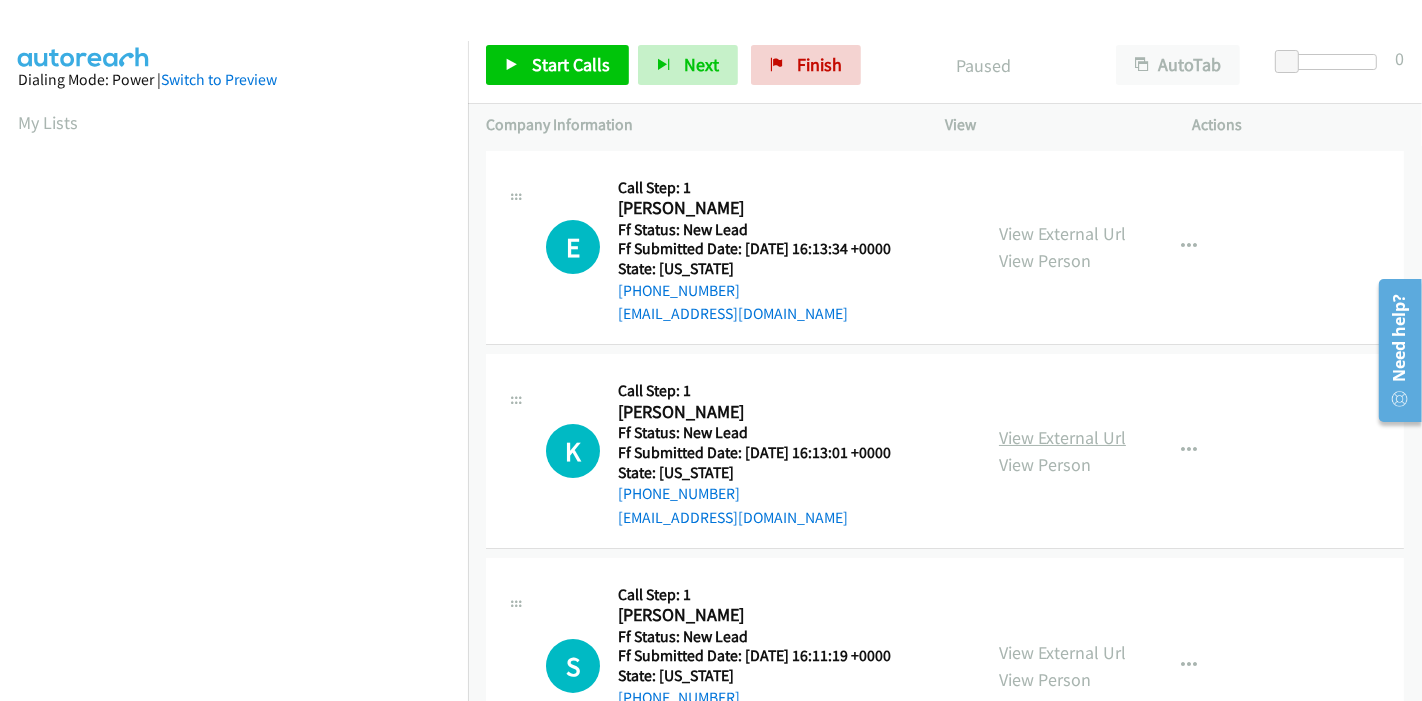 click on "View External Url" at bounding box center (1062, 437) 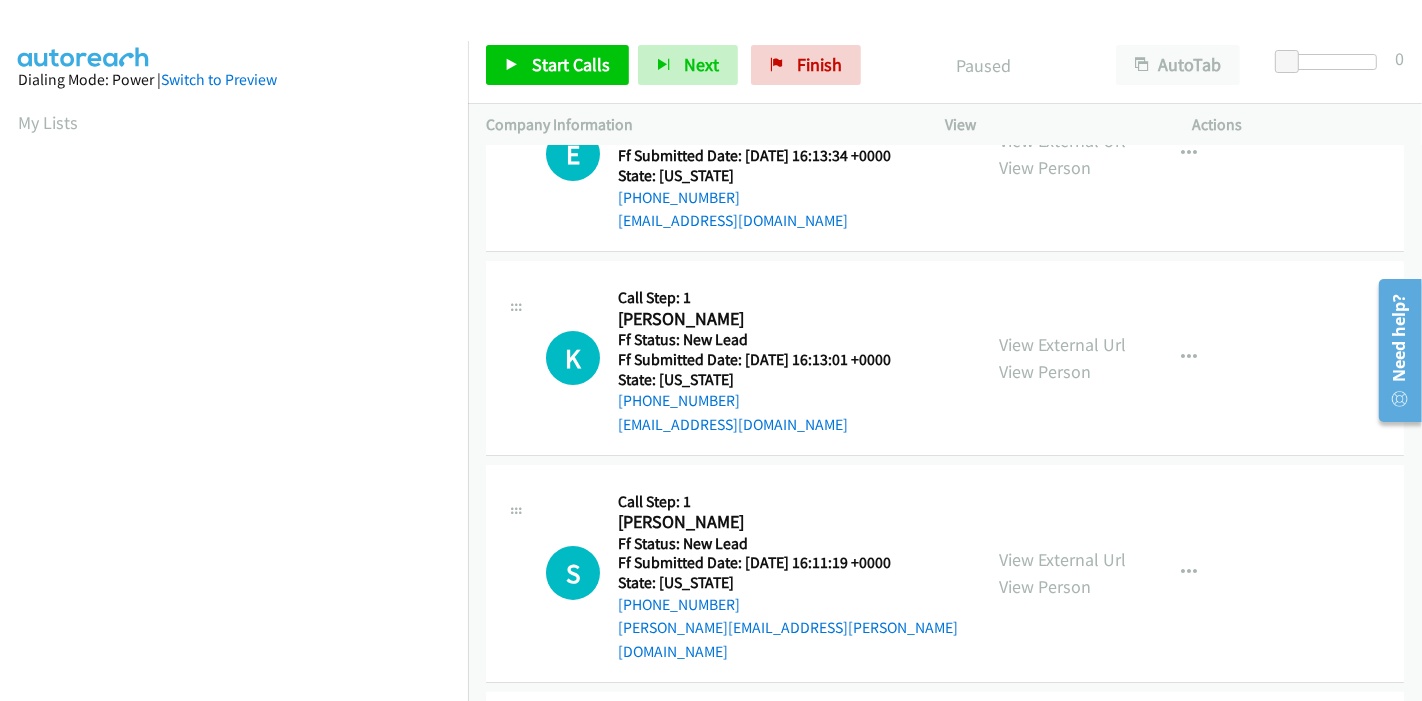 scroll, scrollTop: 333, scrollLeft: 0, axis: vertical 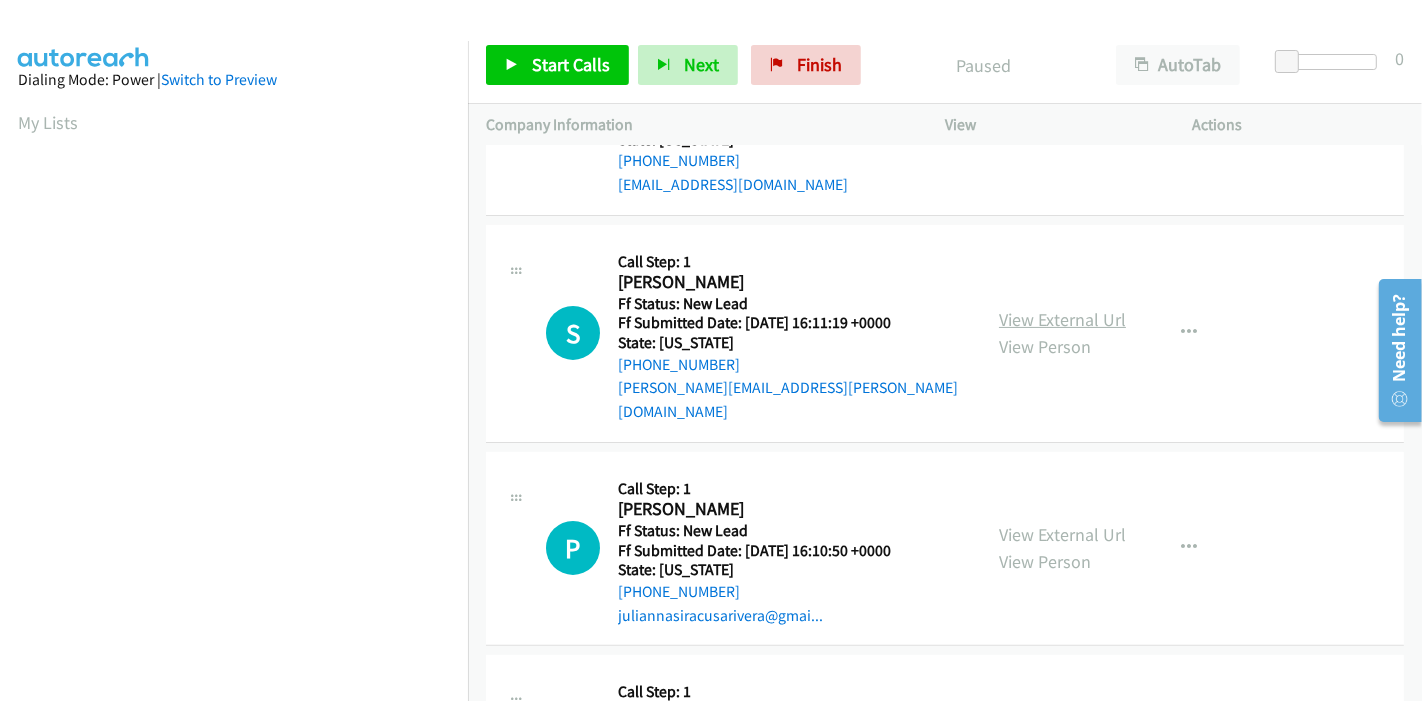 click on "View External Url" at bounding box center (1062, 319) 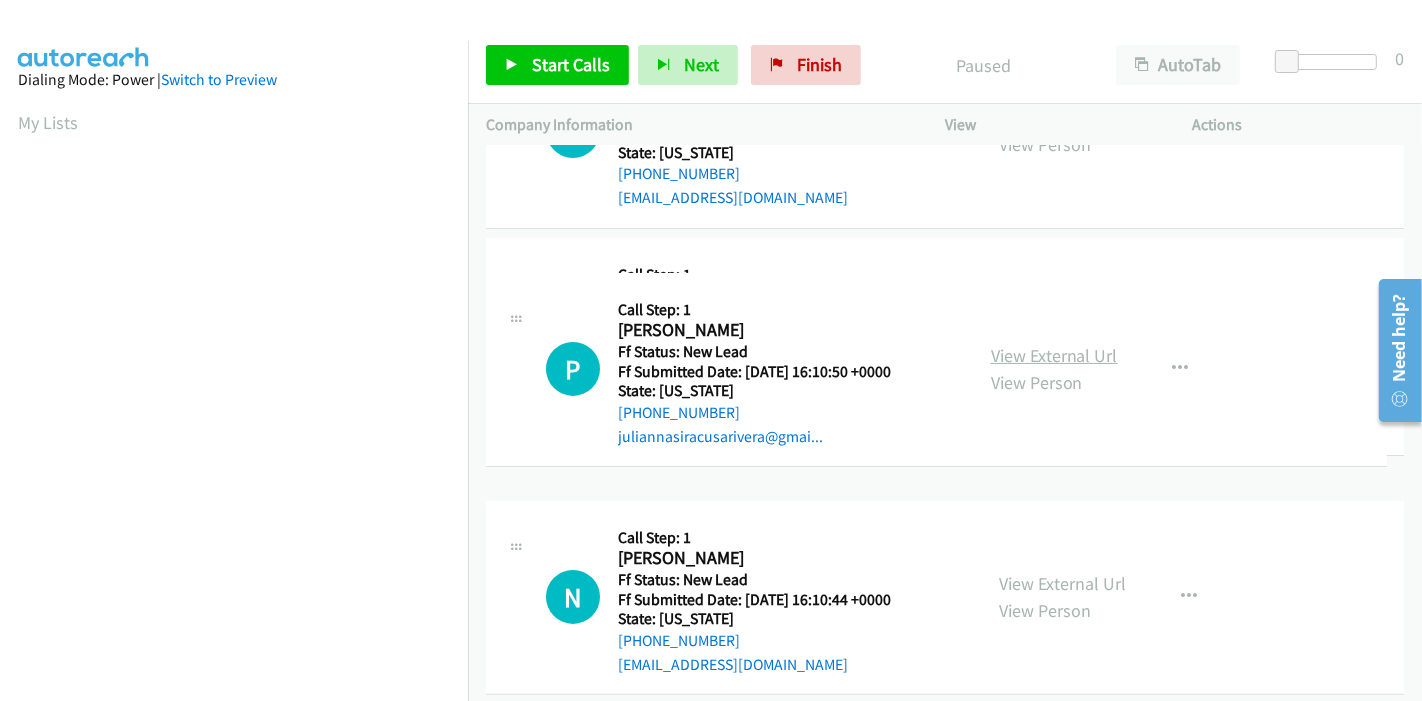 scroll, scrollTop: 487, scrollLeft: 0, axis: vertical 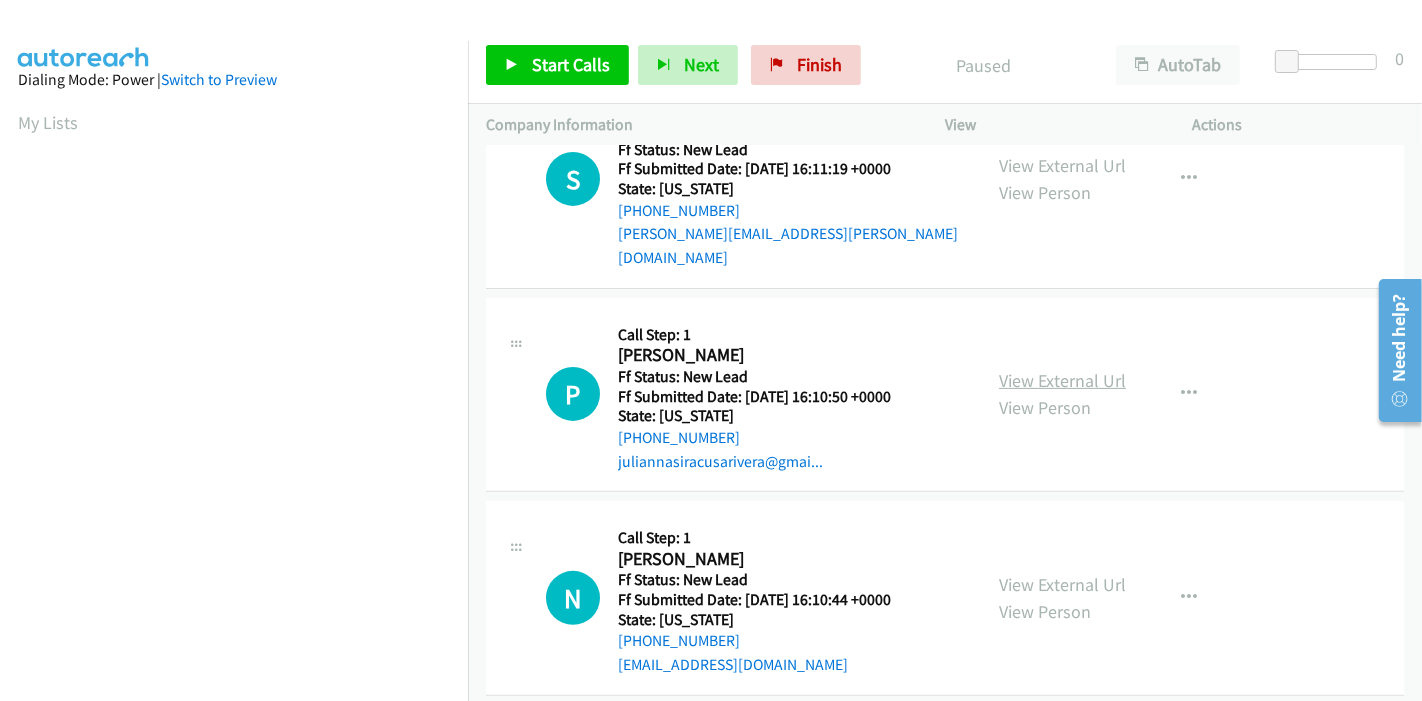 click on "View External Url" at bounding box center [1062, 380] 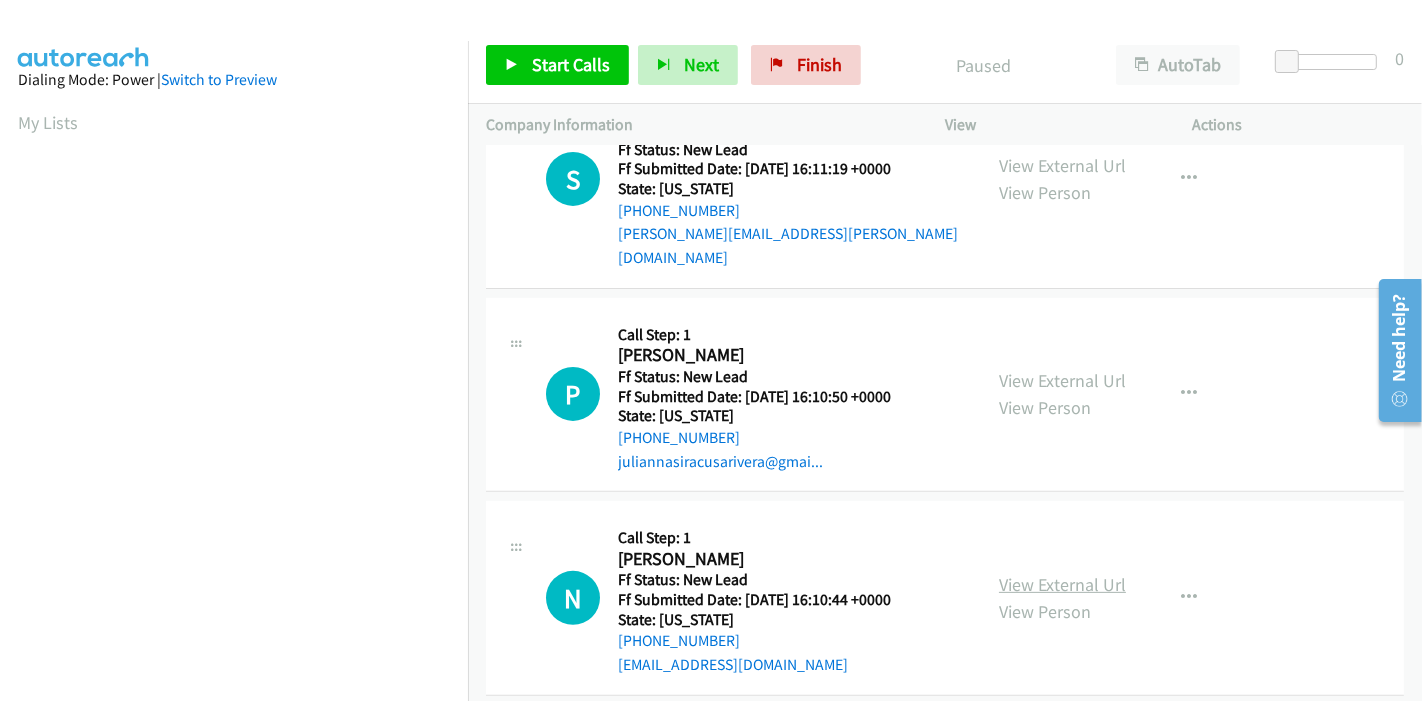 click on "View External Url
View Person" at bounding box center [1062, 598] 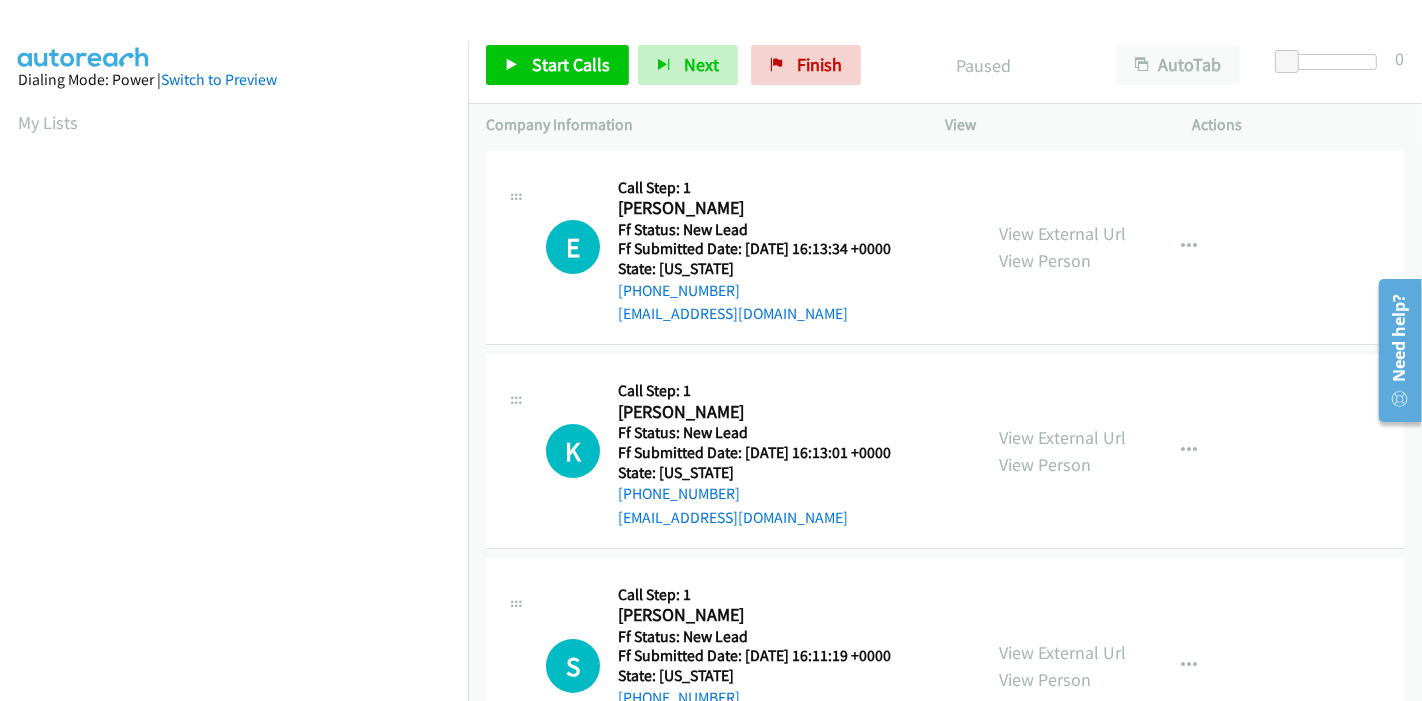 scroll, scrollTop: 0, scrollLeft: 0, axis: both 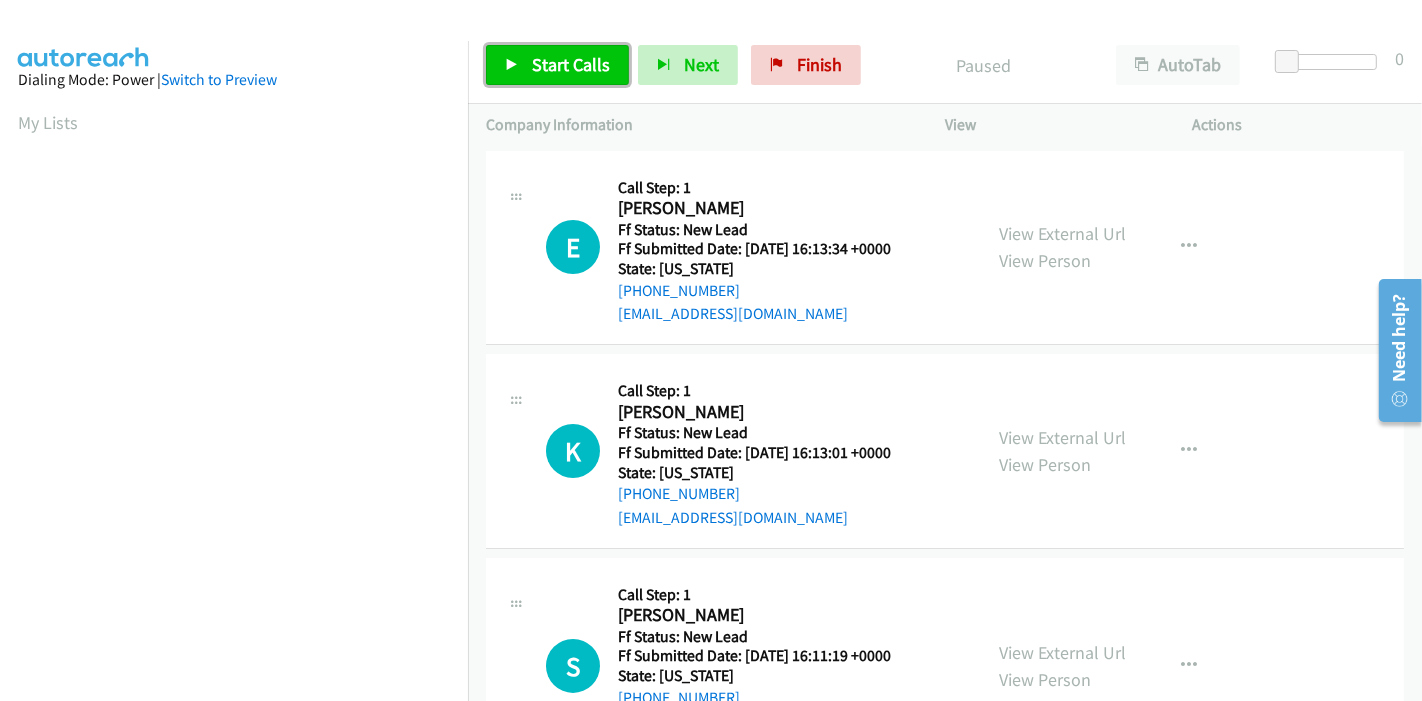 click on "Start Calls" at bounding box center [571, 64] 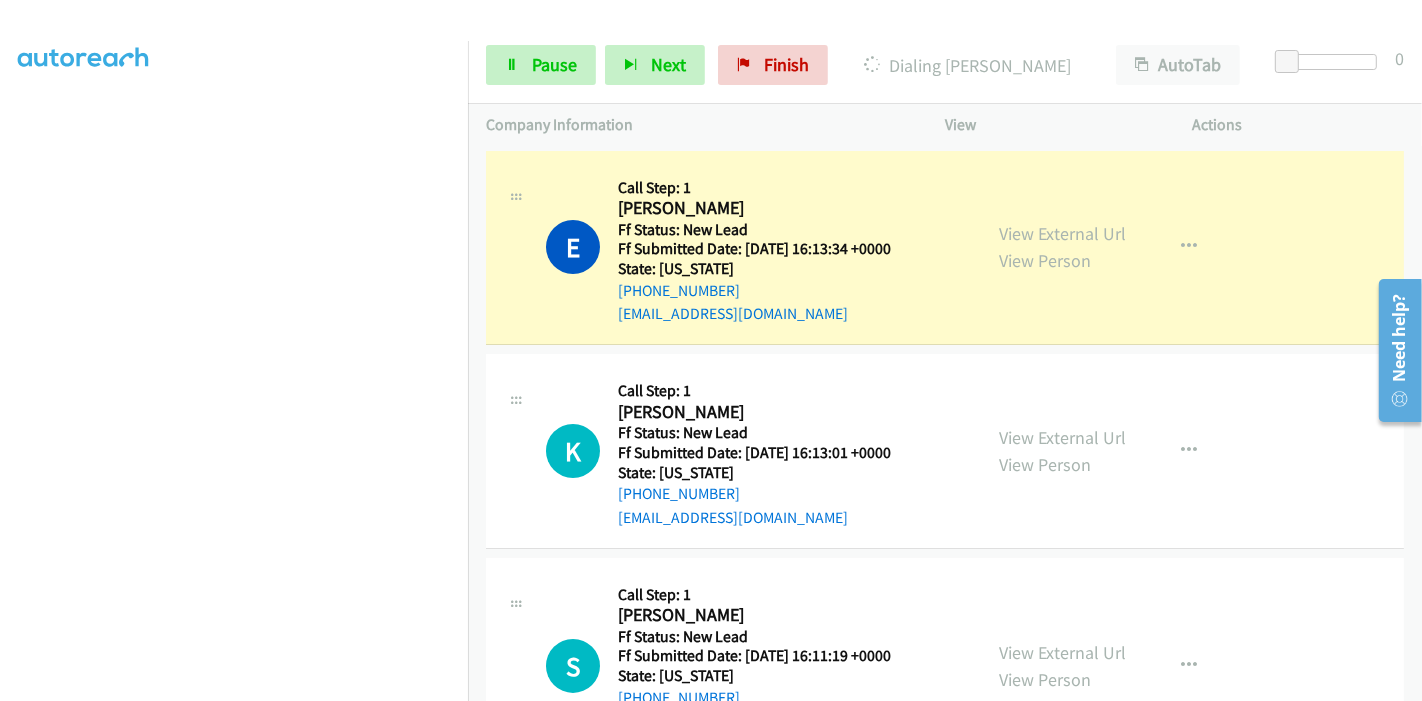 scroll, scrollTop: 422, scrollLeft: 0, axis: vertical 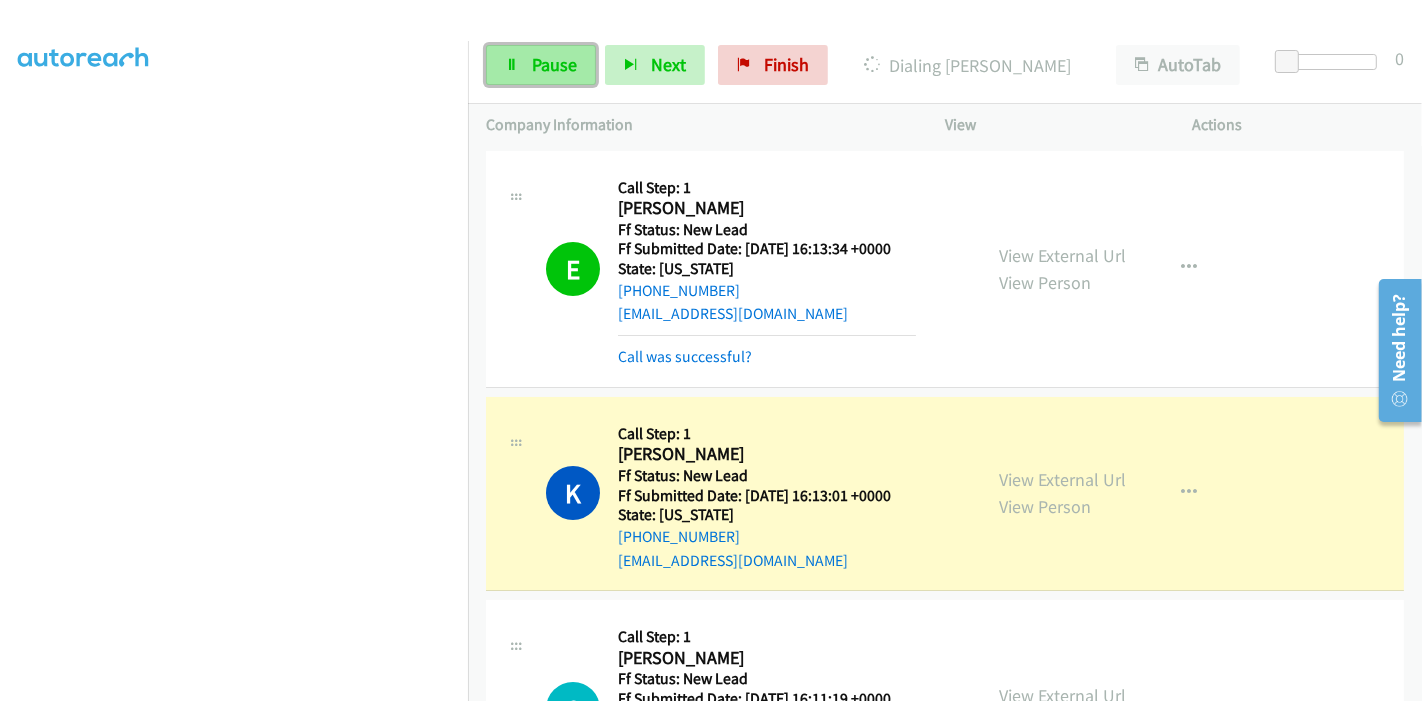 click on "Pause" at bounding box center (554, 64) 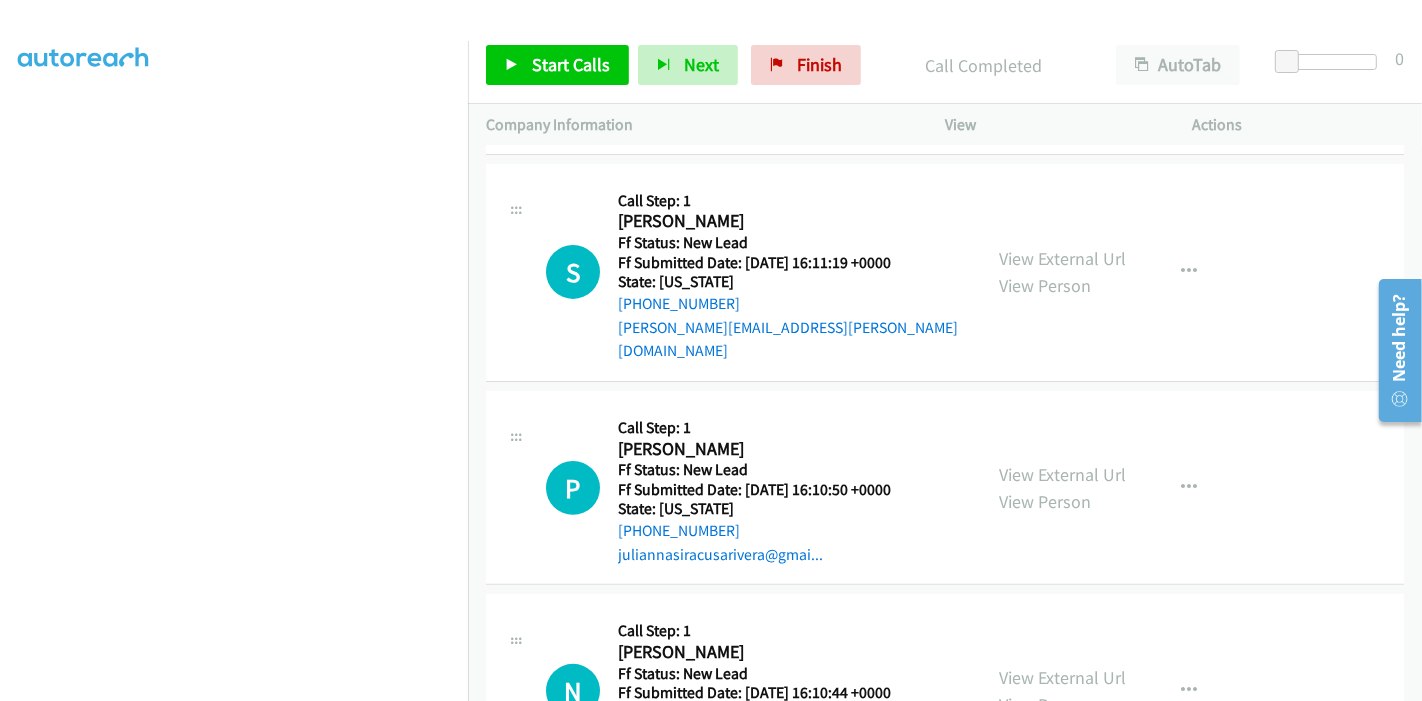 scroll, scrollTop: 444, scrollLeft: 0, axis: vertical 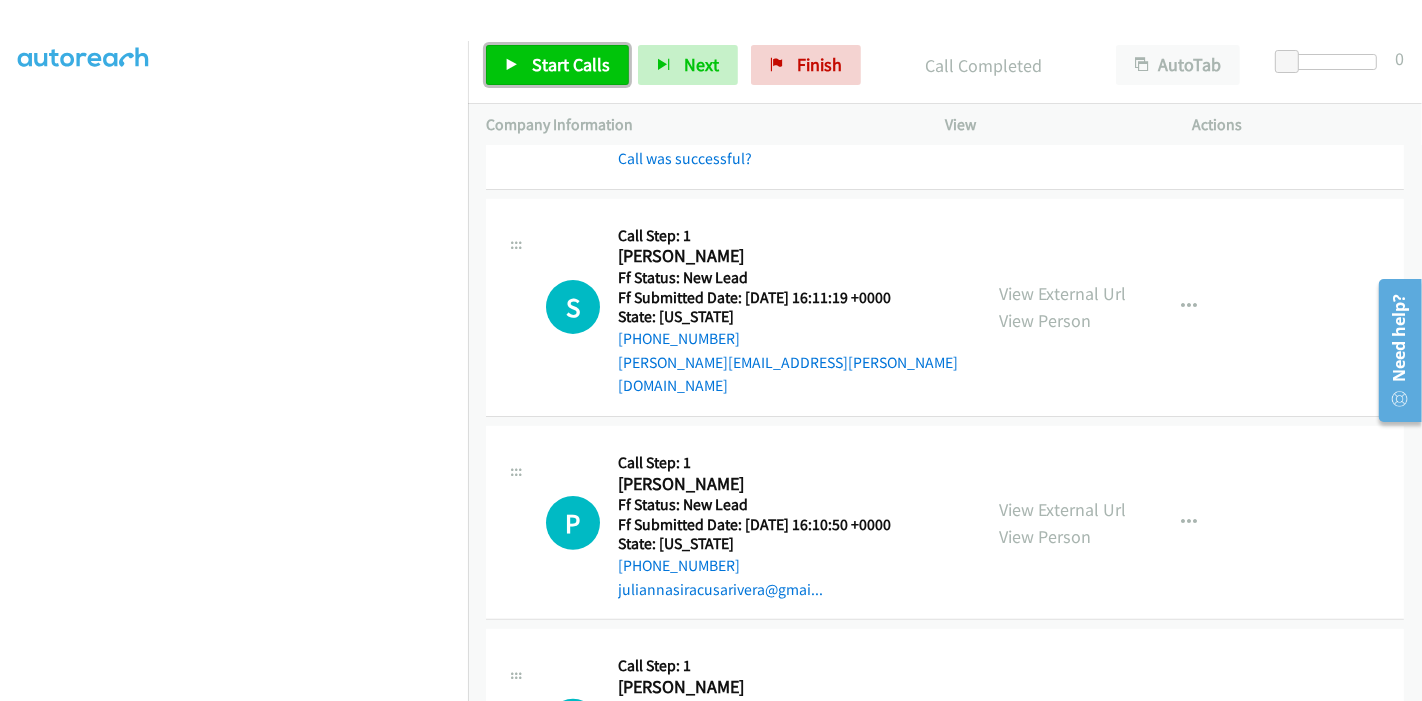 click on "Start Calls" at bounding box center (571, 64) 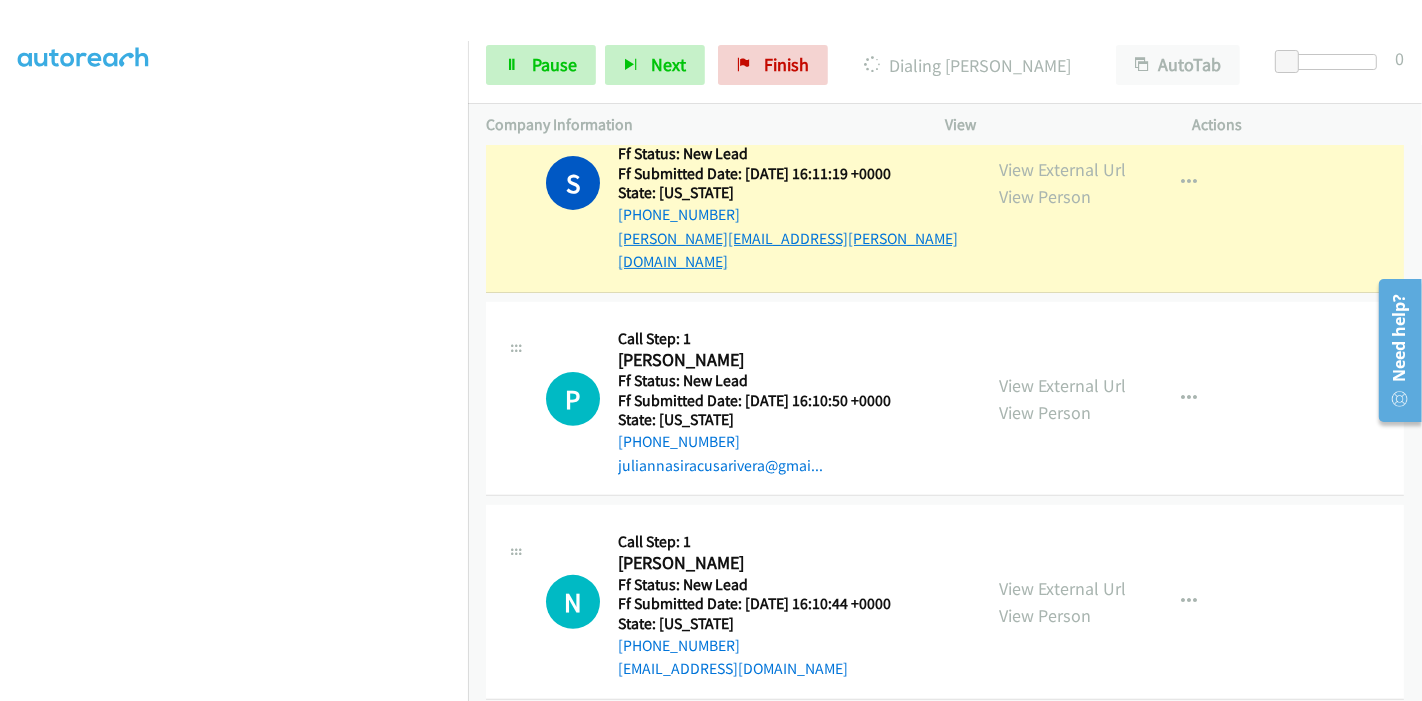 scroll, scrollTop: 571, scrollLeft: 0, axis: vertical 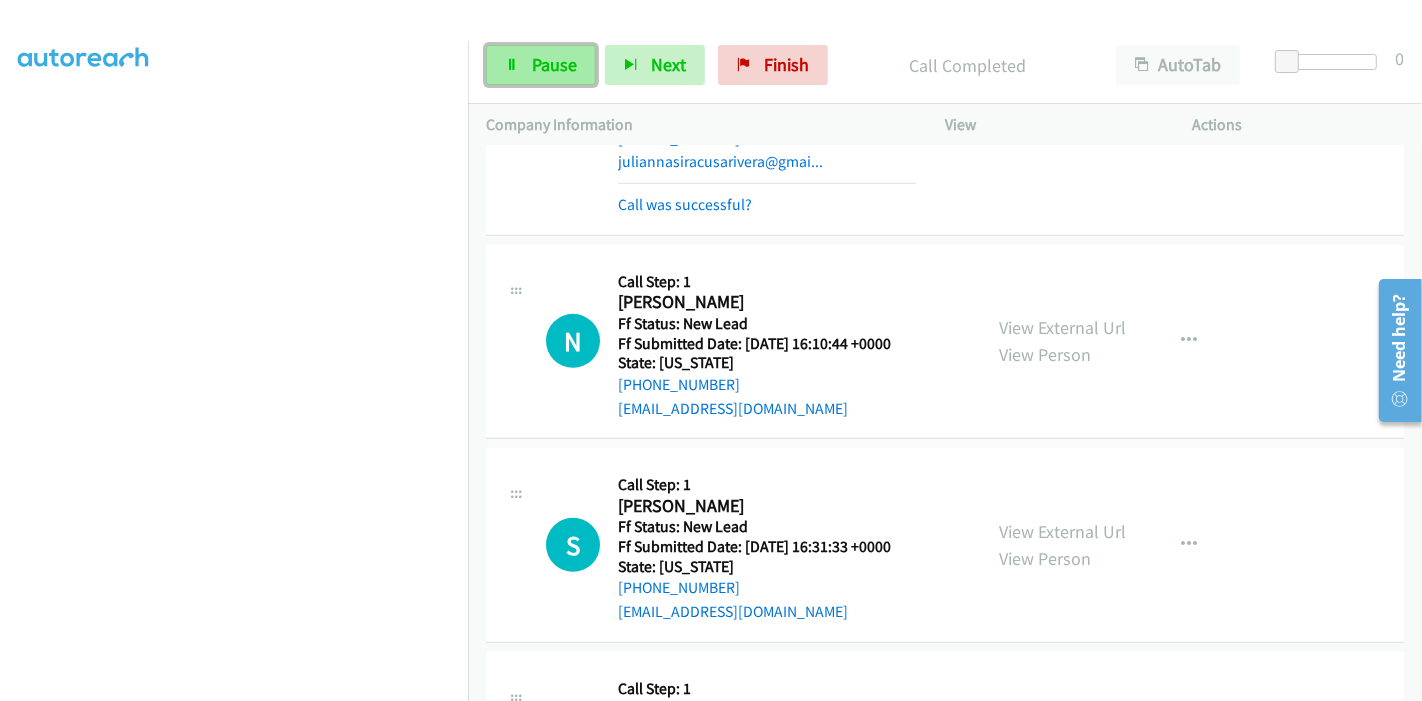 click on "Pause" at bounding box center [541, 65] 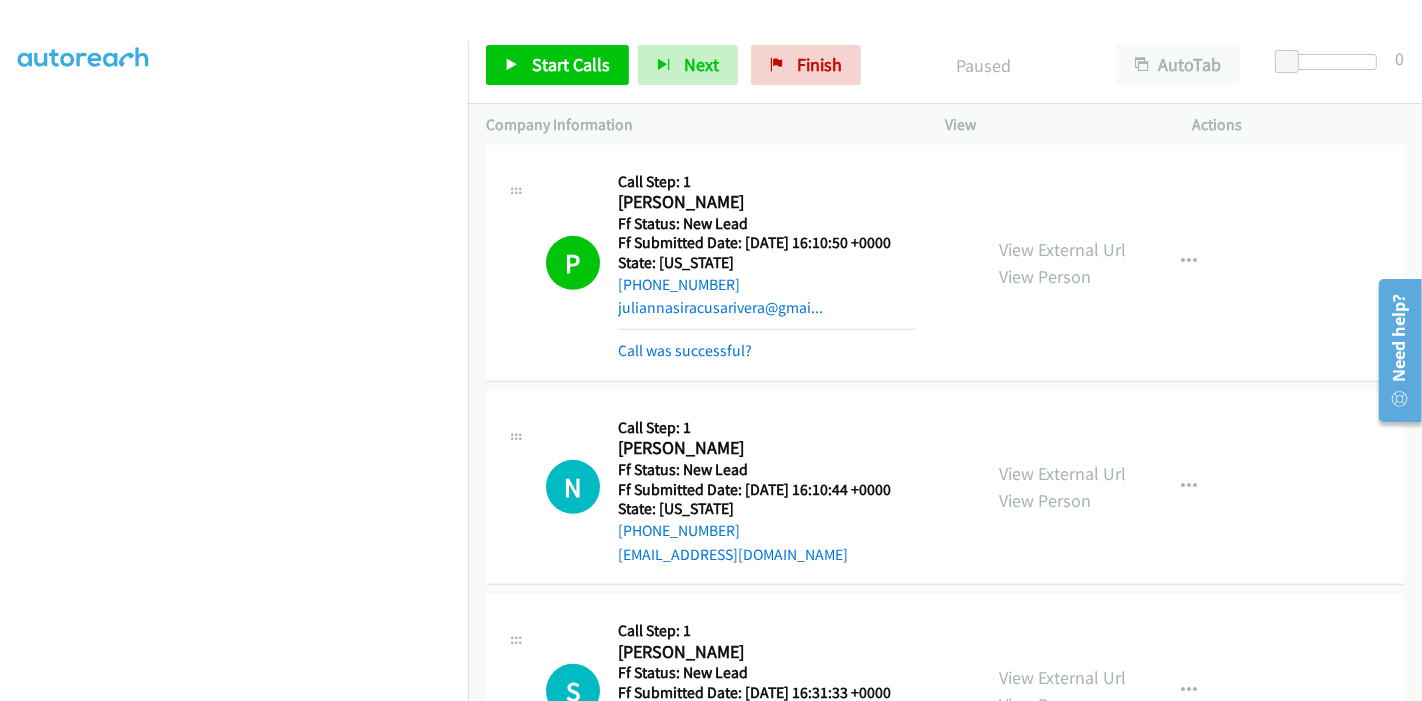 scroll, scrollTop: 802, scrollLeft: 0, axis: vertical 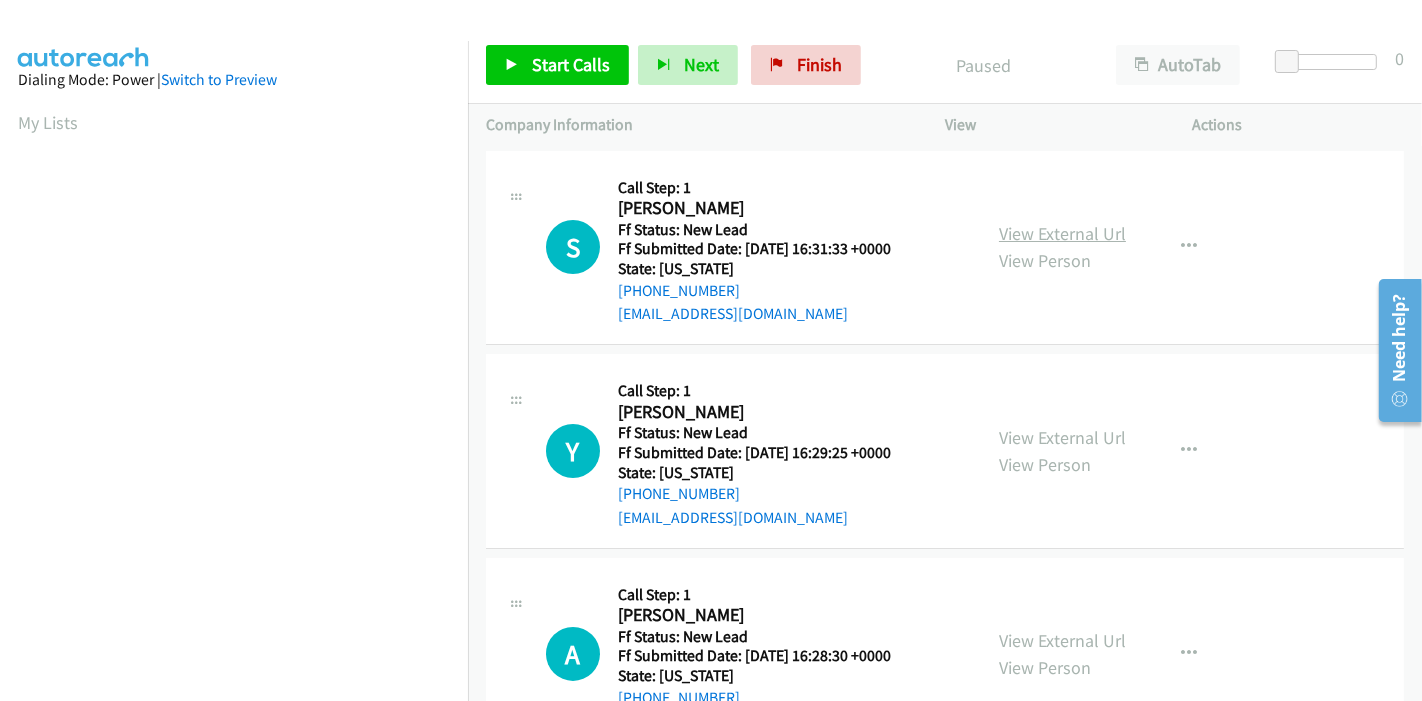 click on "View External Url" at bounding box center (1062, 233) 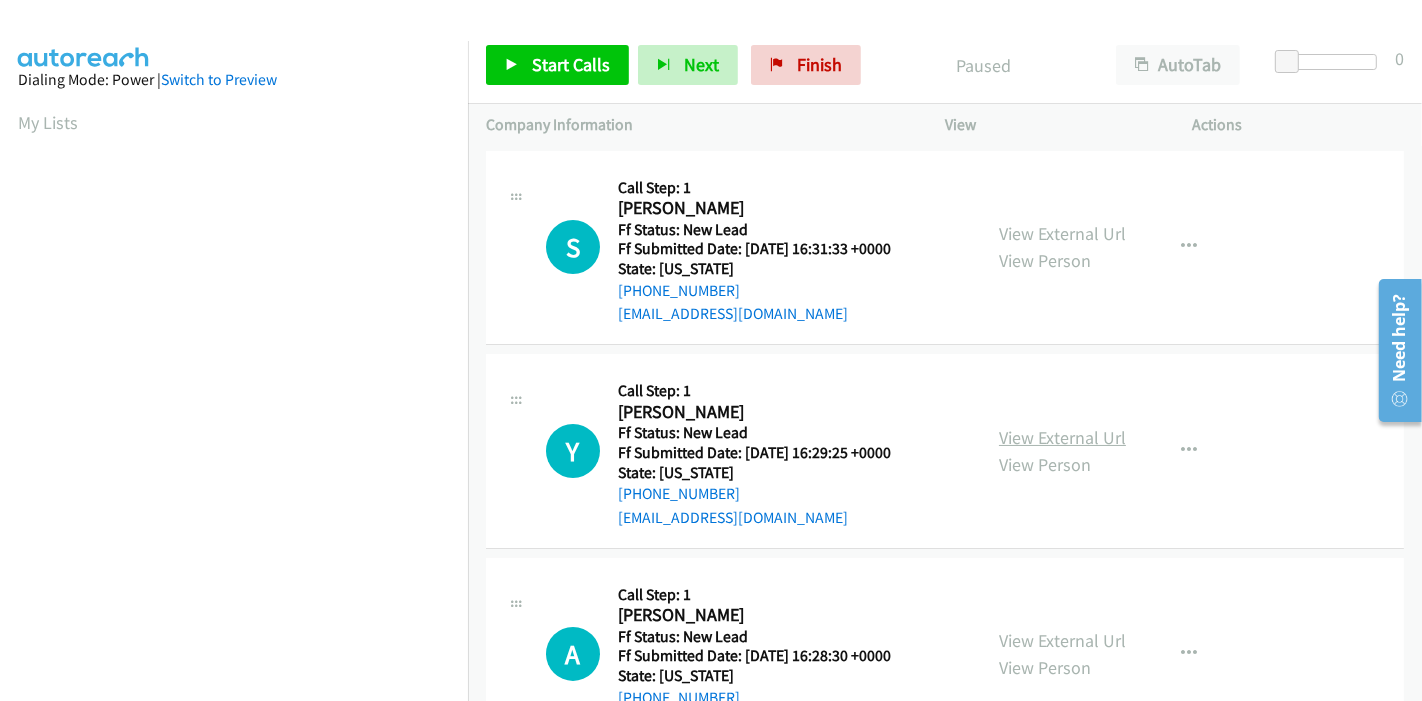 click on "View External Url" at bounding box center (1062, 437) 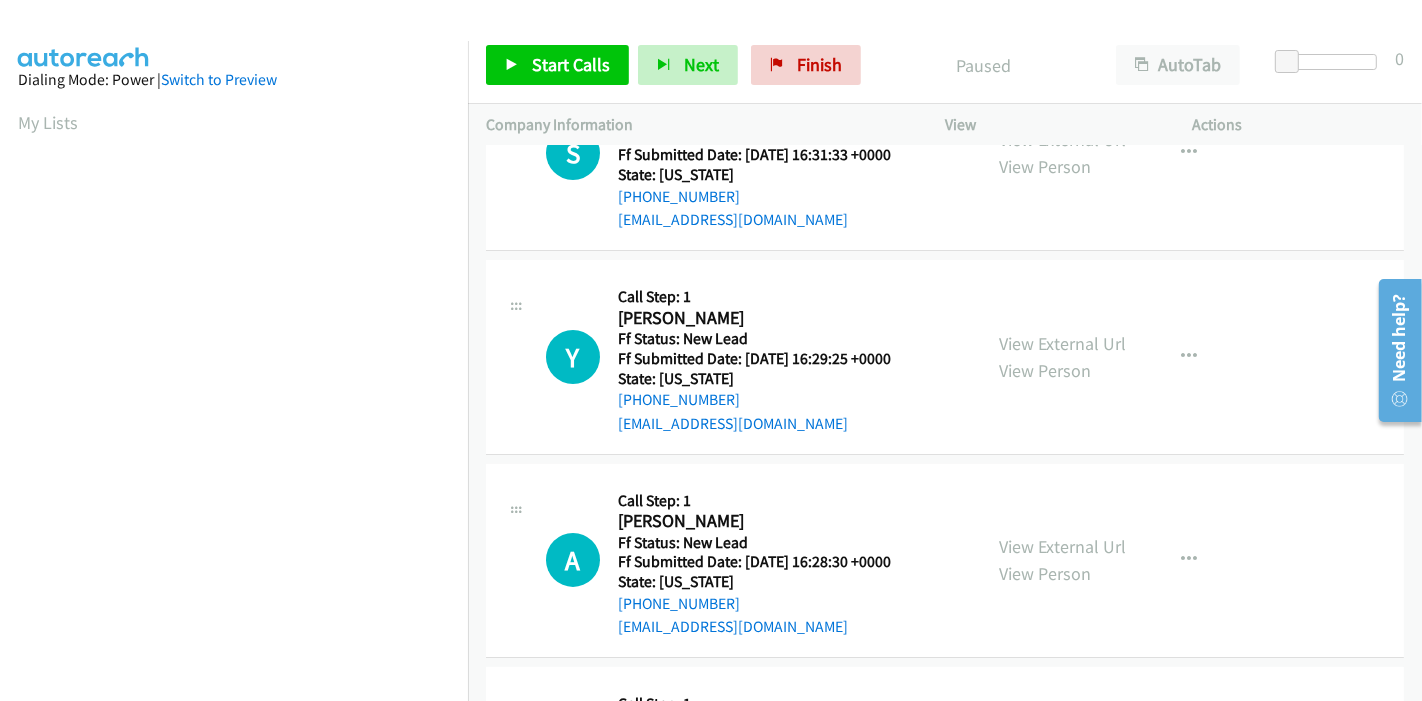 scroll, scrollTop: 222, scrollLeft: 0, axis: vertical 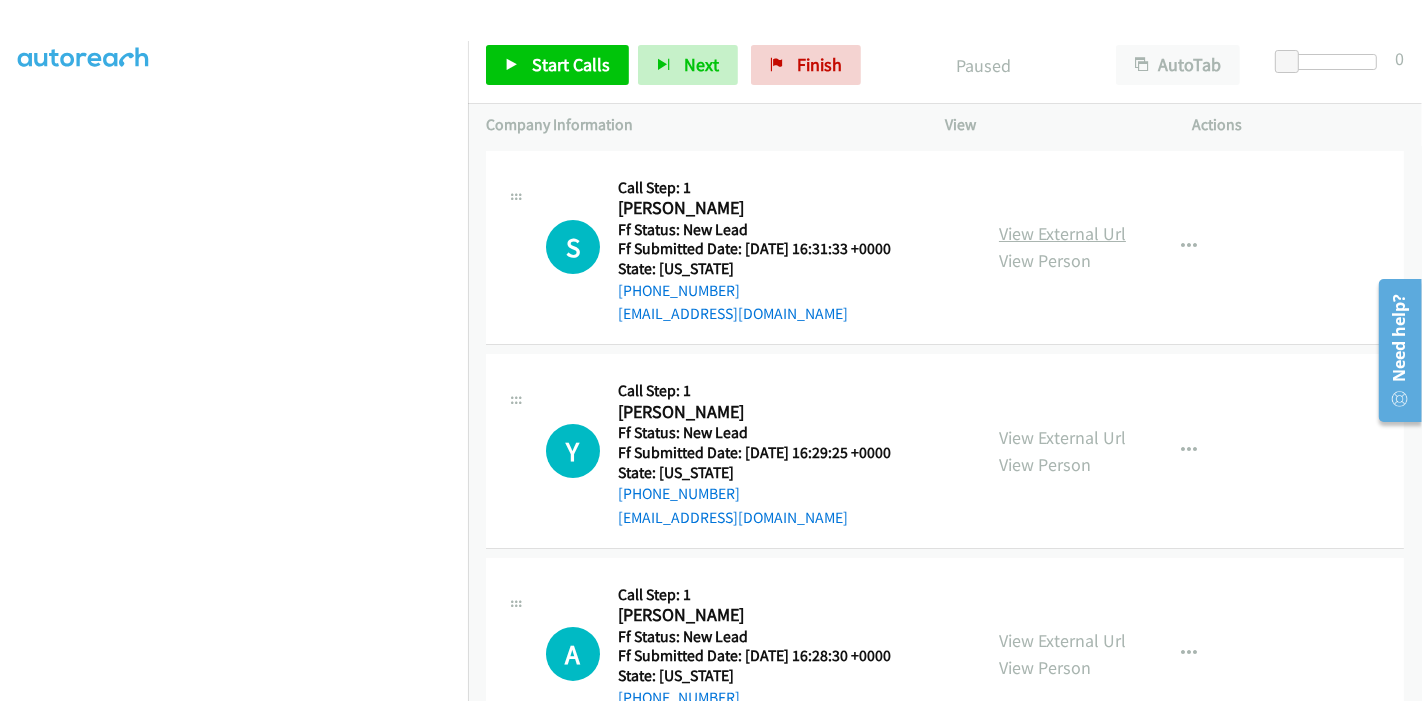 click on "View External Url" at bounding box center (1062, 233) 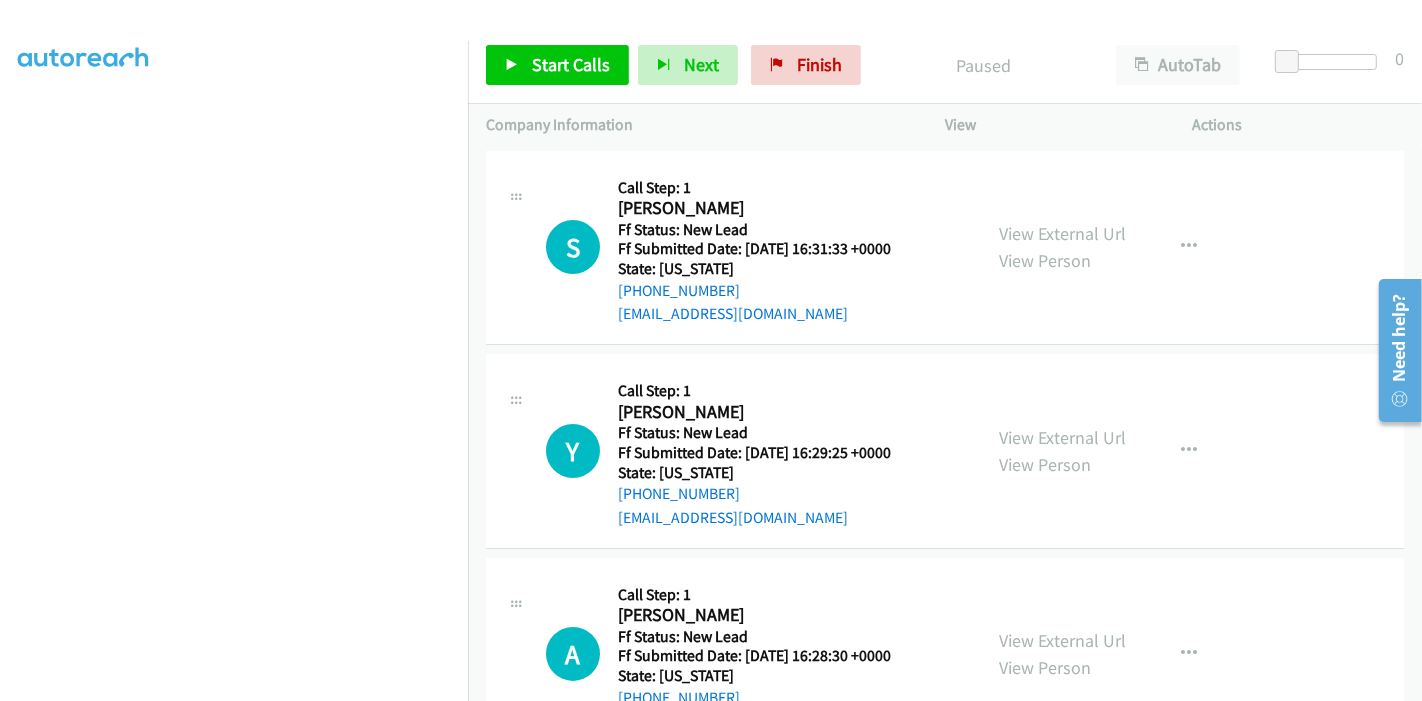 click on "View External Url
View Person" at bounding box center [1062, 451] 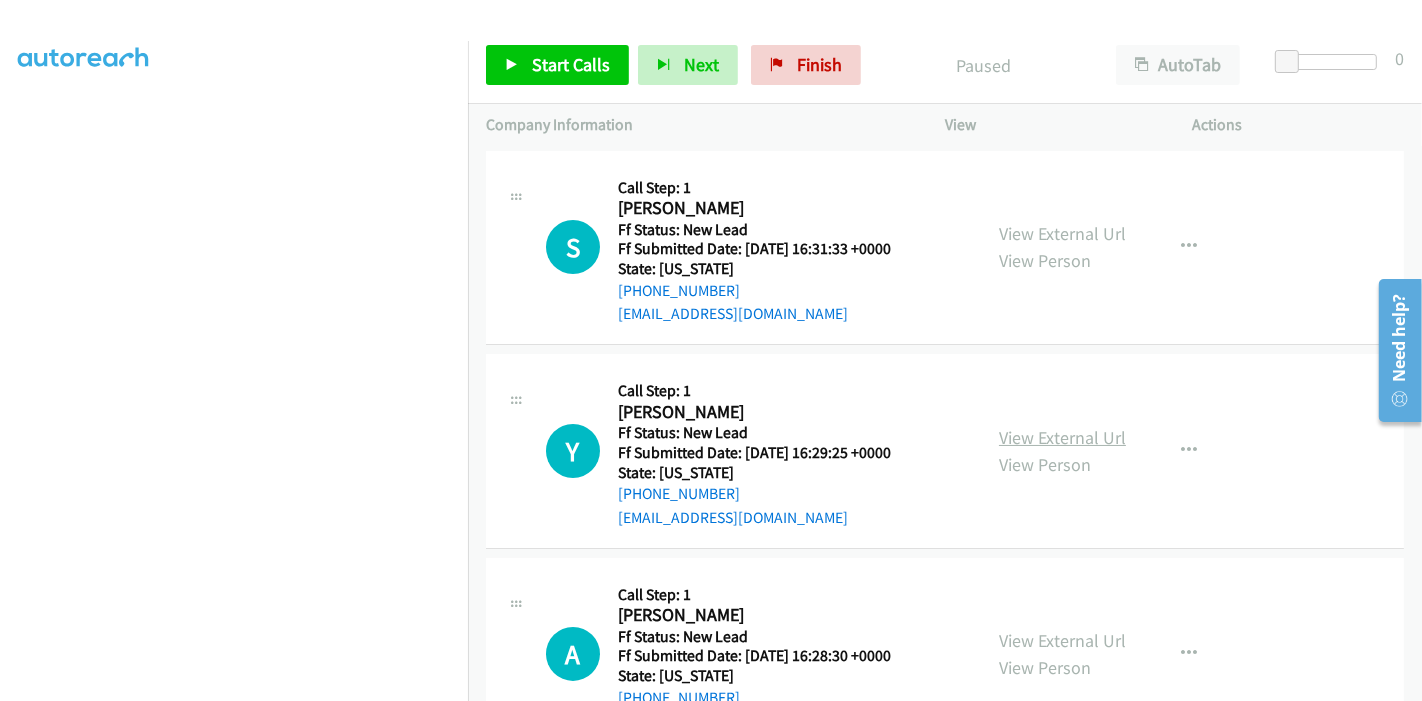 click on "View External Url" at bounding box center [1062, 437] 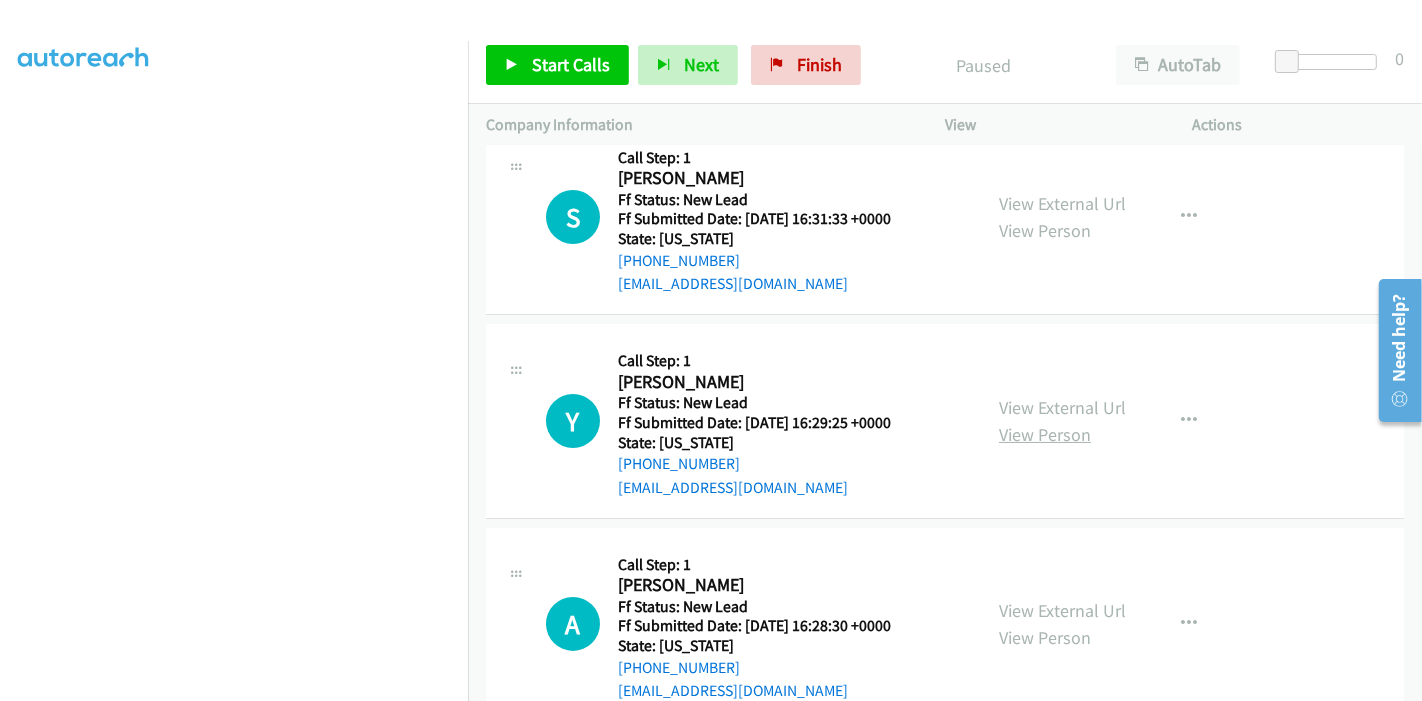 scroll, scrollTop: 111, scrollLeft: 0, axis: vertical 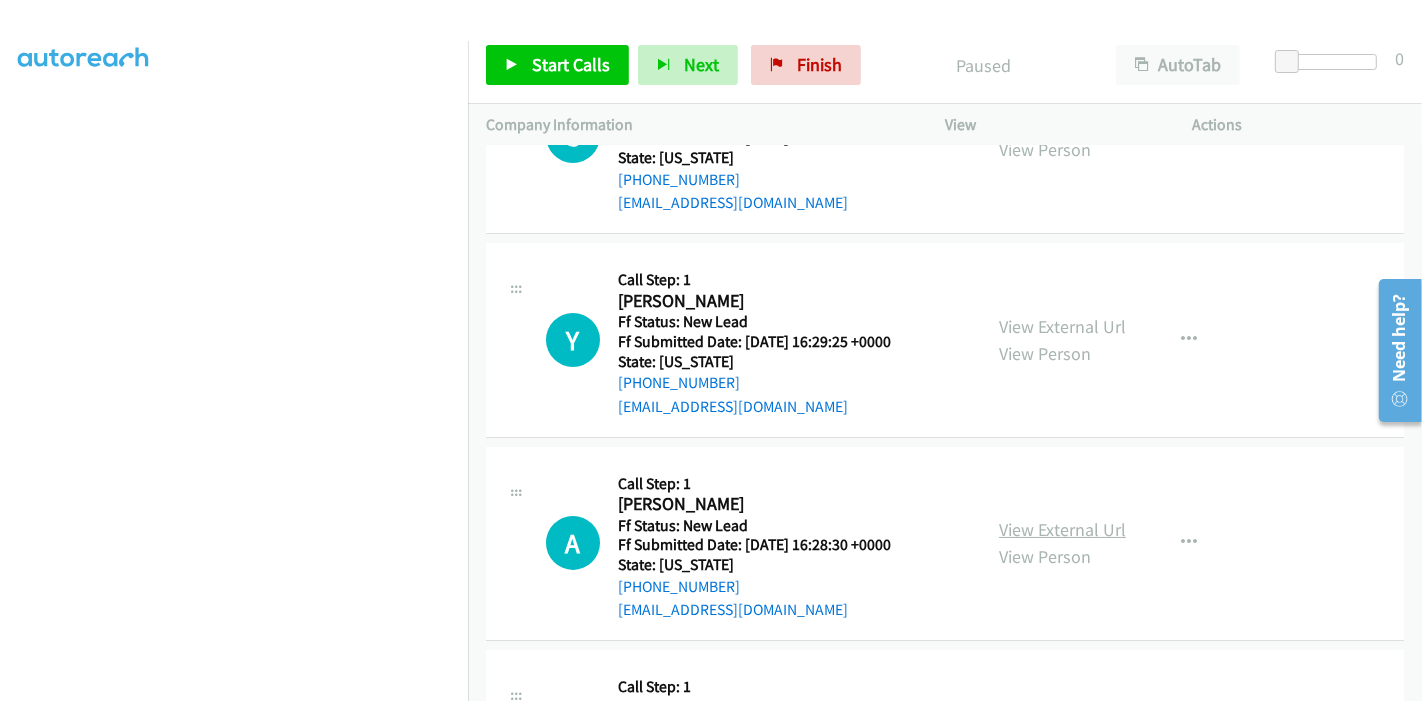 click on "View External Url" at bounding box center (1062, 529) 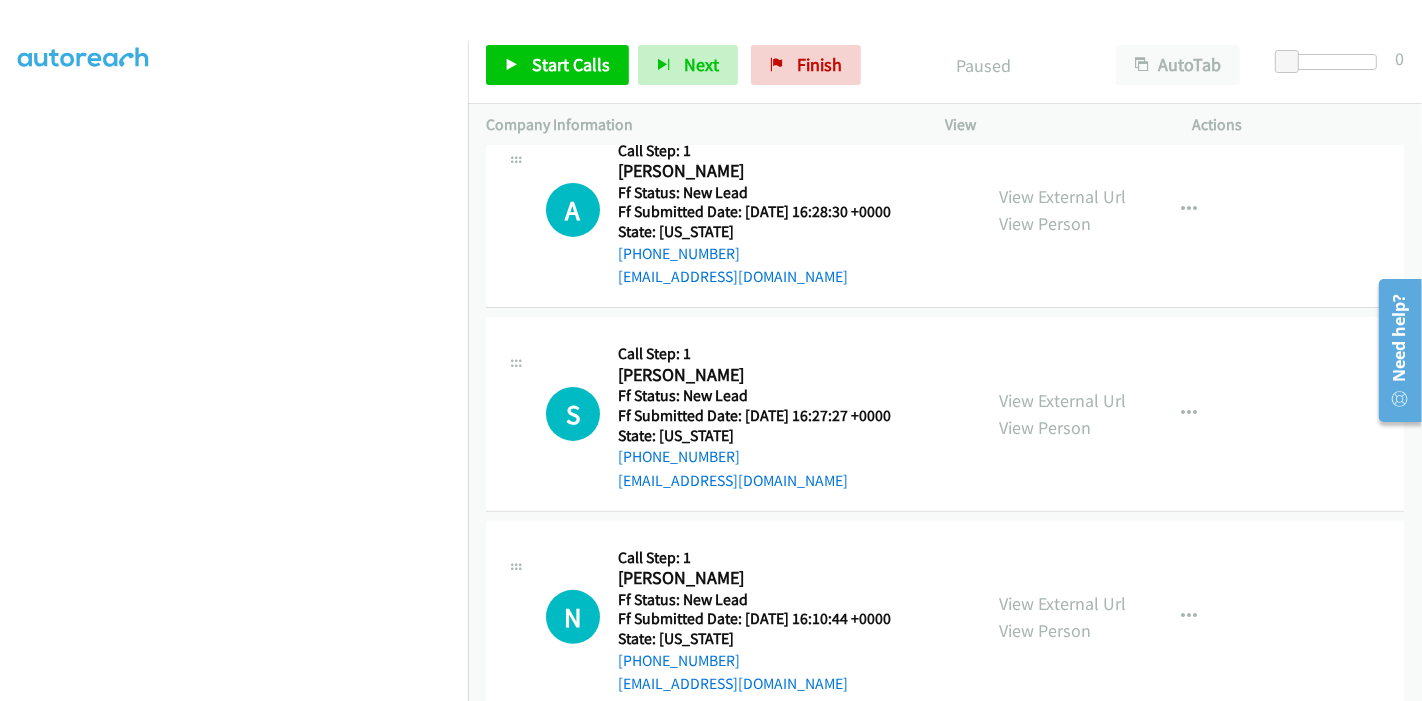 scroll, scrollTop: 487, scrollLeft: 0, axis: vertical 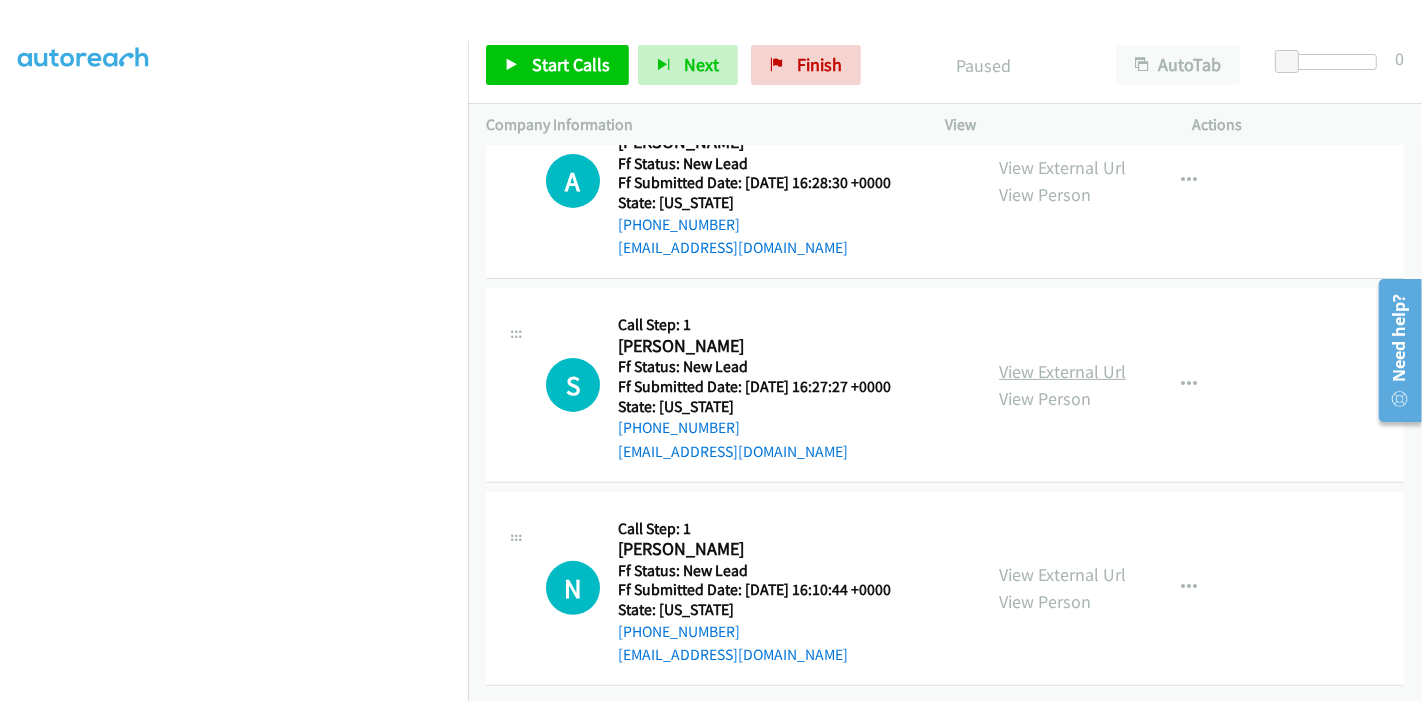 click on "View External Url" at bounding box center (1062, 371) 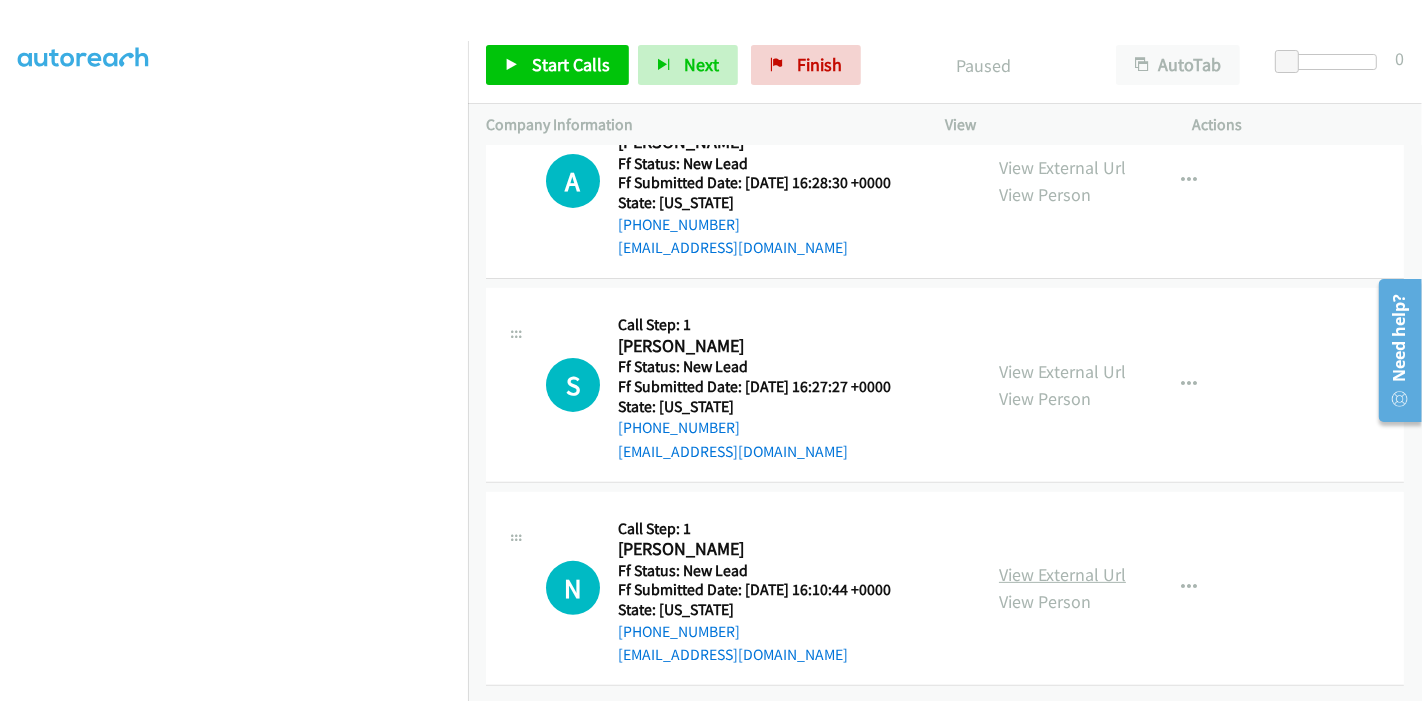 click on "View External Url" at bounding box center [1062, 574] 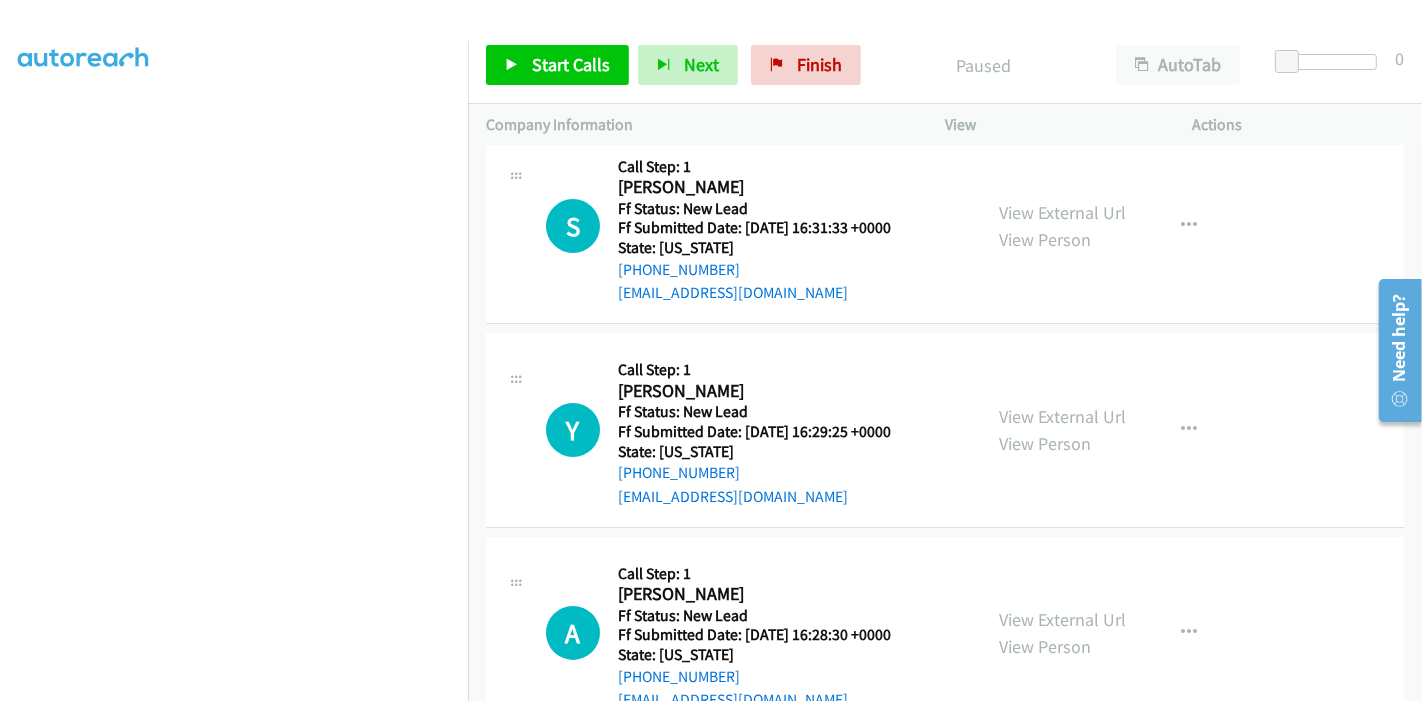 scroll, scrollTop: 0, scrollLeft: 0, axis: both 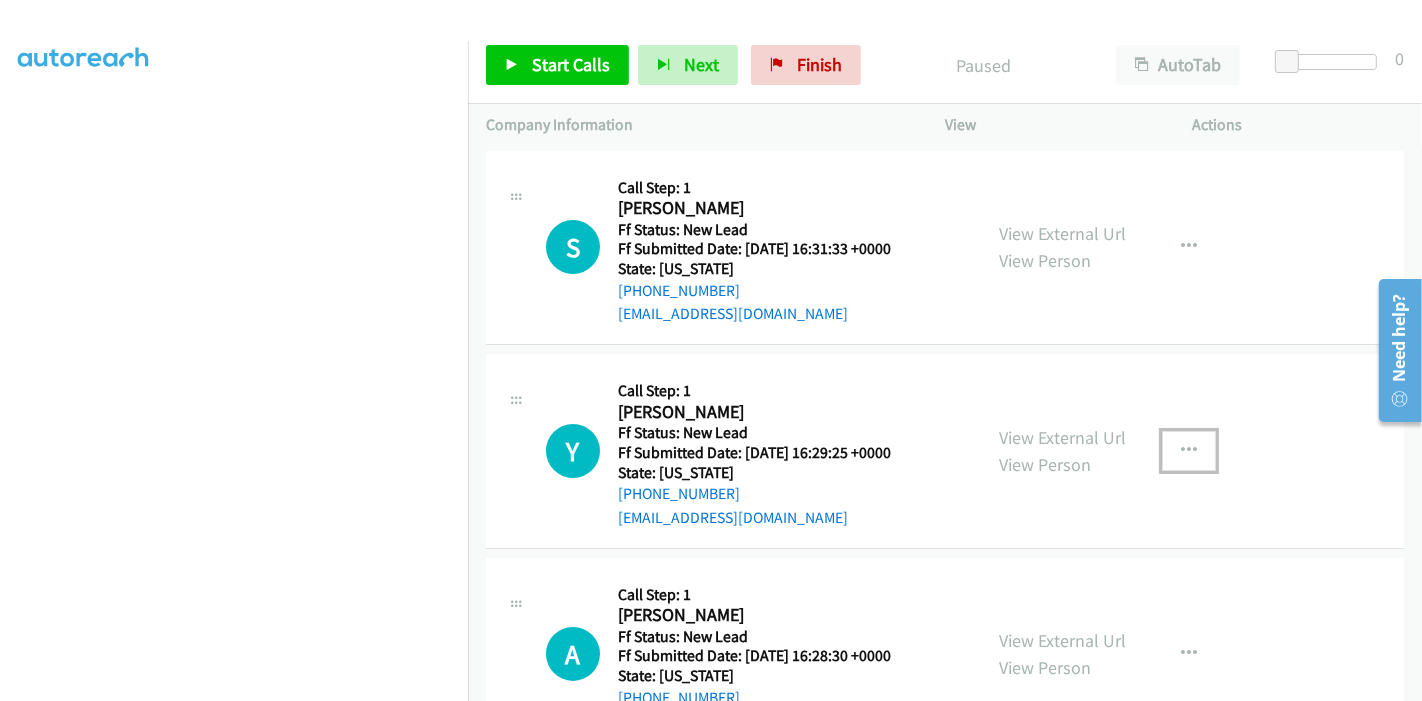 drag, startPoint x: 1180, startPoint y: 452, endPoint x: 1165, endPoint y: 463, distance: 18.601076 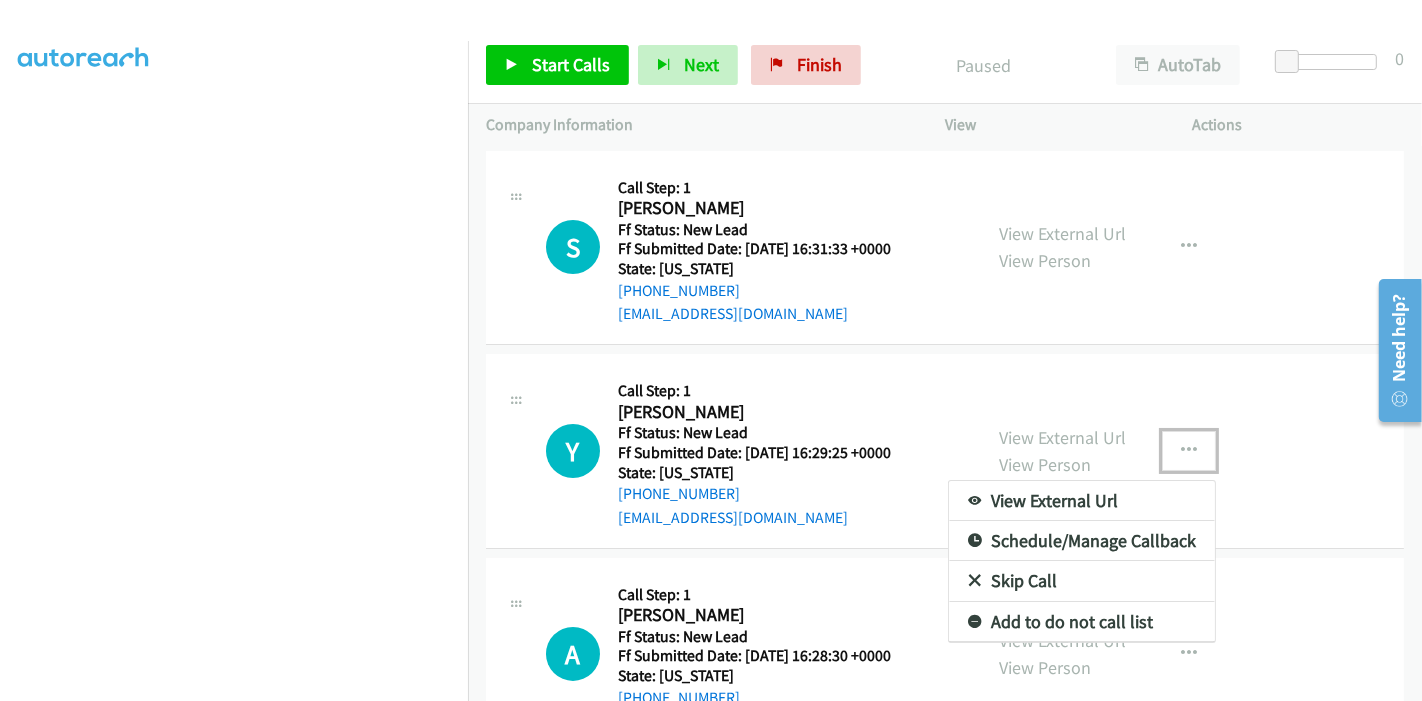 click on "Skip Call" at bounding box center (1082, 581) 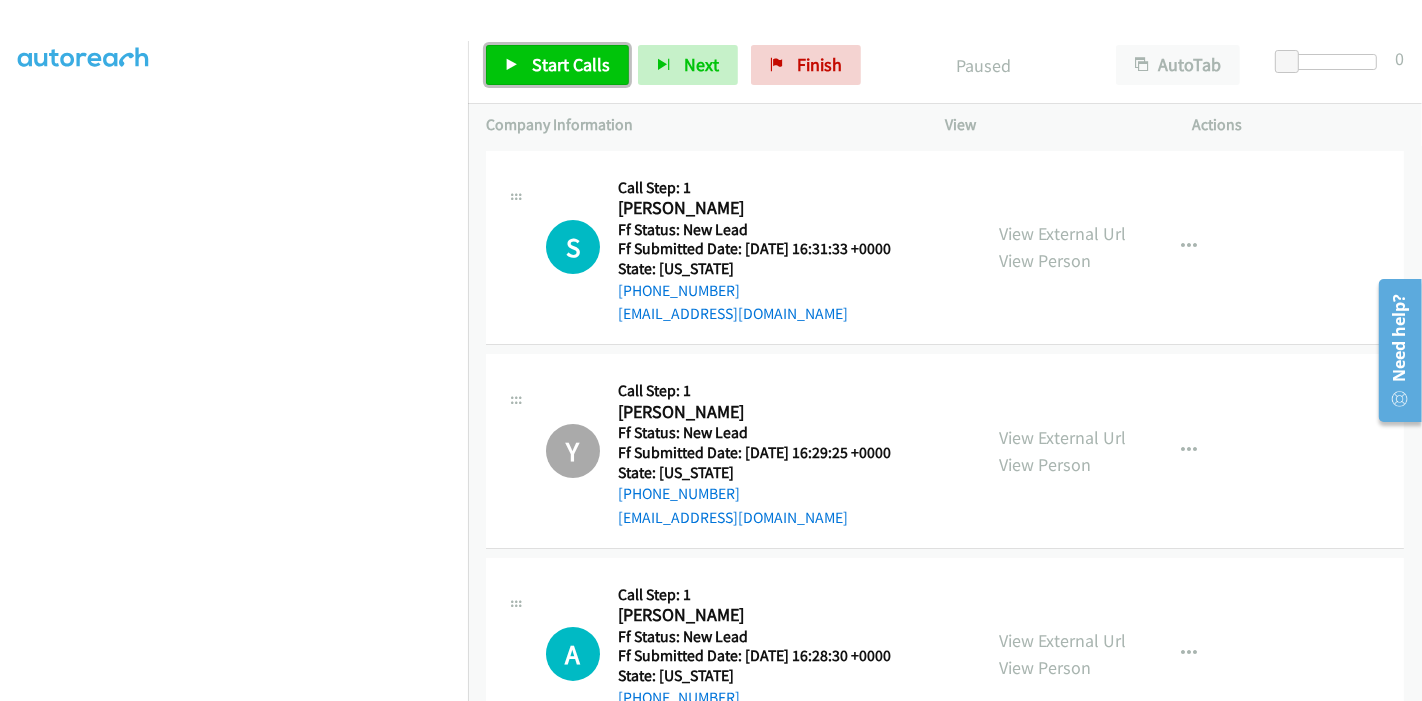 click on "Start Calls" at bounding box center [571, 64] 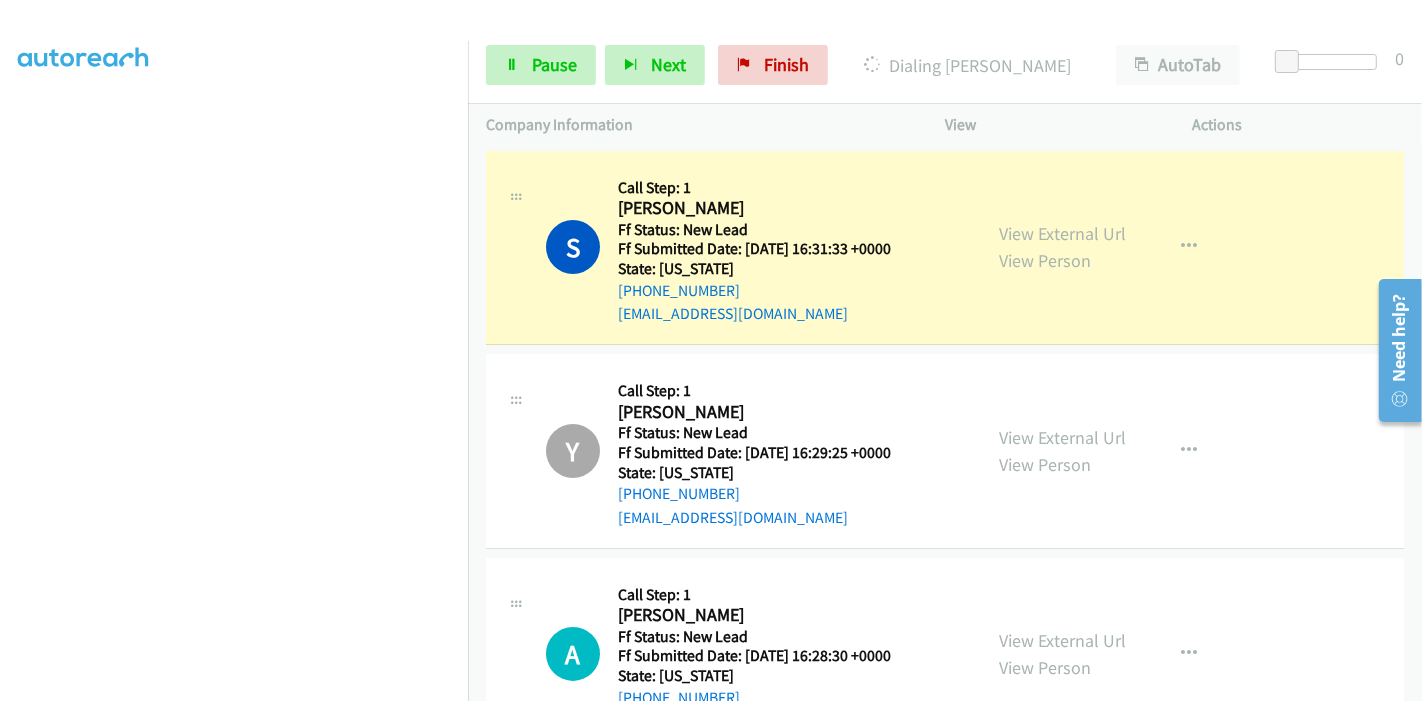 scroll, scrollTop: 0, scrollLeft: 0, axis: both 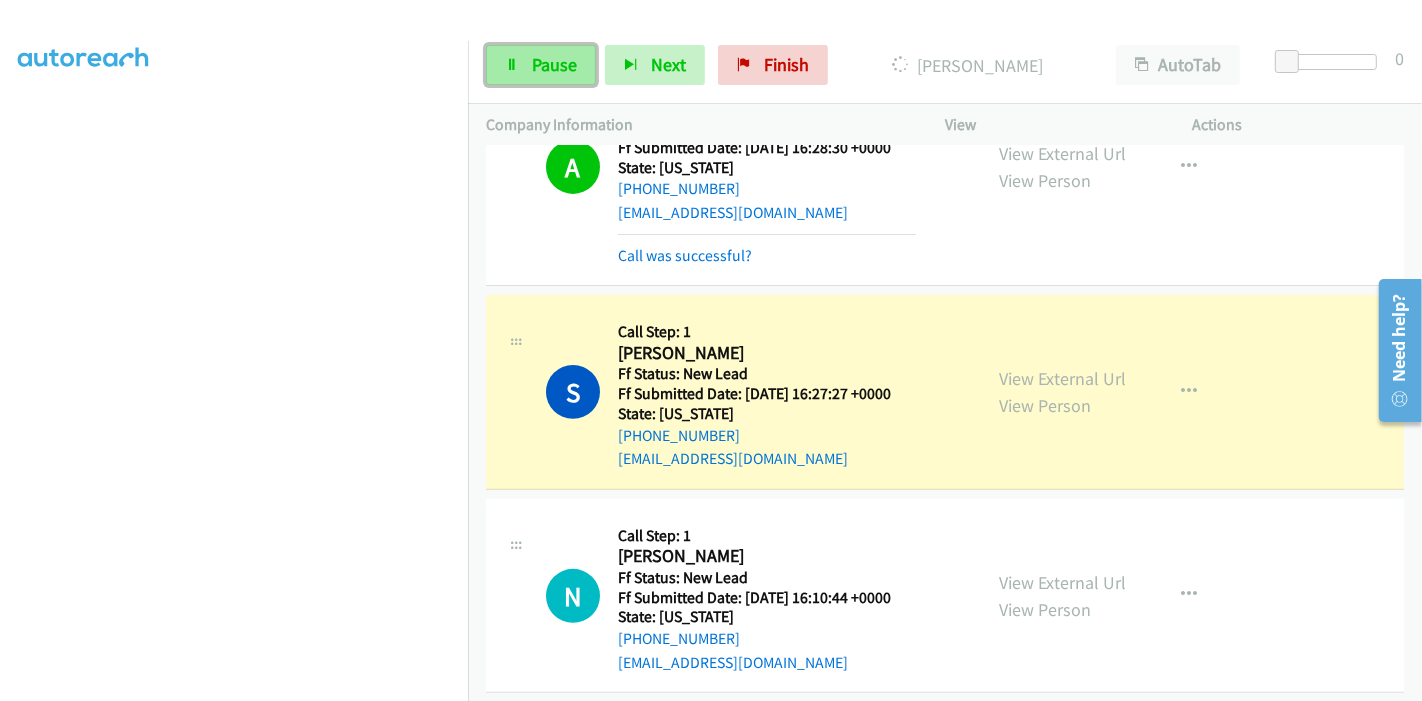 click on "Pause" at bounding box center (554, 64) 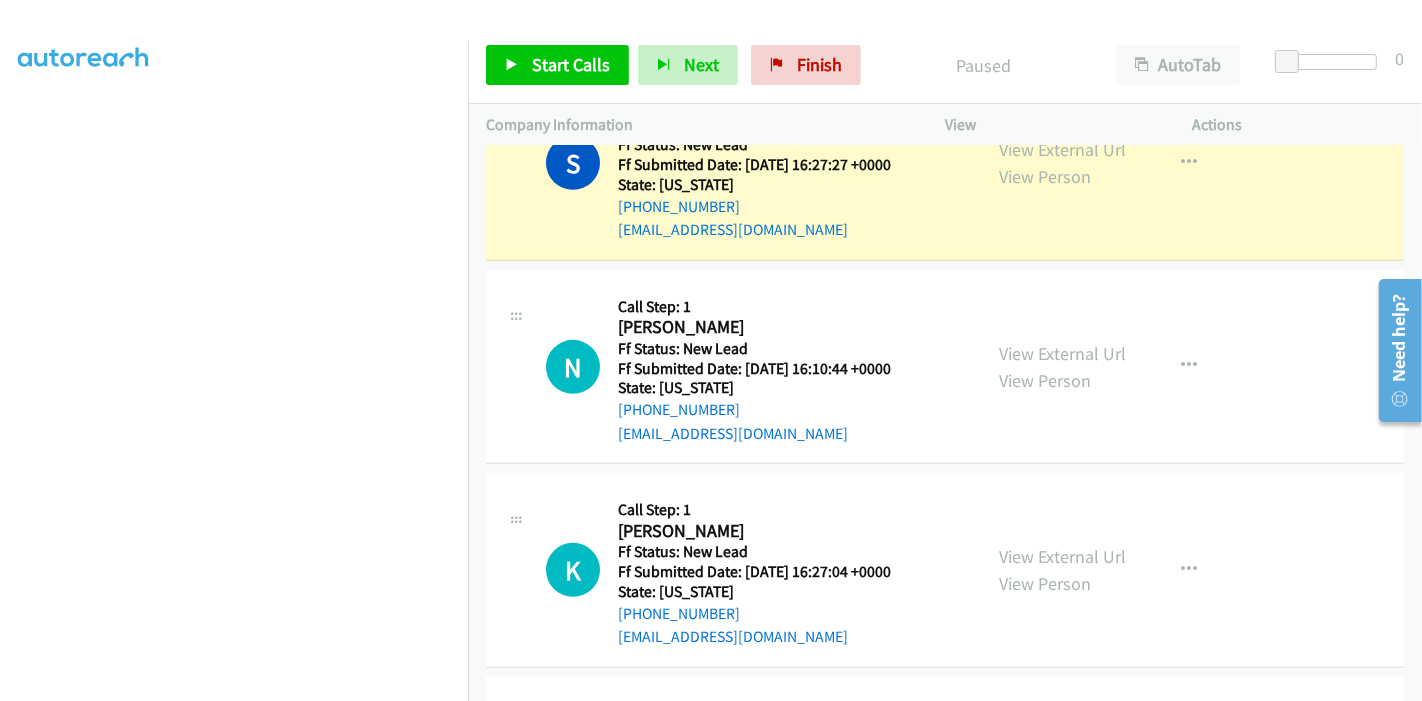 scroll, scrollTop: 662, scrollLeft: 0, axis: vertical 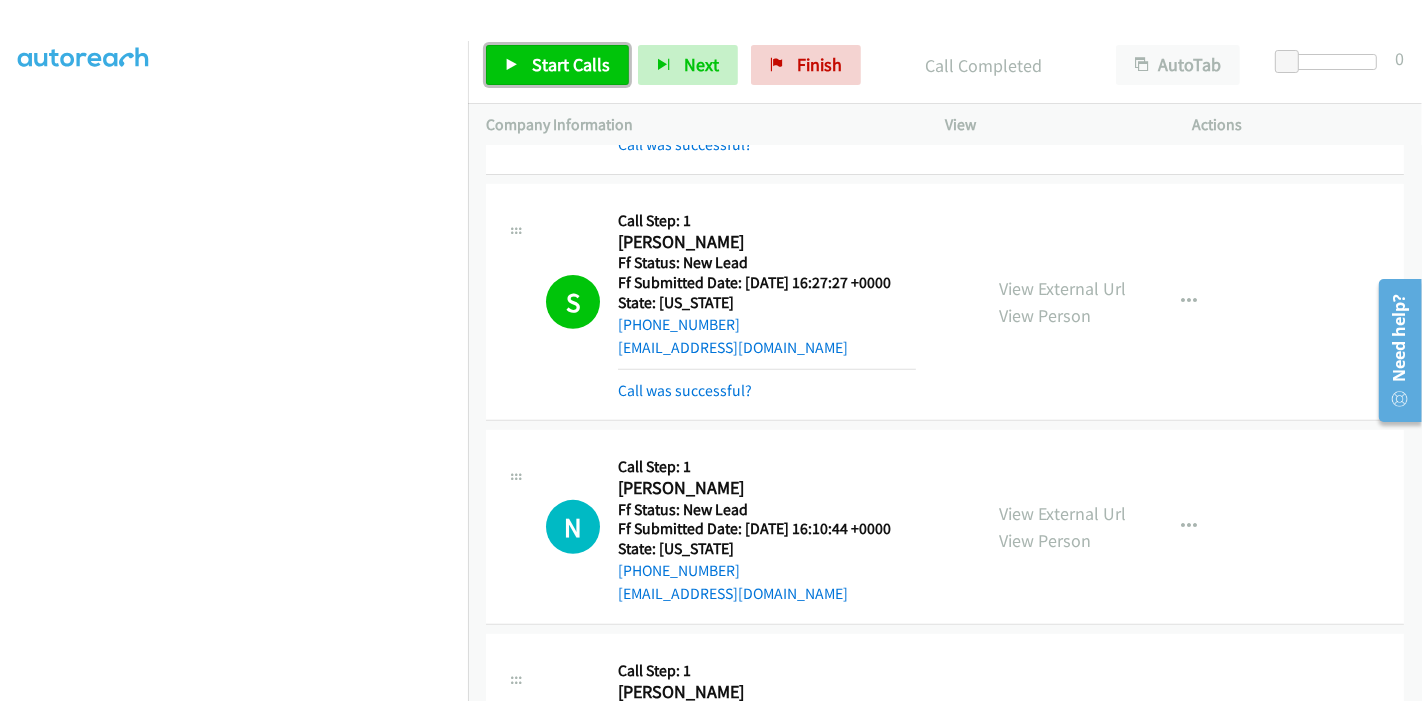 click on "Start Calls" at bounding box center [557, 65] 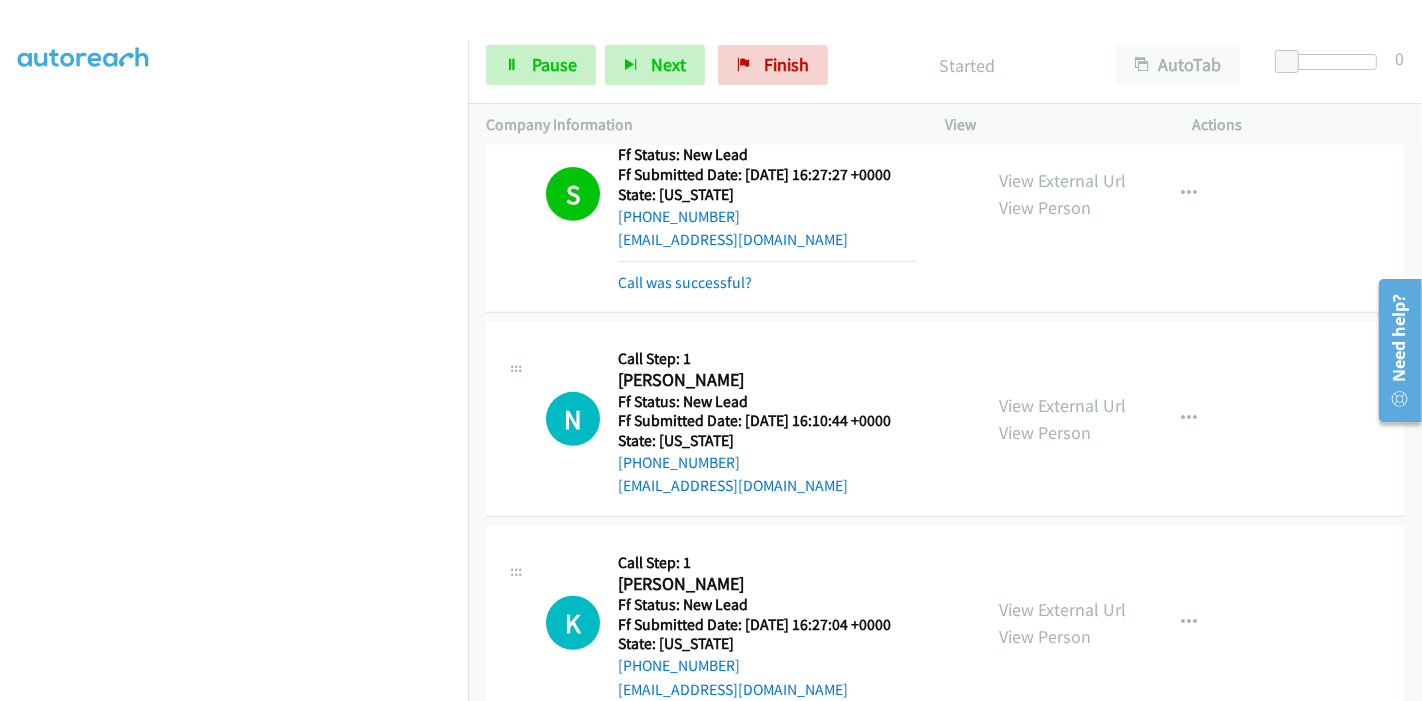 scroll, scrollTop: 773, scrollLeft: 0, axis: vertical 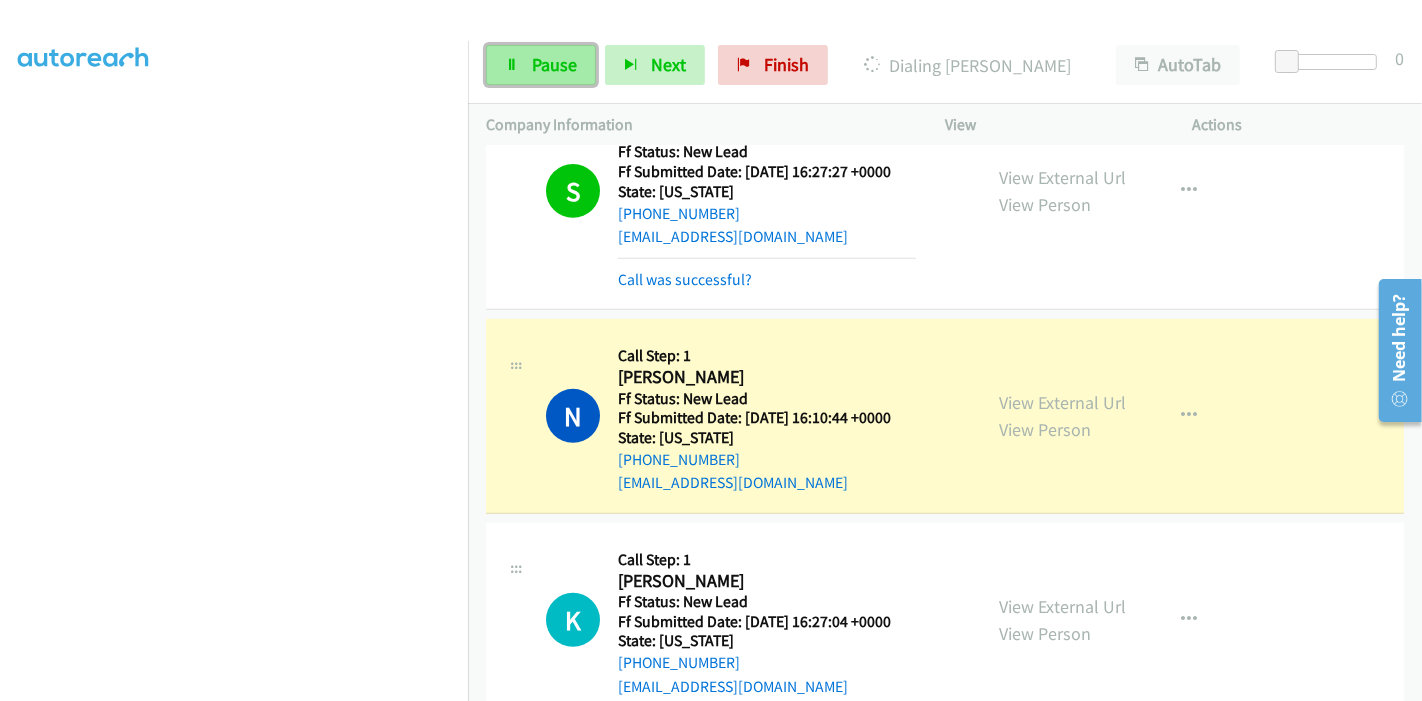 click on "Pause" at bounding box center (554, 64) 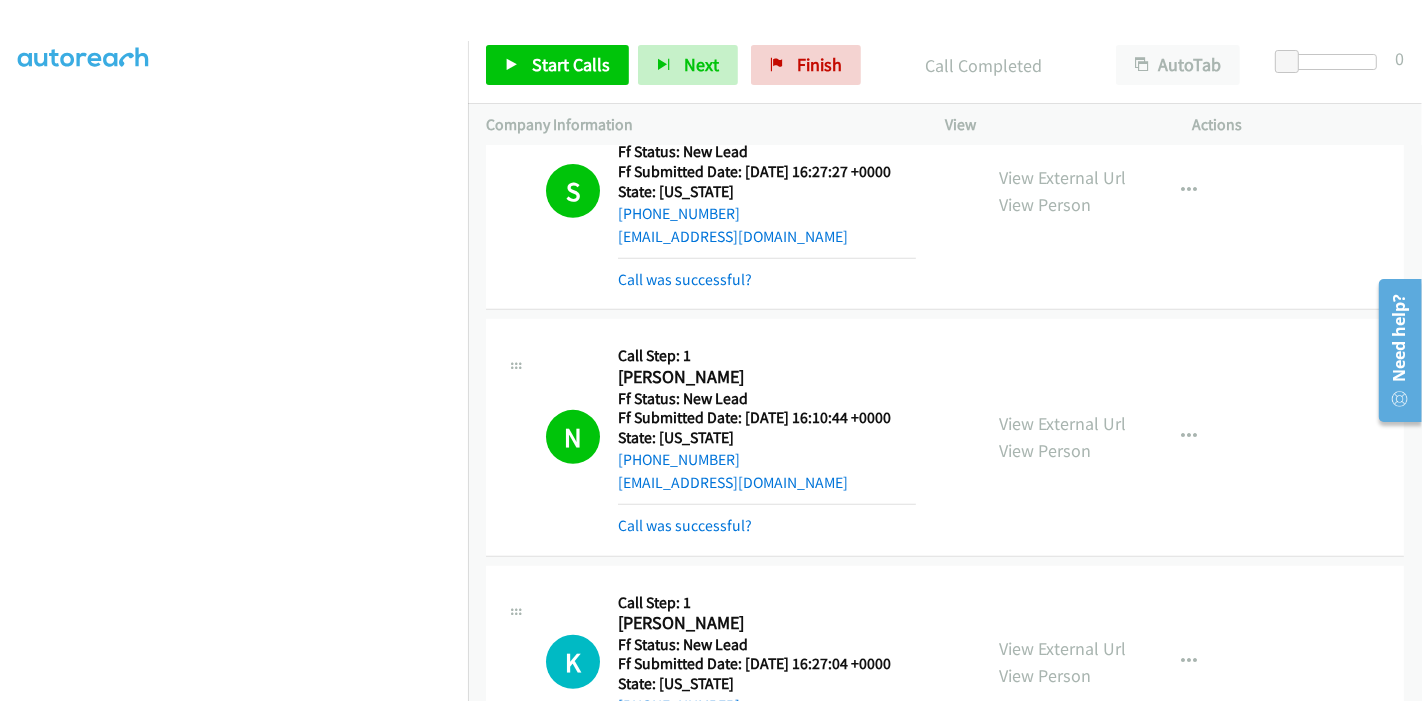click on "Call was successful?" at bounding box center (767, 521) 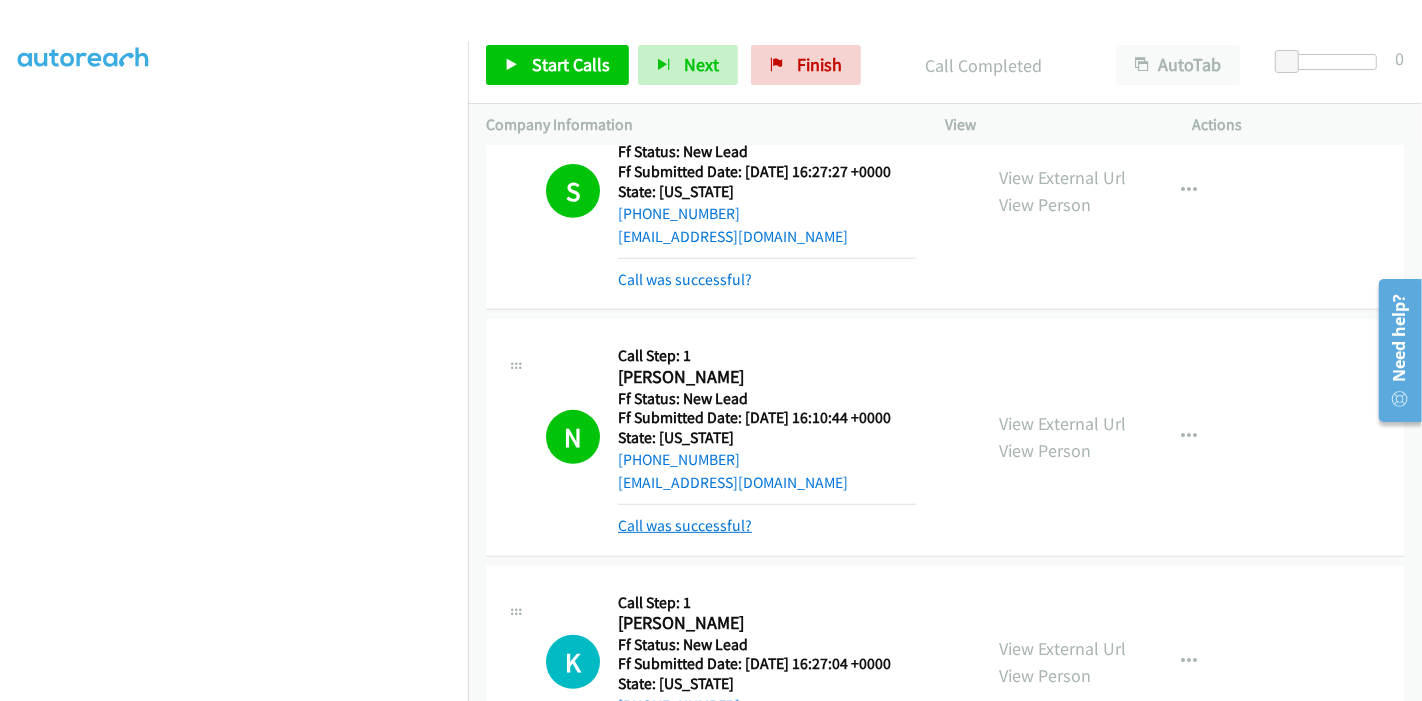 click on "Call was successful?" at bounding box center [685, 525] 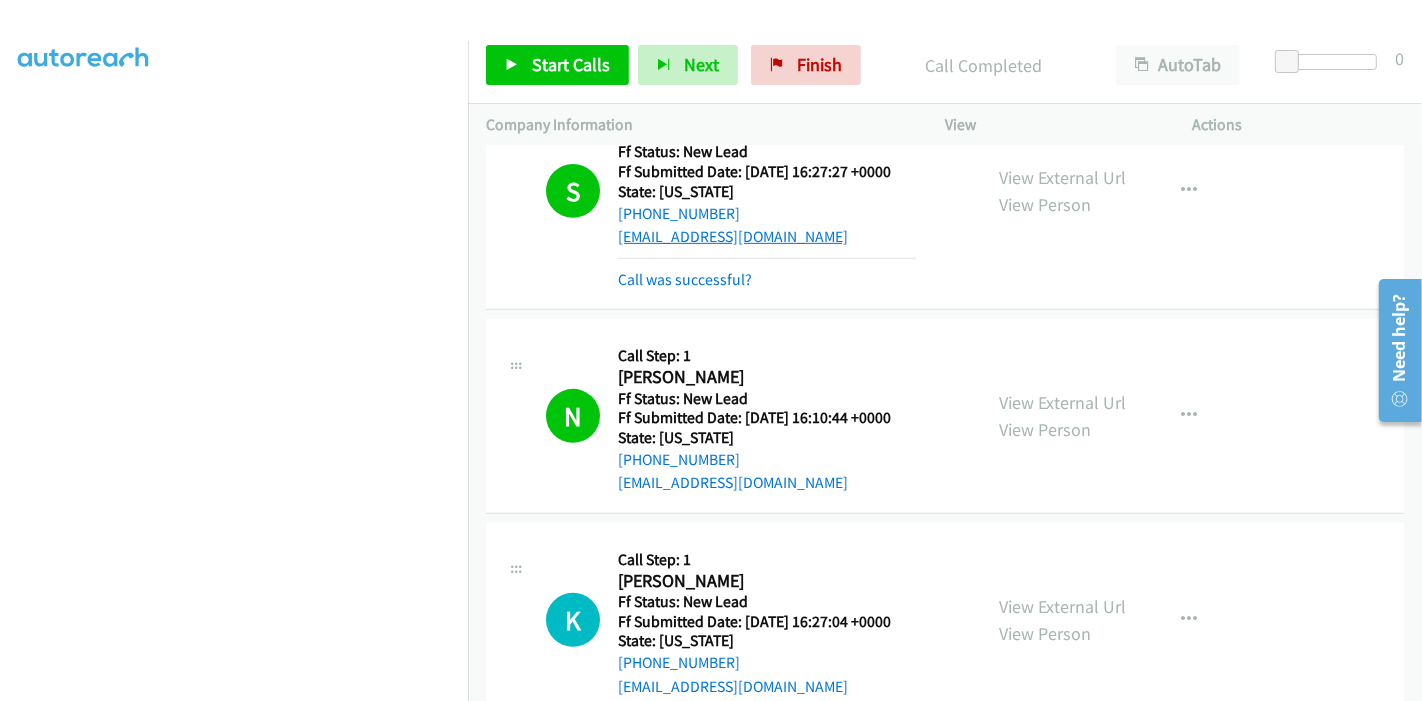 scroll, scrollTop: 662, scrollLeft: 0, axis: vertical 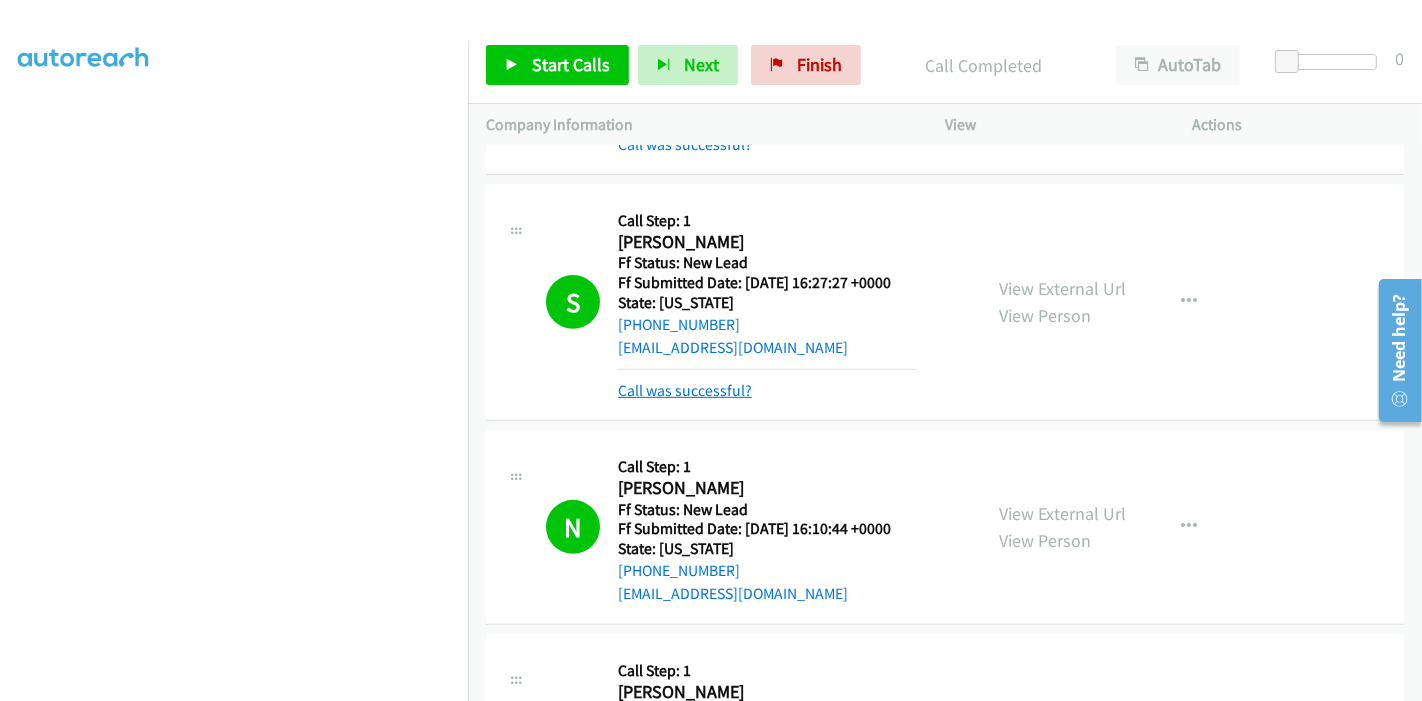 click on "Call was successful?" at bounding box center (685, 390) 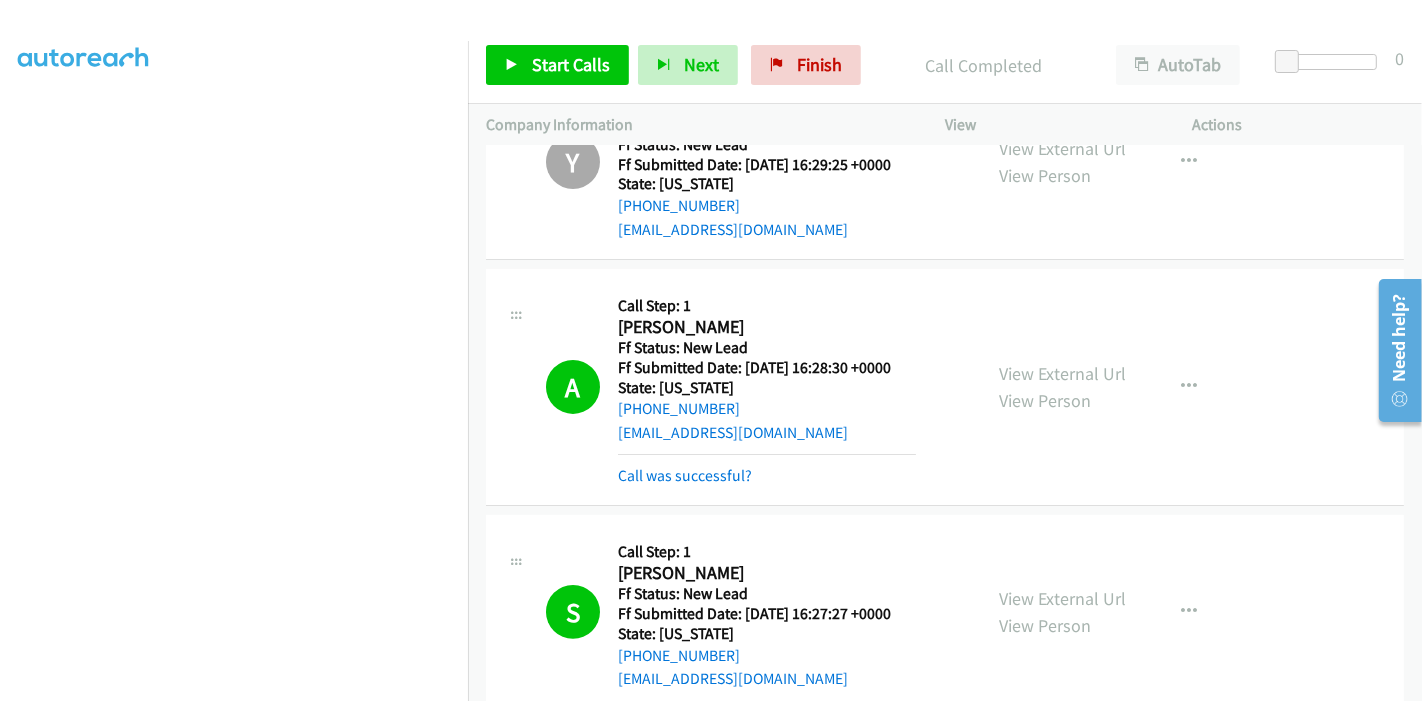 scroll, scrollTop: 328, scrollLeft: 0, axis: vertical 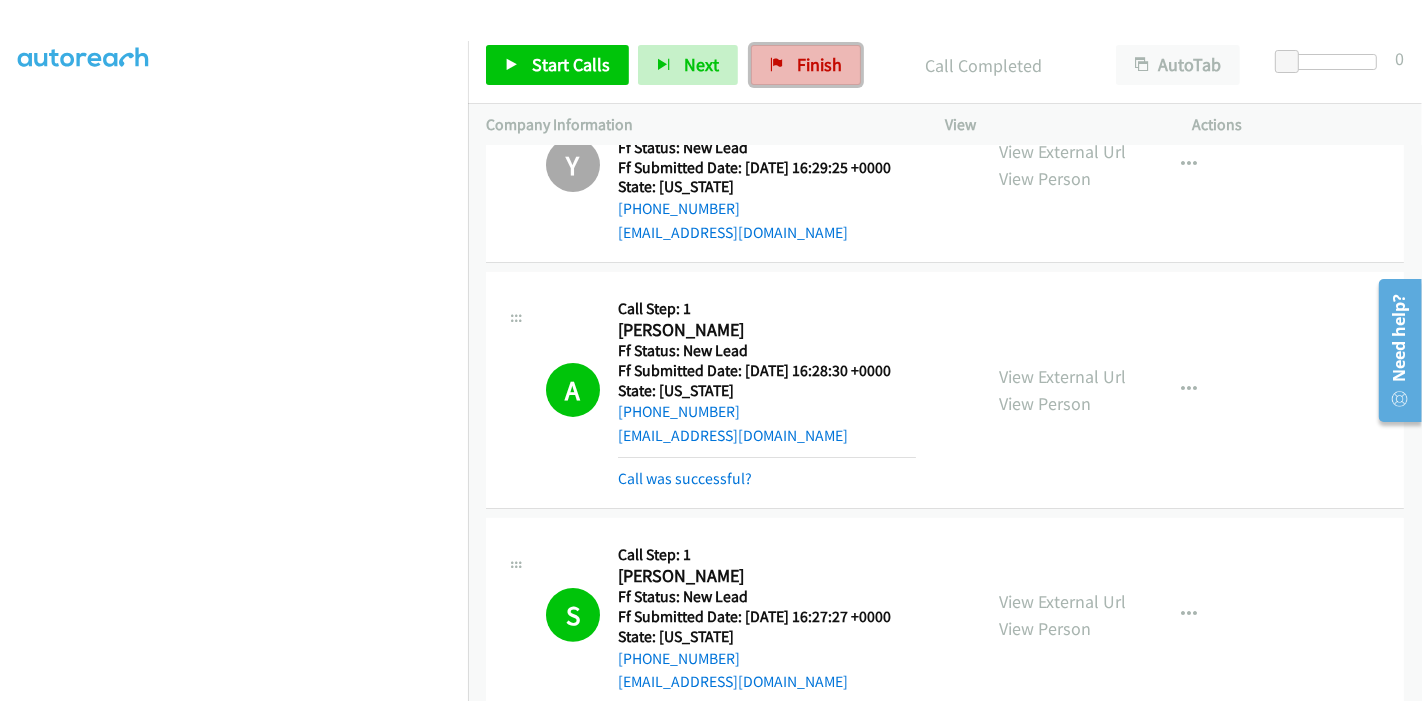 click on "Finish" at bounding box center [819, 64] 